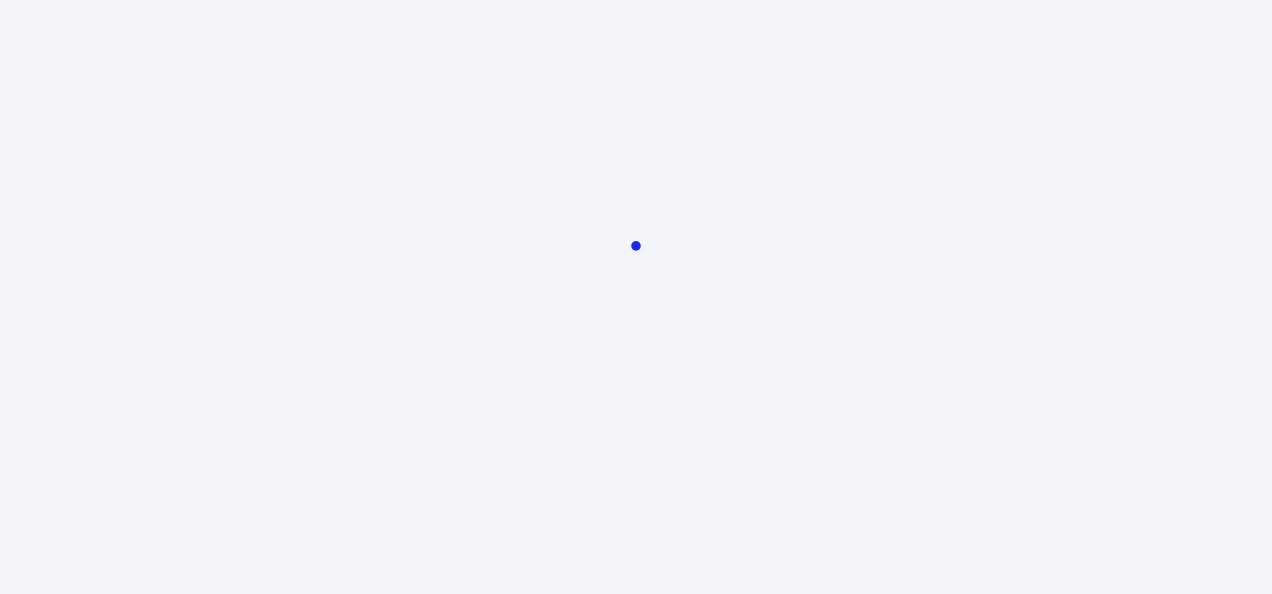 scroll, scrollTop: 0, scrollLeft: 0, axis: both 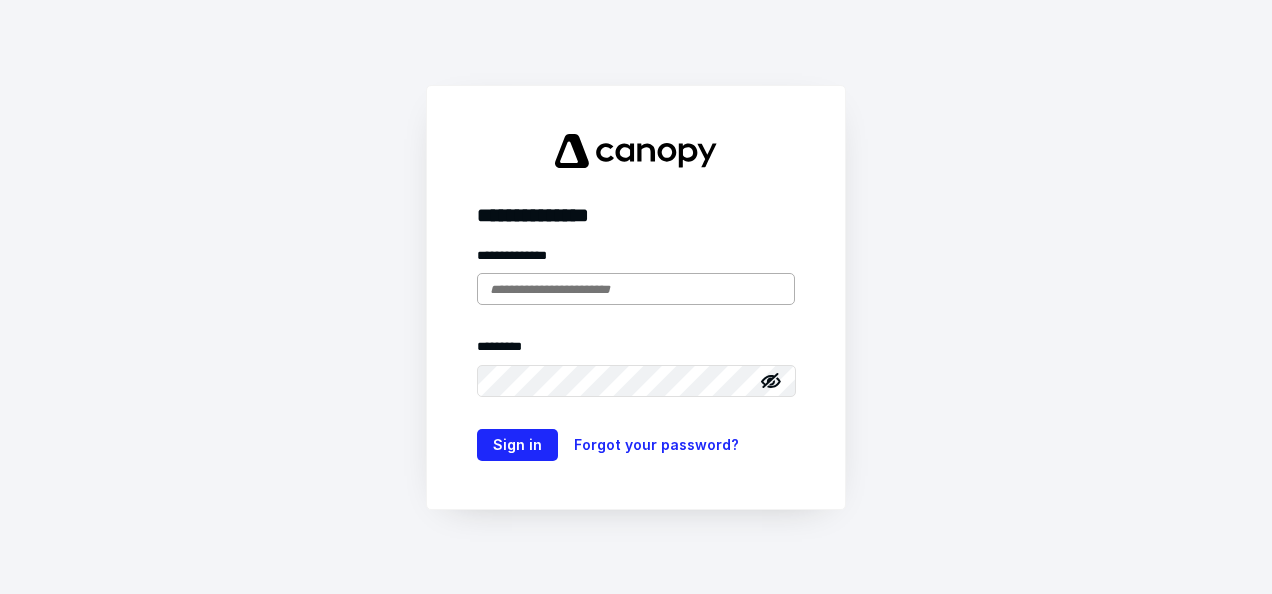 click at bounding box center [636, 289] 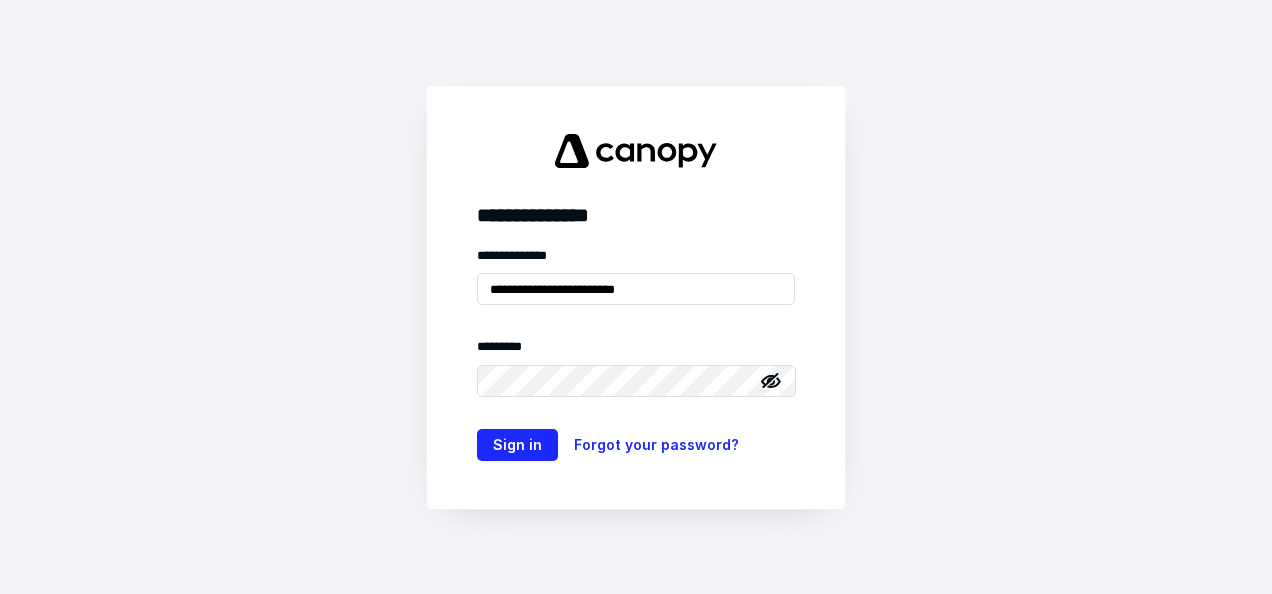 type on "**********" 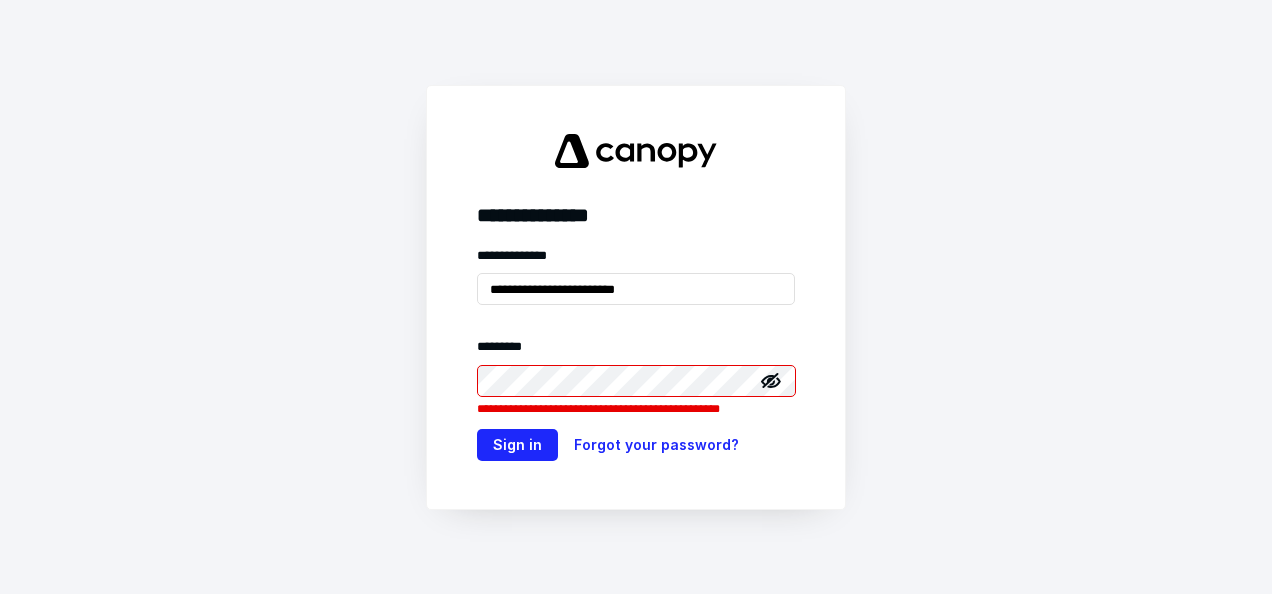 click 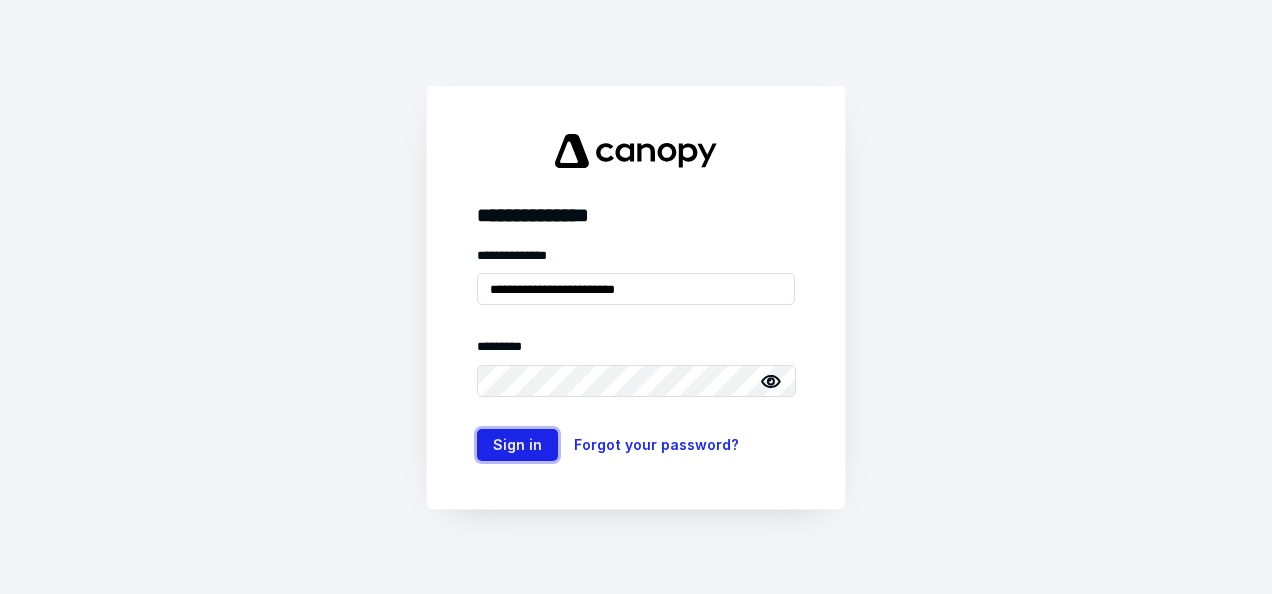 click on "Sign in" at bounding box center [517, 445] 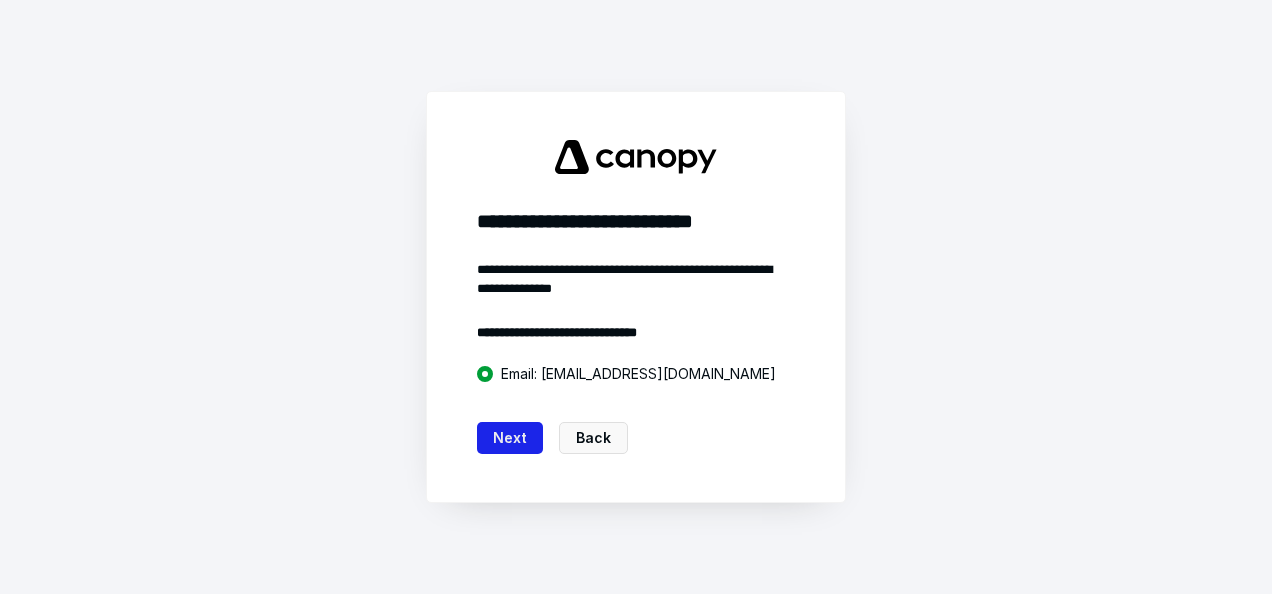 click on "Next" at bounding box center [510, 438] 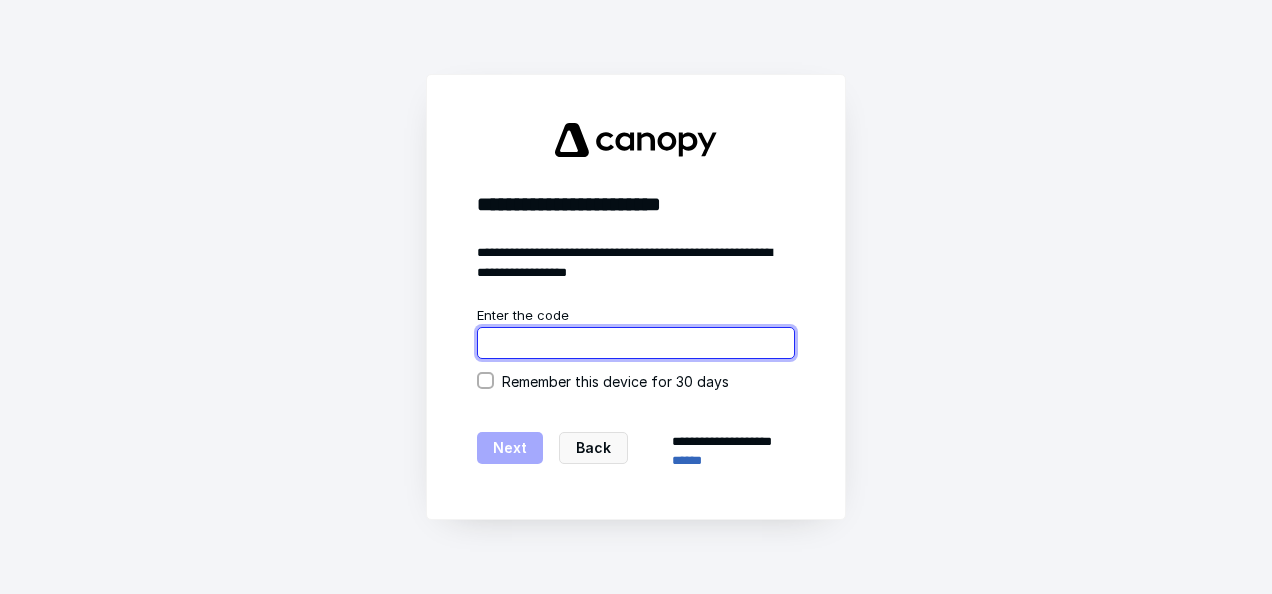 click at bounding box center [636, 343] 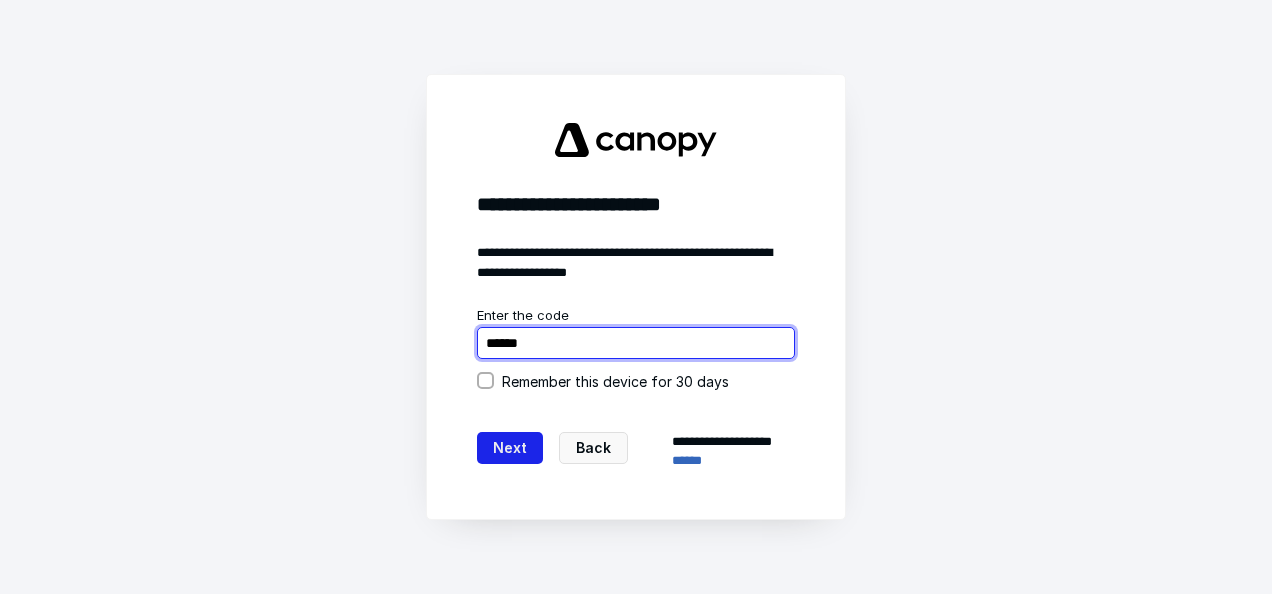 type on "******" 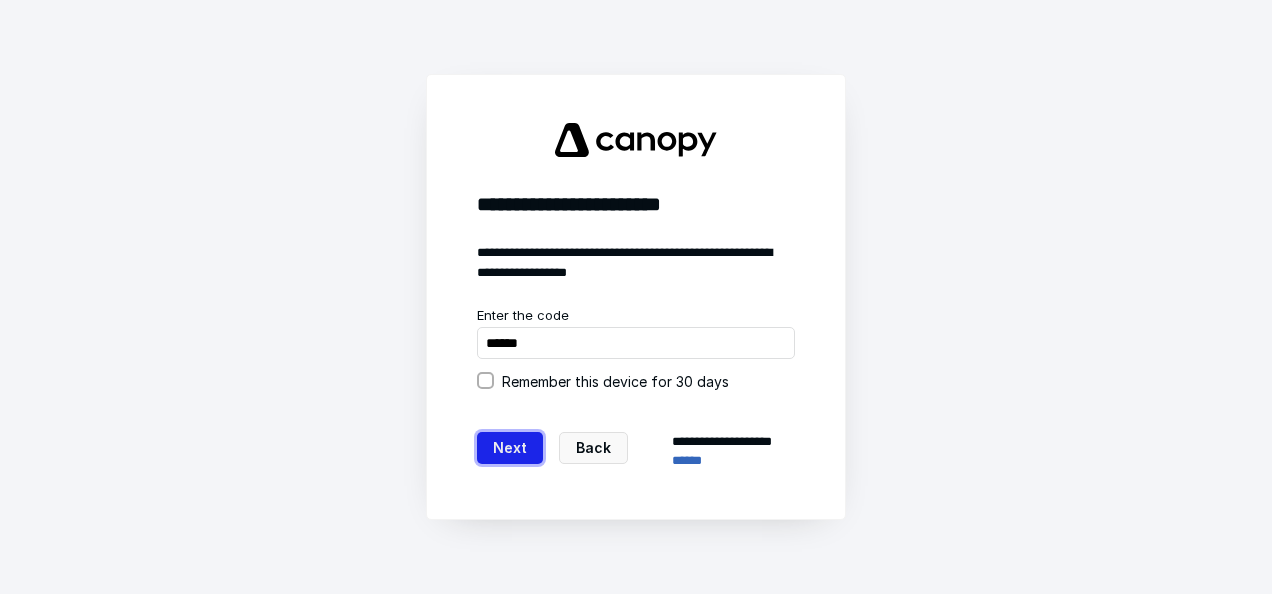 click on "Next" at bounding box center (510, 448) 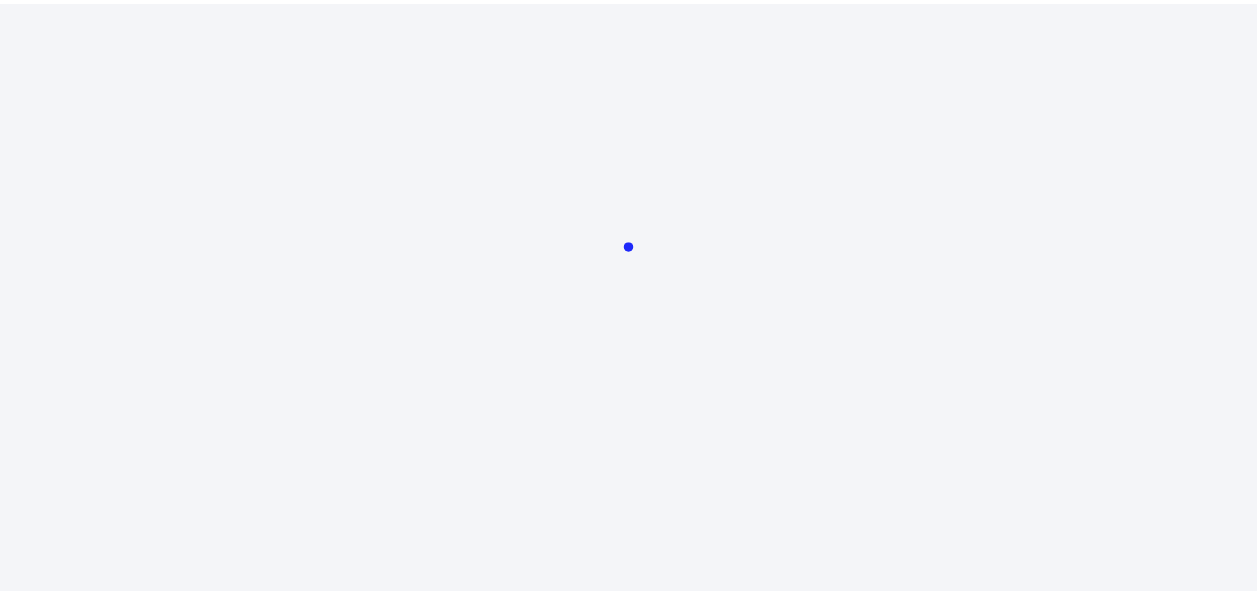 scroll, scrollTop: 0, scrollLeft: 0, axis: both 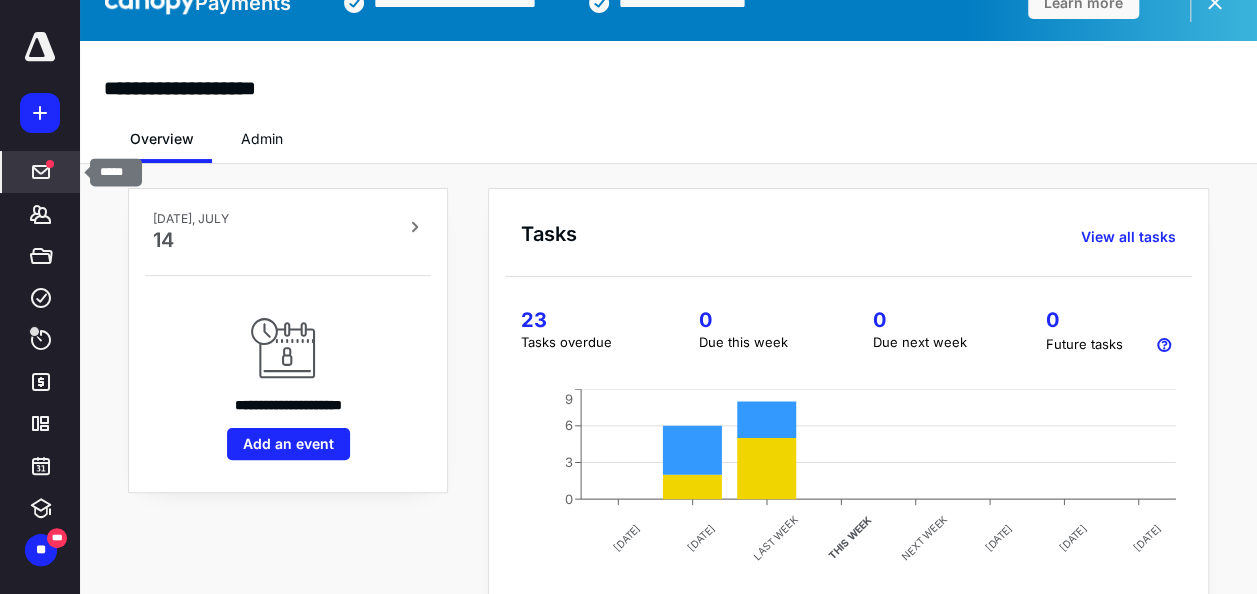 click 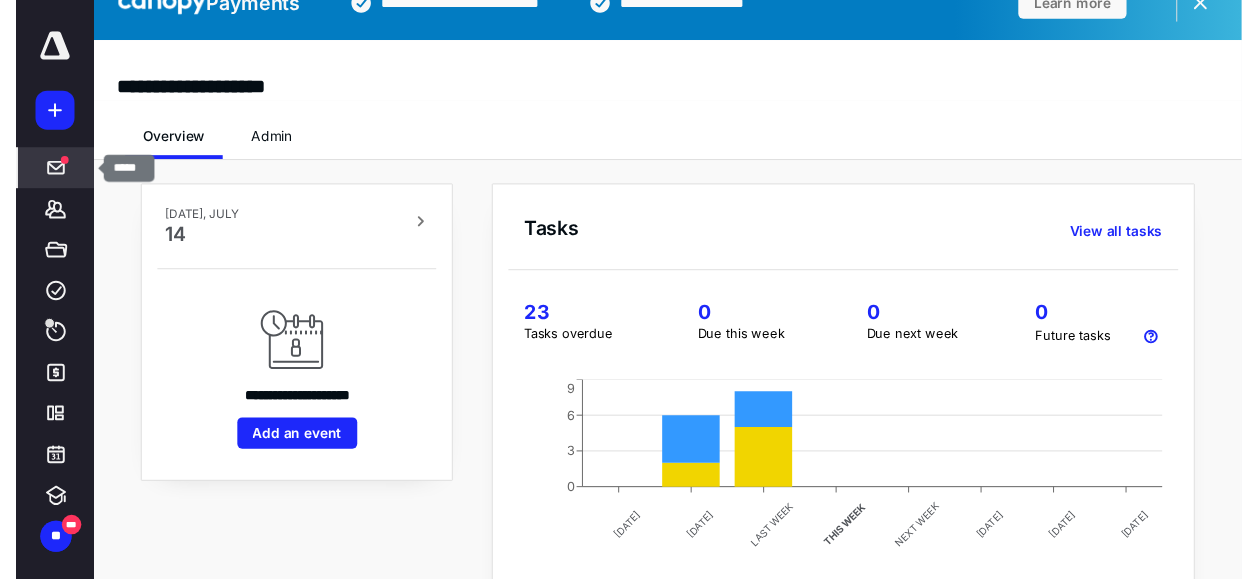 scroll, scrollTop: 0, scrollLeft: 0, axis: both 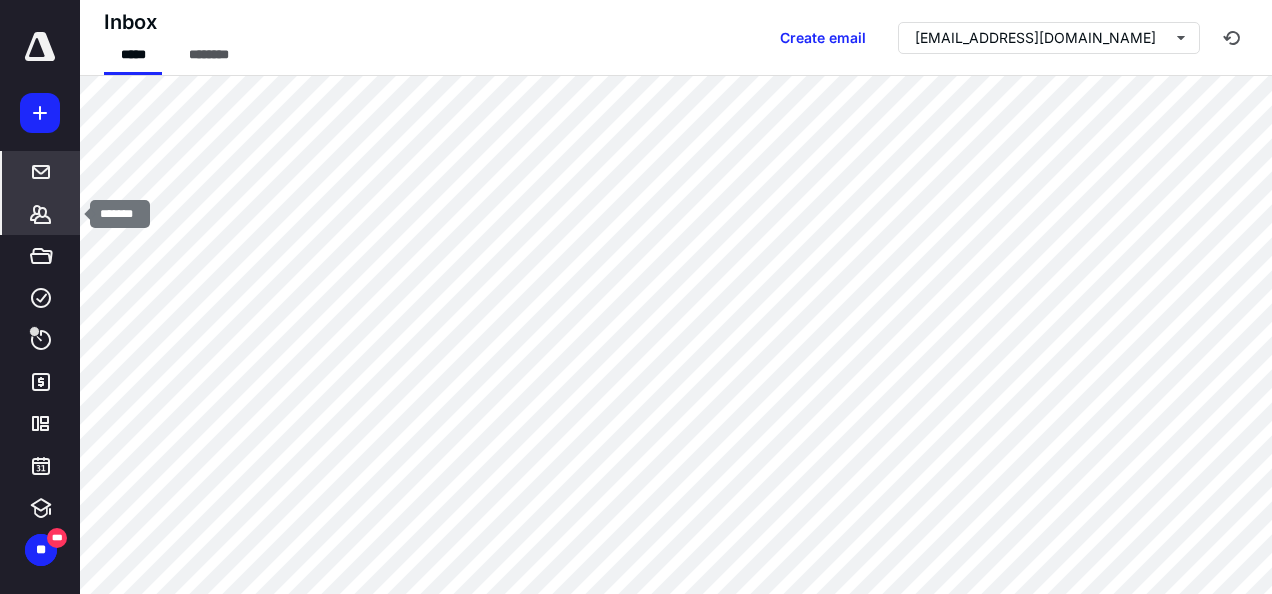 click on "*******" at bounding box center (41, 214) 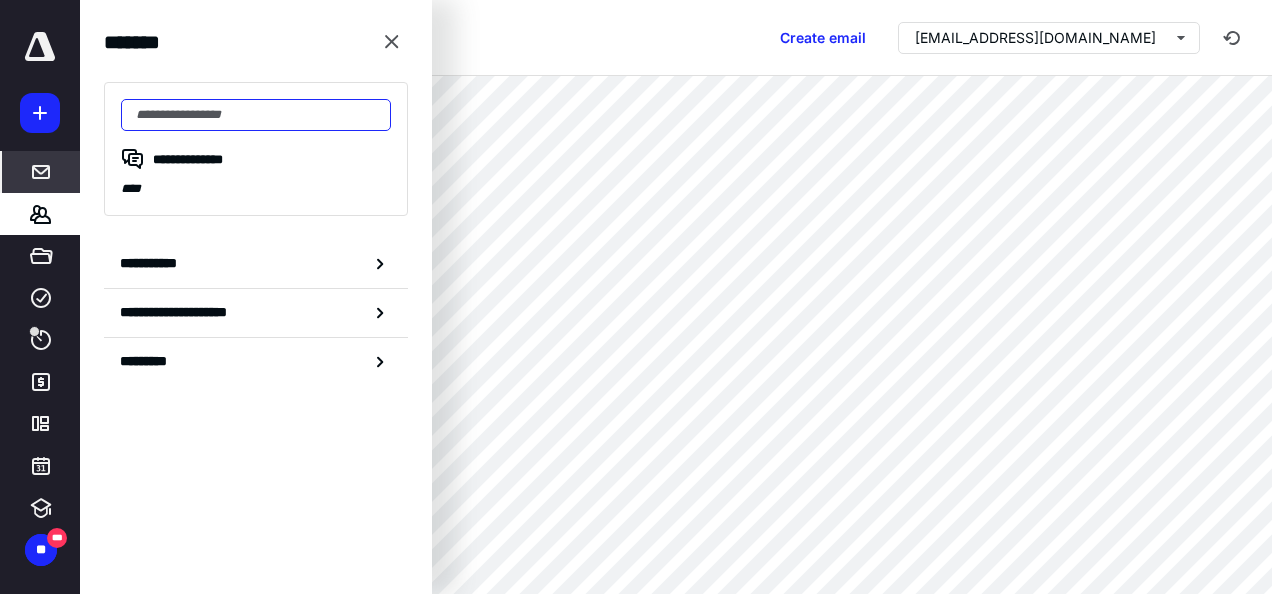 click at bounding box center (256, 115) 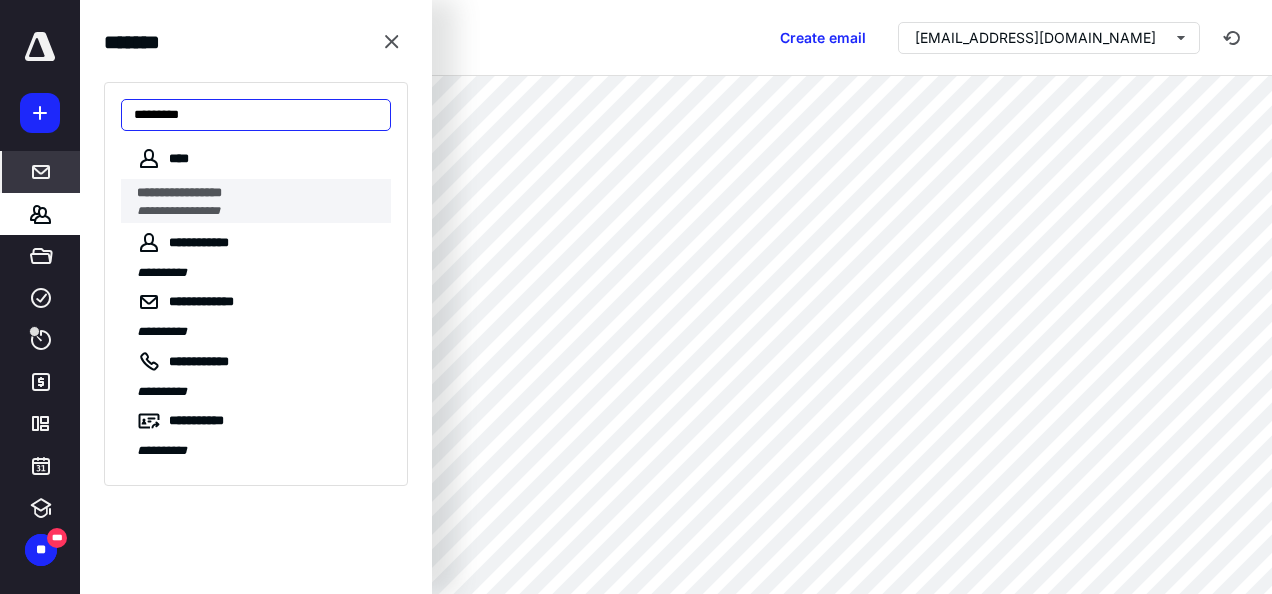 type on "*********" 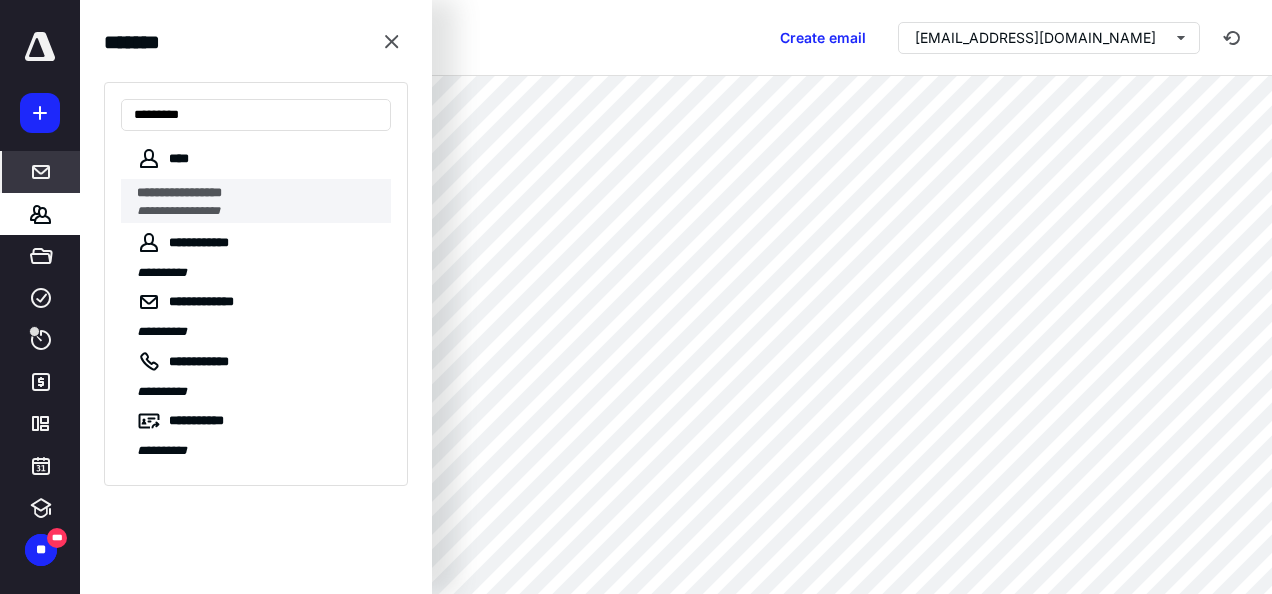 click on "**********" at bounding box center [258, 193] 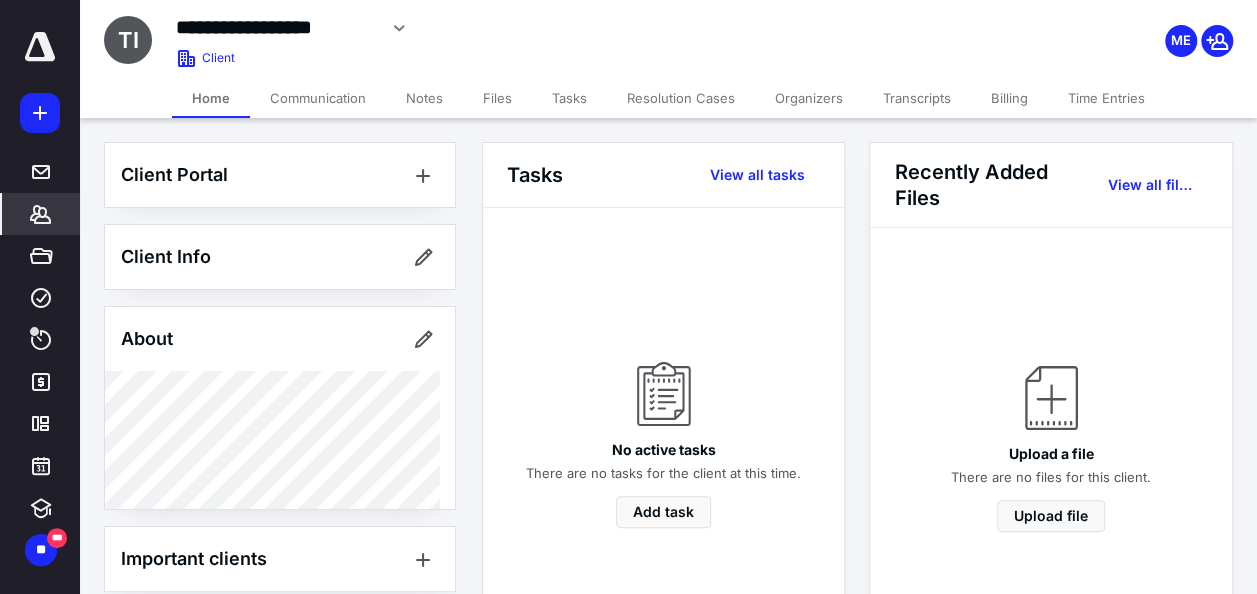 click on "Resolution Cases" at bounding box center (681, 98) 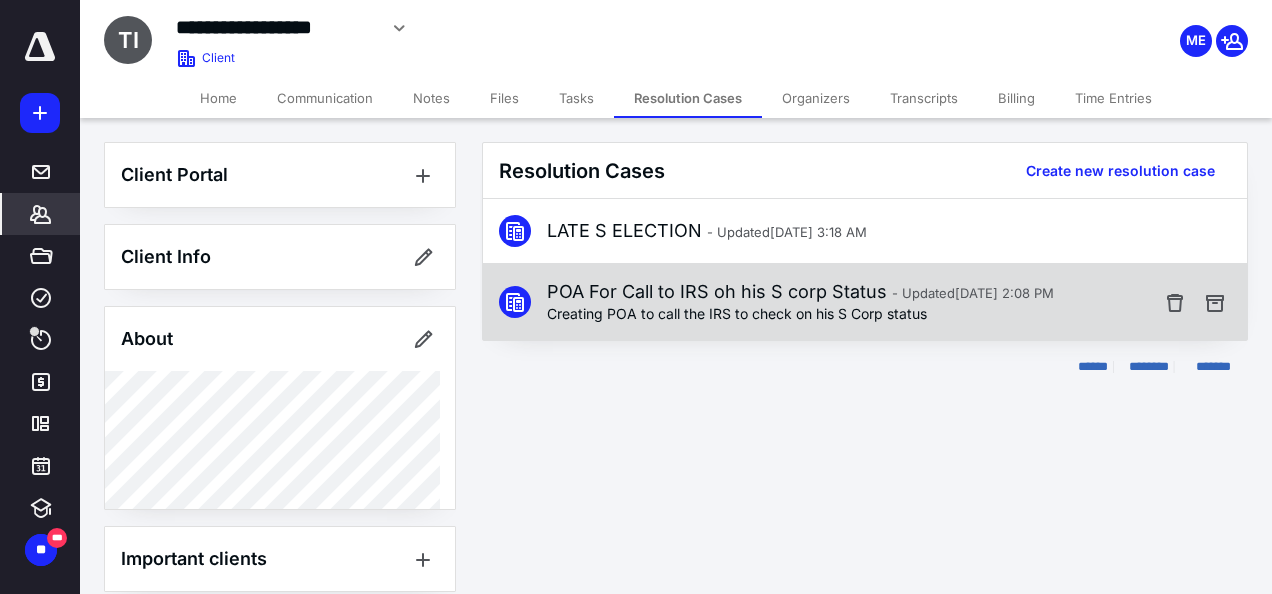 click on "Creating POA to call the IRS to check on his S Corp status" at bounding box center (800, 314) 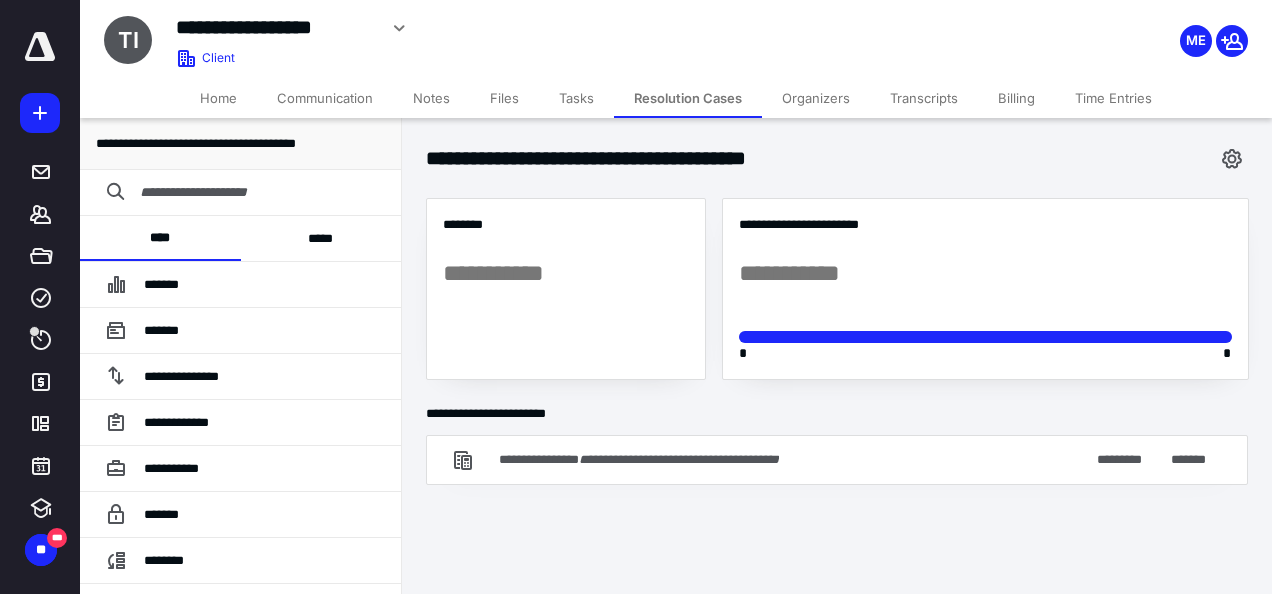 click on "**********" at bounding box center [985, 273] 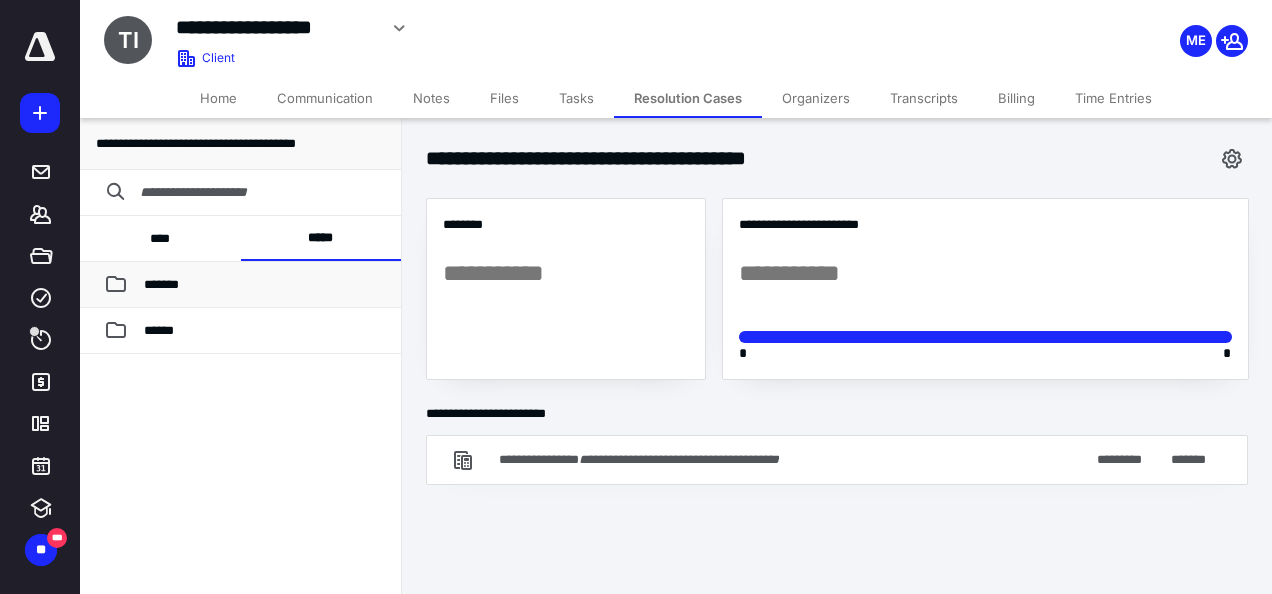 click on "*******" at bounding box center [264, 285] 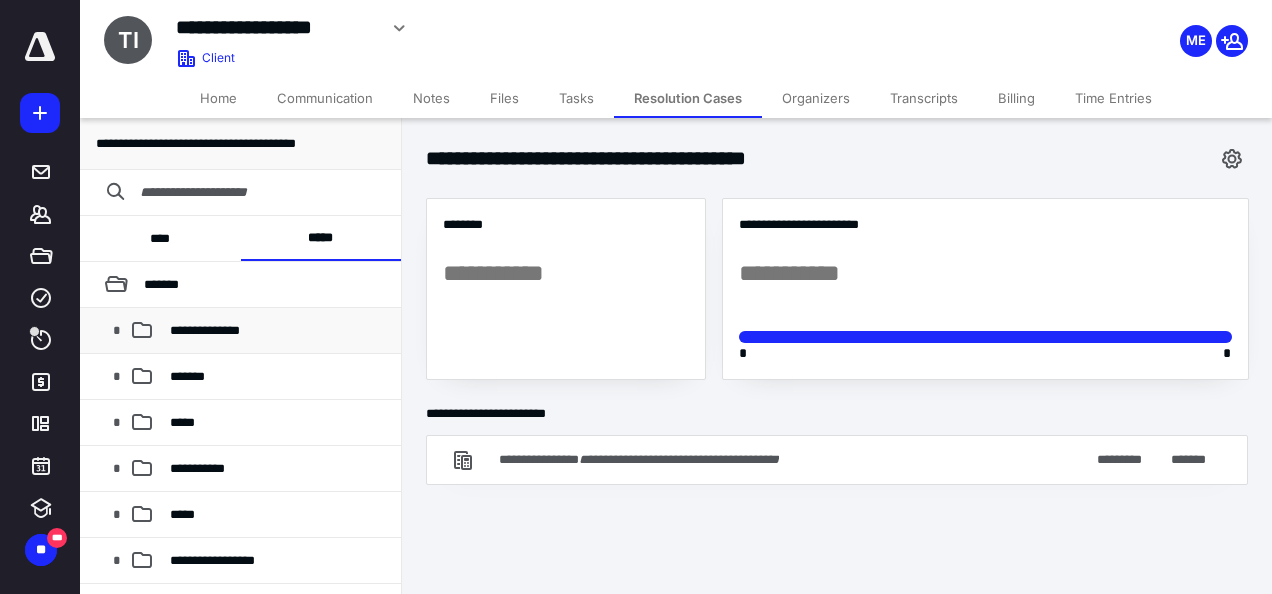 click on "**********" at bounding box center [205, 330] 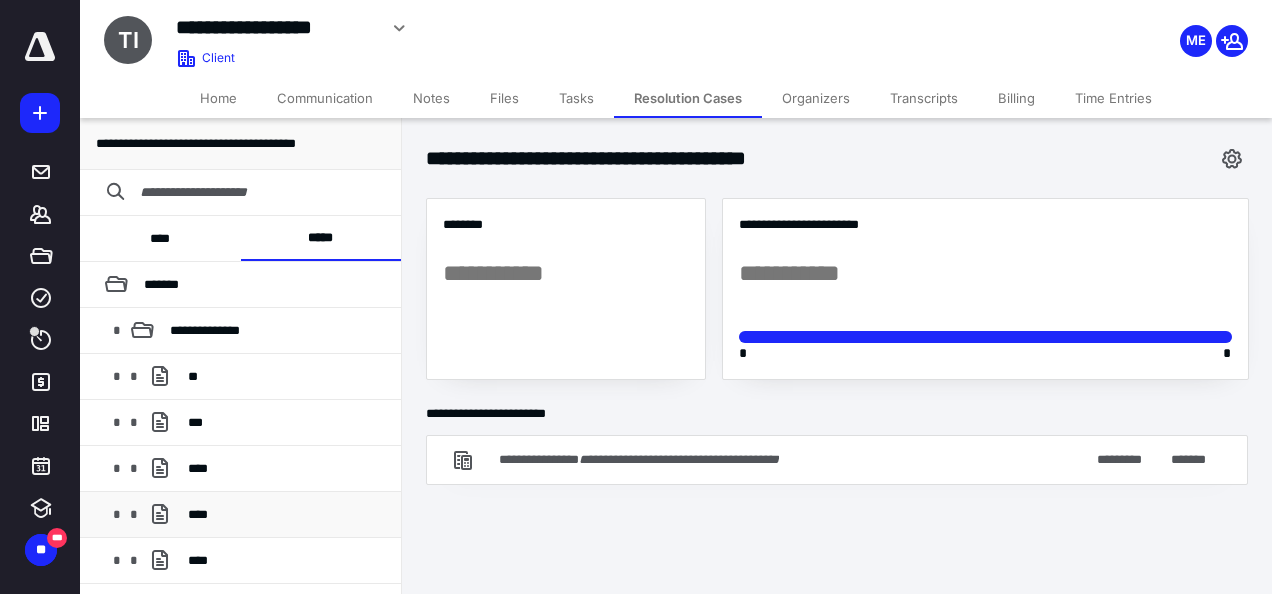 click on "****" at bounding box center [198, 514] 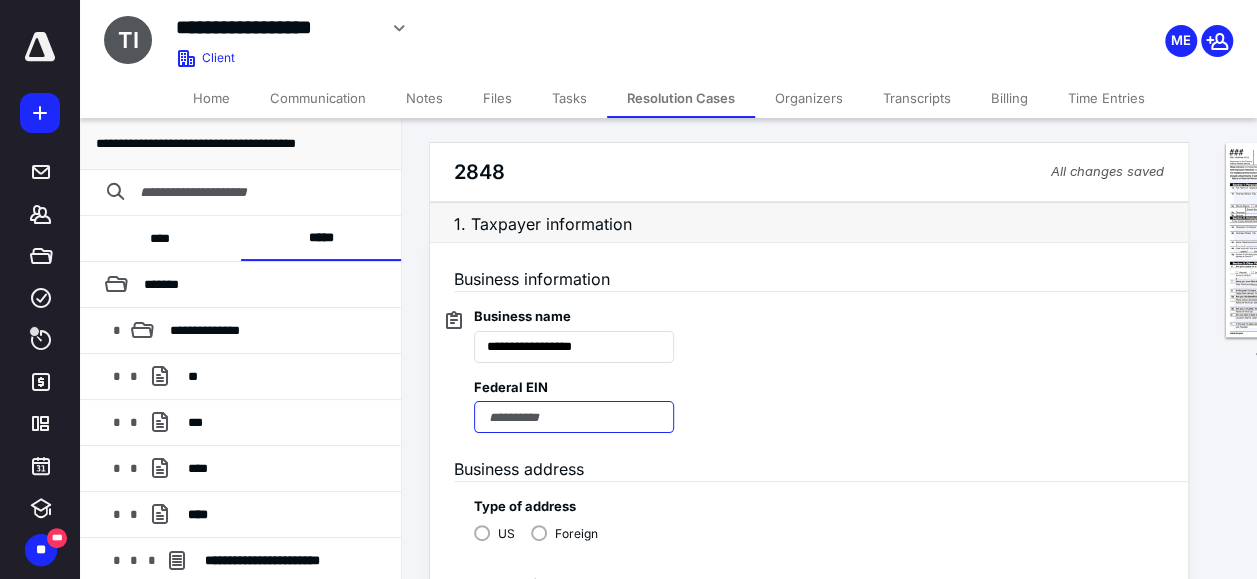 click at bounding box center [574, 417] 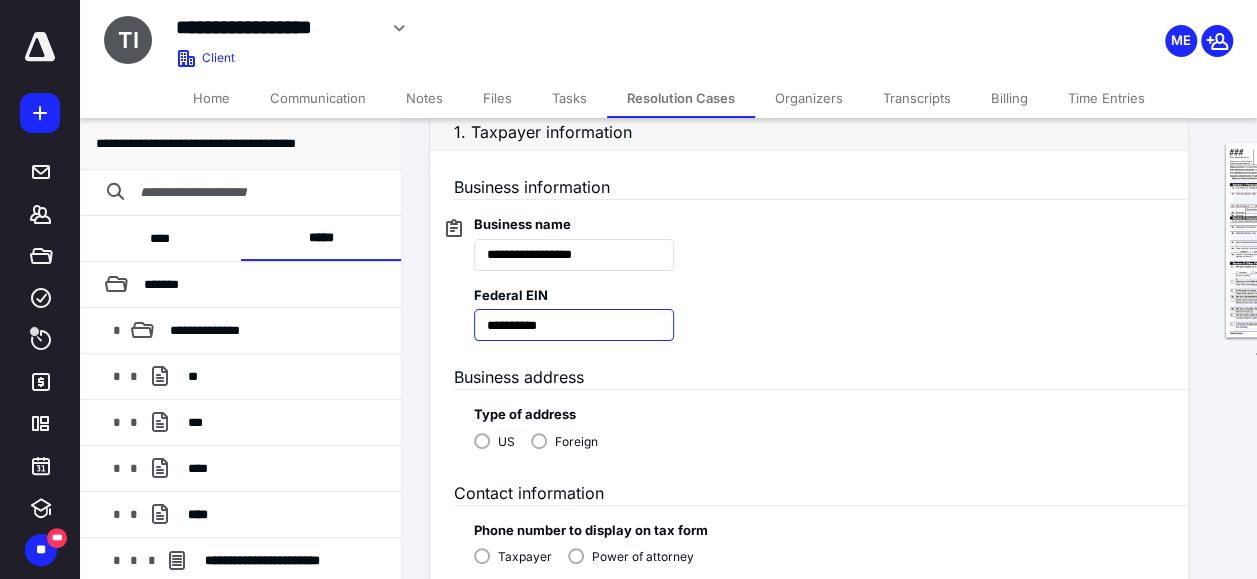 scroll, scrollTop: 91, scrollLeft: 0, axis: vertical 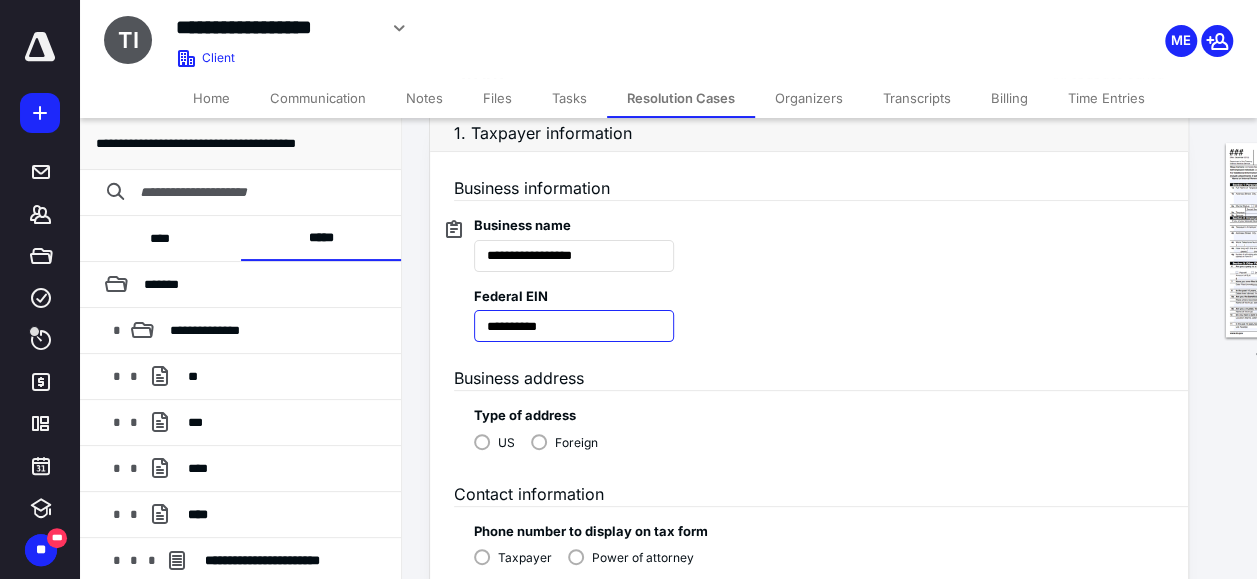 type on "**********" 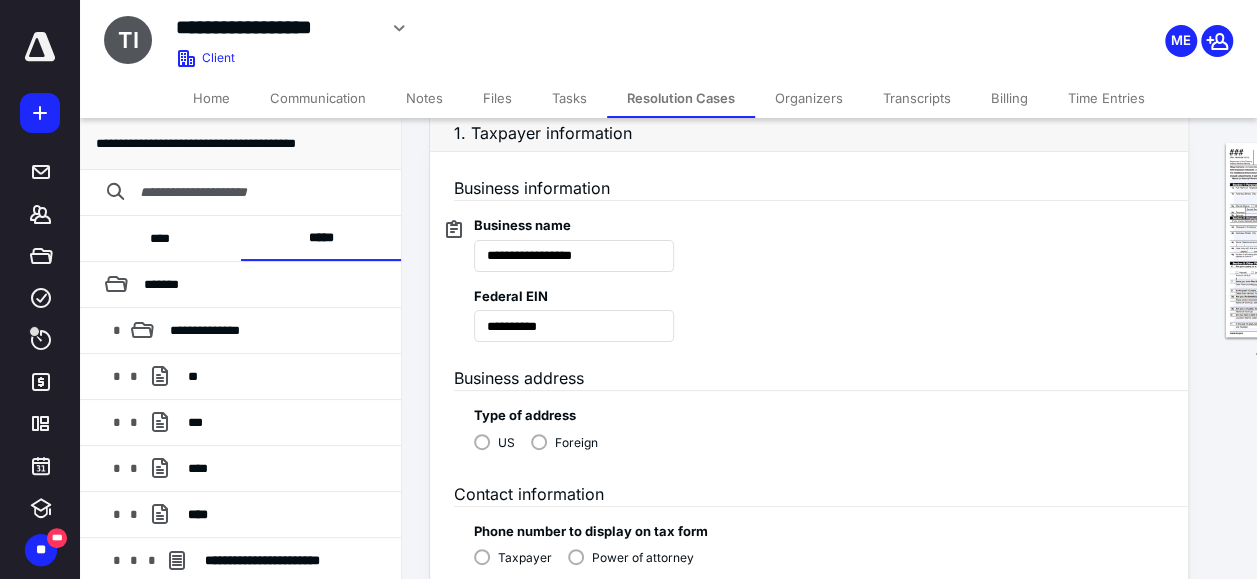 click on "US" at bounding box center (494, 441) 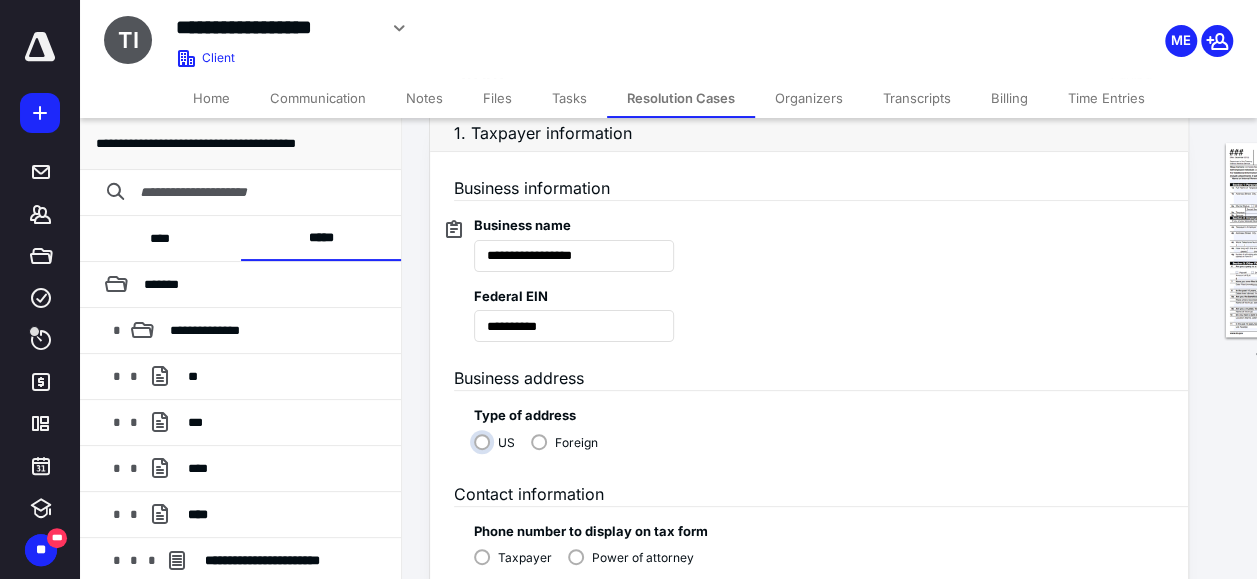 click on "US" at bounding box center [499, 450] 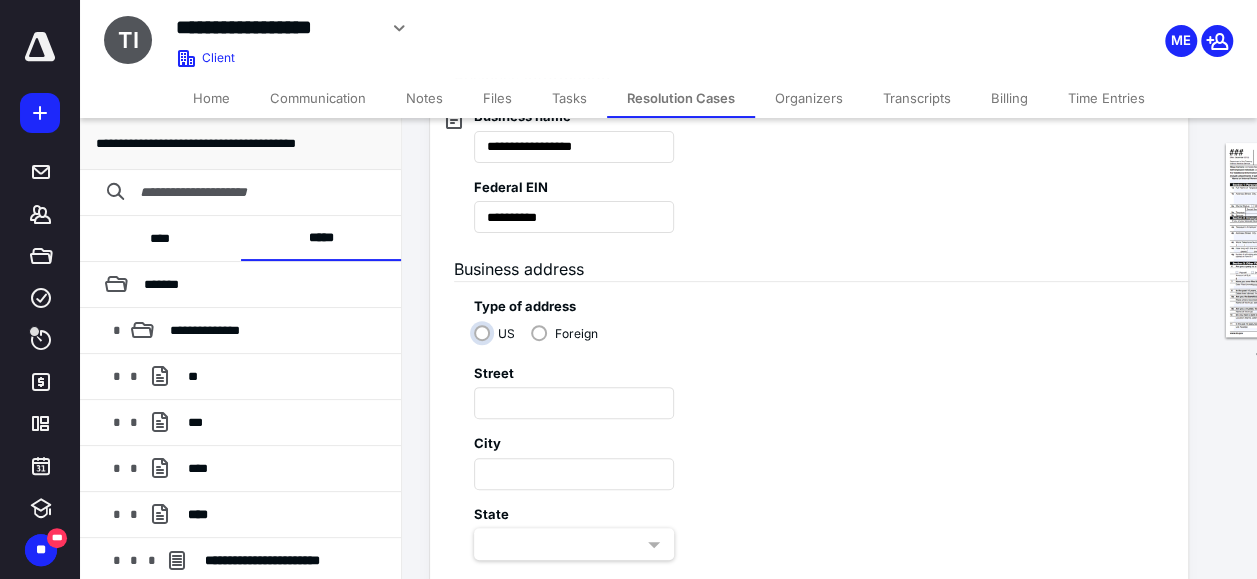 scroll, scrollTop: 201, scrollLeft: 0, axis: vertical 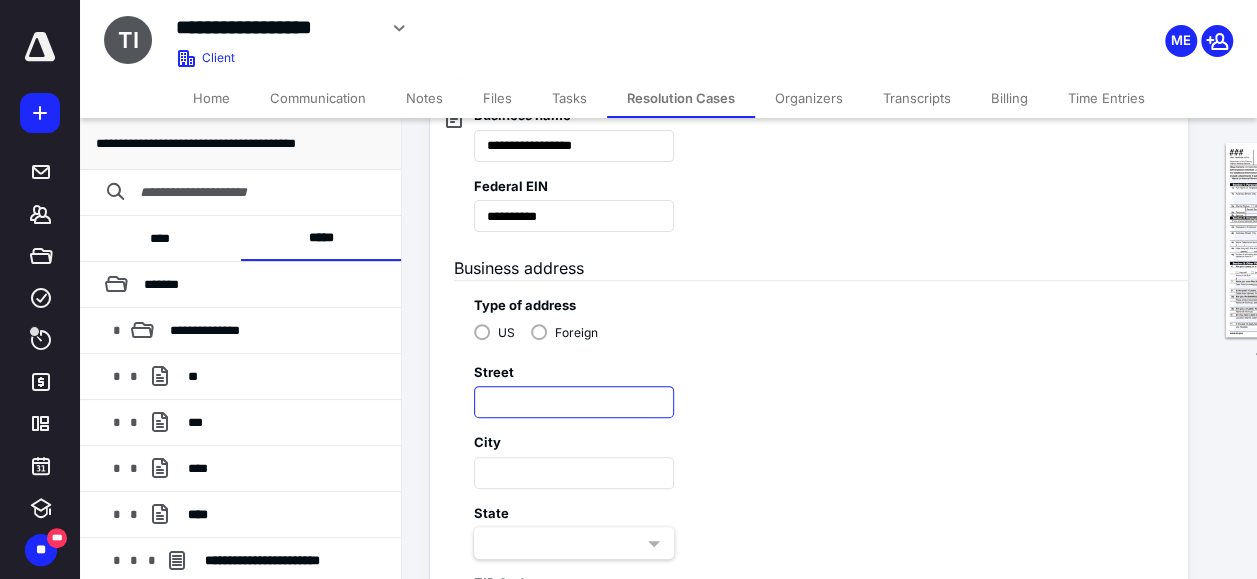 click at bounding box center [574, 402] 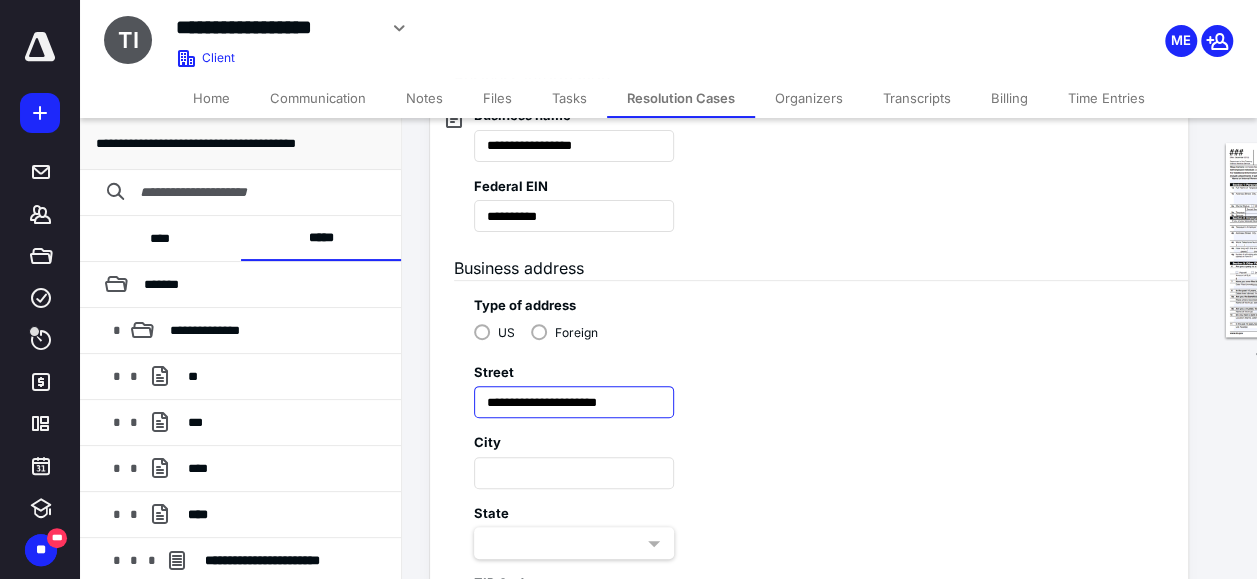 type on "**********" 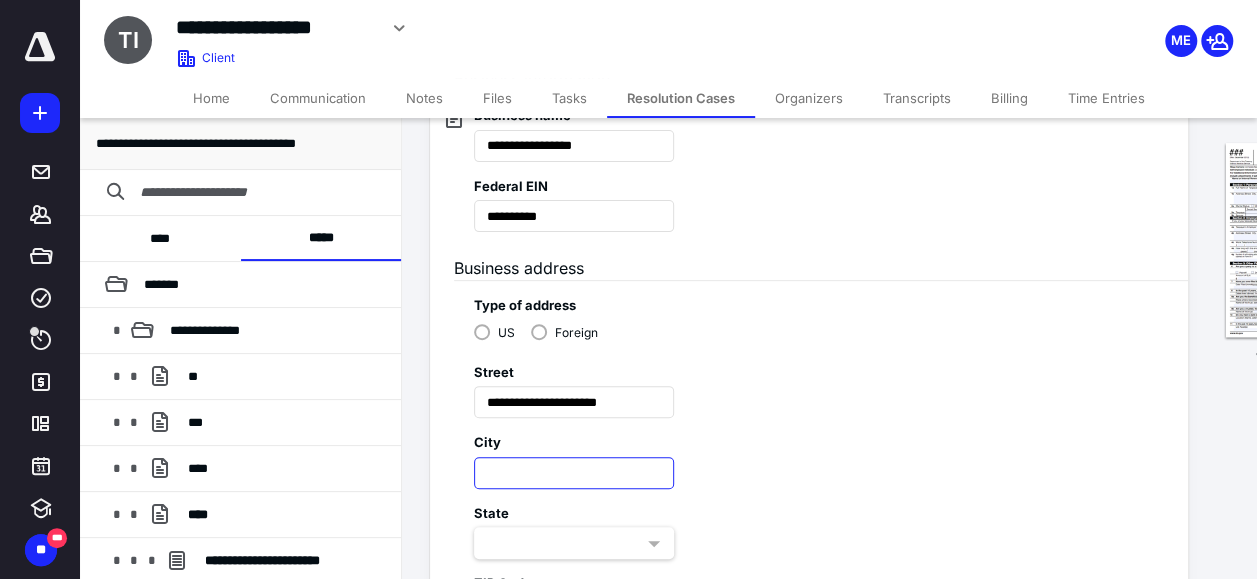 click at bounding box center [574, 473] 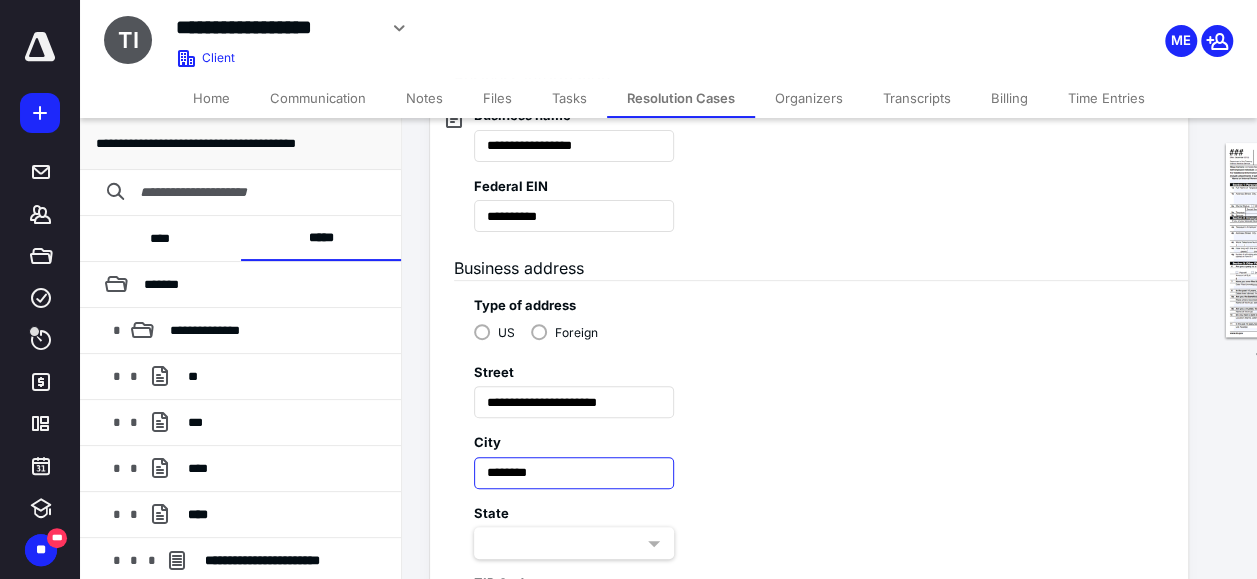 type on "********" 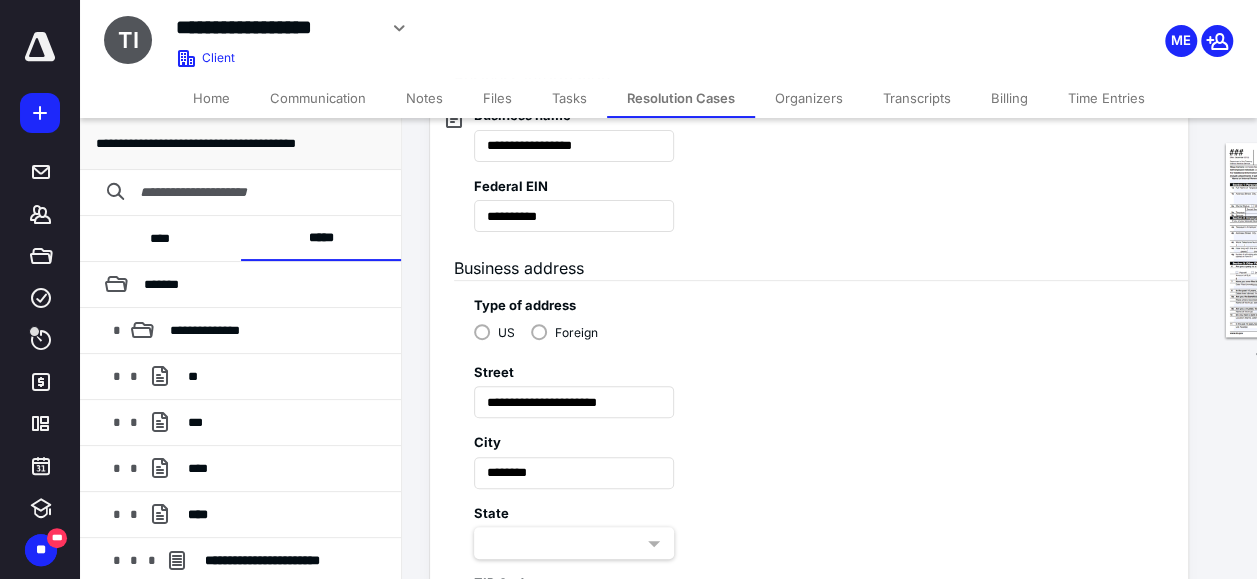 click at bounding box center [574, 543] 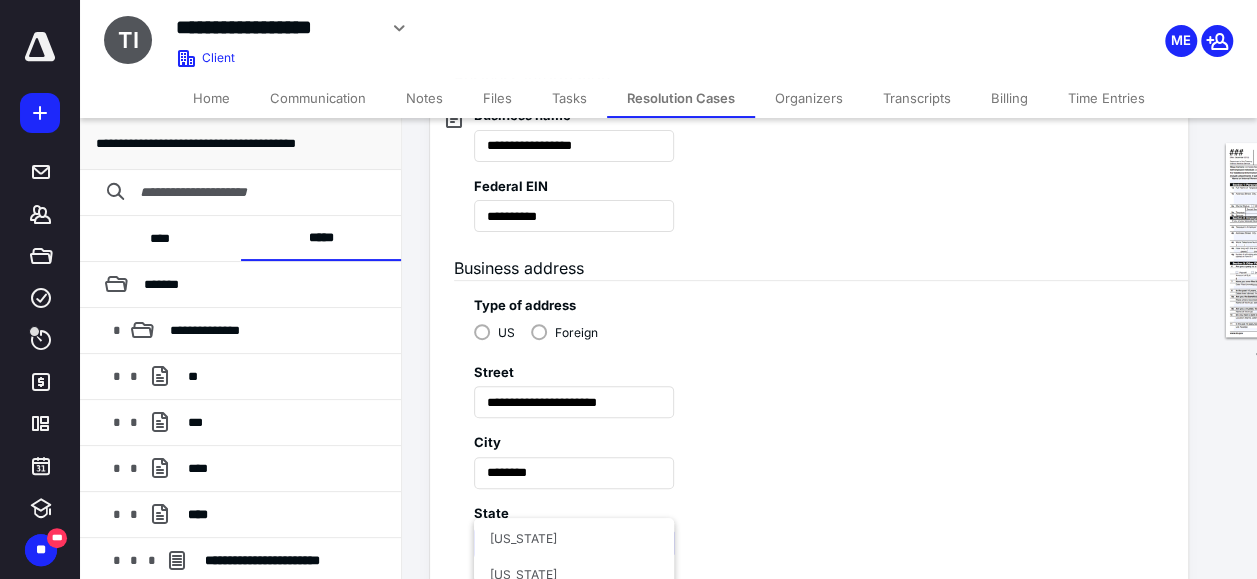 scroll, scrollTop: 1263, scrollLeft: 0, axis: vertical 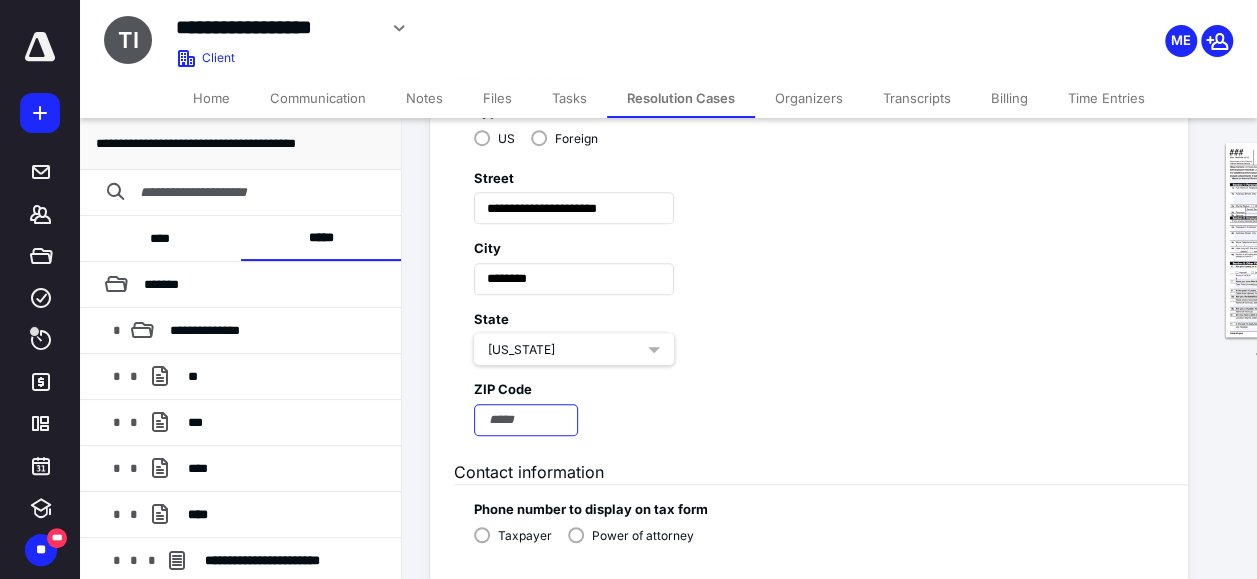 click at bounding box center [526, 420] 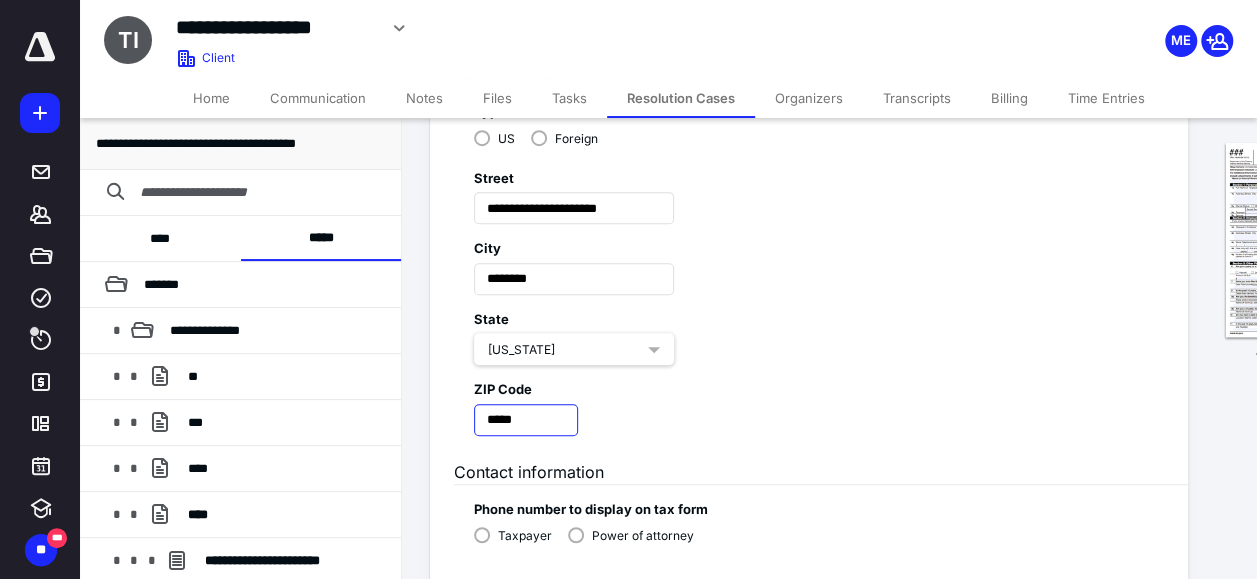 scroll, scrollTop: 442, scrollLeft: 0, axis: vertical 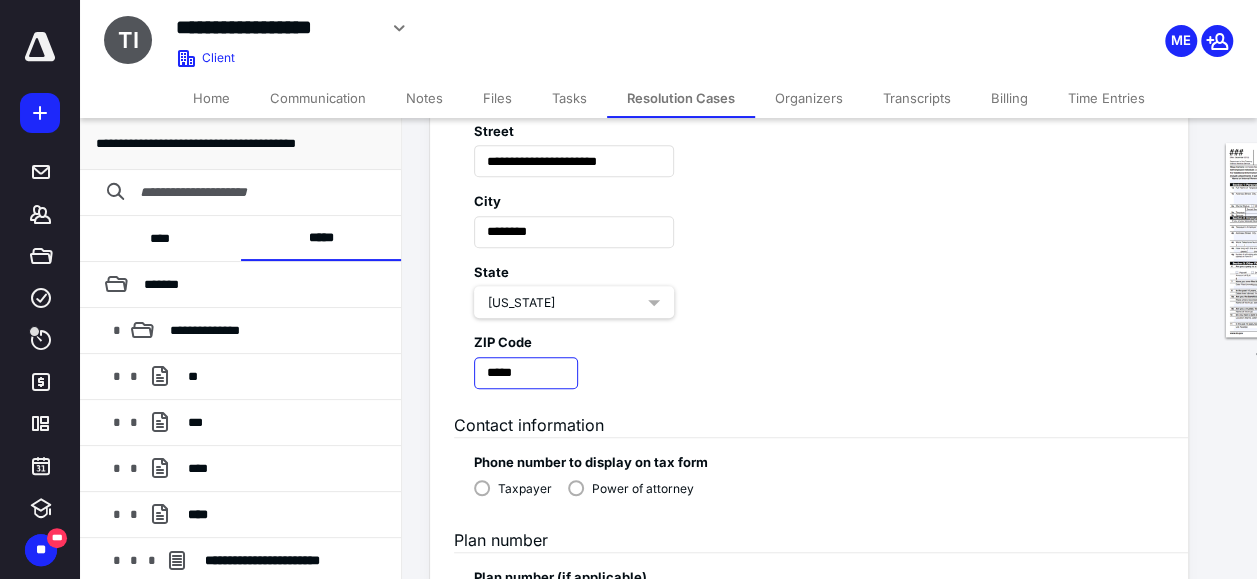 type on "*****" 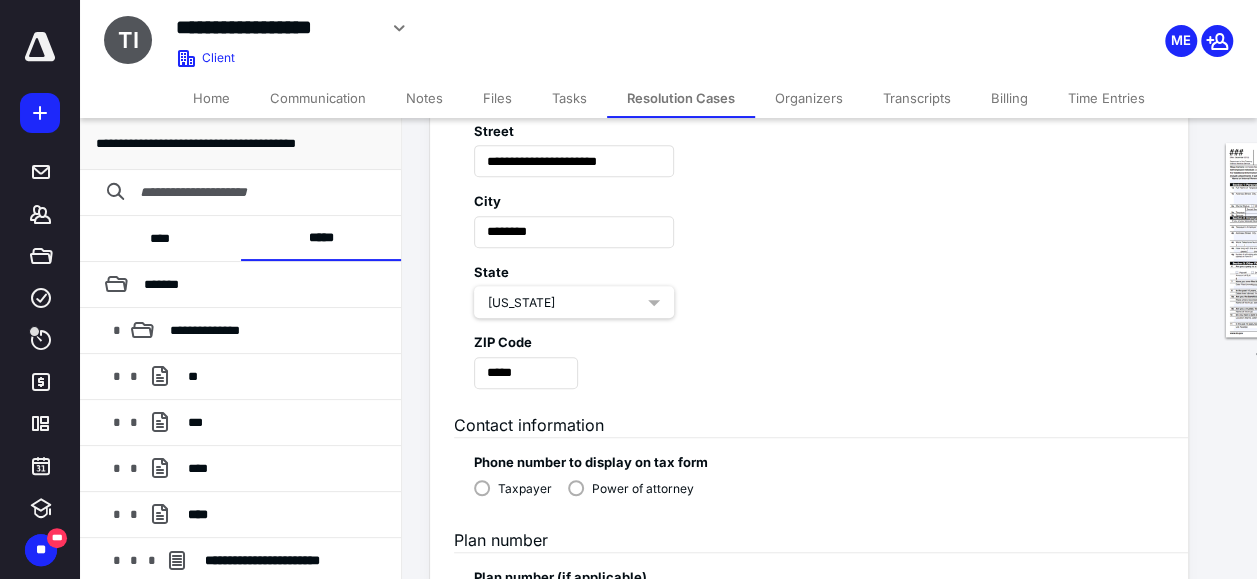 click on "Contact information" at bounding box center [821, 413] 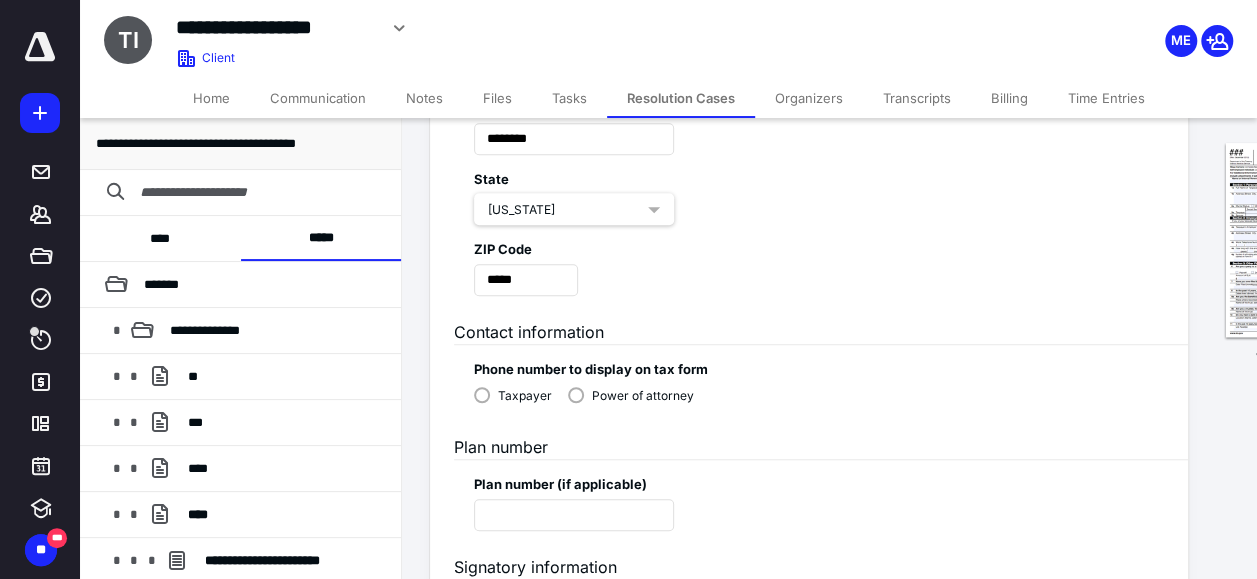 scroll, scrollTop: 536, scrollLeft: 0, axis: vertical 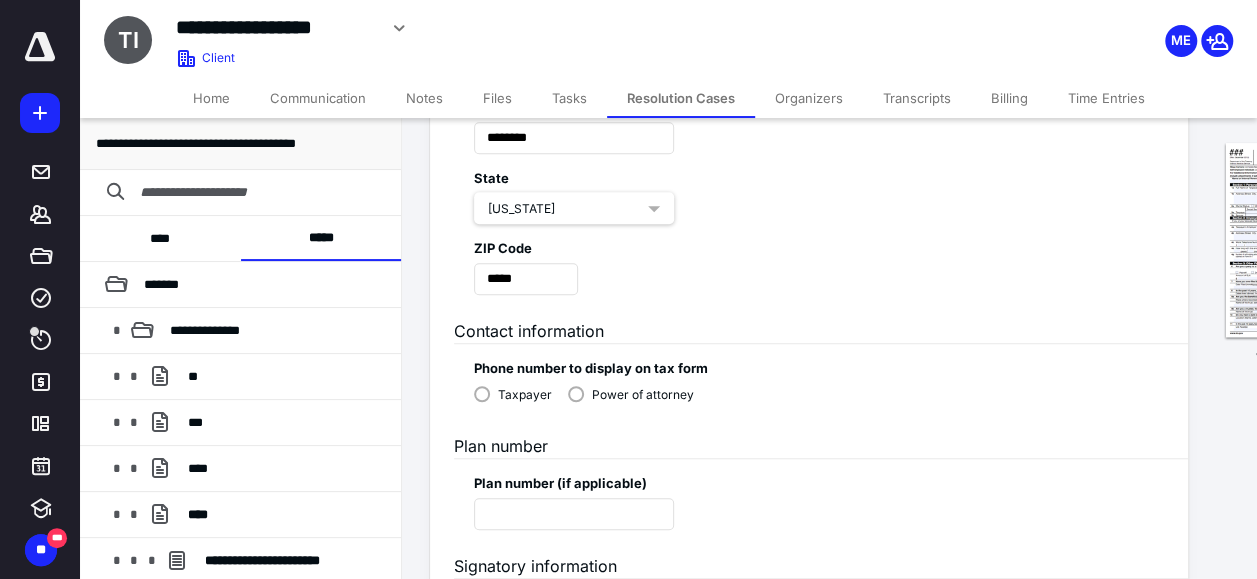 click on "Taxpayer" at bounding box center (513, 393) 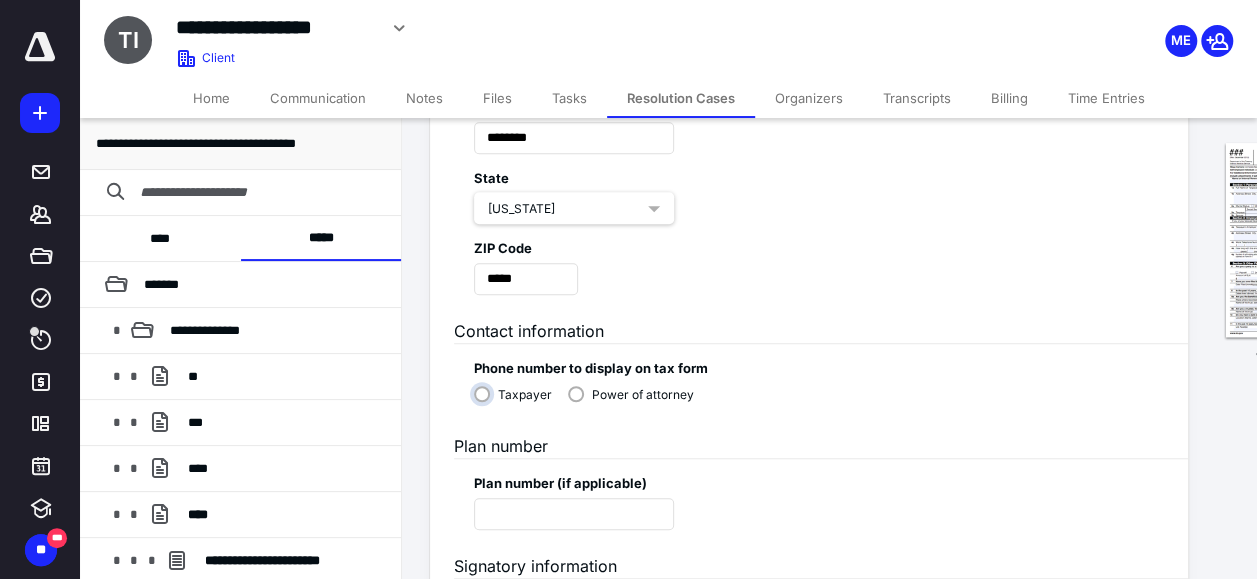 click on "Taxpayer" at bounding box center (518, 402) 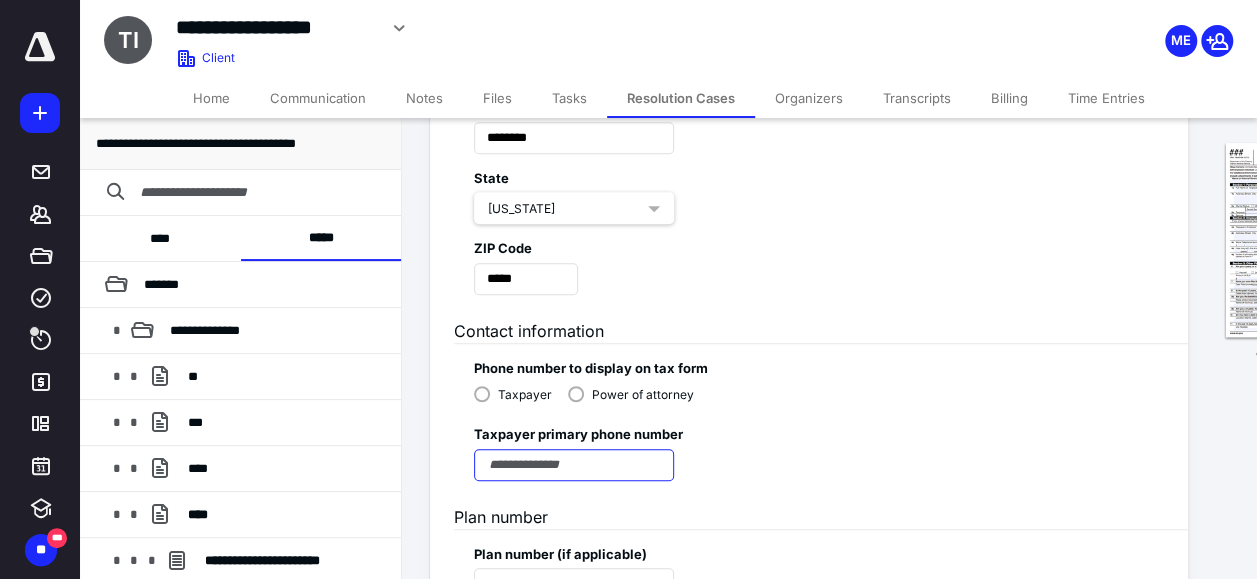 click at bounding box center [574, 465] 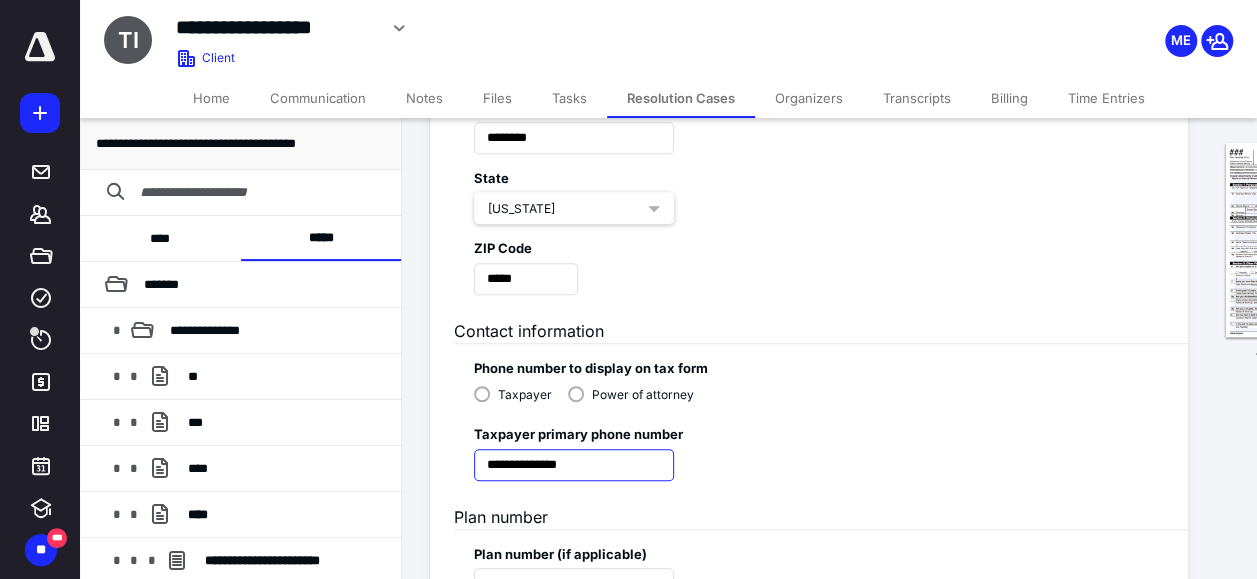 type on "**********" 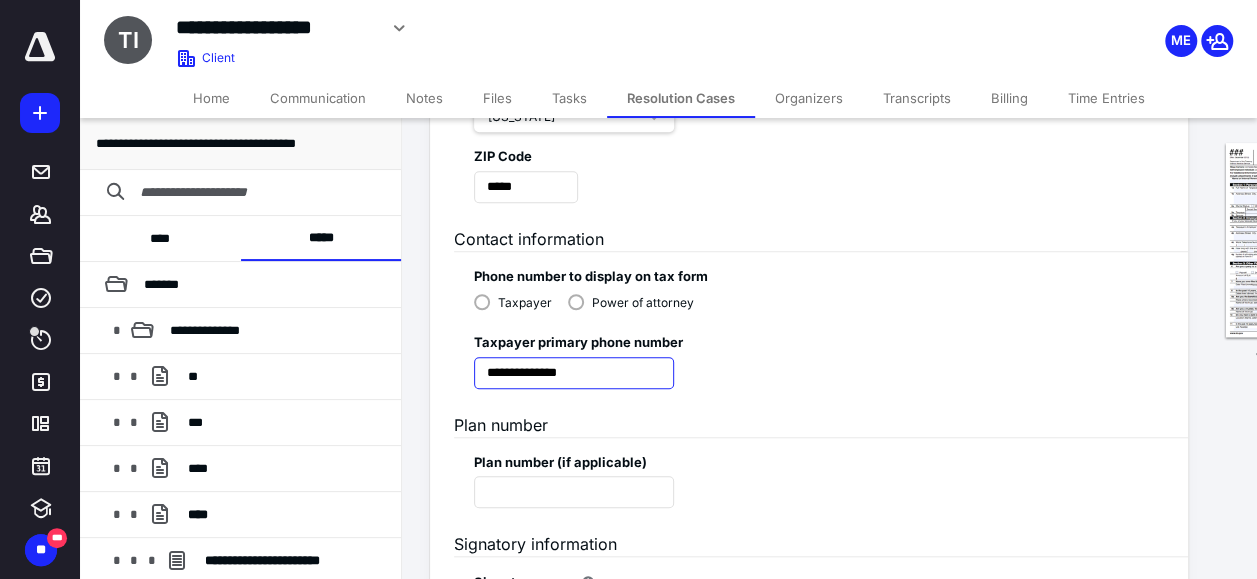 scroll, scrollTop: 627, scrollLeft: 0, axis: vertical 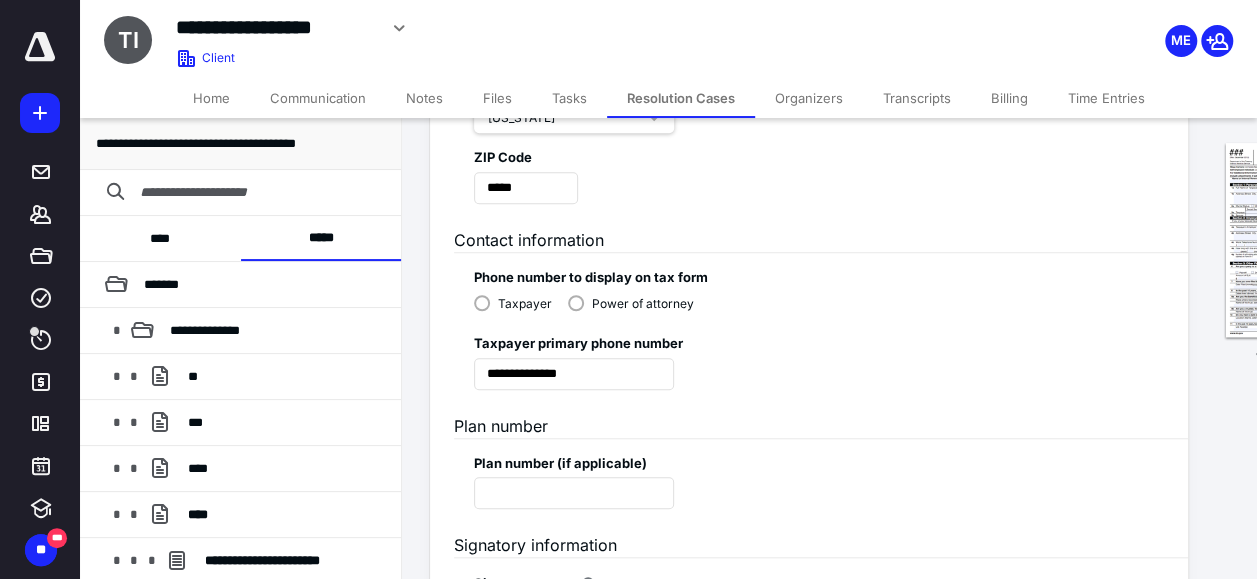 click on "Power of attorney" at bounding box center (631, 302) 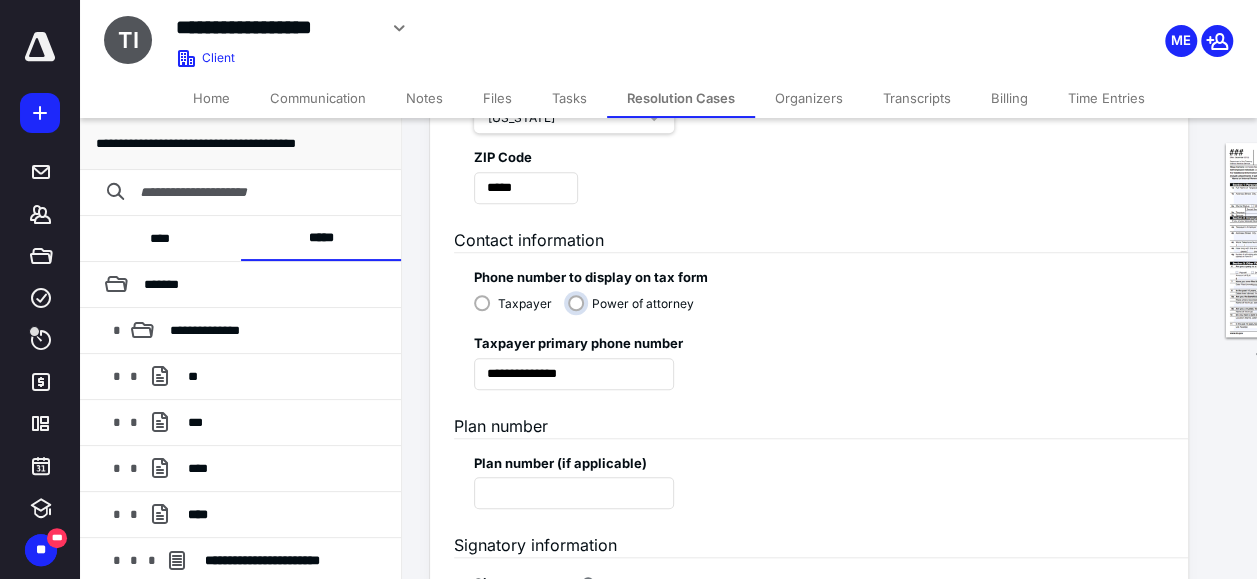 click on "Power of attorney" at bounding box center (636, 311) 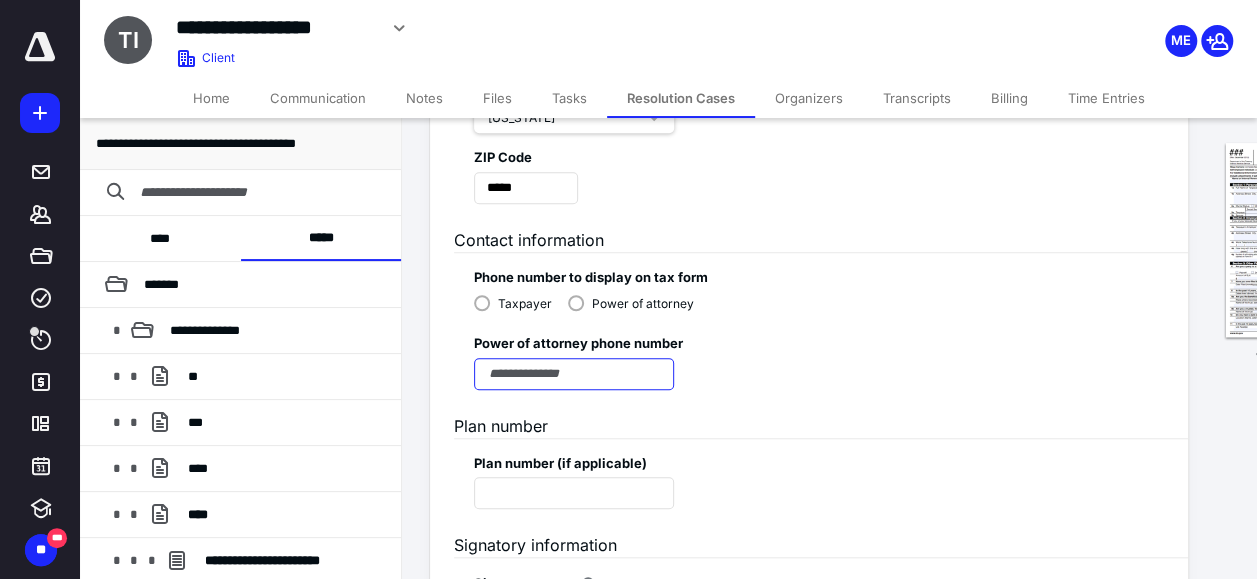 click at bounding box center [574, 374] 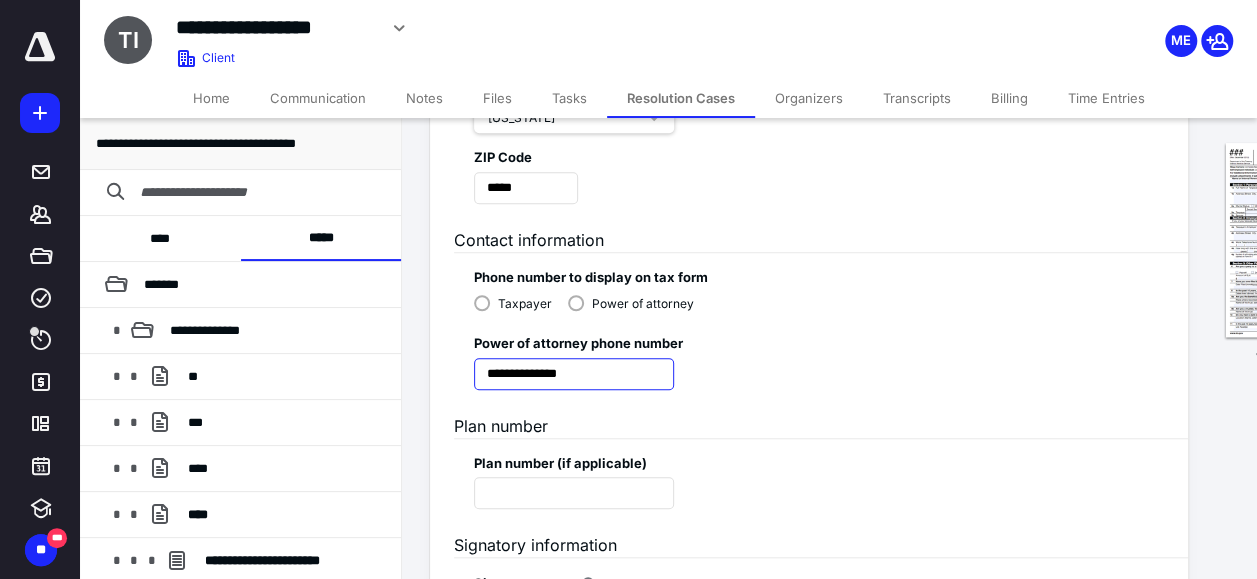 type on "**********" 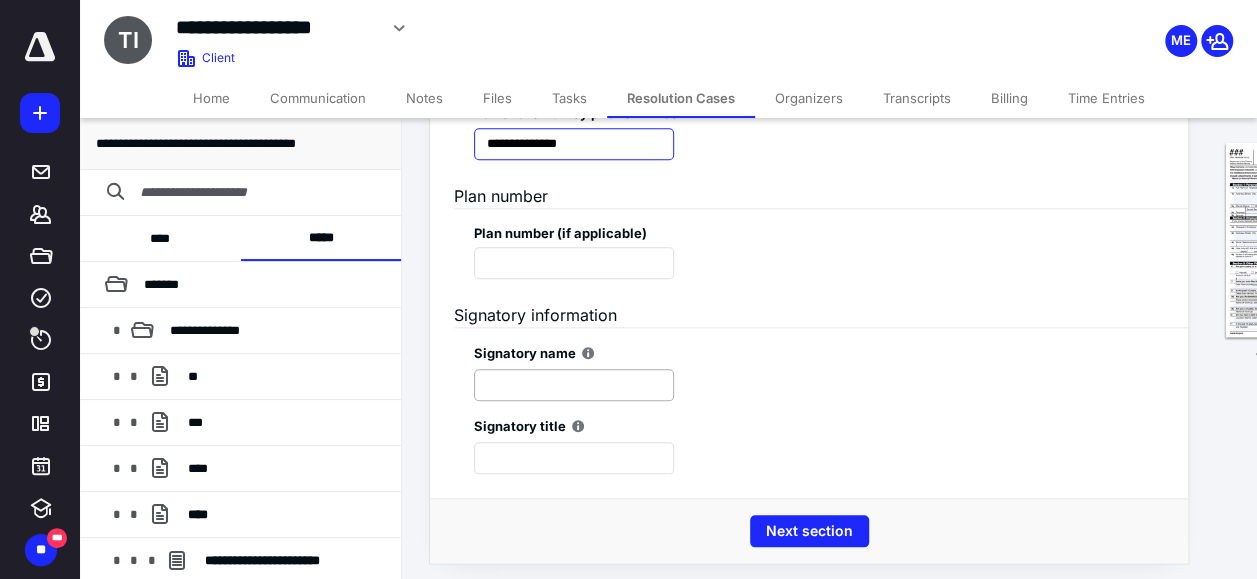 scroll, scrollTop: 856, scrollLeft: 0, axis: vertical 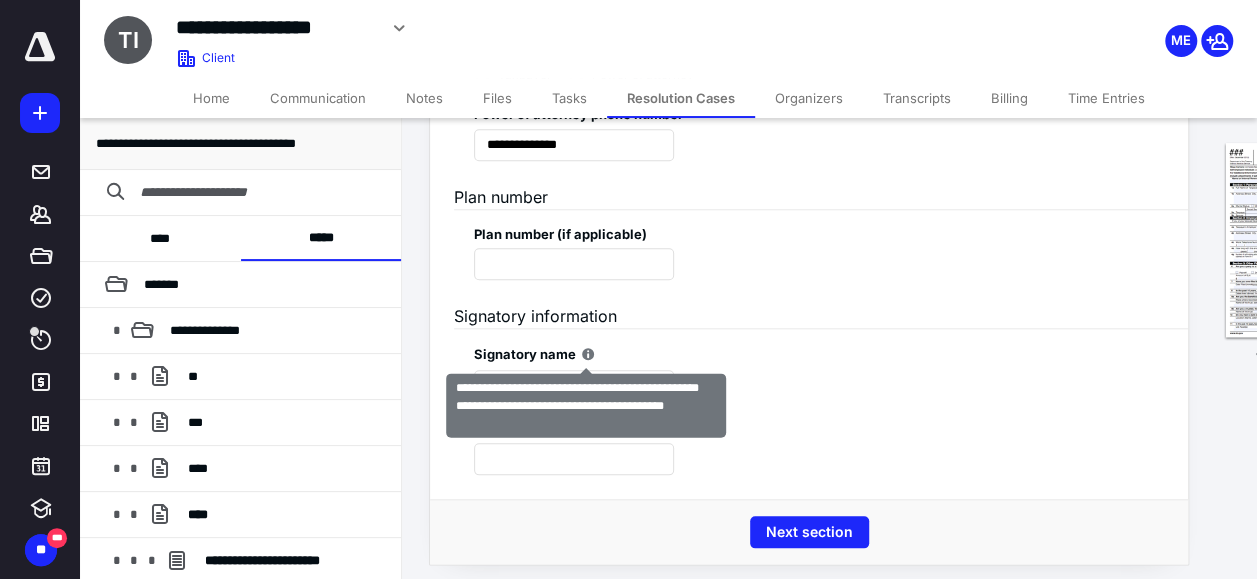click 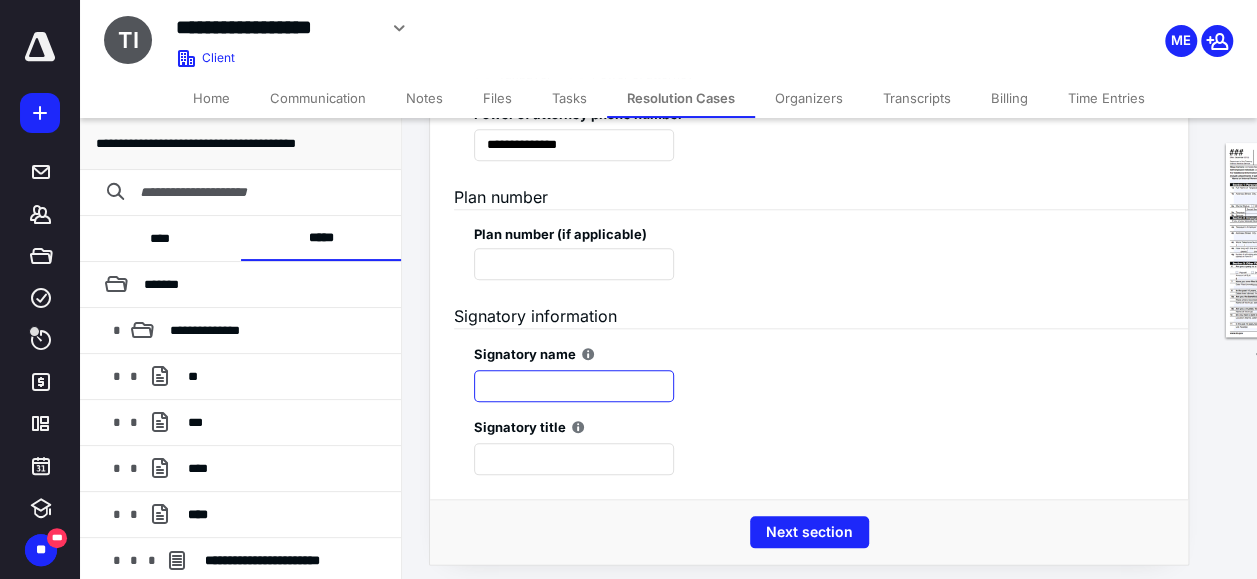 click at bounding box center (574, 386) 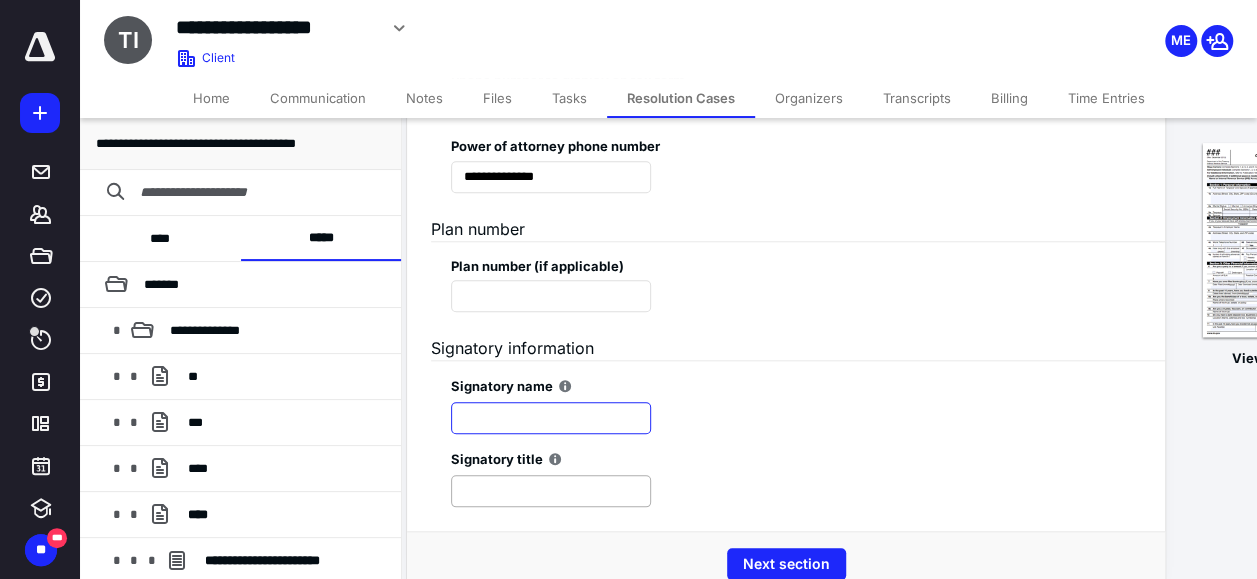 scroll, scrollTop: 830, scrollLeft: 24, axis: both 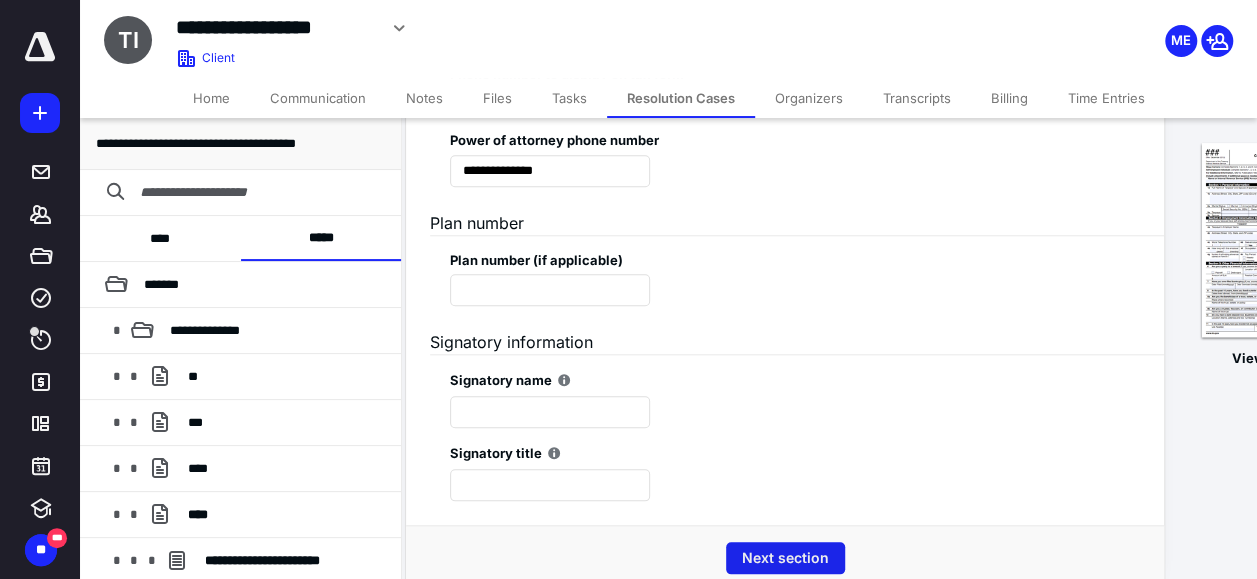 click on "Next section" at bounding box center (785, 558) 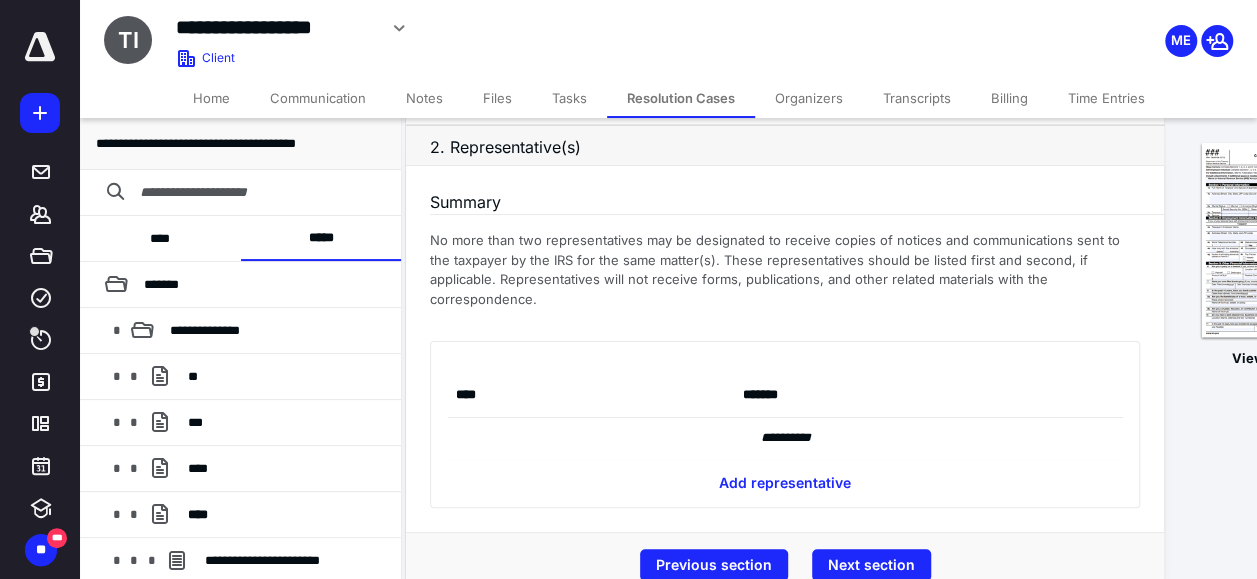 scroll, scrollTop: 86, scrollLeft: 24, axis: both 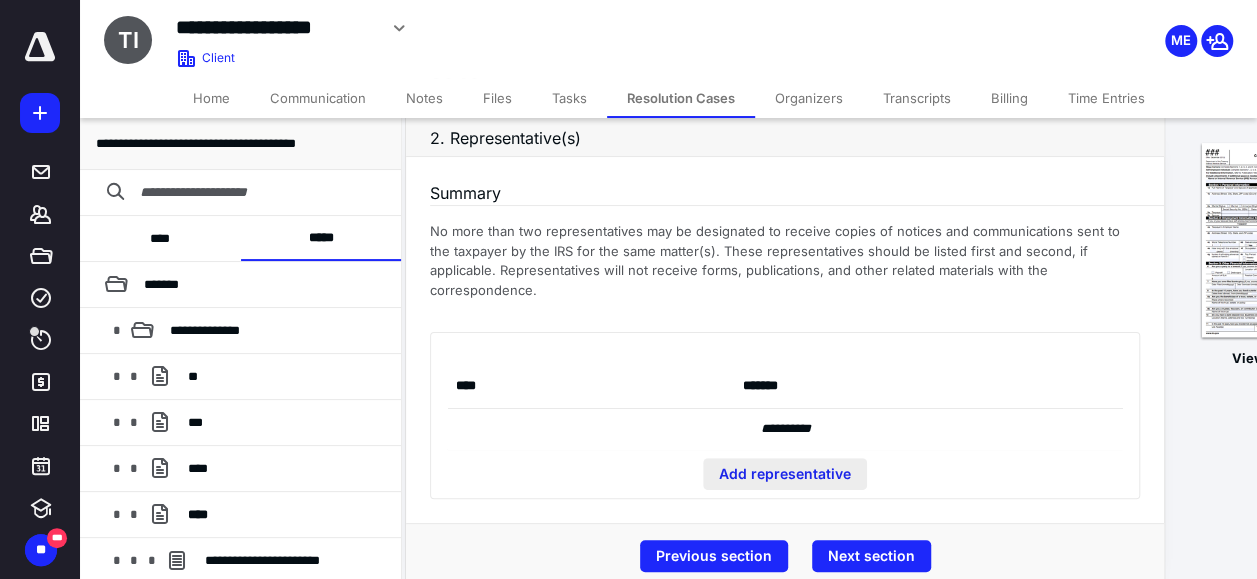 click on "Add representative" at bounding box center (785, 474) 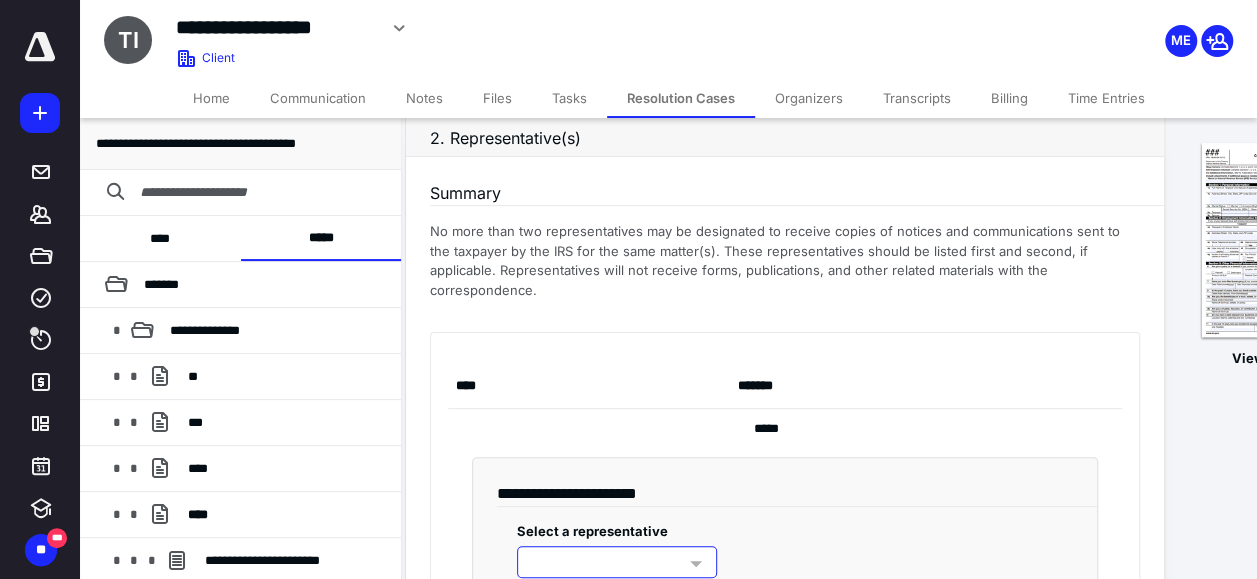scroll, scrollTop: 201, scrollLeft: 24, axis: both 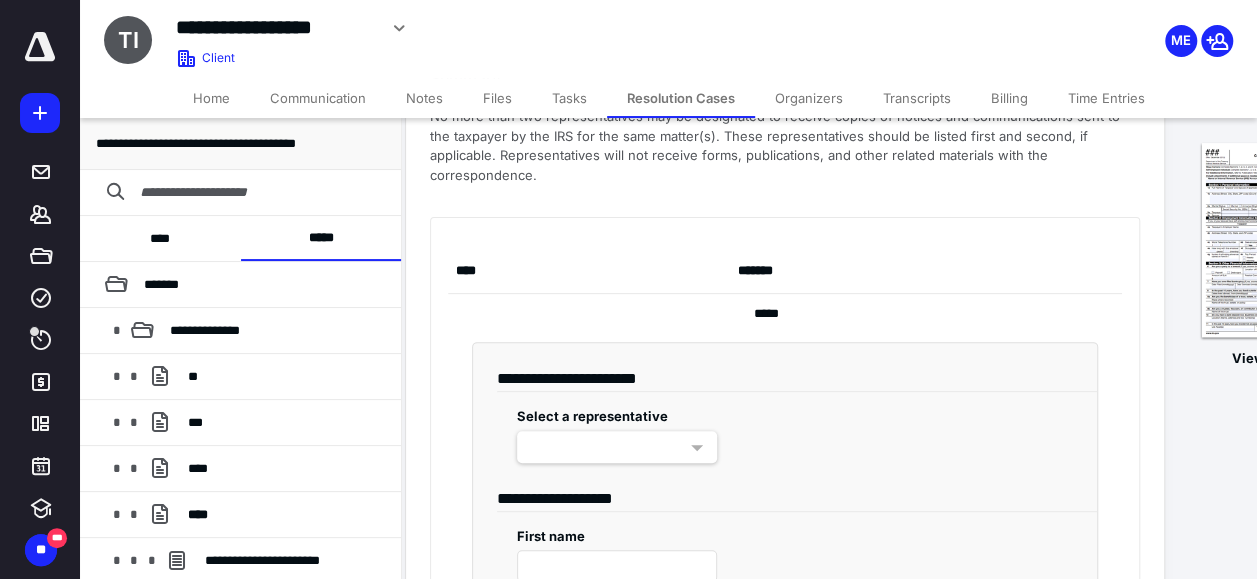 click at bounding box center [617, 447] 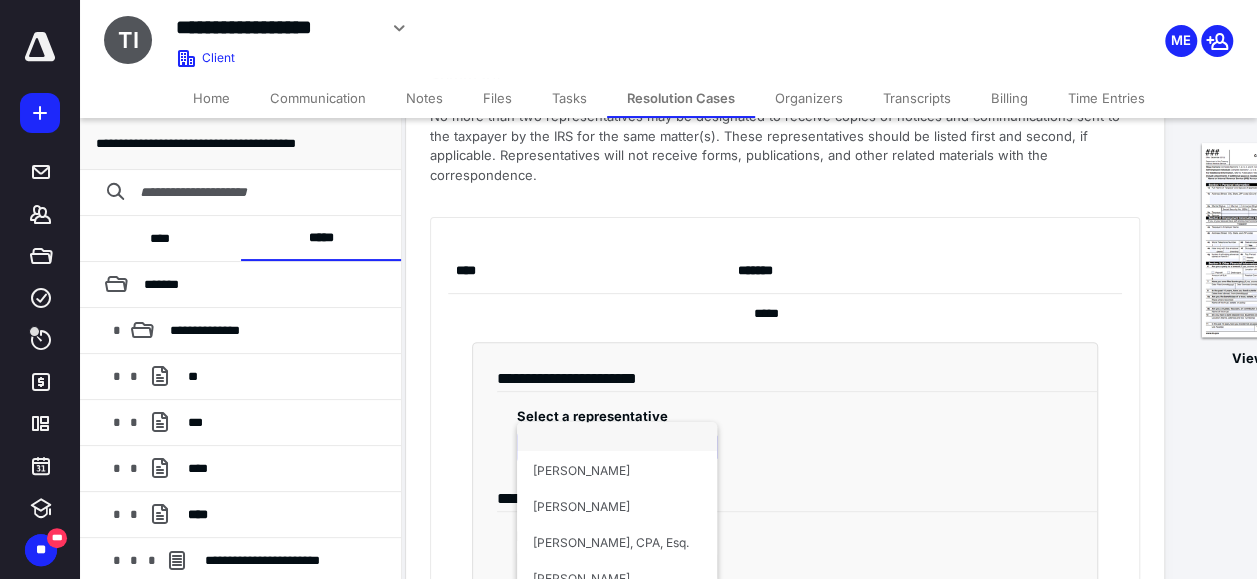 scroll, scrollTop: 18, scrollLeft: 0, axis: vertical 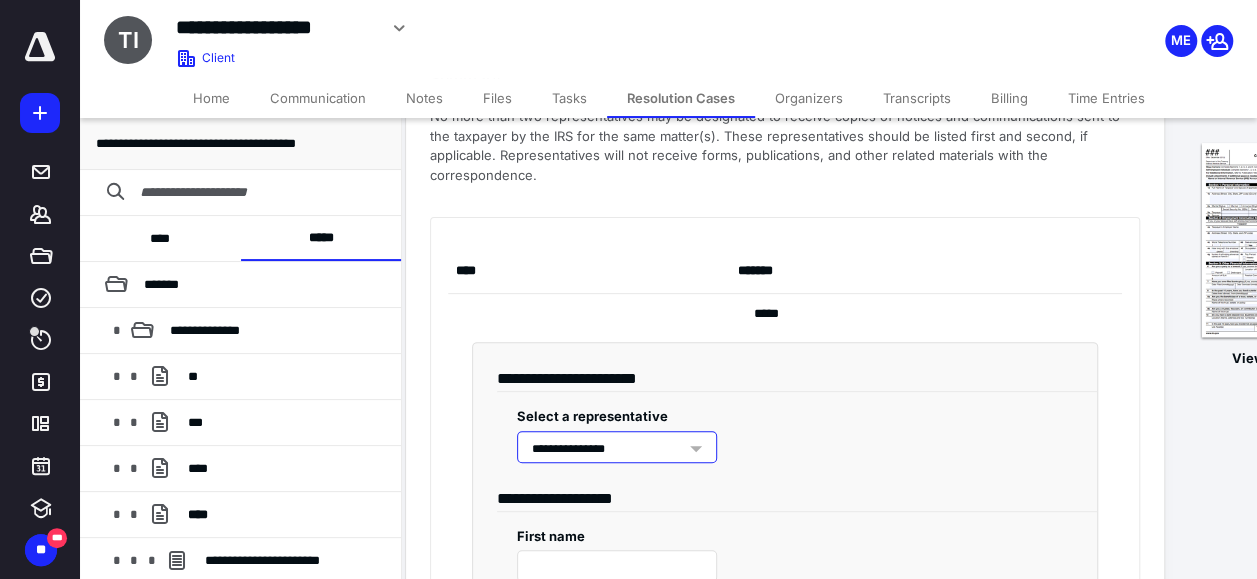 type on "*******" 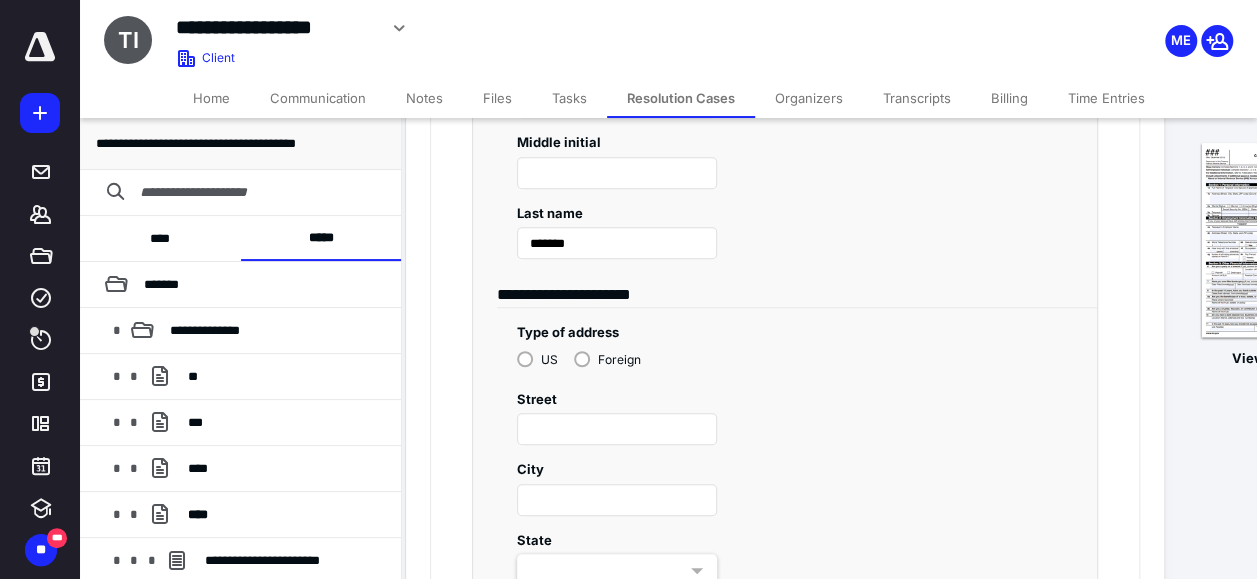 scroll, scrollTop: 689, scrollLeft: 24, axis: both 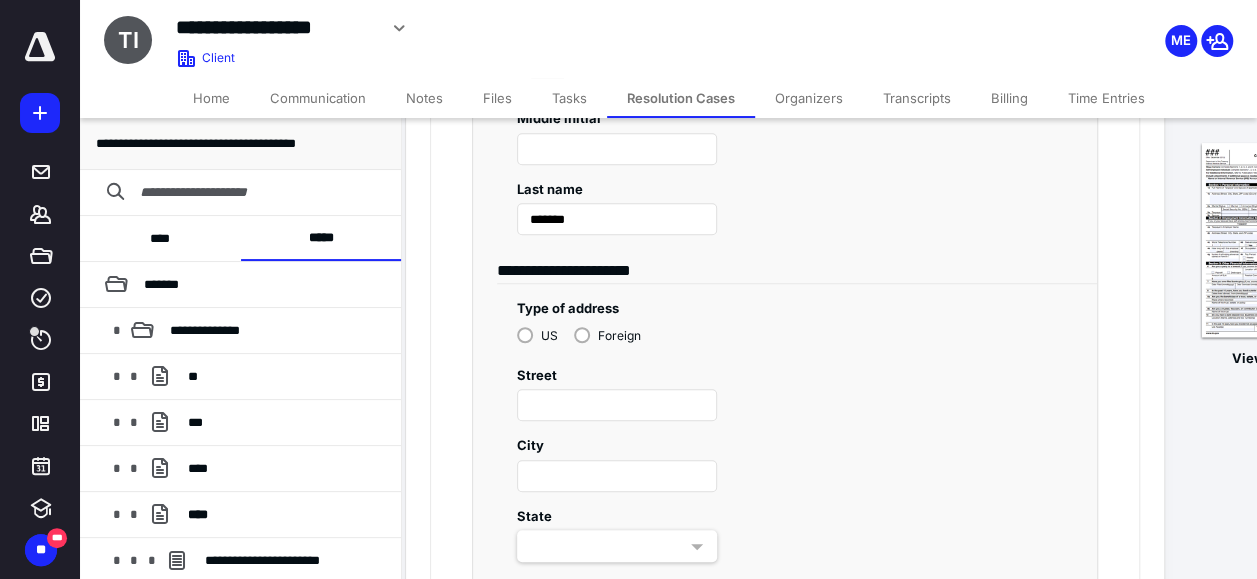 click on "City" at bounding box center [785, 456] 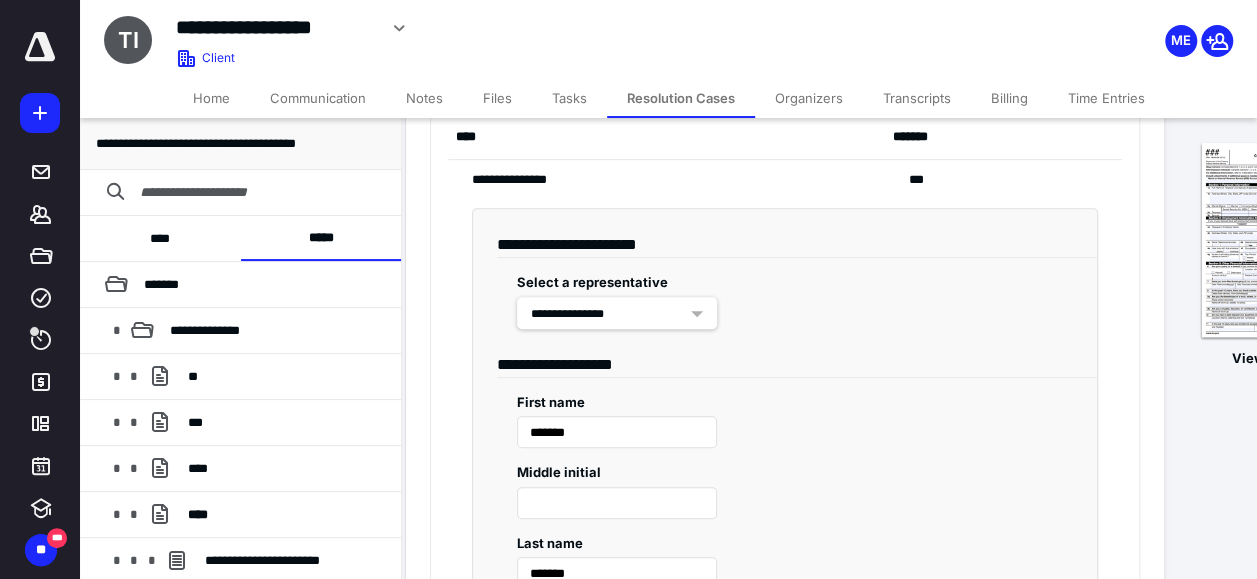scroll, scrollTop: 333, scrollLeft: 24, axis: both 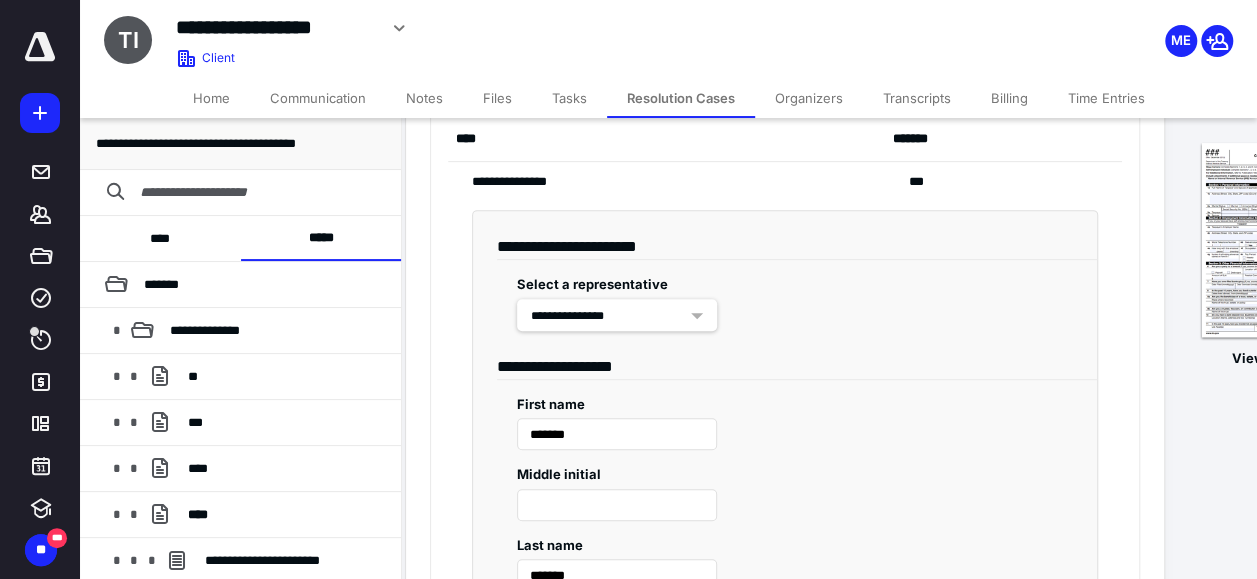 click on "**********" at bounding box center [617, 315] 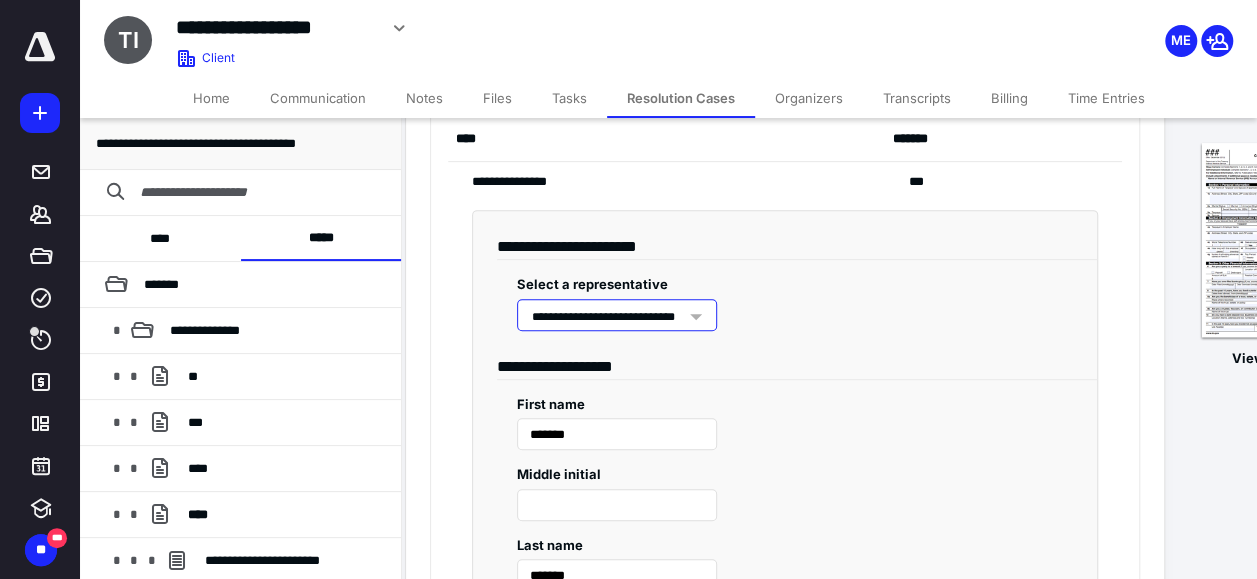 type on "**********" 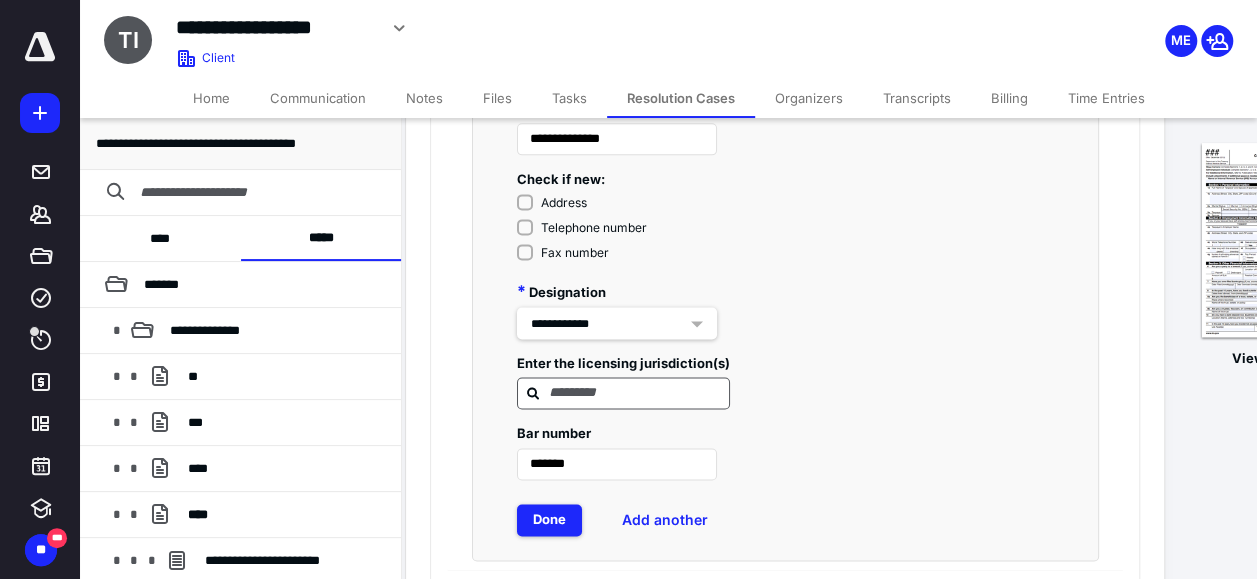 scroll, scrollTop: 1690, scrollLeft: 24, axis: both 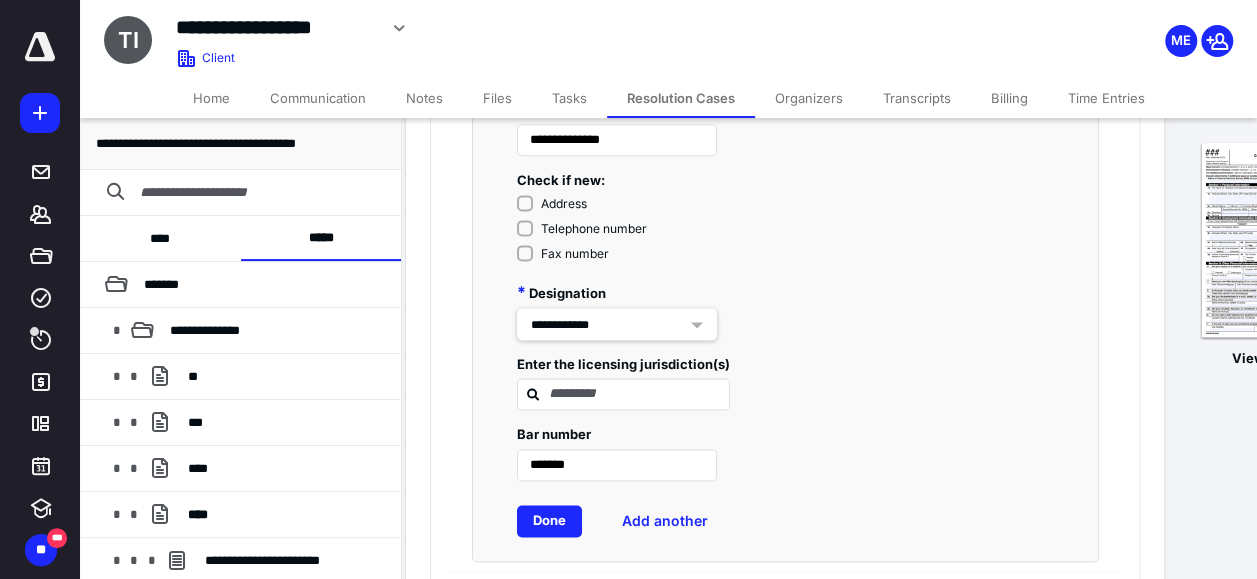 click on "Done" at bounding box center (549, 521) 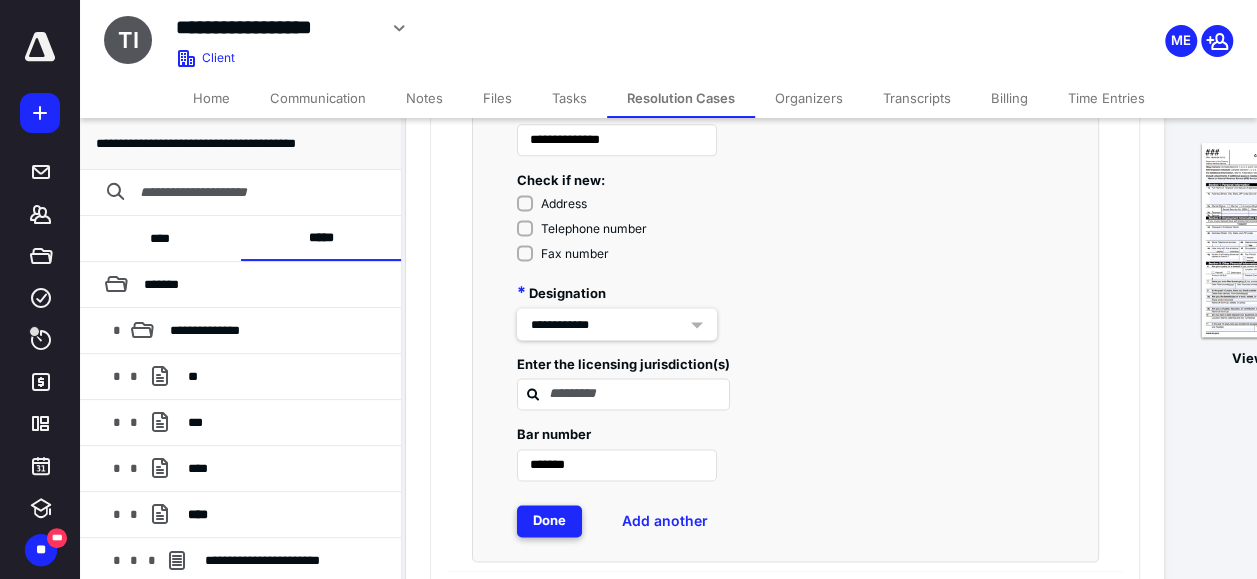 scroll, scrollTop: 116, scrollLeft: 24, axis: both 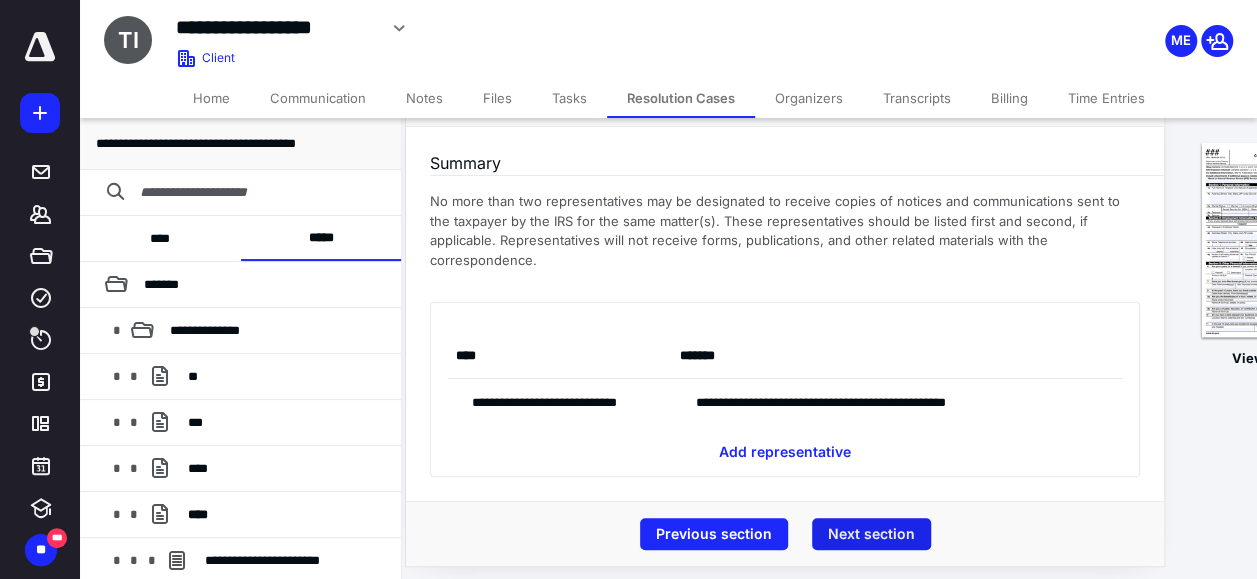 click on "Next section" at bounding box center (871, 534) 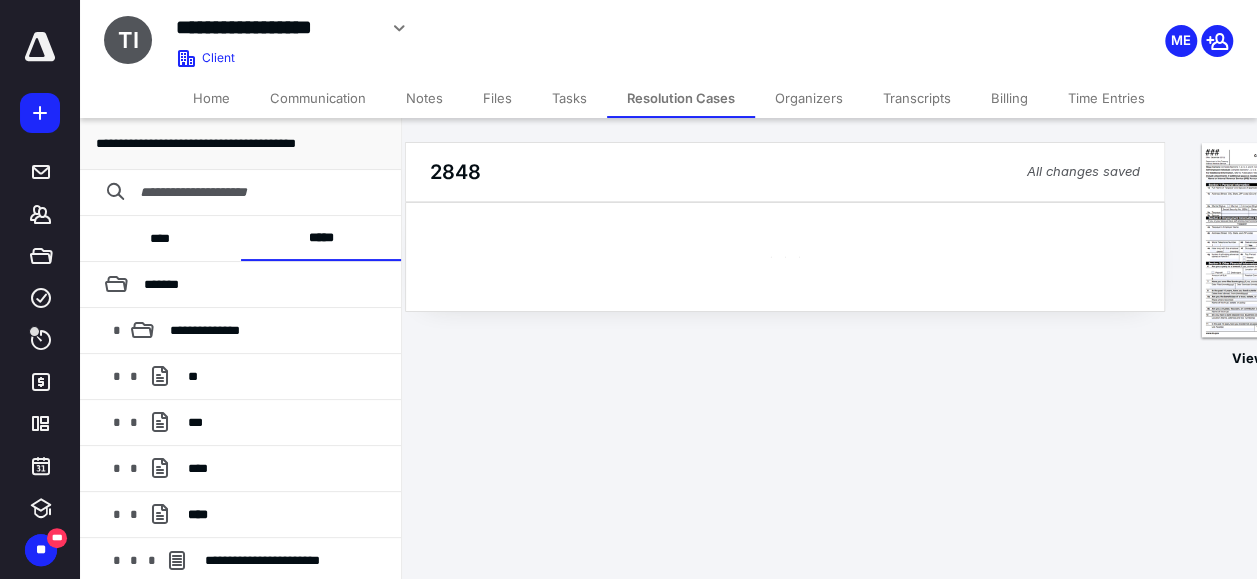 scroll, scrollTop: 0, scrollLeft: 24, axis: horizontal 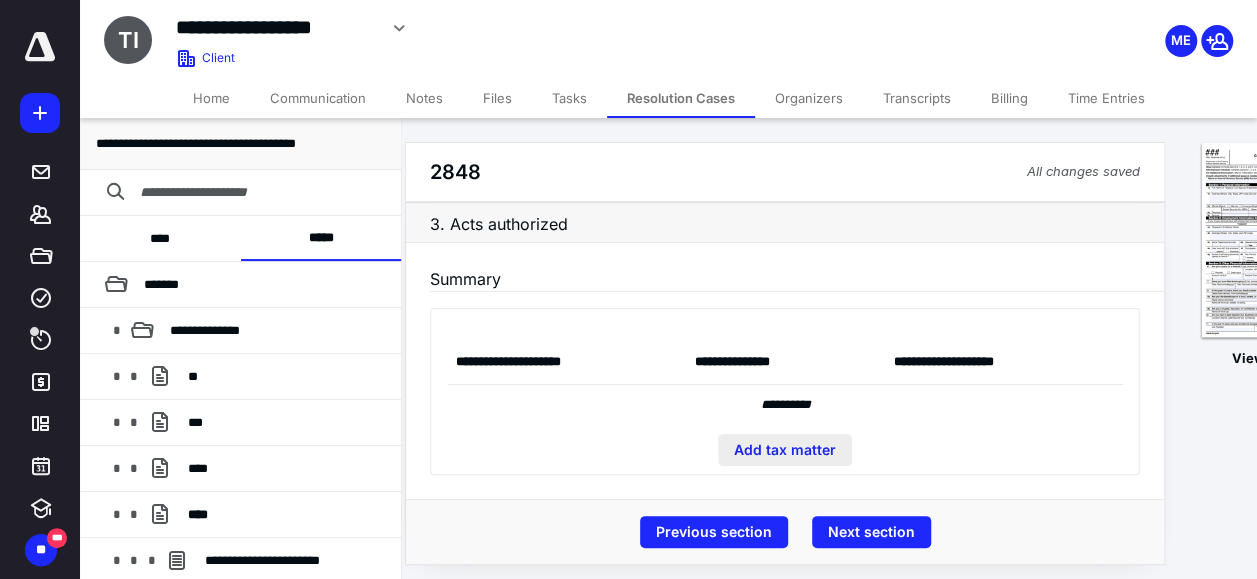 click on "Add tax matter" at bounding box center (785, 450) 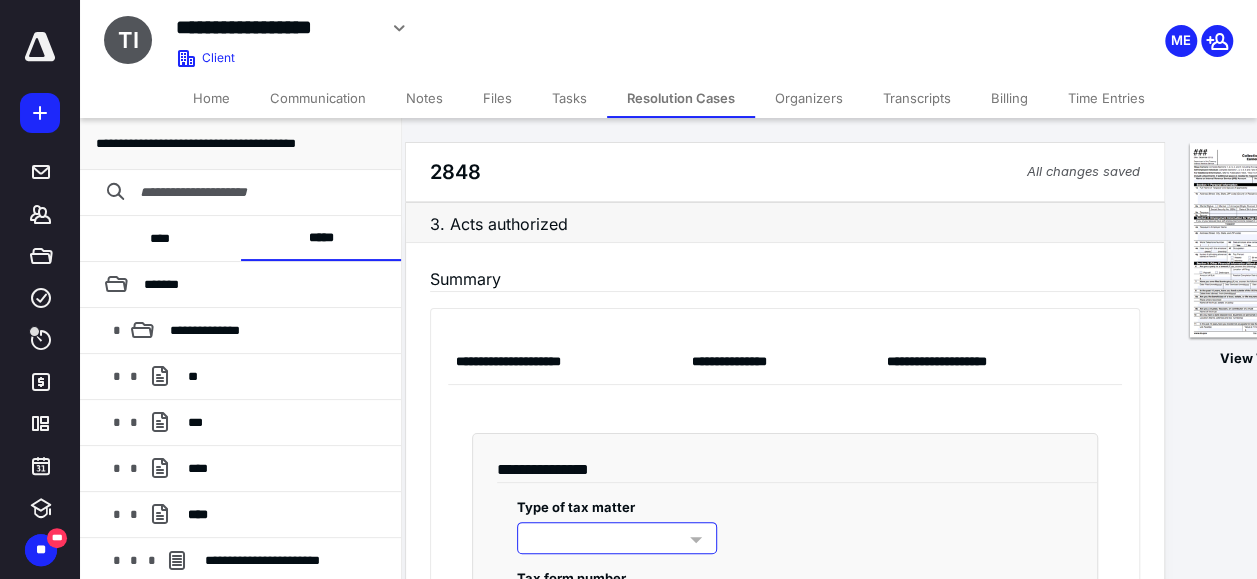 scroll, scrollTop: 112, scrollLeft: 39, axis: both 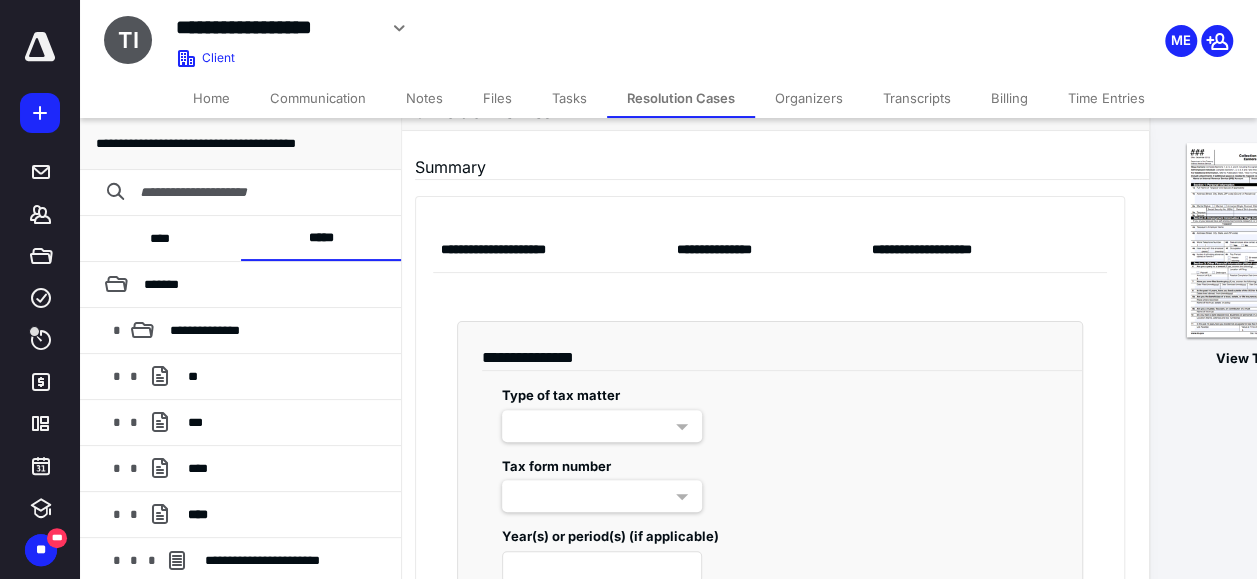 click at bounding box center [602, 426] 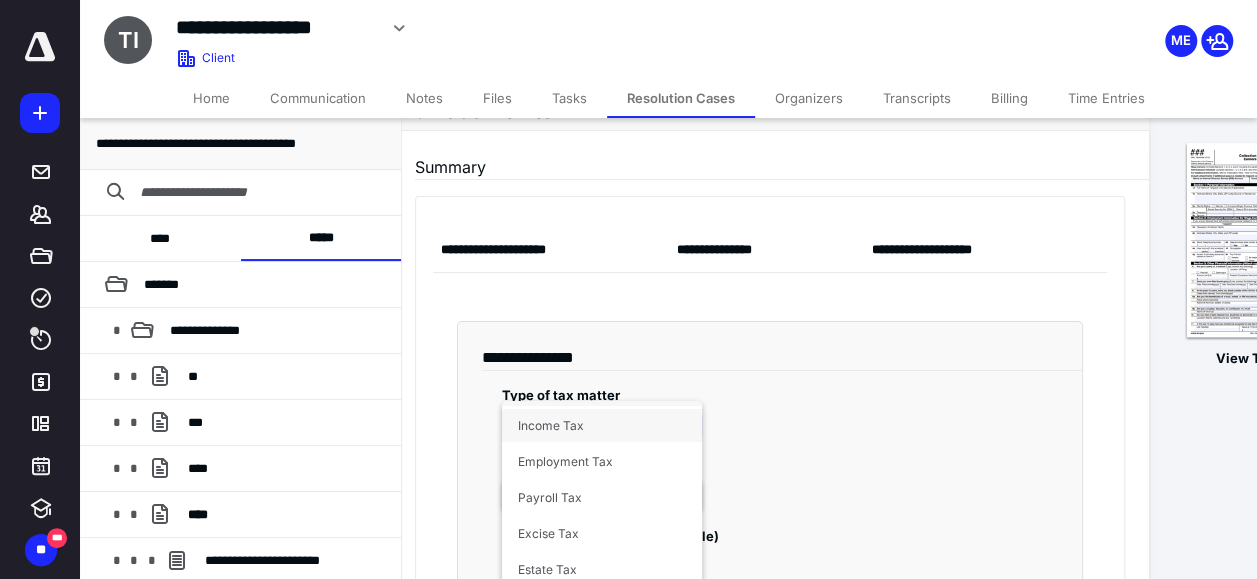 scroll, scrollTop: 36, scrollLeft: 0, axis: vertical 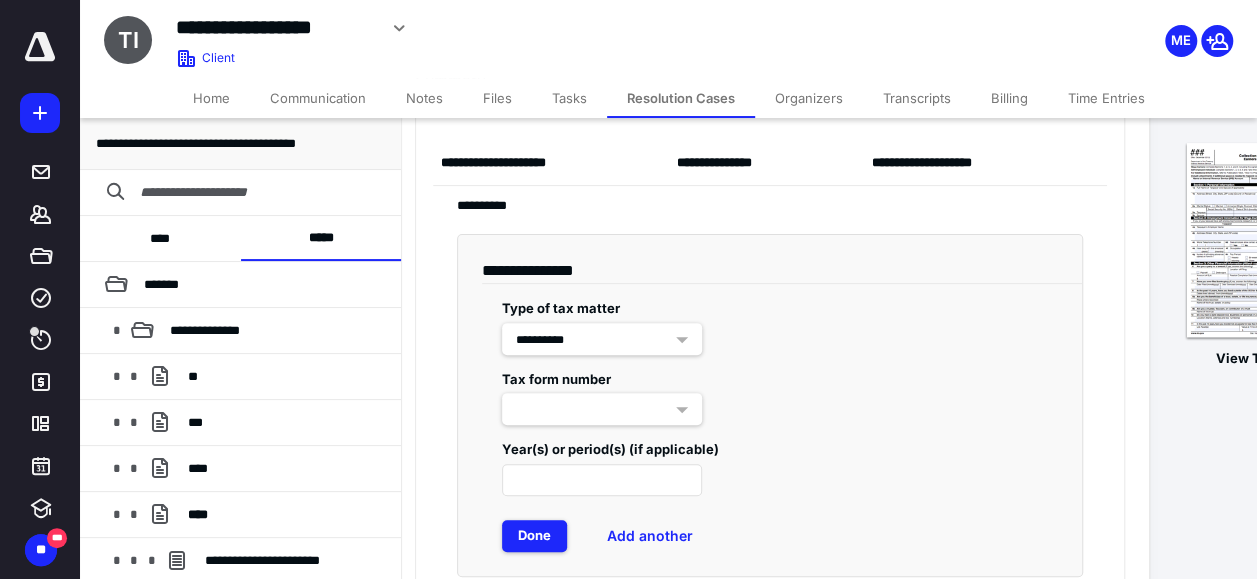 click at bounding box center [682, 410] 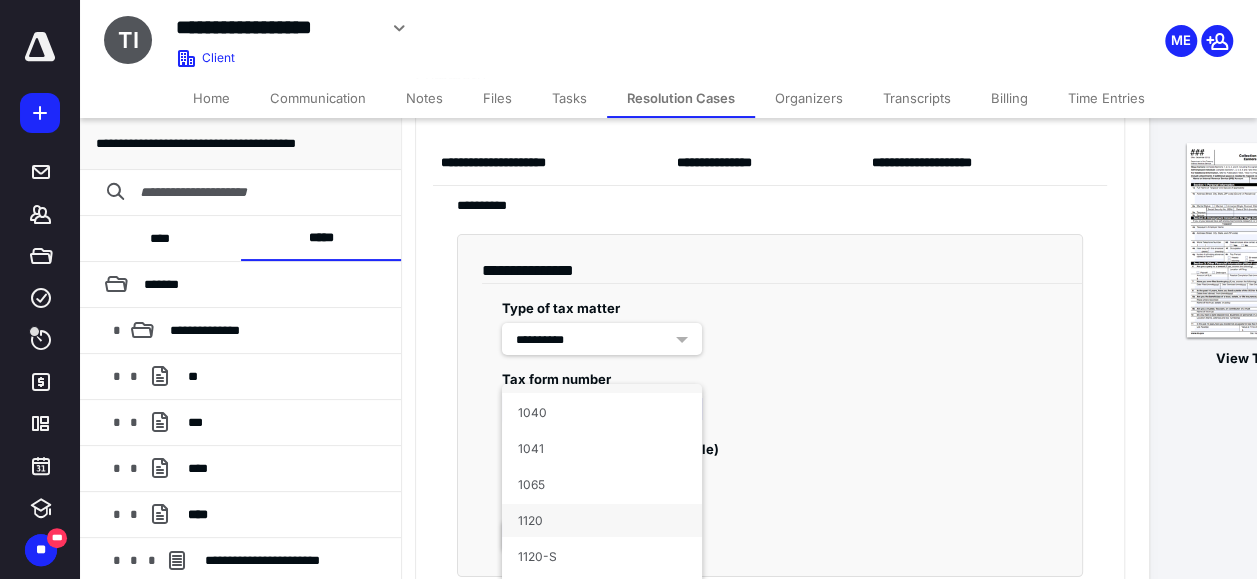 scroll, scrollTop: 32, scrollLeft: 0, axis: vertical 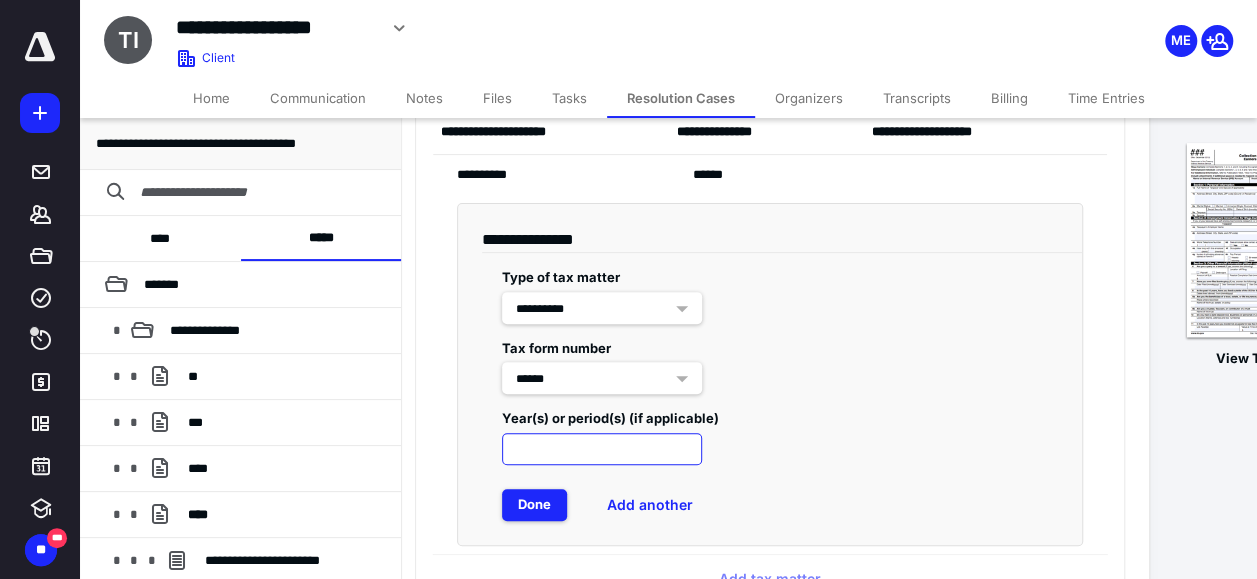 click at bounding box center [602, 449] 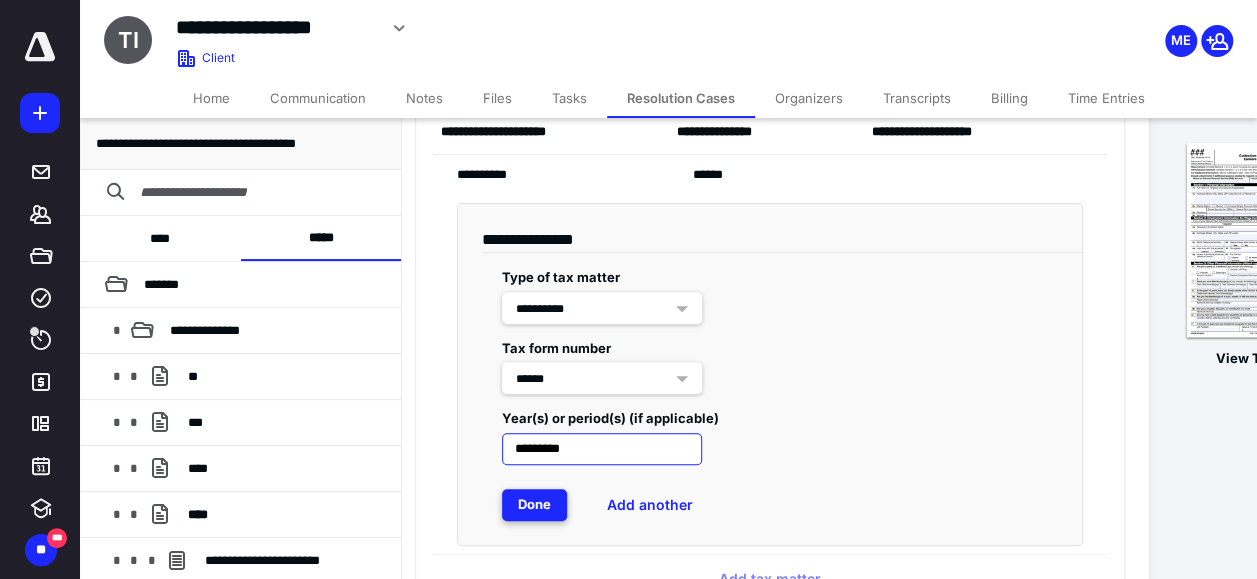 type on "*********" 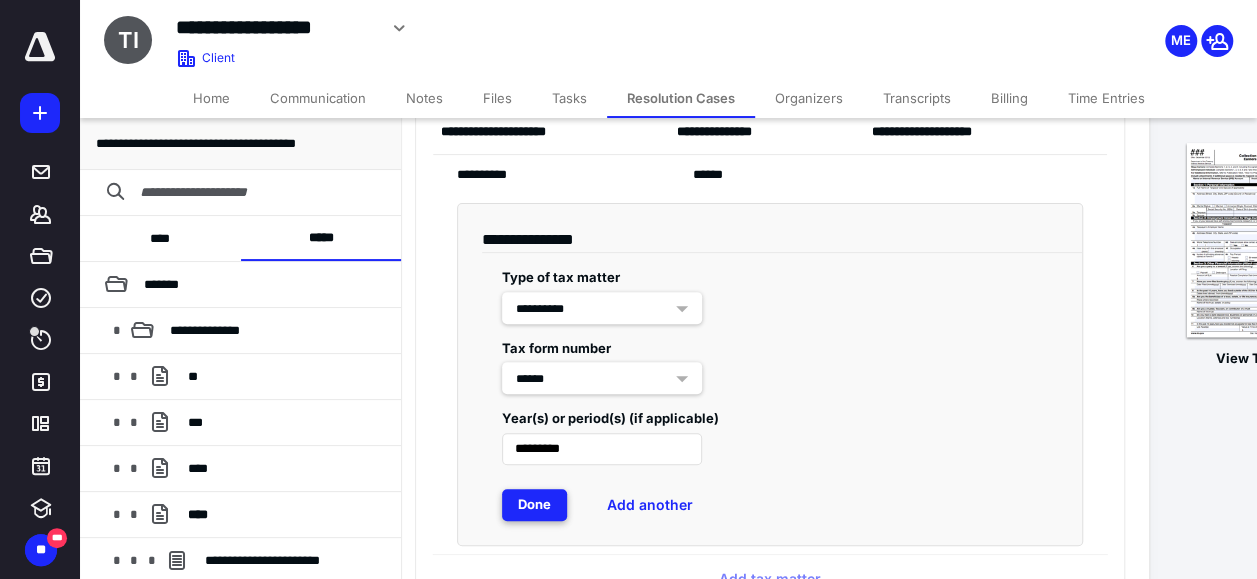 click on "Done" at bounding box center [534, 505] 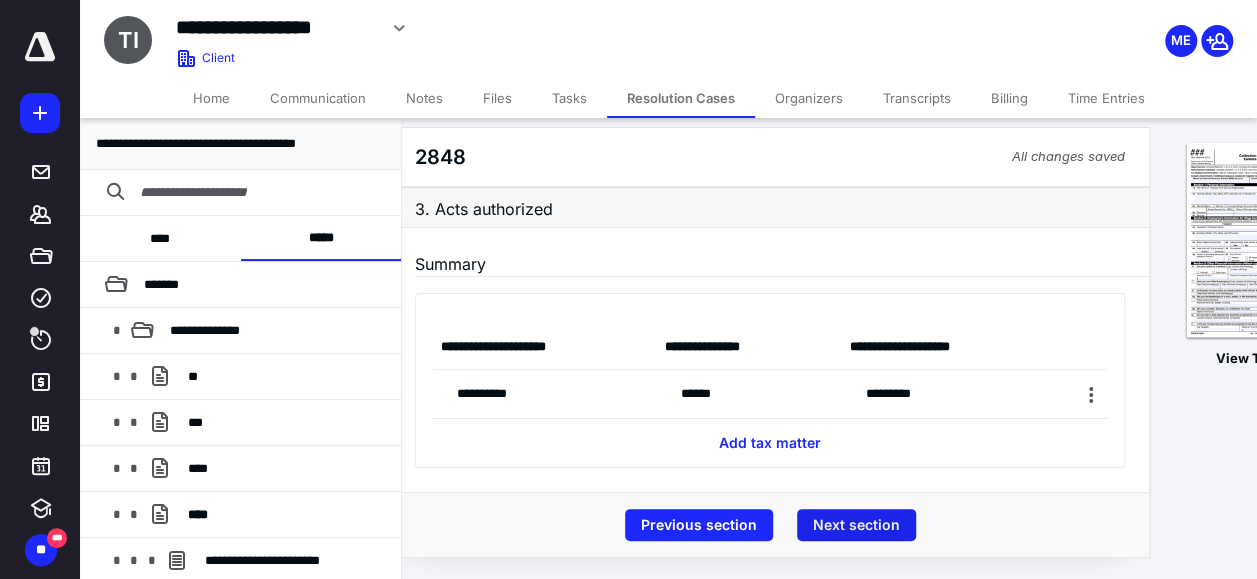 click on "Next section" at bounding box center (856, 525) 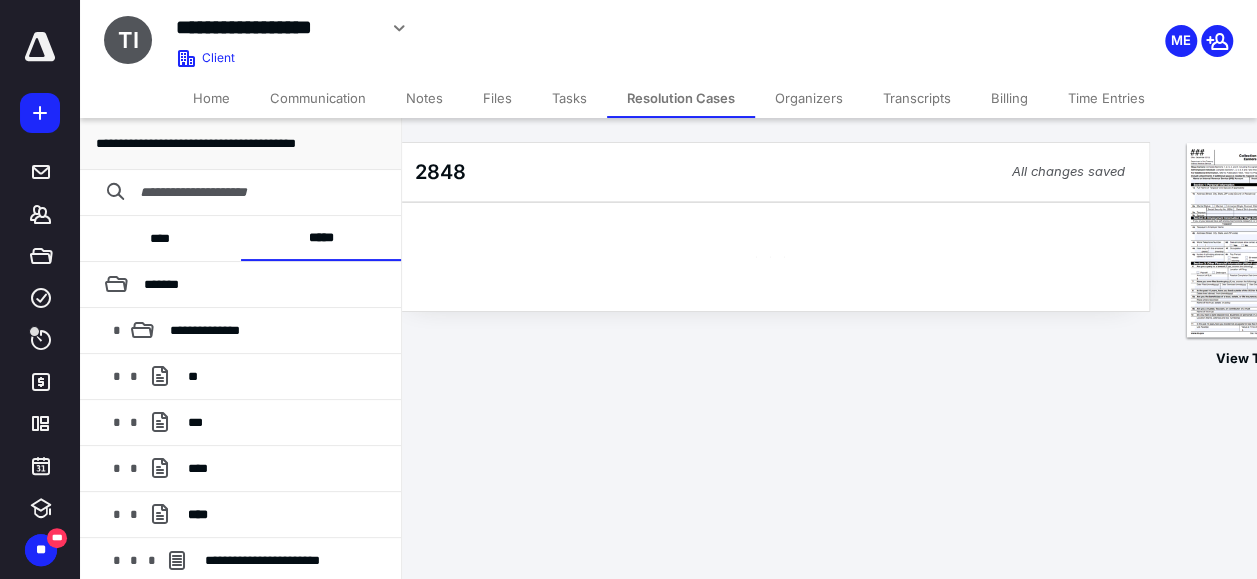 scroll, scrollTop: 0, scrollLeft: 39, axis: horizontal 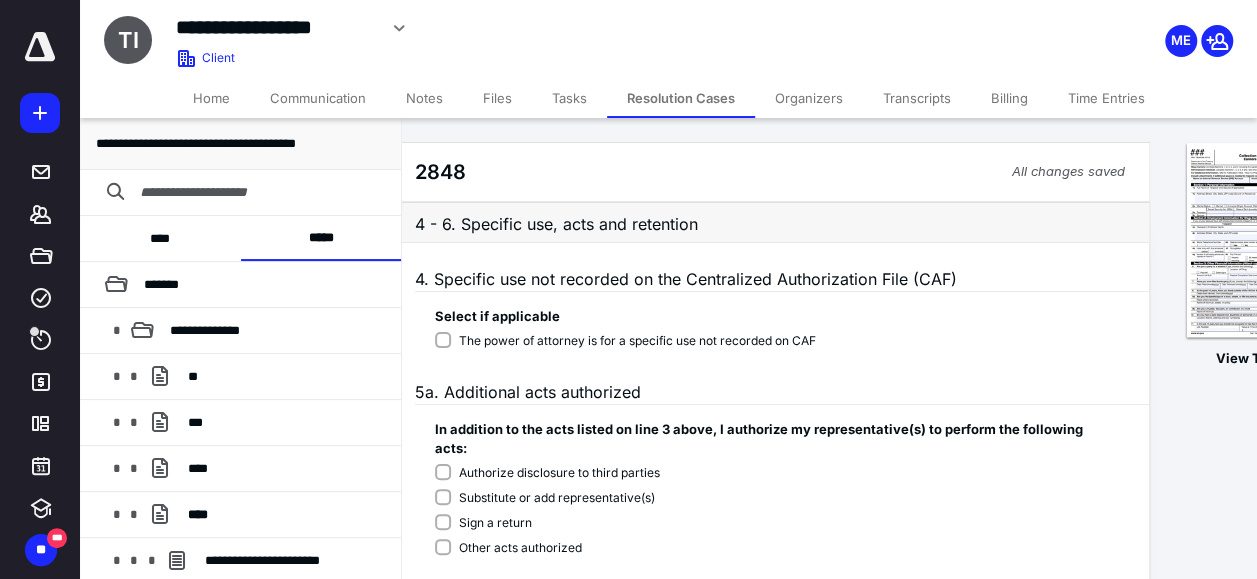 click on "Select if applicable The power of attorney is for a specific use not recorded on CAF" at bounding box center [770, 324] 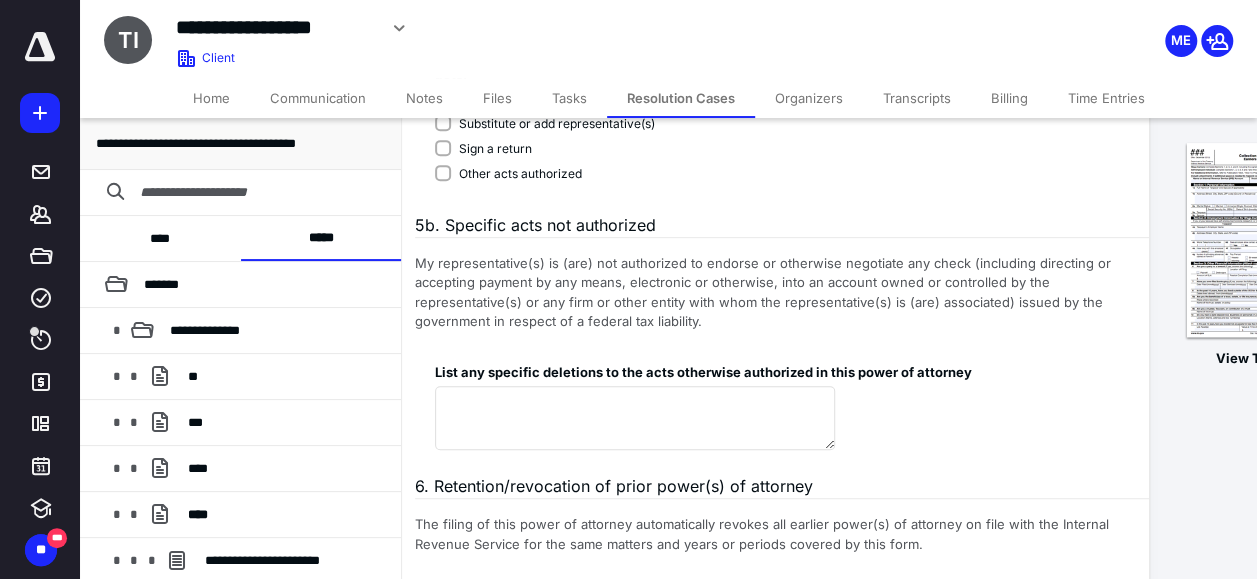 scroll, scrollTop: 540, scrollLeft: 39, axis: both 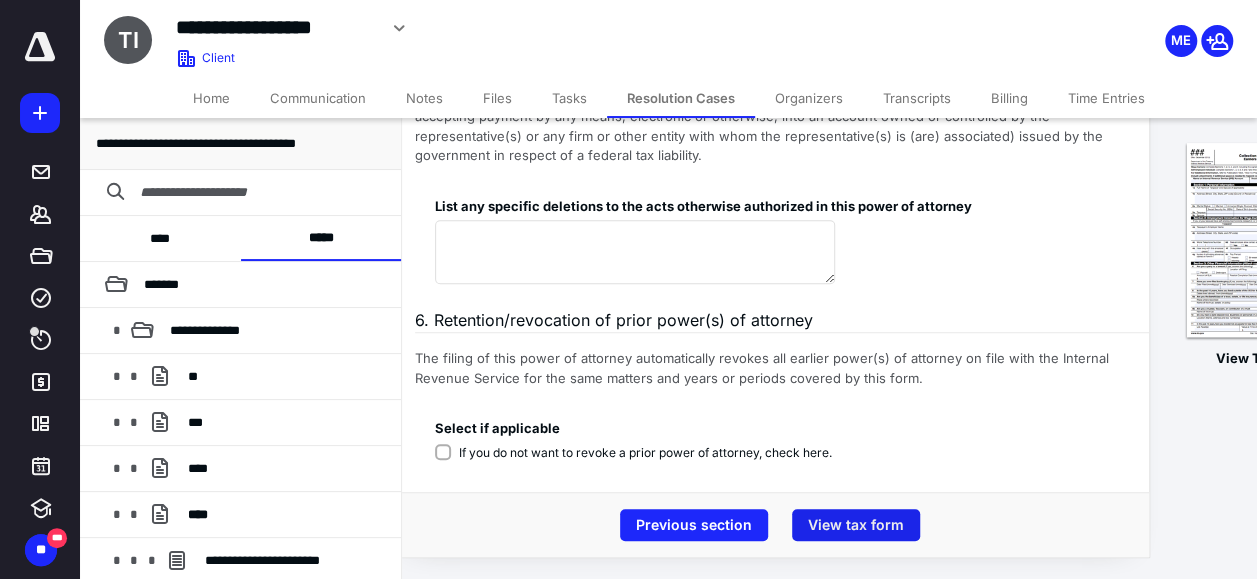 click on "View tax form" at bounding box center (856, 525) 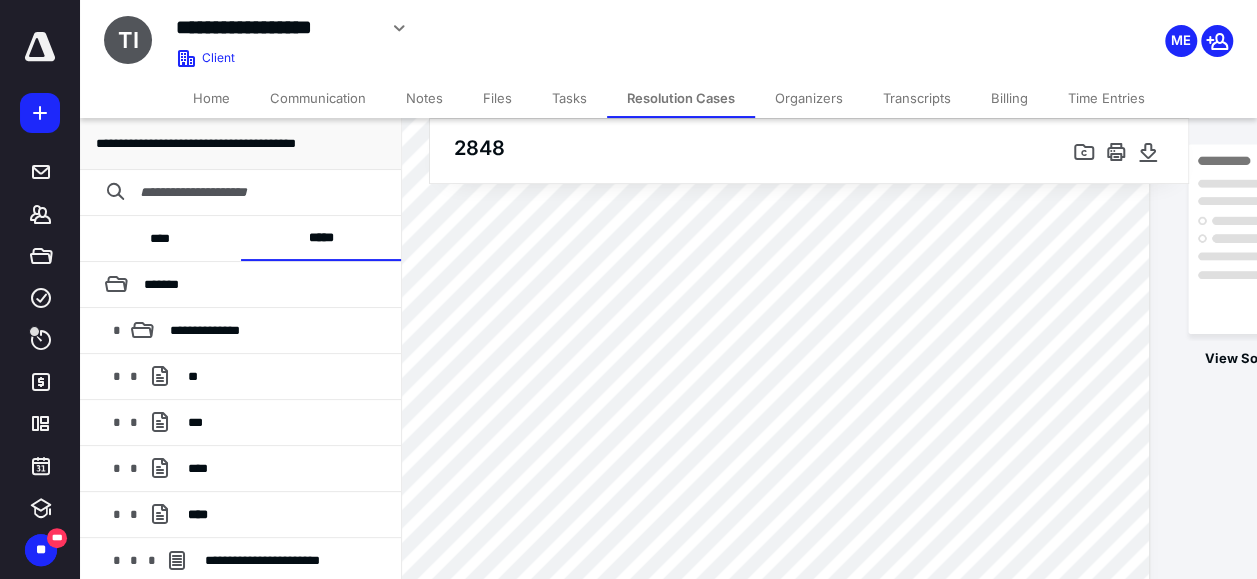 scroll, scrollTop: 1623, scrollLeft: 39, axis: both 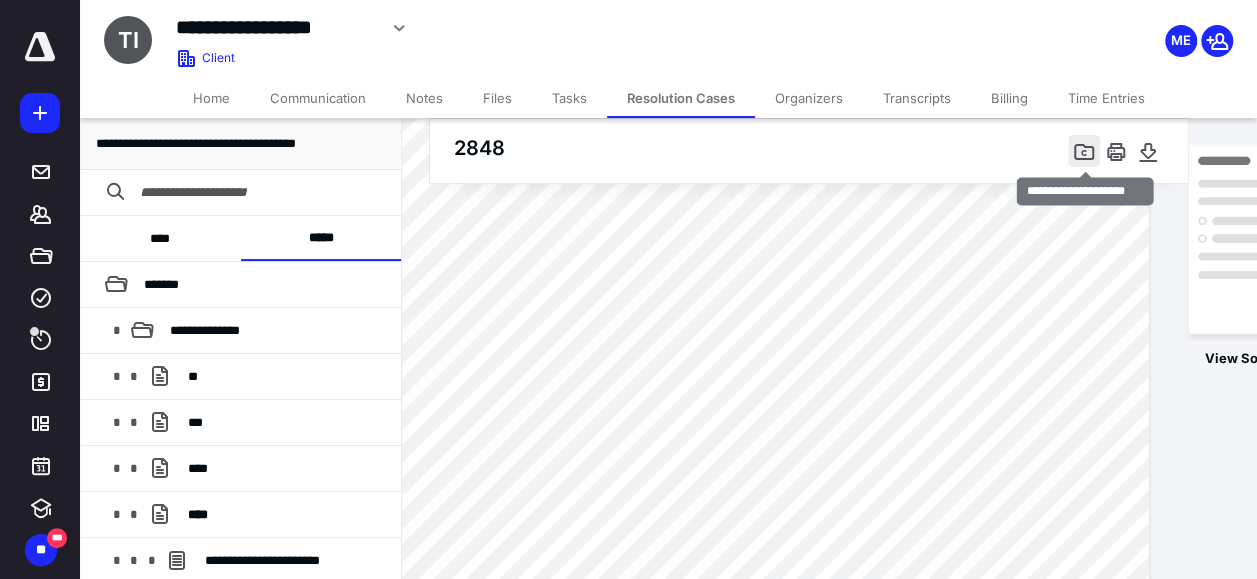 click at bounding box center [1084, 151] 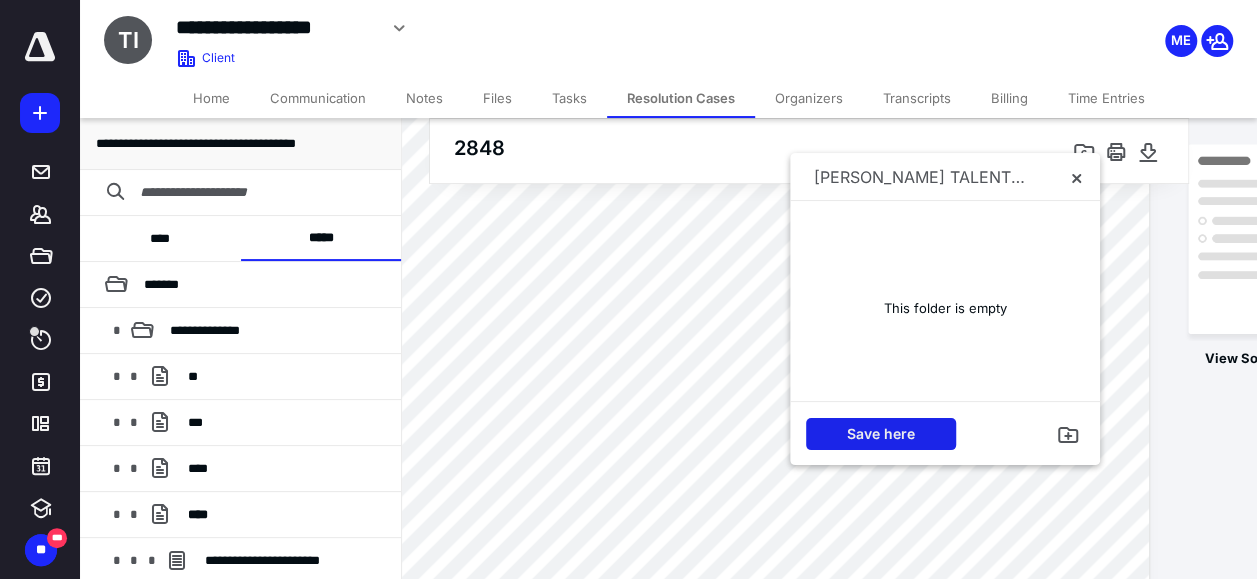 click on "Save here" at bounding box center (881, 434) 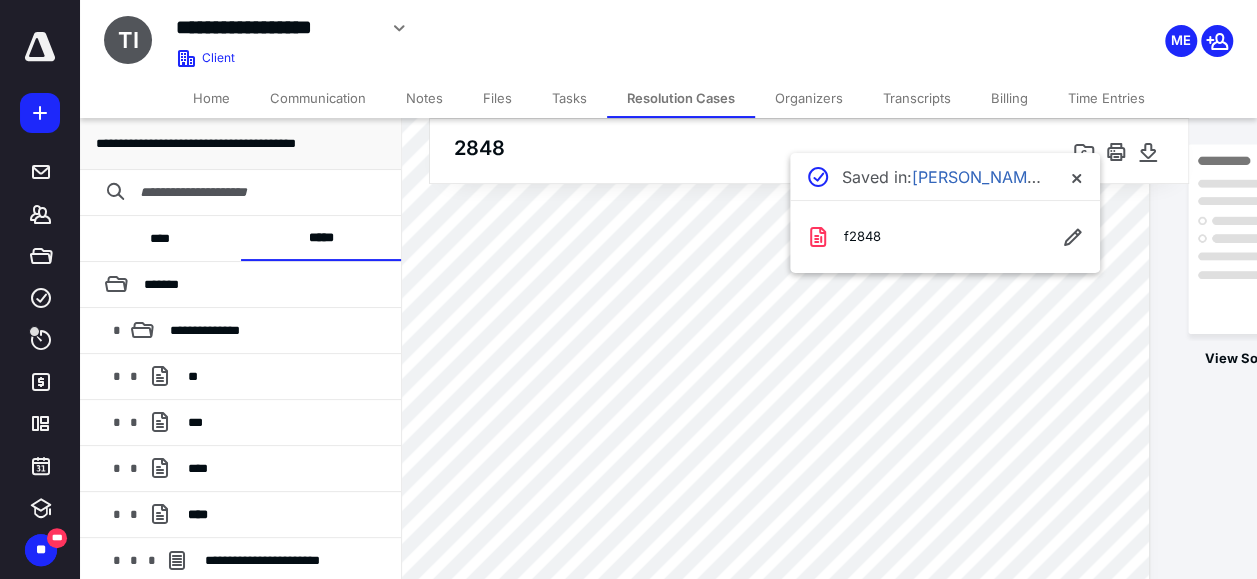 click on "Files" at bounding box center [497, 98] 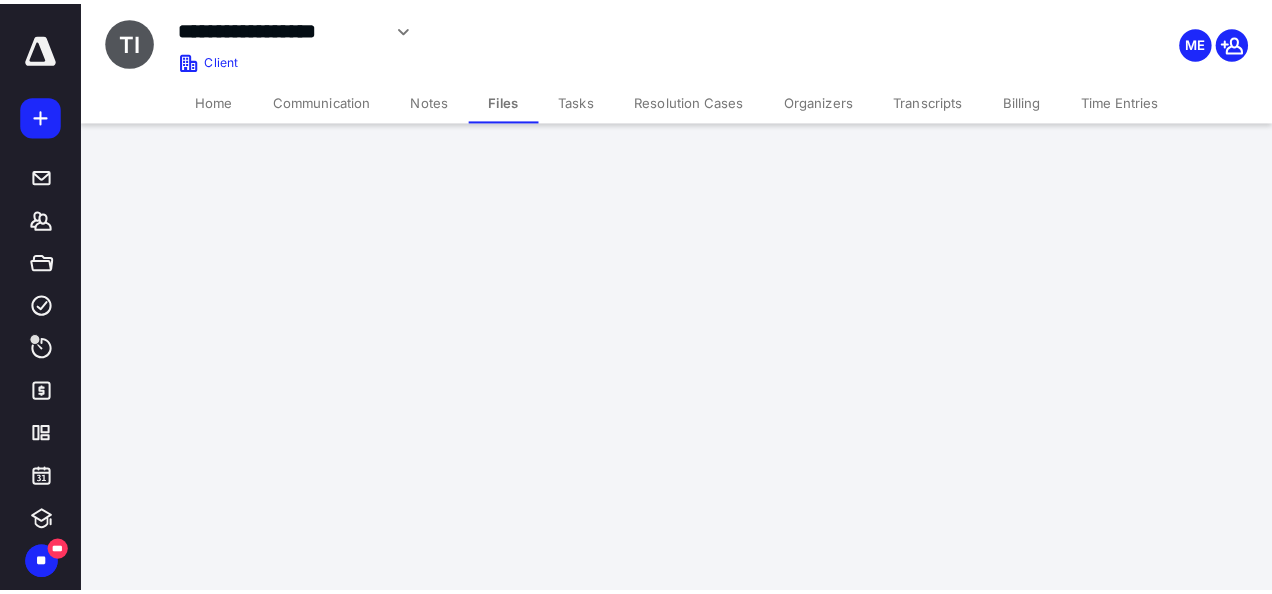 scroll, scrollTop: 0, scrollLeft: 0, axis: both 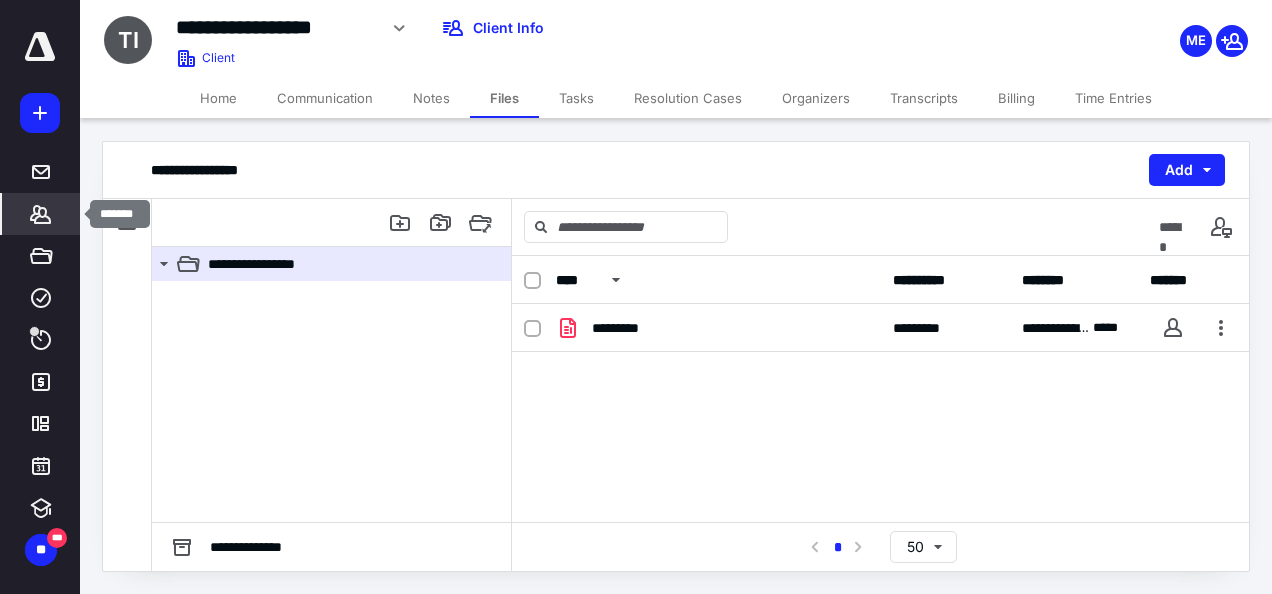 click on "*******" at bounding box center (41, 214) 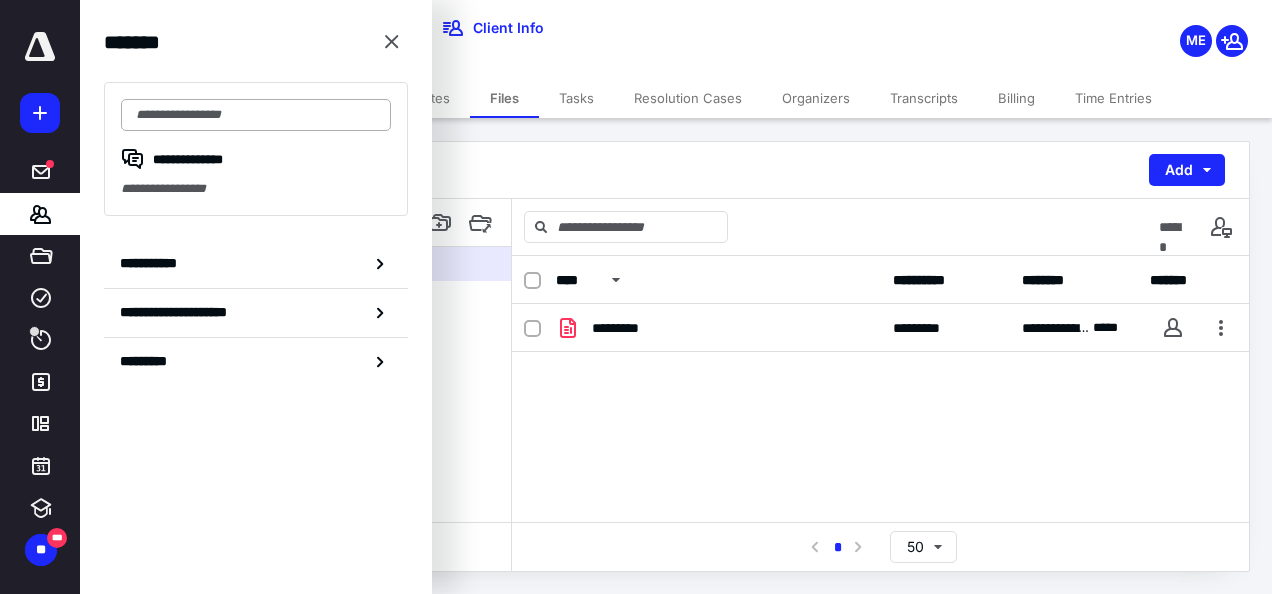 click at bounding box center [256, 115] 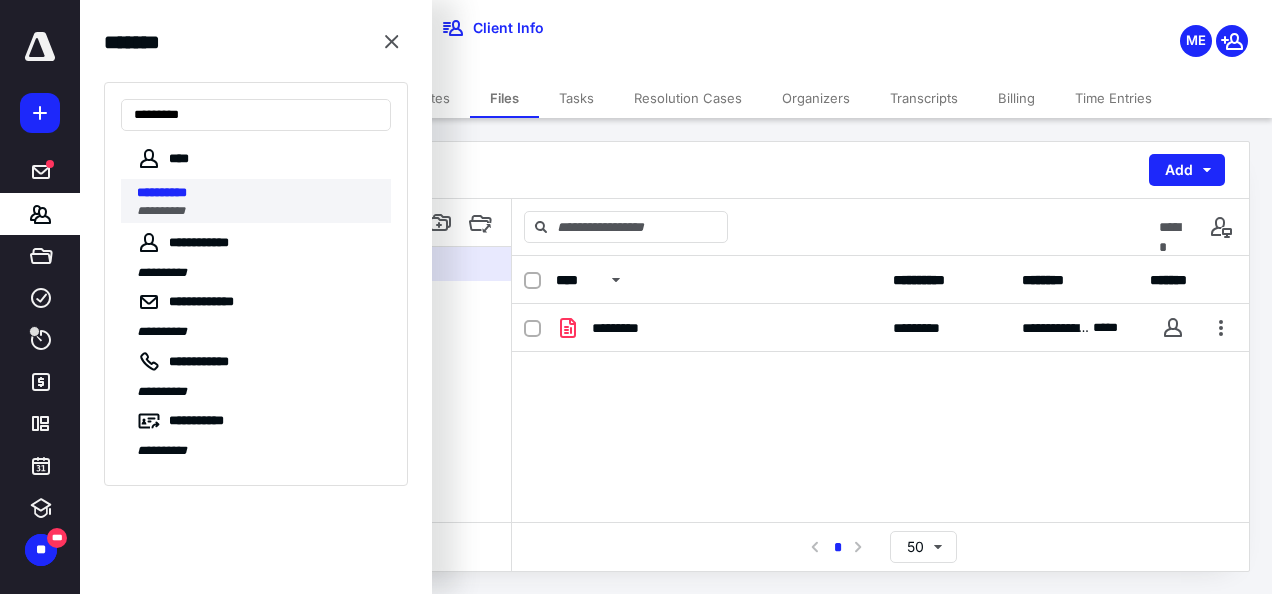 type on "*********" 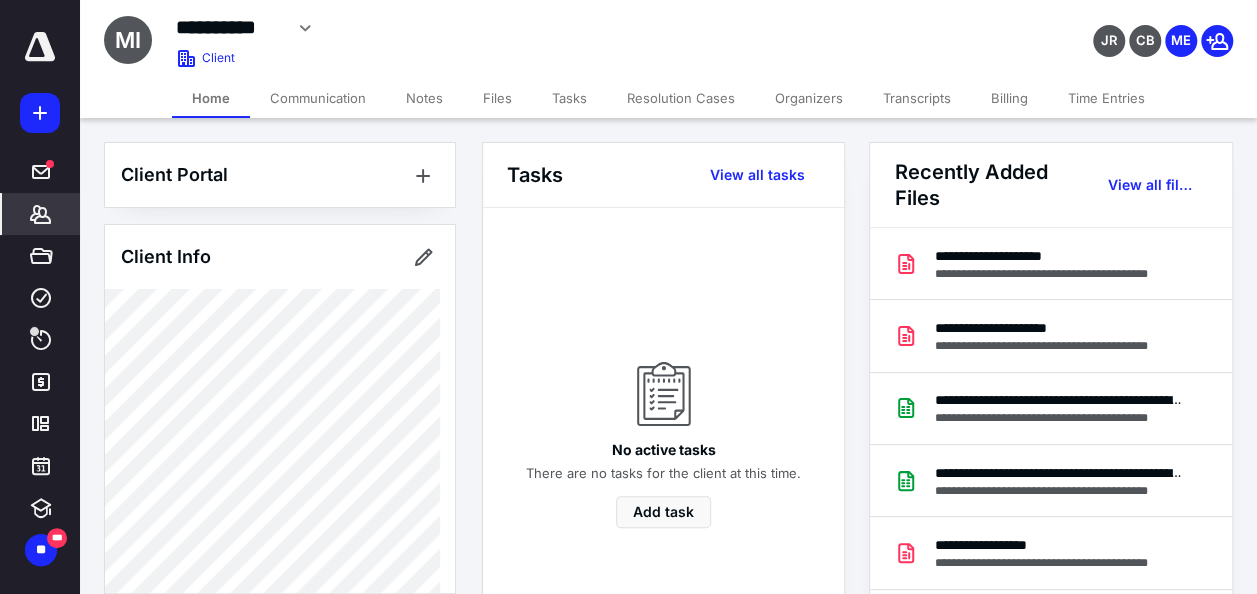 click on "Files" at bounding box center (497, 98) 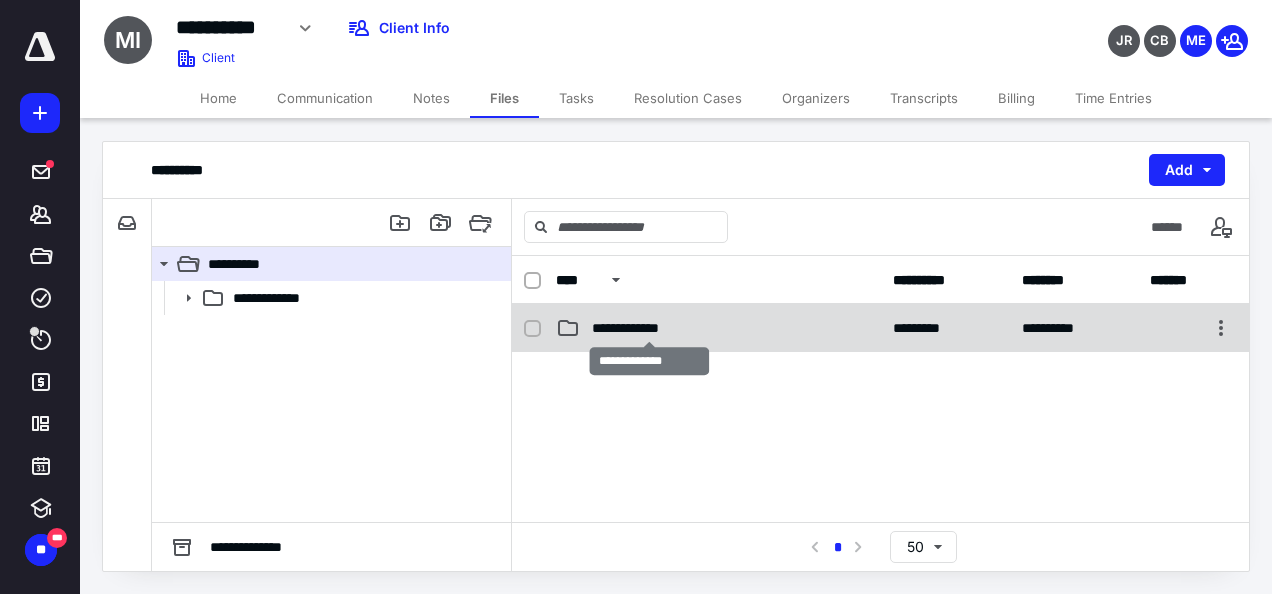 click on "**********" at bounding box center [650, 328] 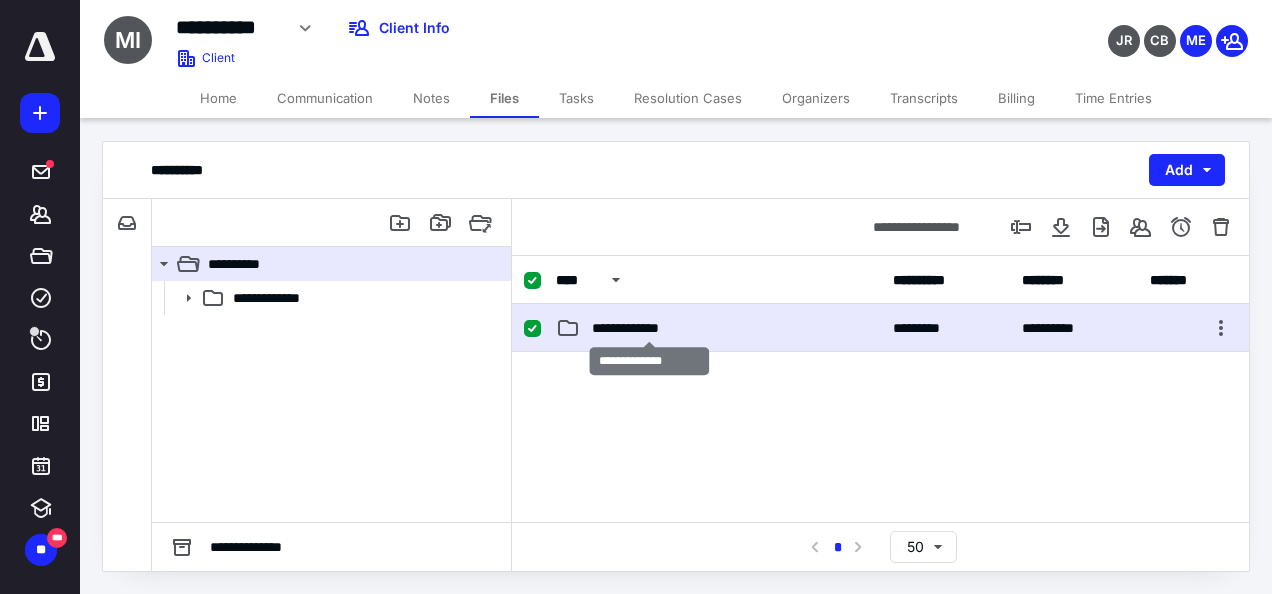 click on "**********" at bounding box center [650, 328] 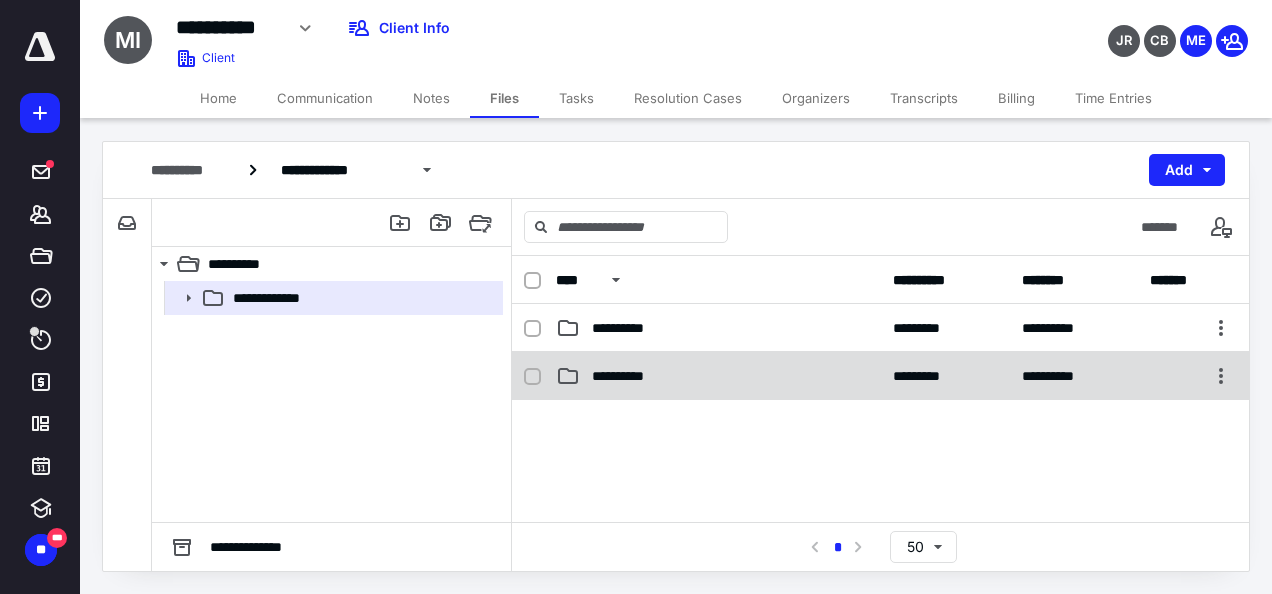 click on "**********" at bounding box center (633, 376) 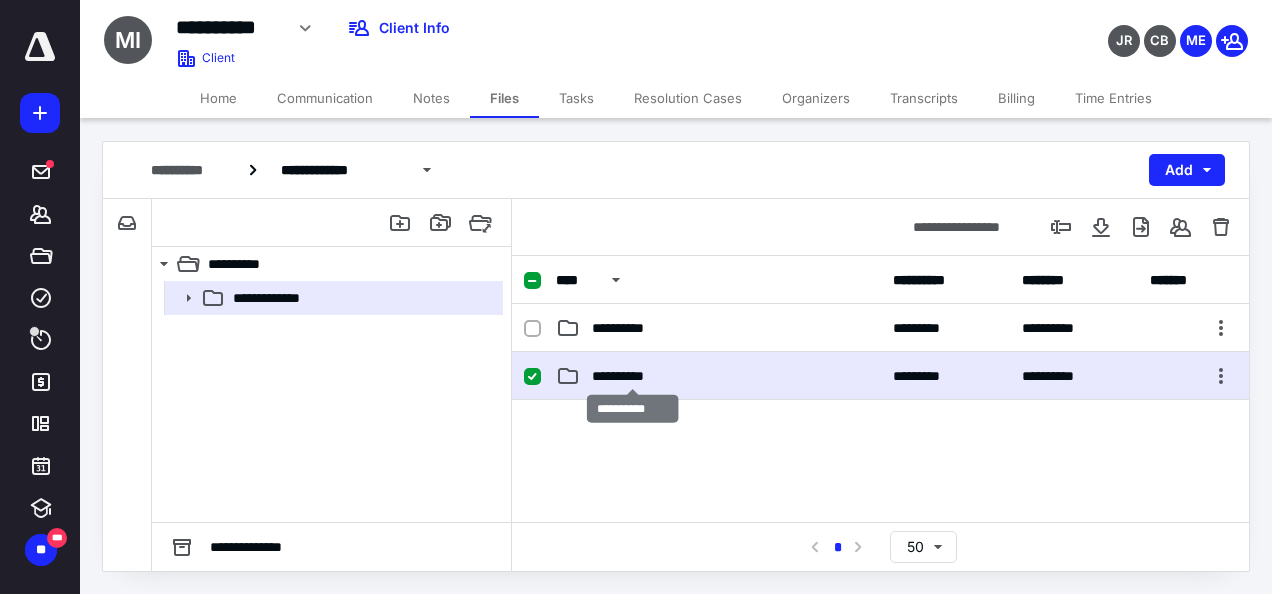 click on "**********" at bounding box center [633, 376] 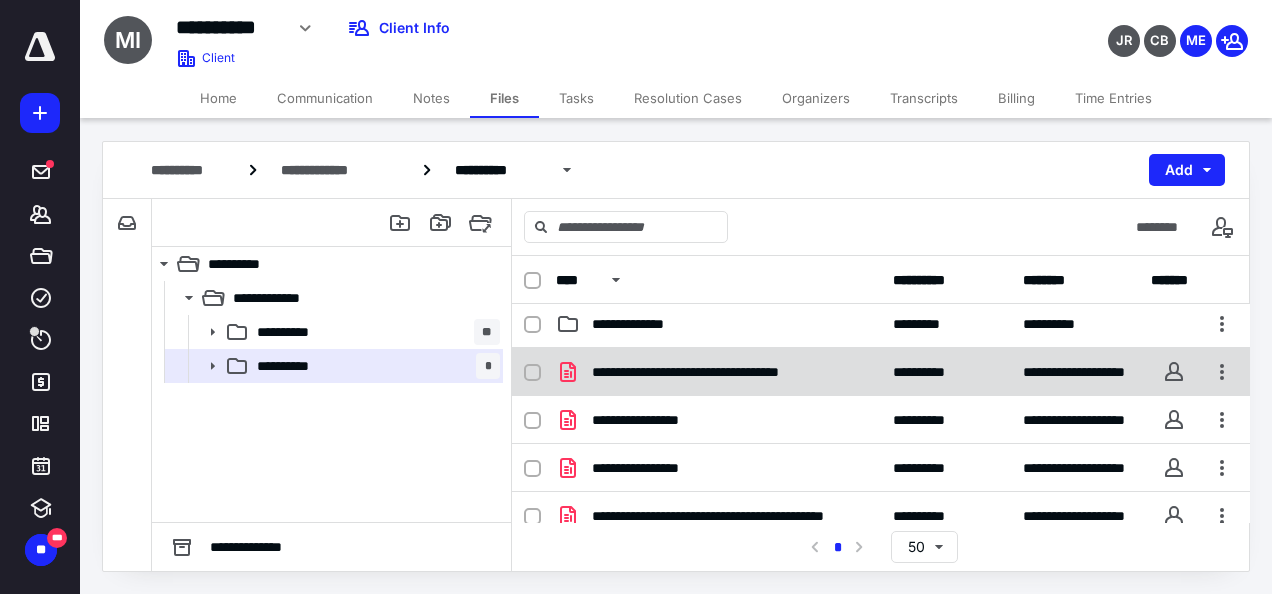 scroll, scrollTop: 0, scrollLeft: 0, axis: both 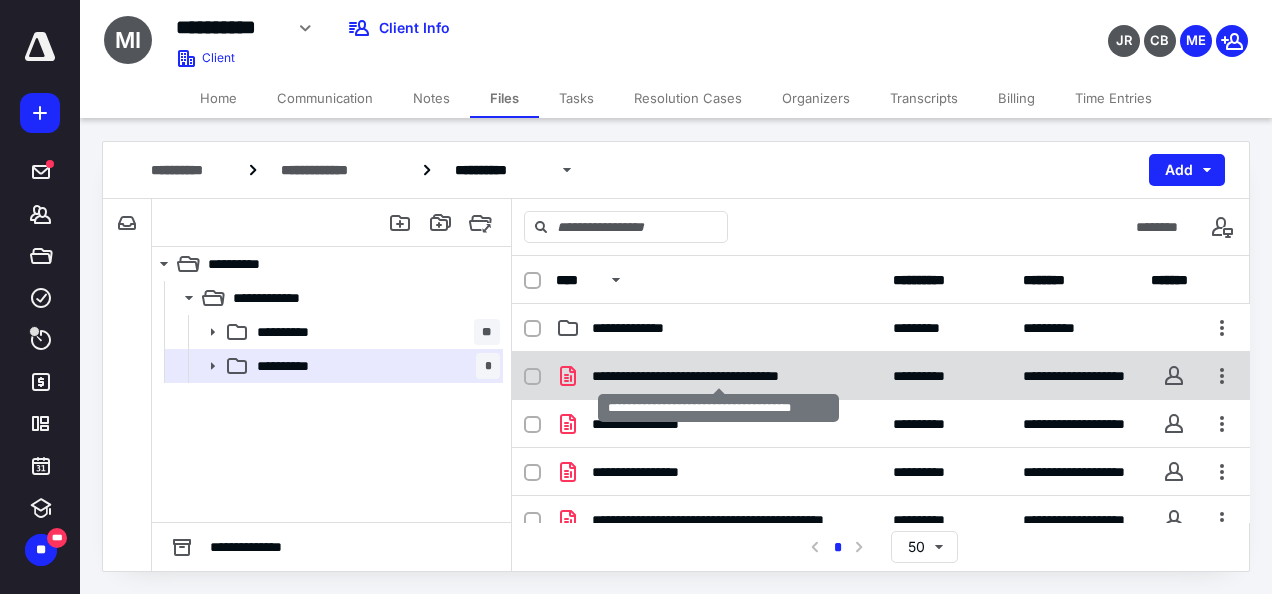 click on "**********" at bounding box center (719, 376) 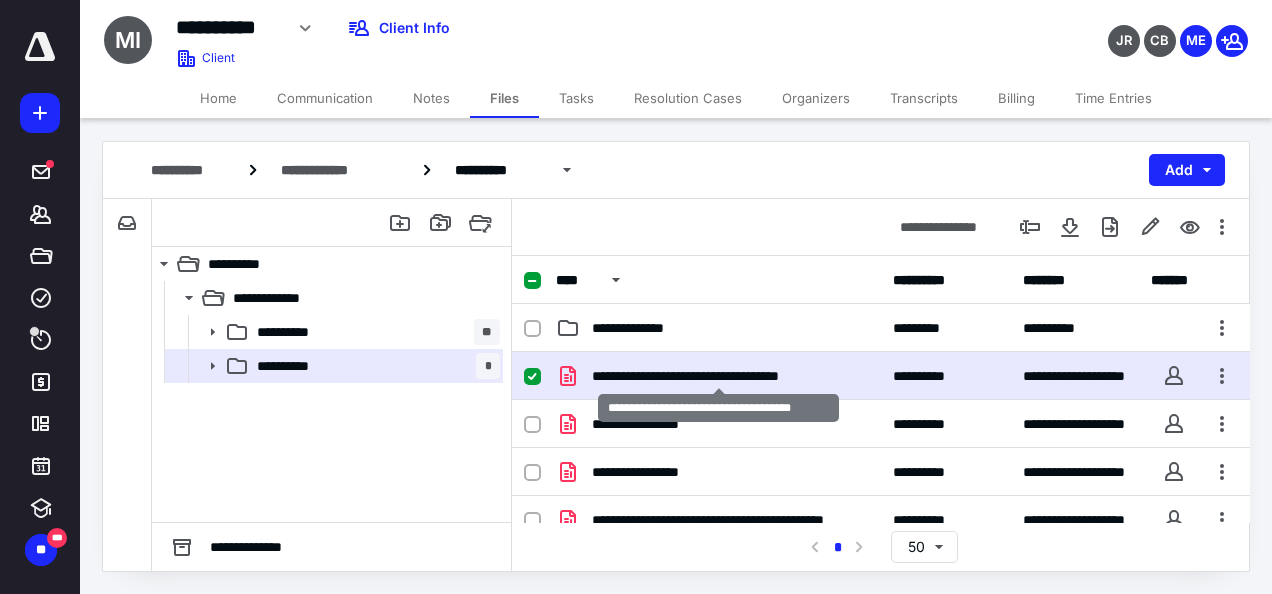 click on "**********" at bounding box center [719, 376] 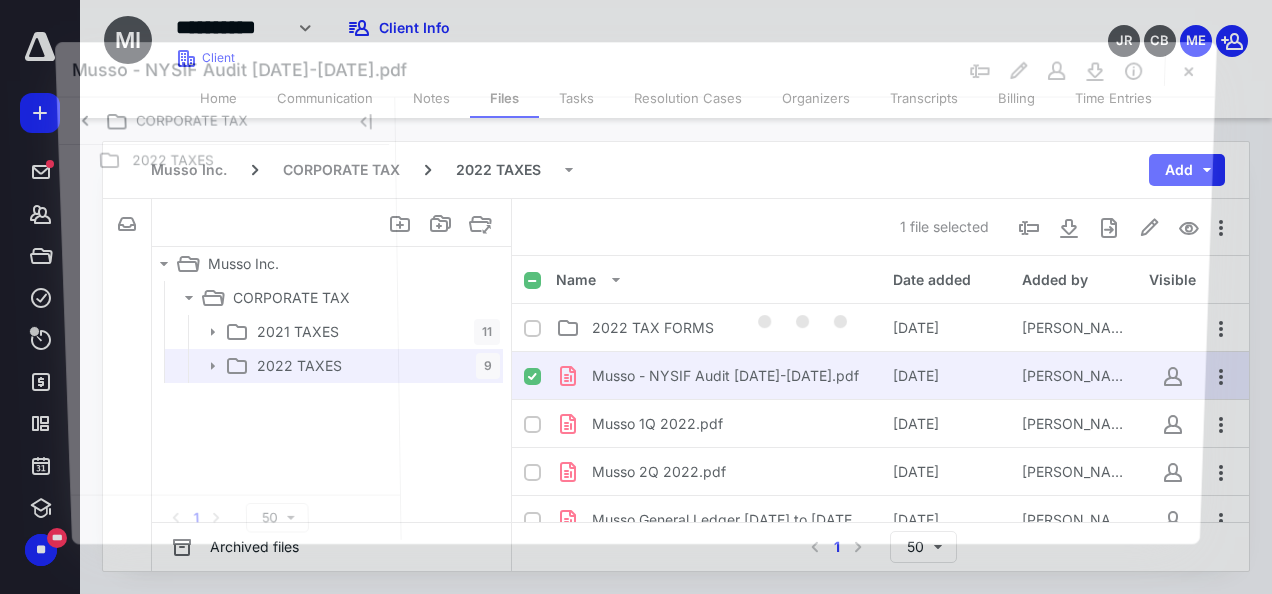 scroll, scrollTop: 0, scrollLeft: 0, axis: both 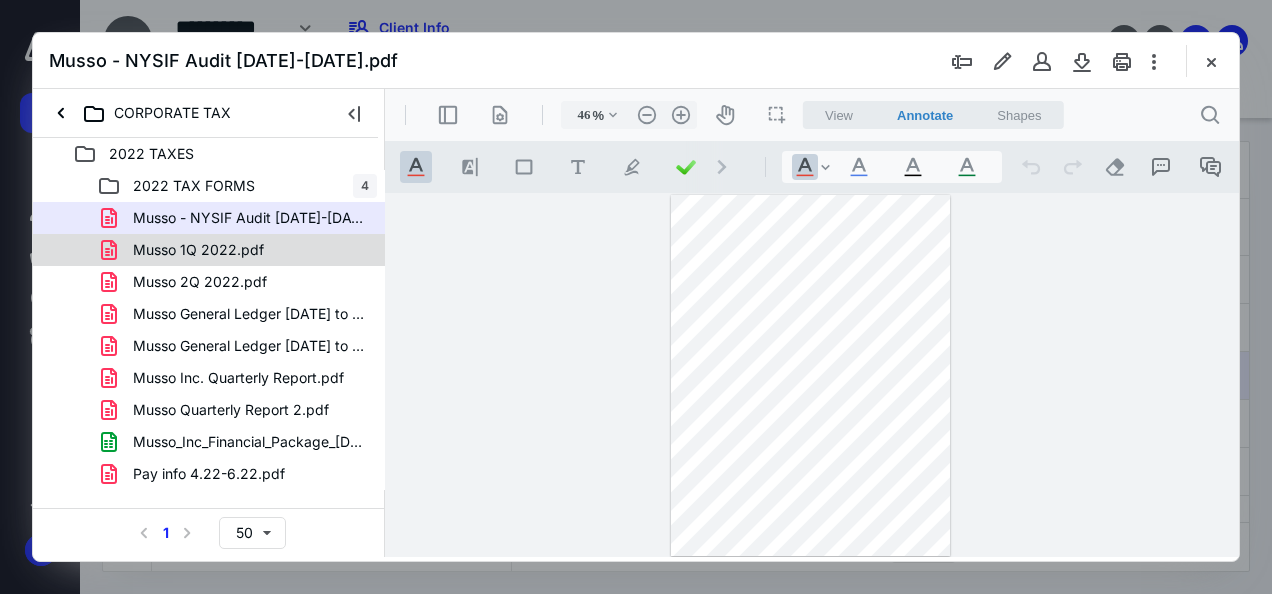click on "Musso 1Q 2022.pdf" at bounding box center [237, 250] 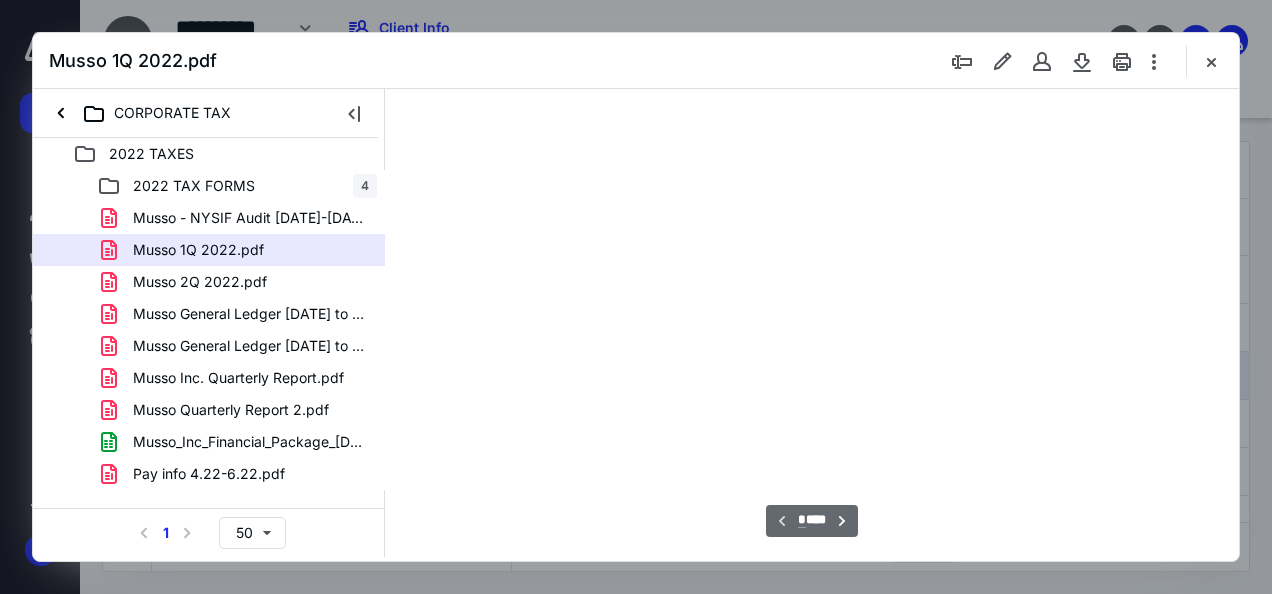 type on "46" 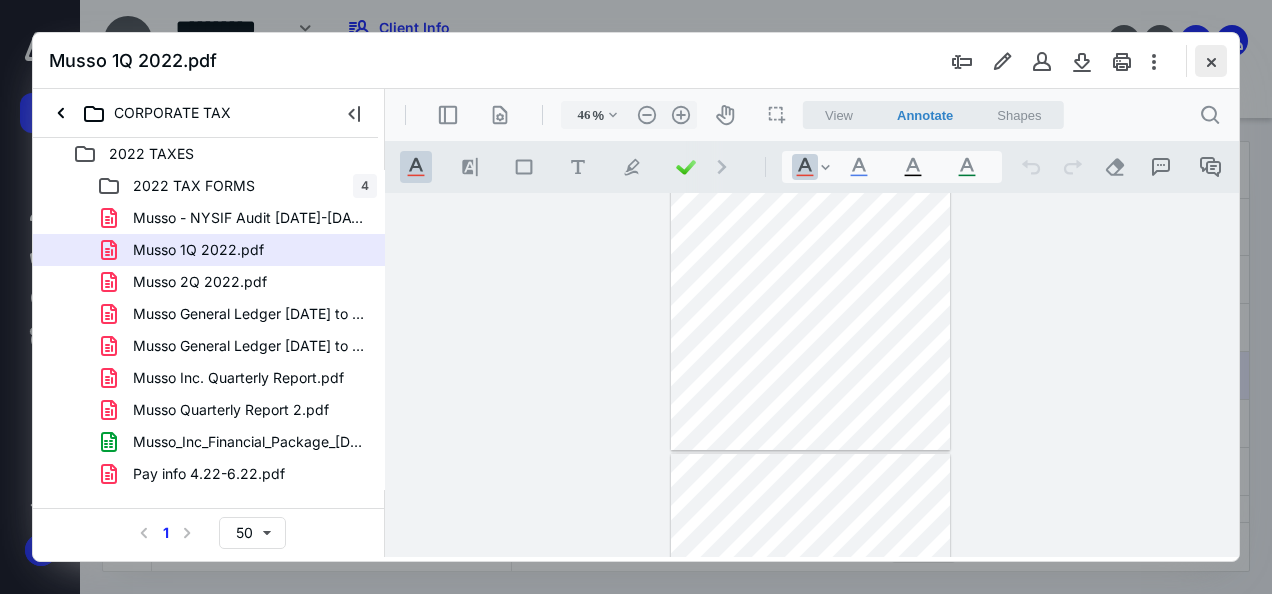 click at bounding box center (1211, 61) 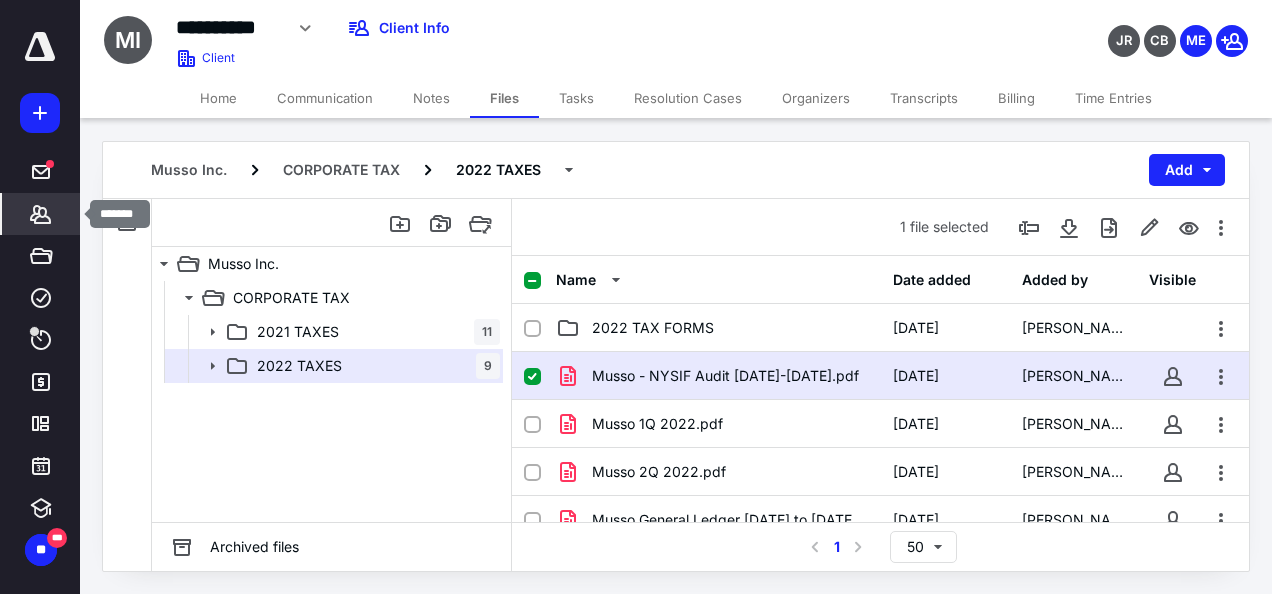 click 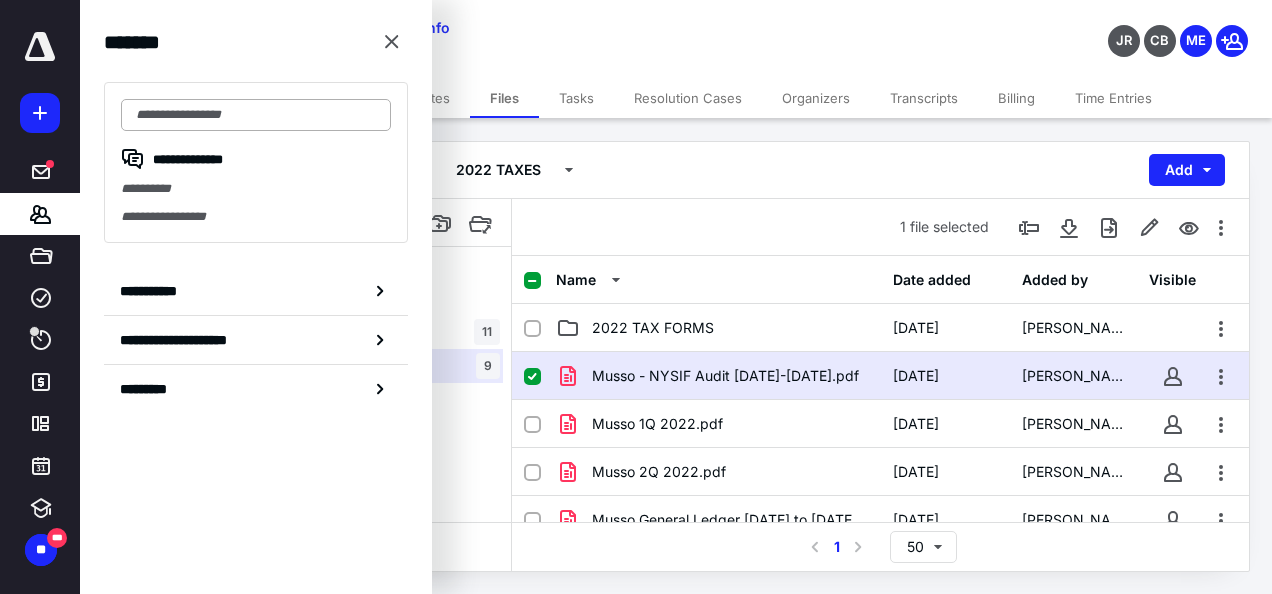 click at bounding box center (256, 115) 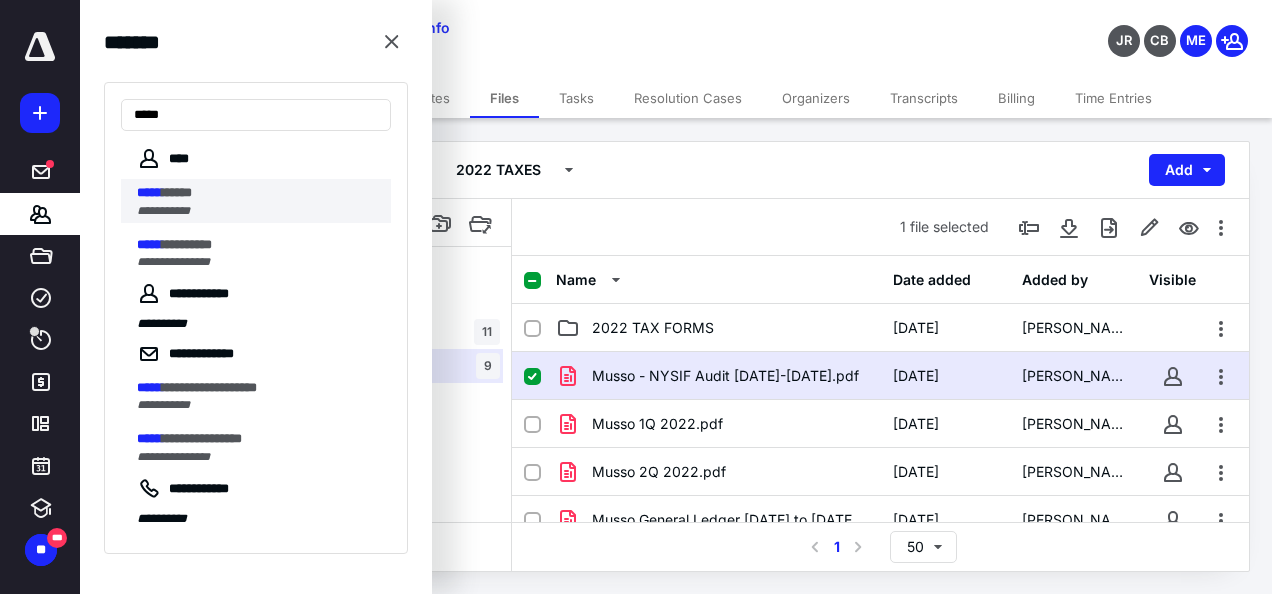 type on "*****" 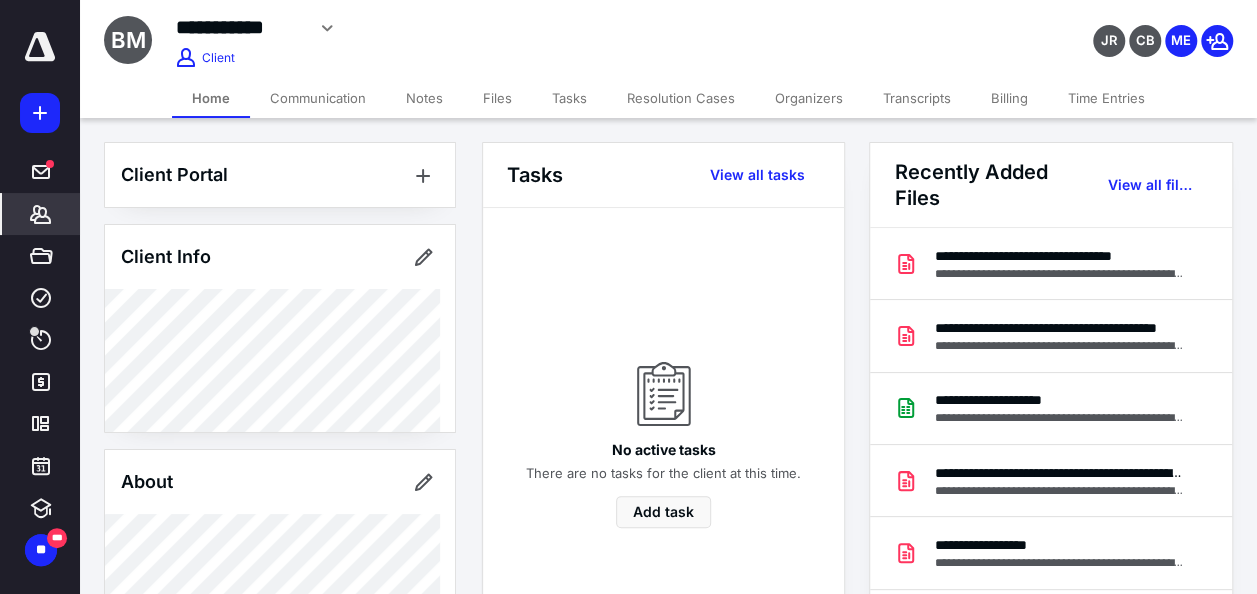 click on "Files" at bounding box center (497, 98) 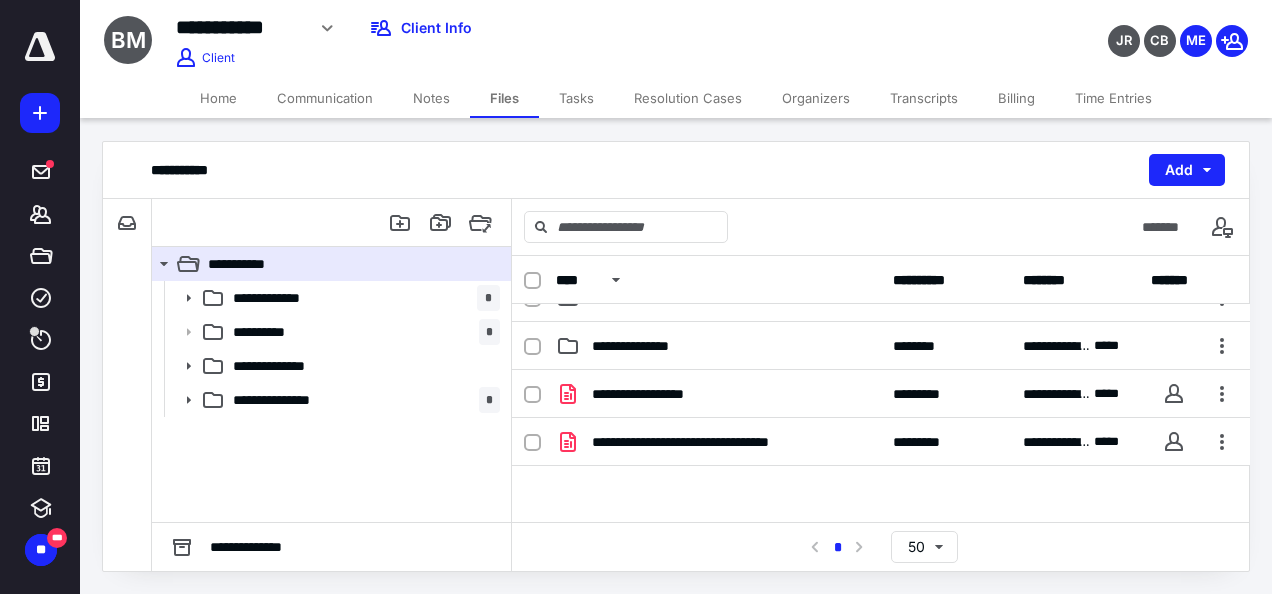 scroll, scrollTop: 127, scrollLeft: 0, axis: vertical 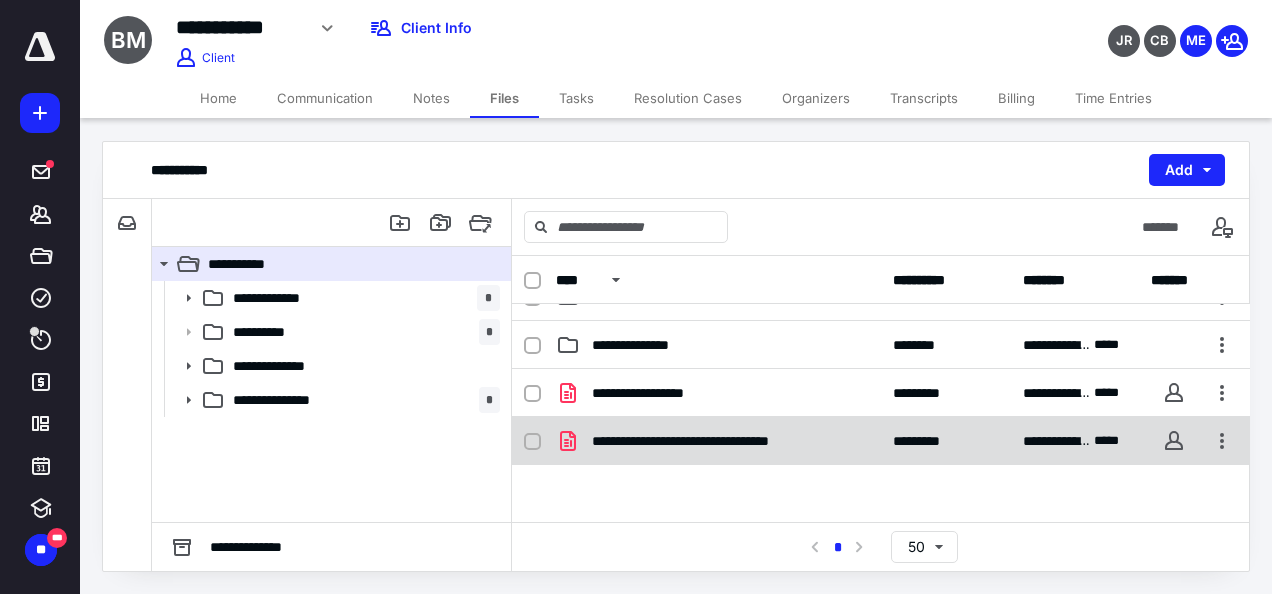 click on "**********" at bounding box center [881, 441] 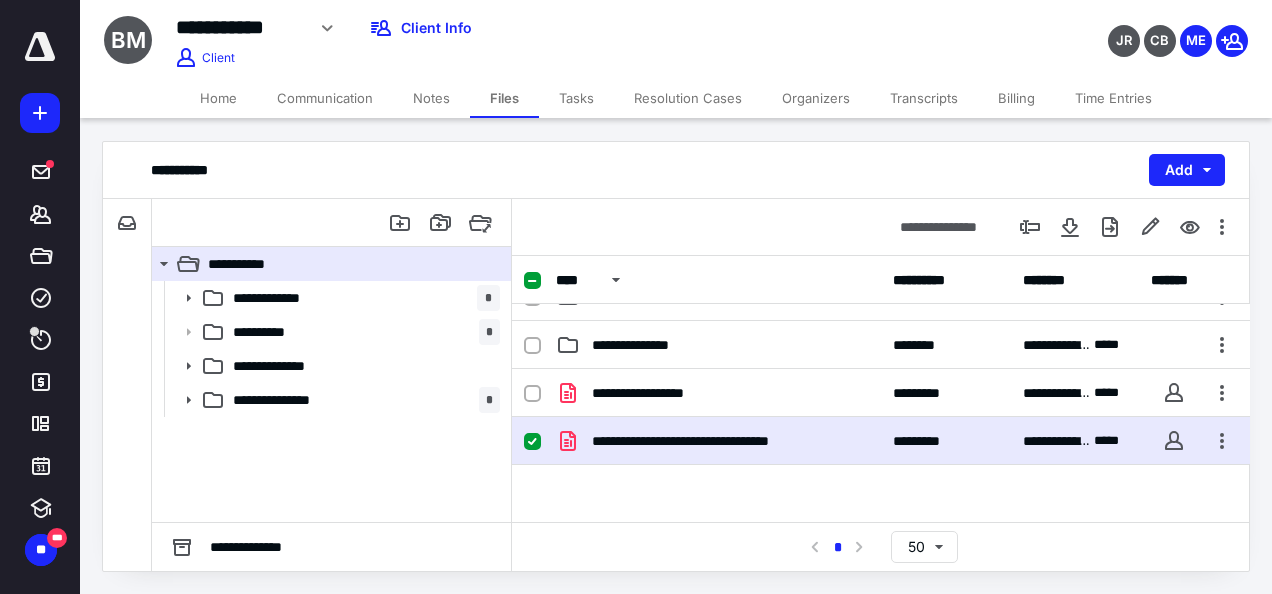 click on "**********" at bounding box center (881, 441) 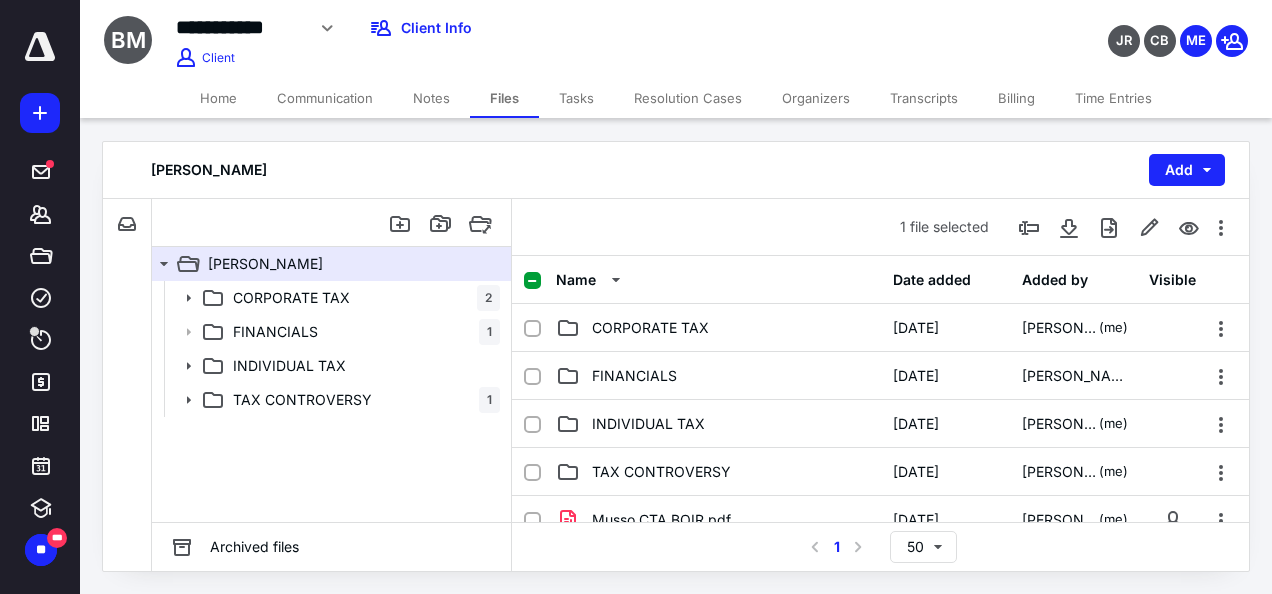 scroll, scrollTop: 127, scrollLeft: 0, axis: vertical 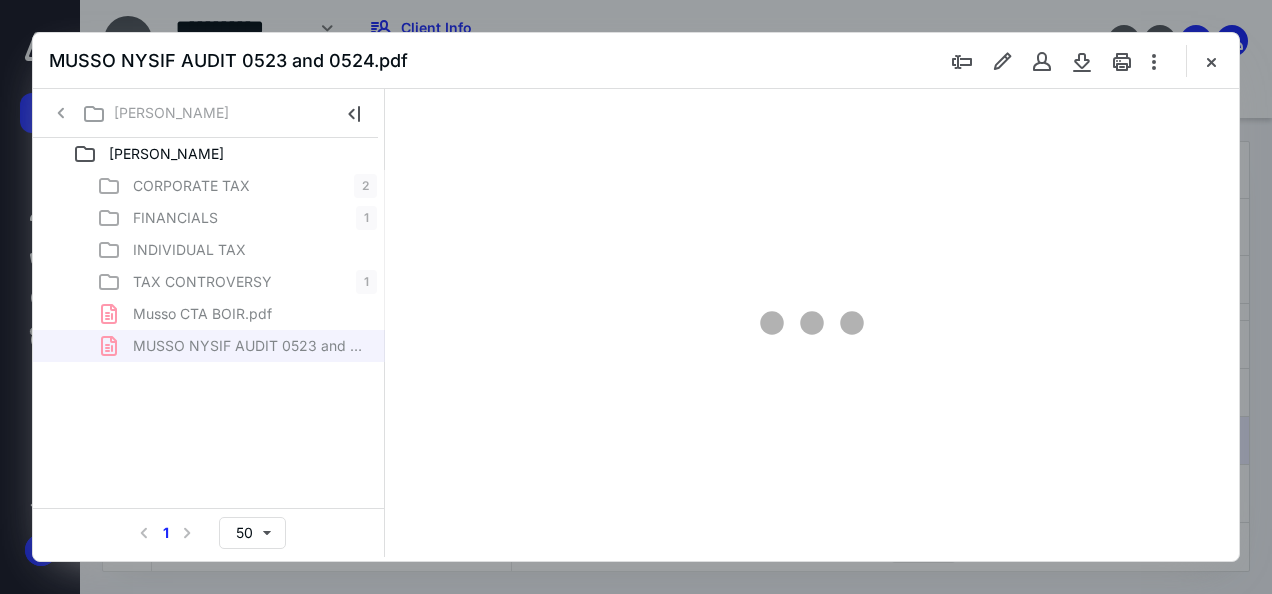 click at bounding box center (812, 323) 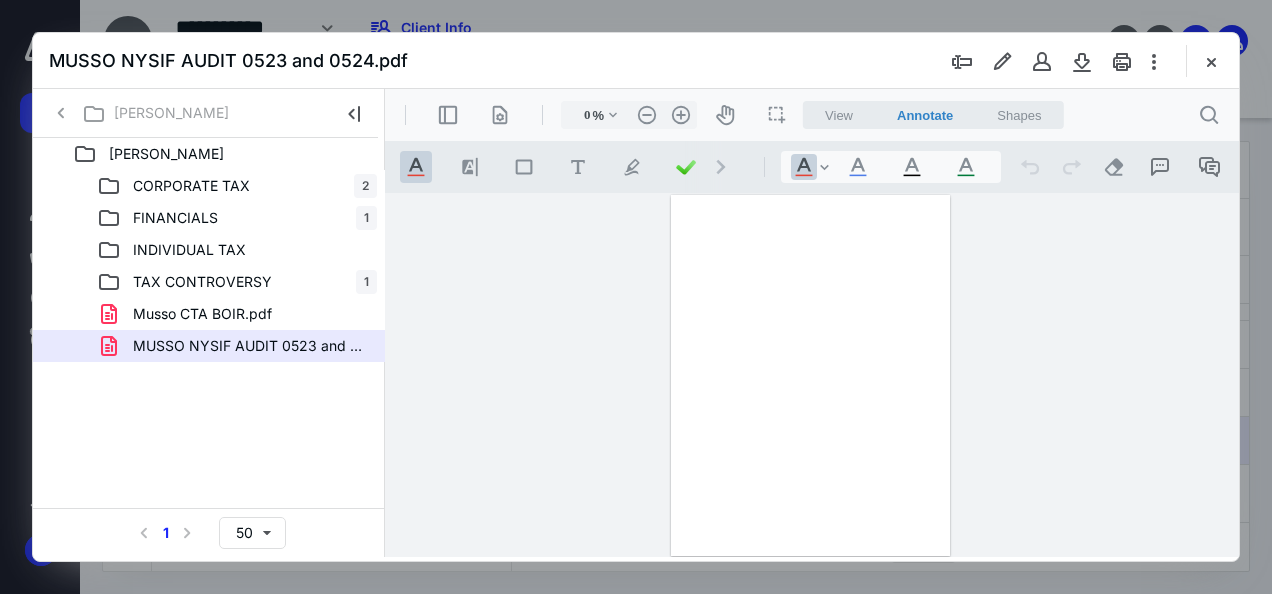type on "46" 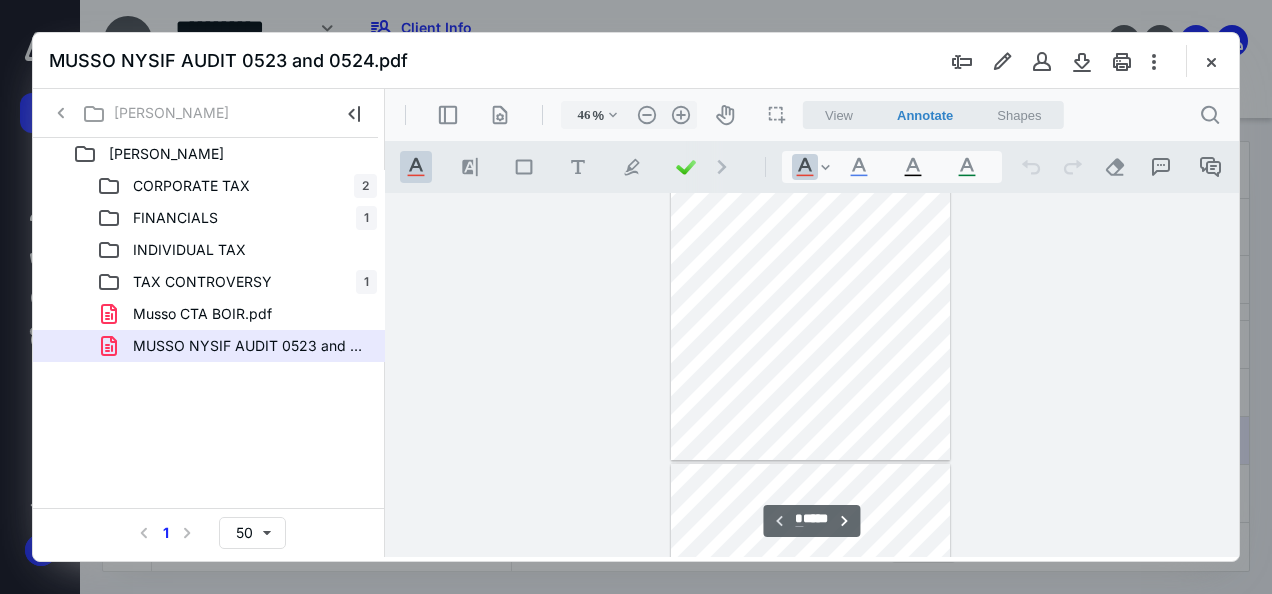 scroll, scrollTop: 105, scrollLeft: 0, axis: vertical 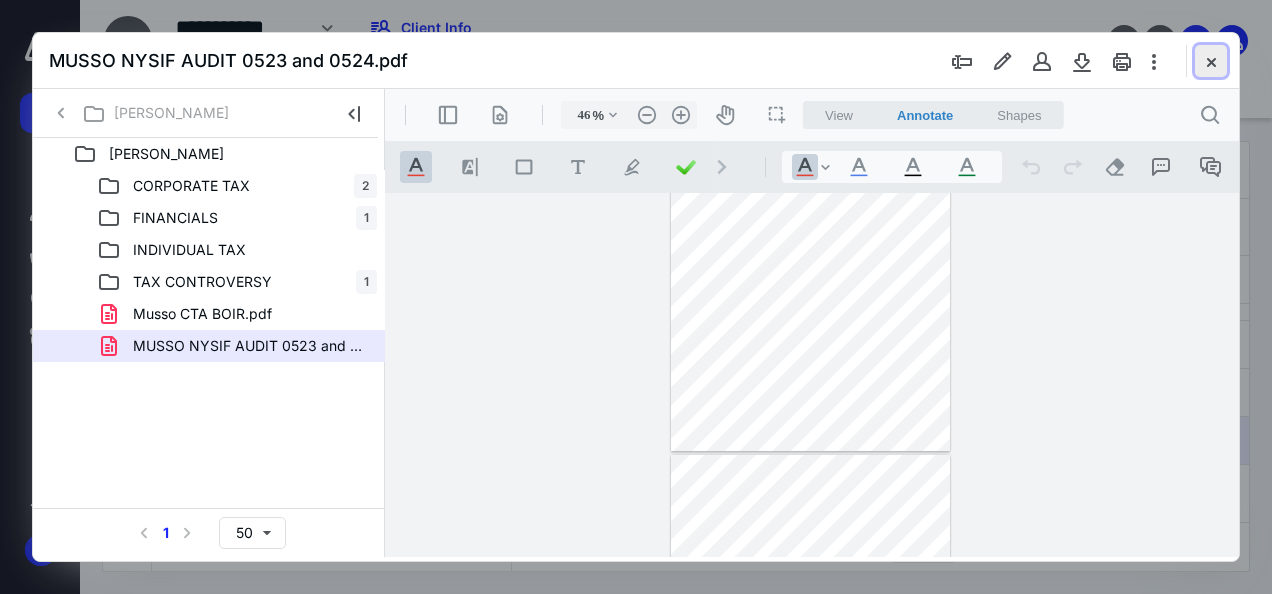 click at bounding box center [1211, 61] 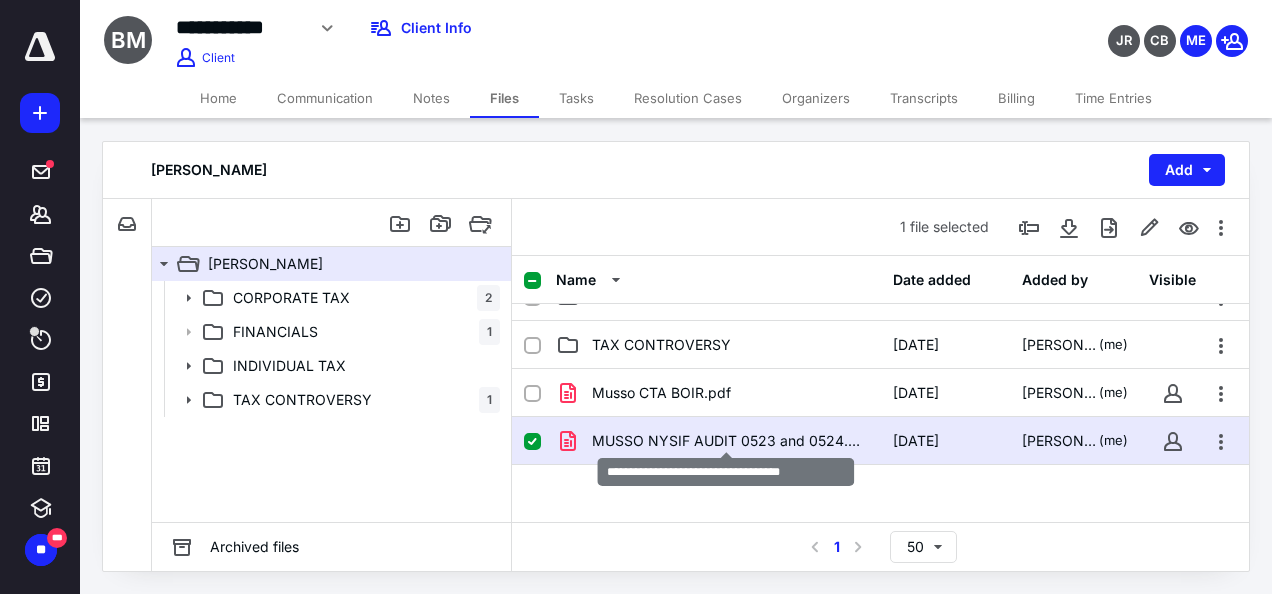 click on "MUSSO NYSIF AUDIT 0523 and 0524.pdf" at bounding box center (730, 441) 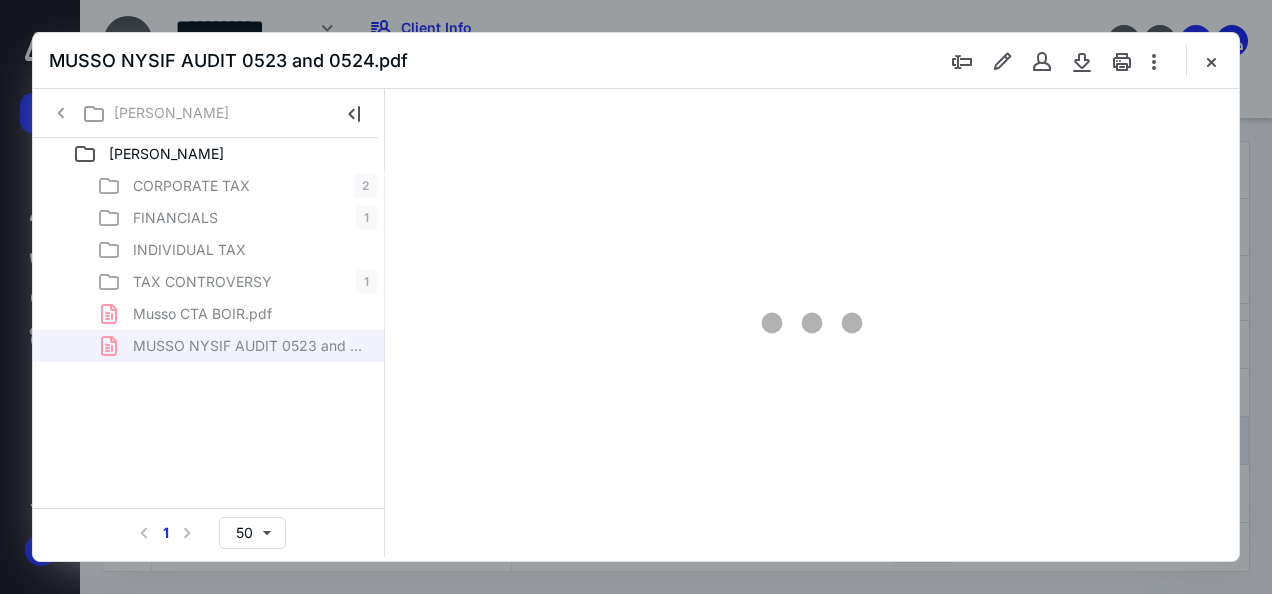scroll, scrollTop: 0, scrollLeft: 0, axis: both 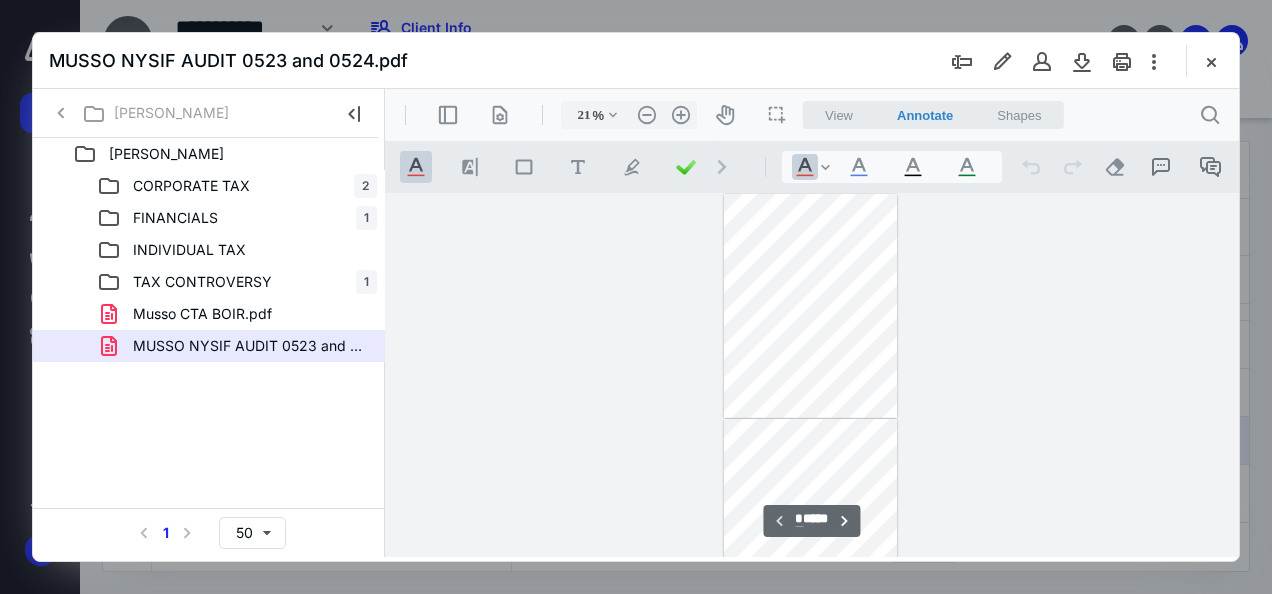 type on "14" 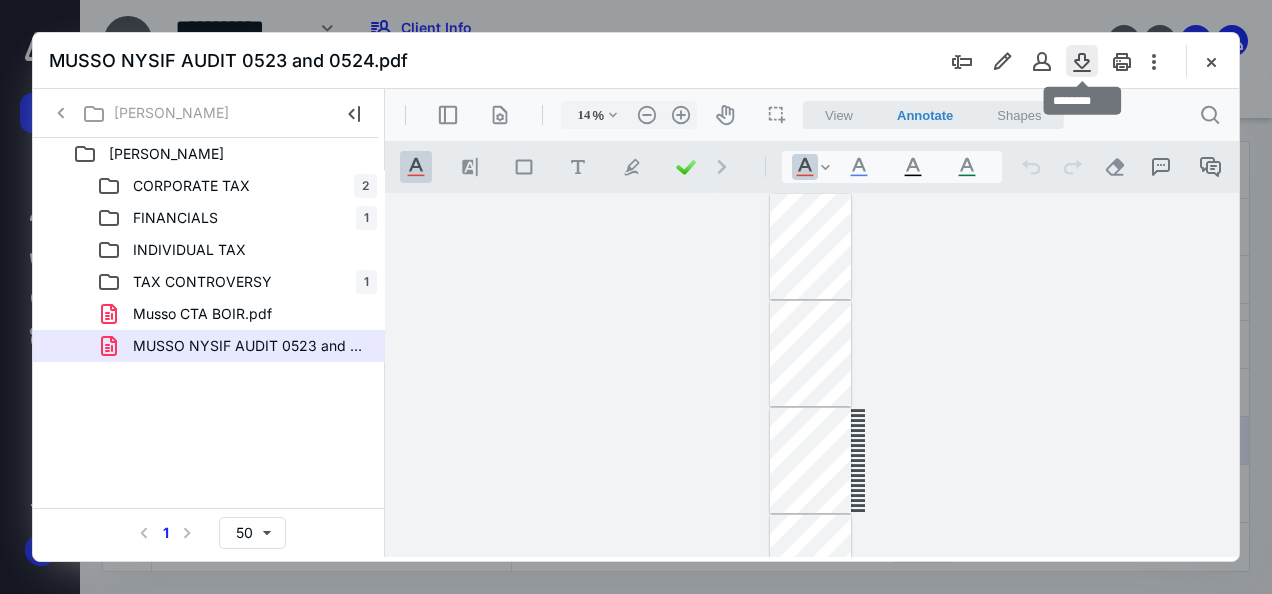 click at bounding box center (1082, 61) 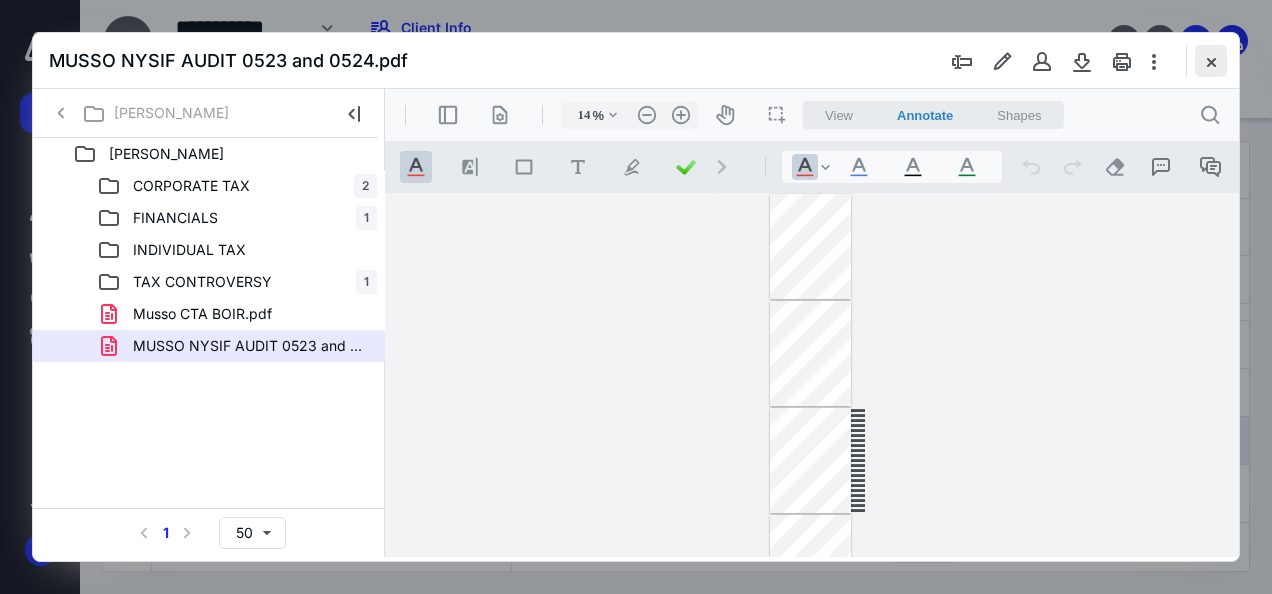 click at bounding box center (1211, 61) 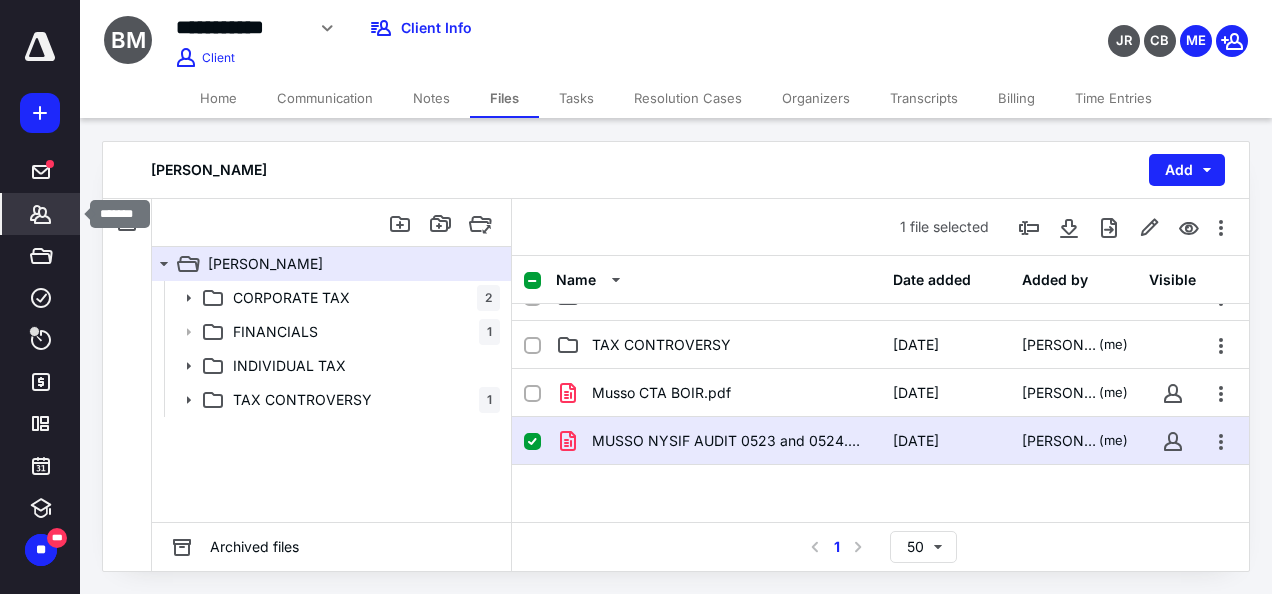 click 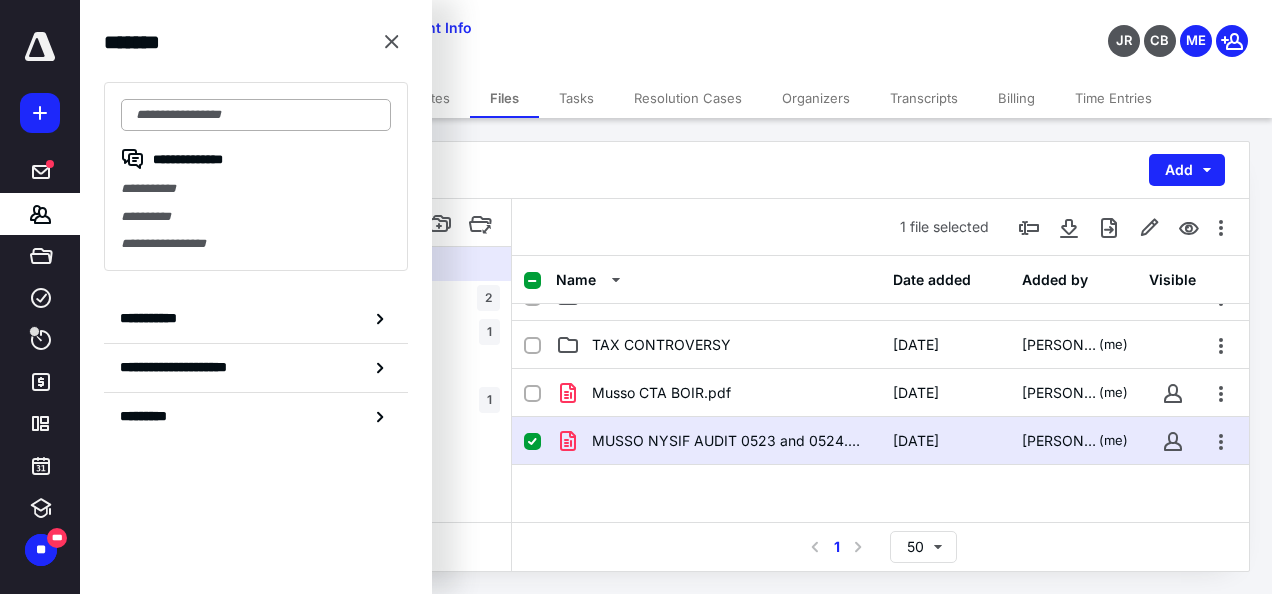 click at bounding box center (256, 115) 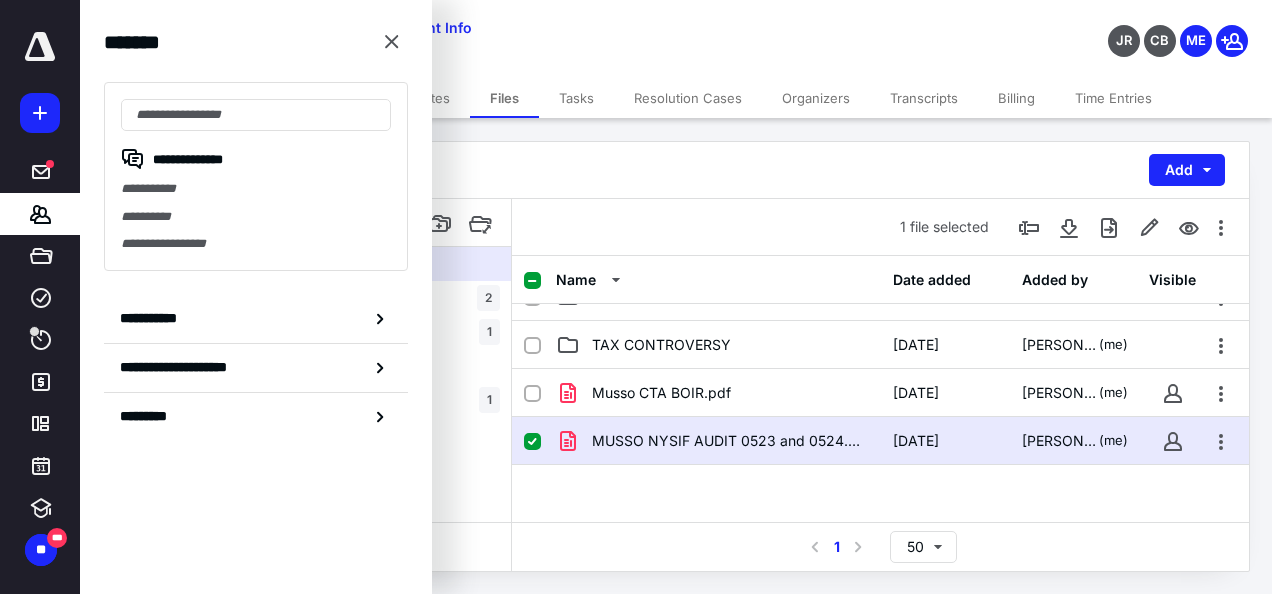 click on "[PERSON_NAME]   Add" at bounding box center [676, 170] 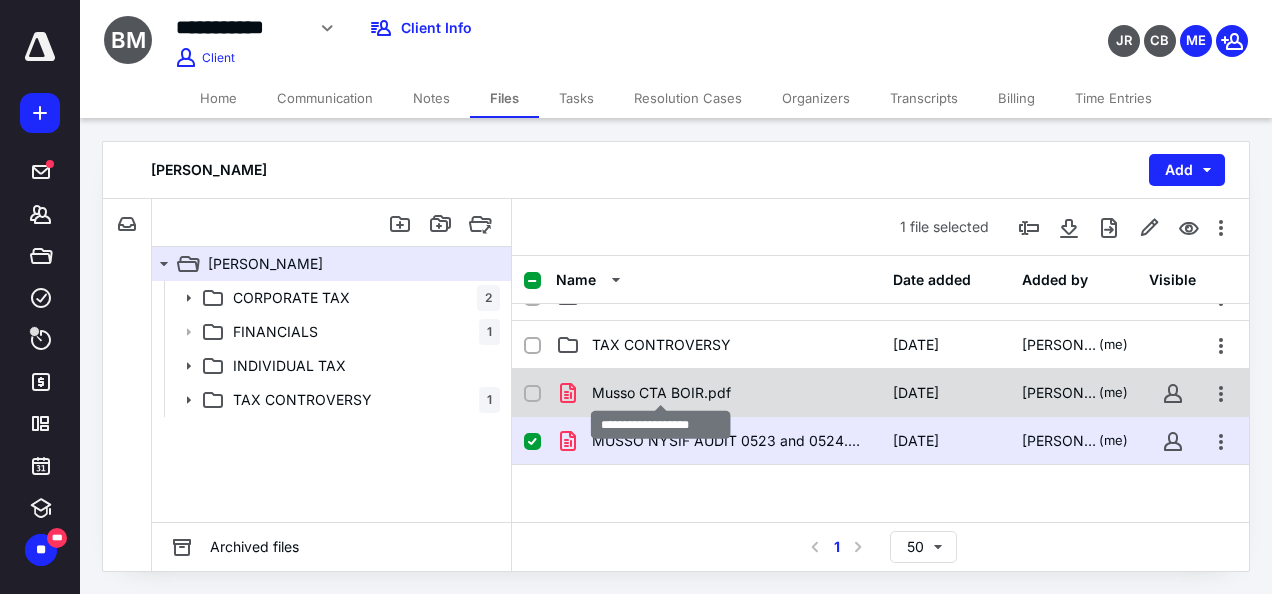click on "Musso CTA BOIR.pdf" at bounding box center [661, 393] 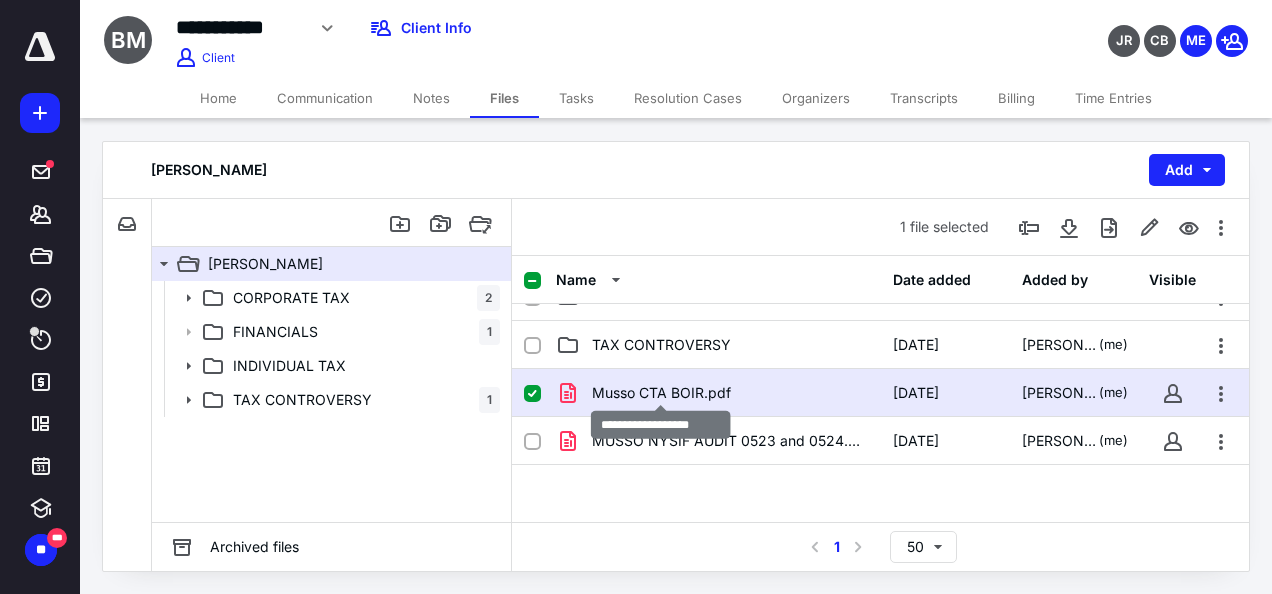 click on "Musso CTA BOIR.pdf" at bounding box center [661, 393] 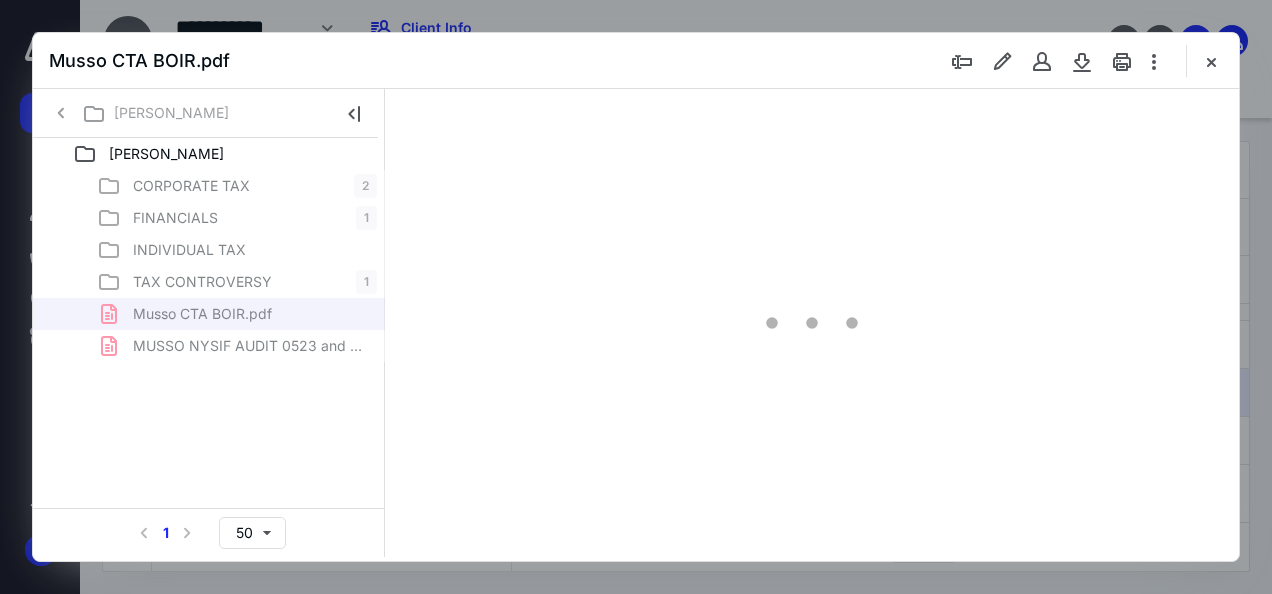 scroll, scrollTop: 0, scrollLeft: 0, axis: both 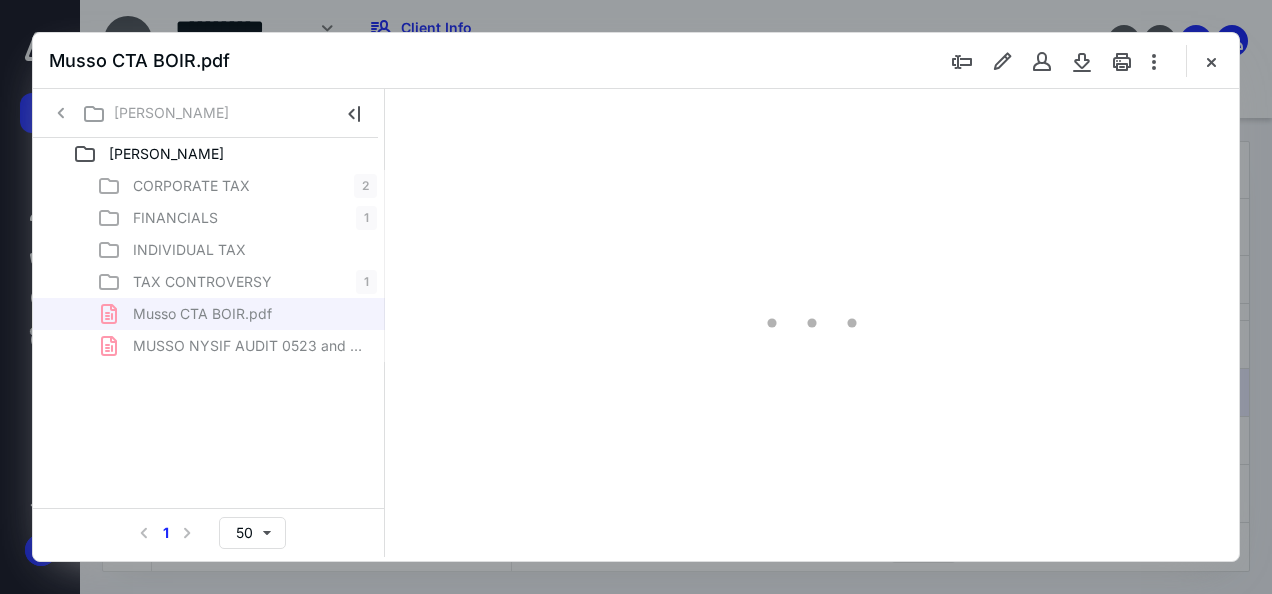 type on "46" 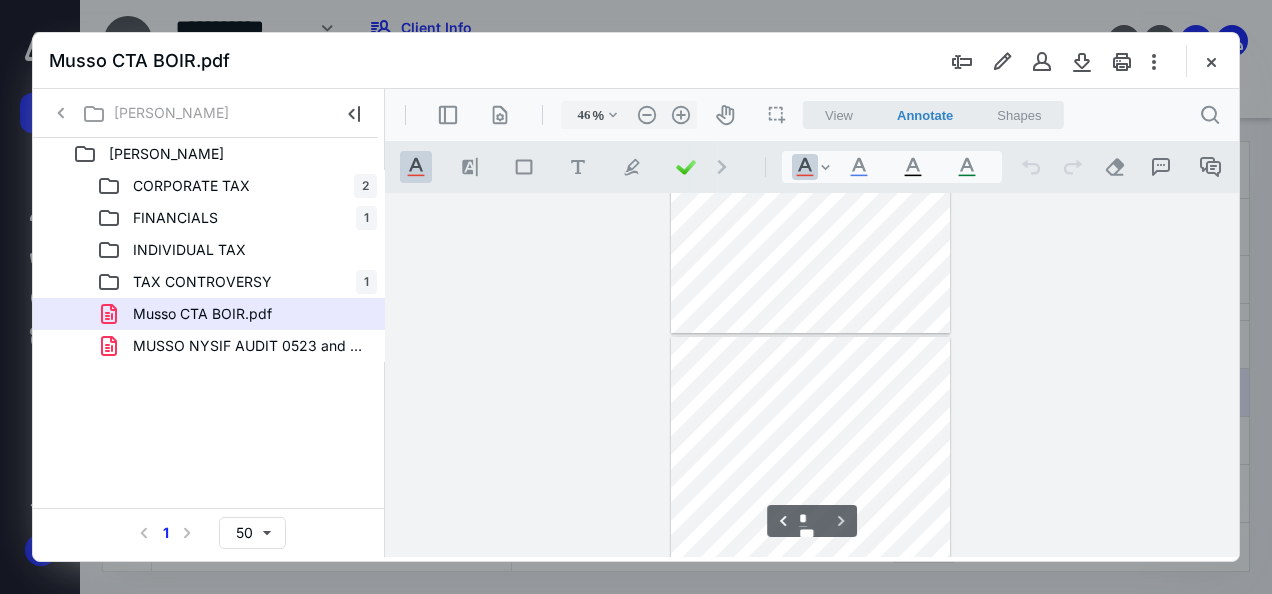 type on "*" 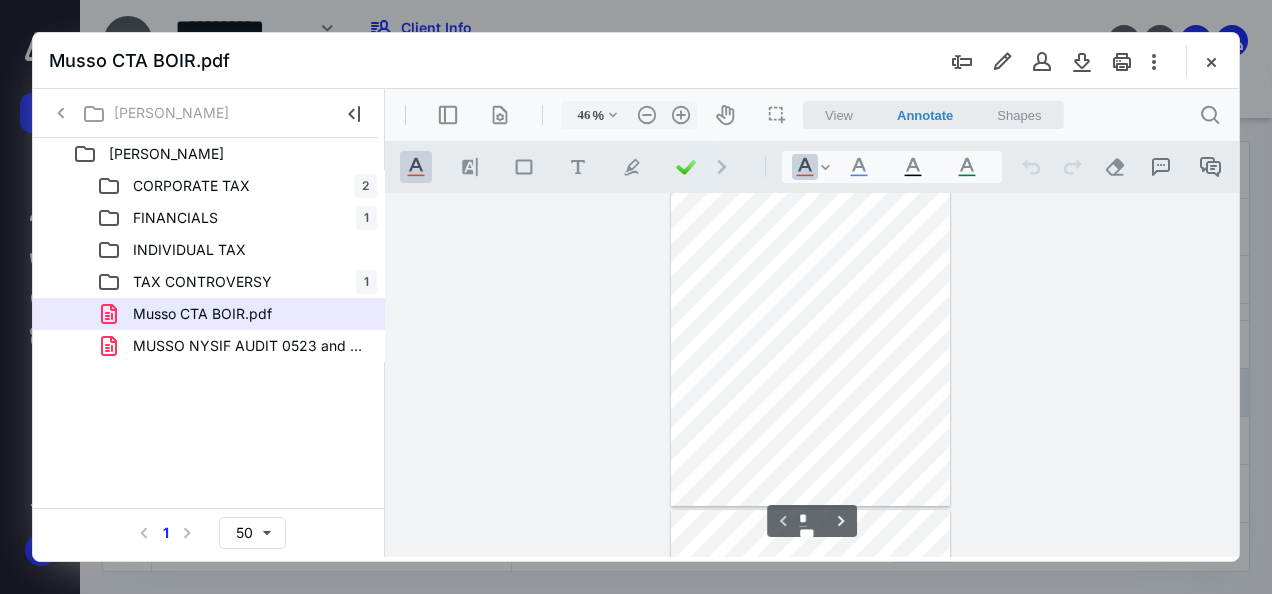 scroll, scrollTop: 0, scrollLeft: 0, axis: both 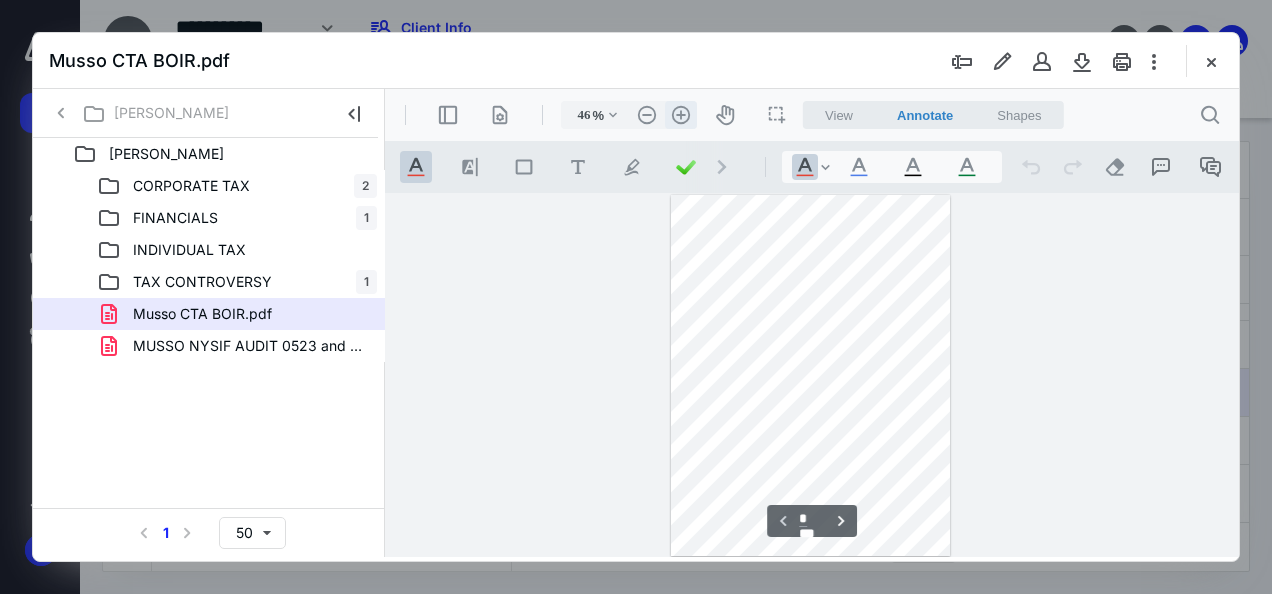 click on ".cls-1{fill:#abb0c4;} icon - header - zoom - in - line" at bounding box center (681, 115) 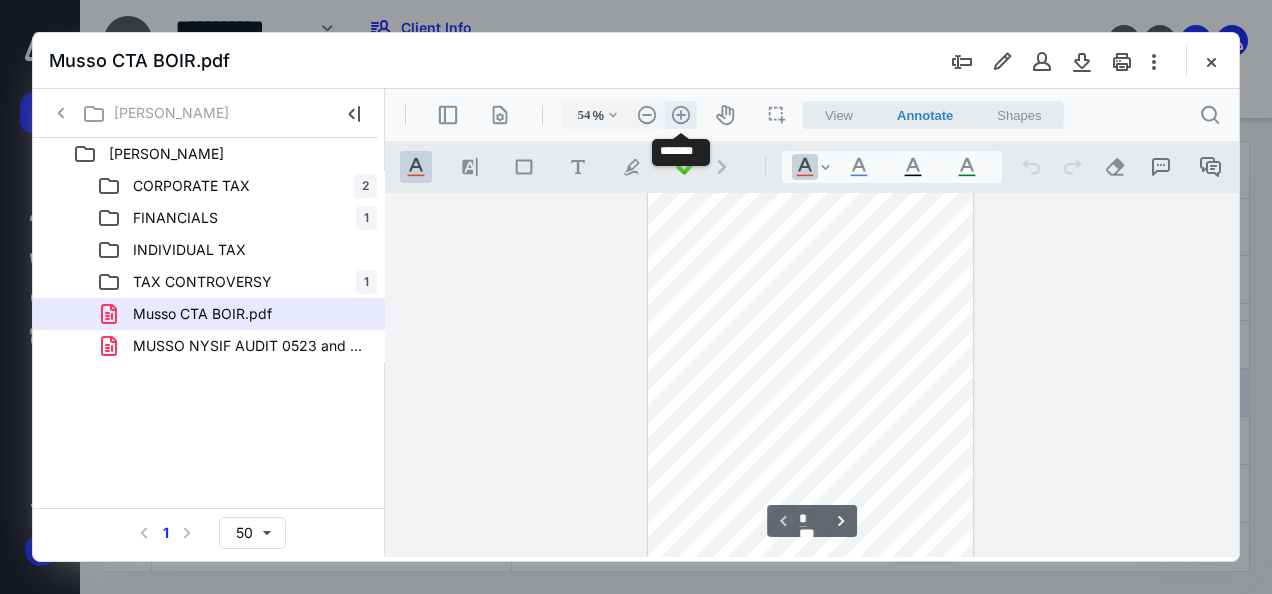 click on ".cls-1{fill:#abb0c4;} icon - header - zoom - in - line" at bounding box center [681, 115] 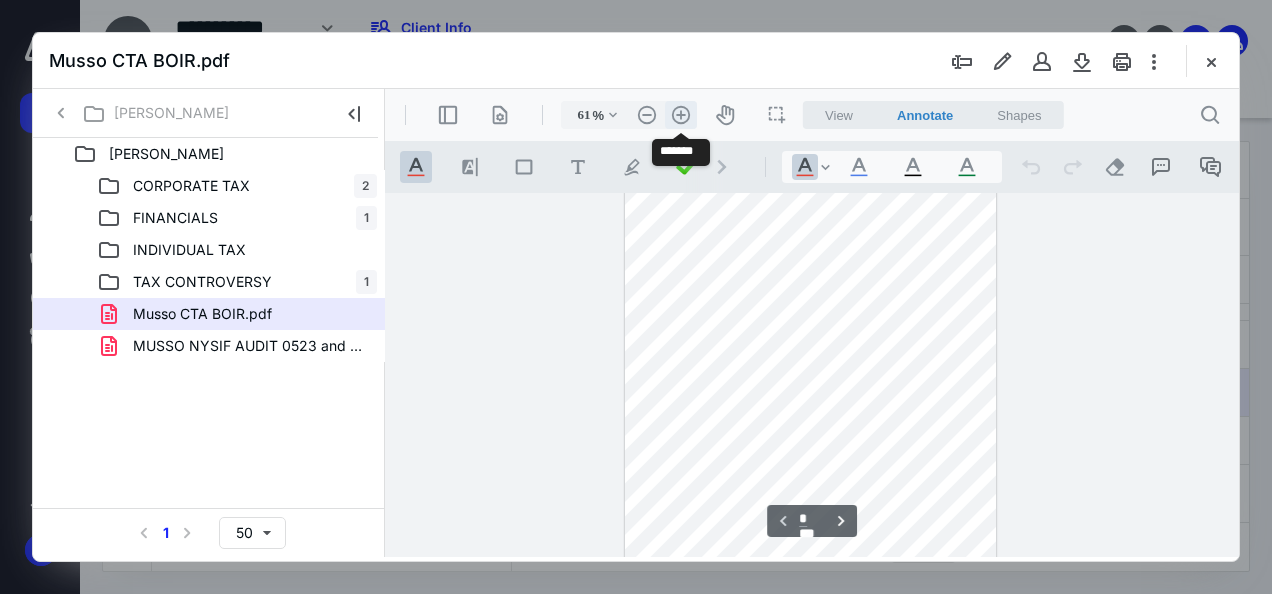 click on ".cls-1{fill:#abb0c4;} icon - header - zoom - in - line" at bounding box center (681, 115) 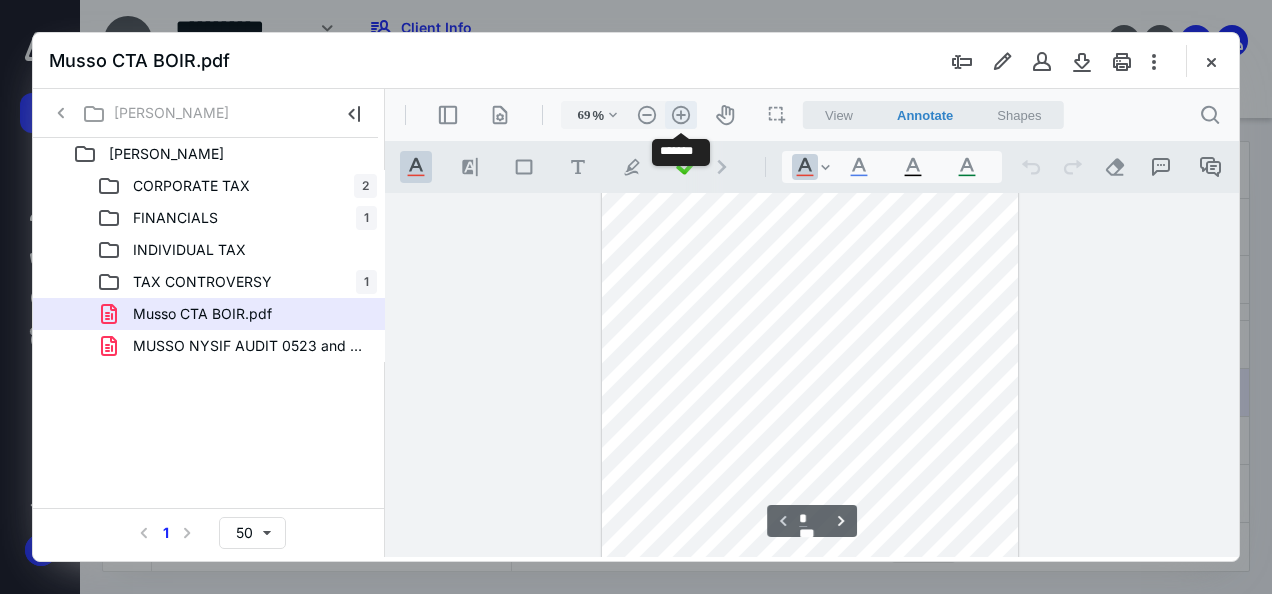 click on ".cls-1{fill:#abb0c4;} icon - header - zoom - in - line" at bounding box center [681, 115] 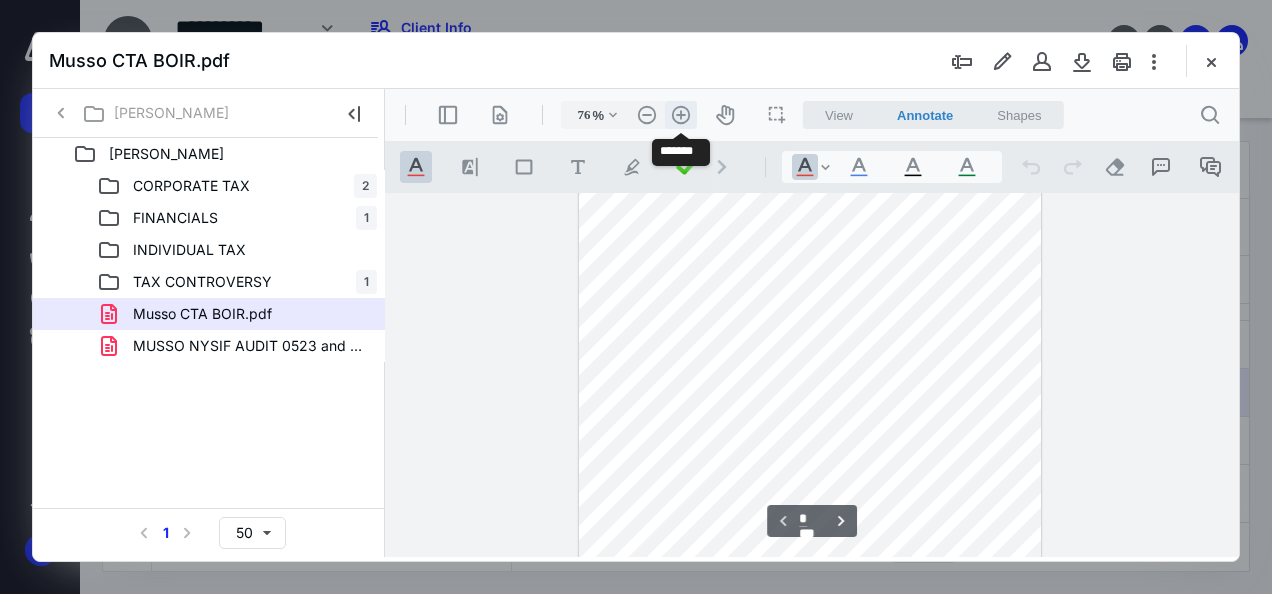 click on ".cls-1{fill:#abb0c4;} icon - header - zoom - in - line" at bounding box center [681, 115] 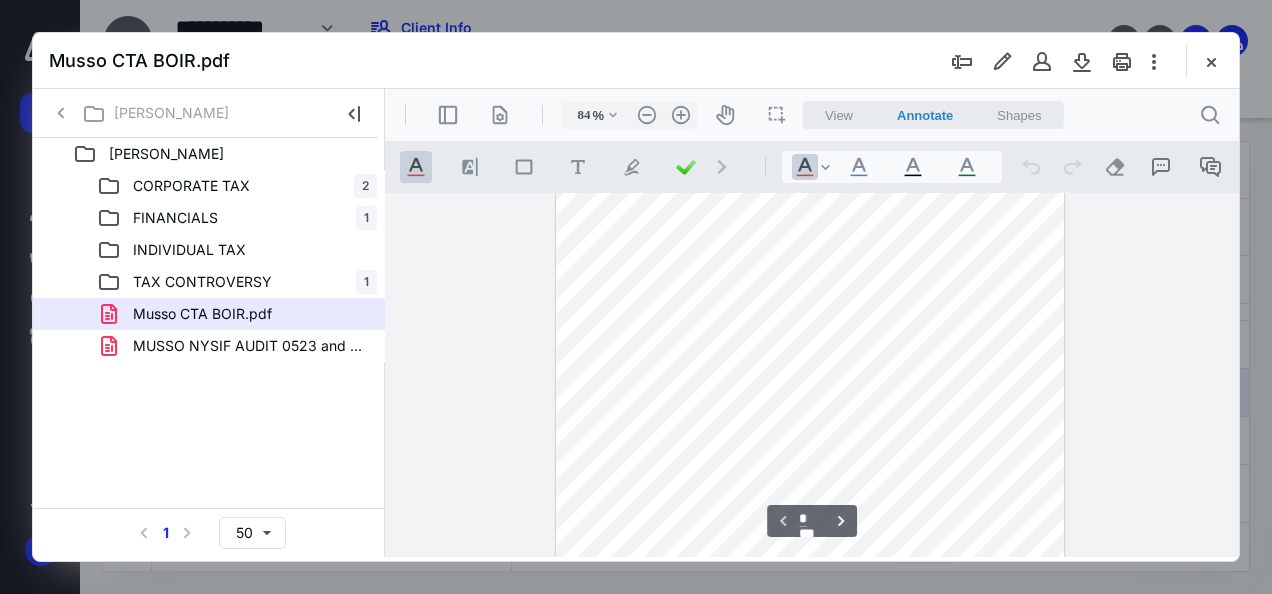 scroll, scrollTop: 0, scrollLeft: 0, axis: both 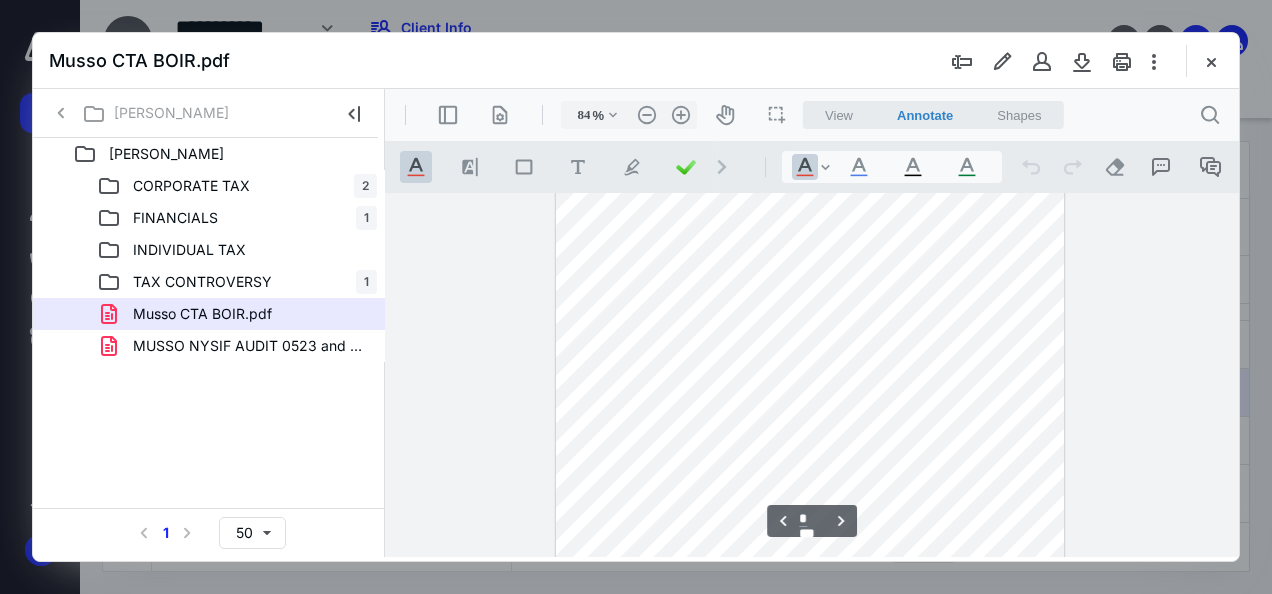 type on "*" 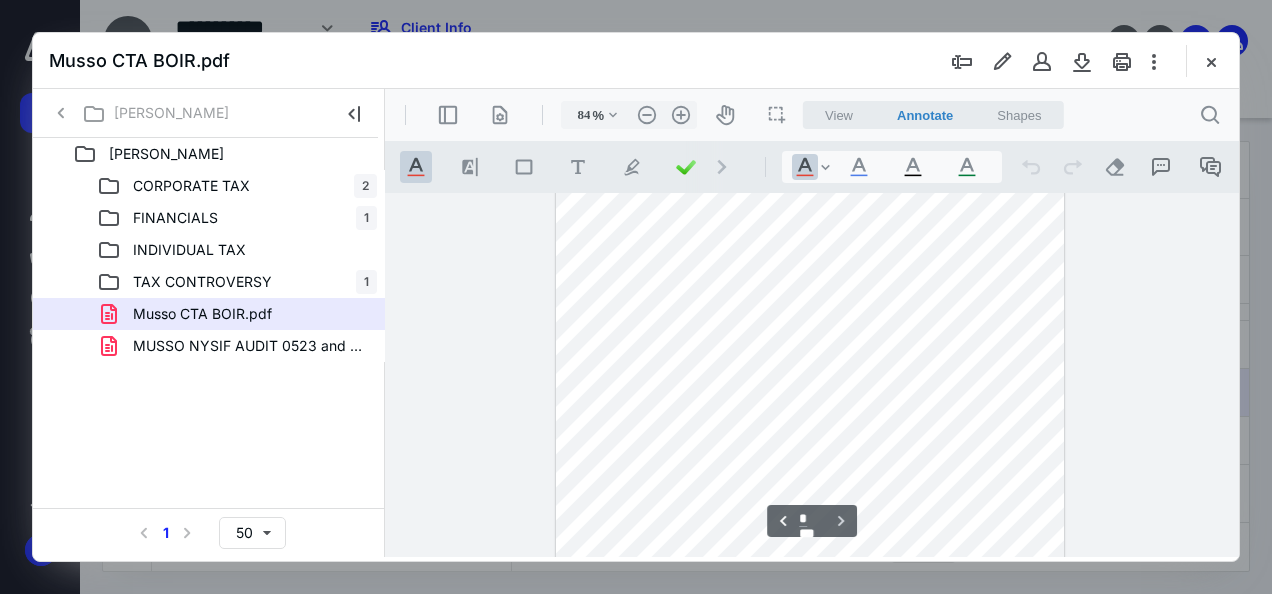 scroll, scrollTop: 1627, scrollLeft: 0, axis: vertical 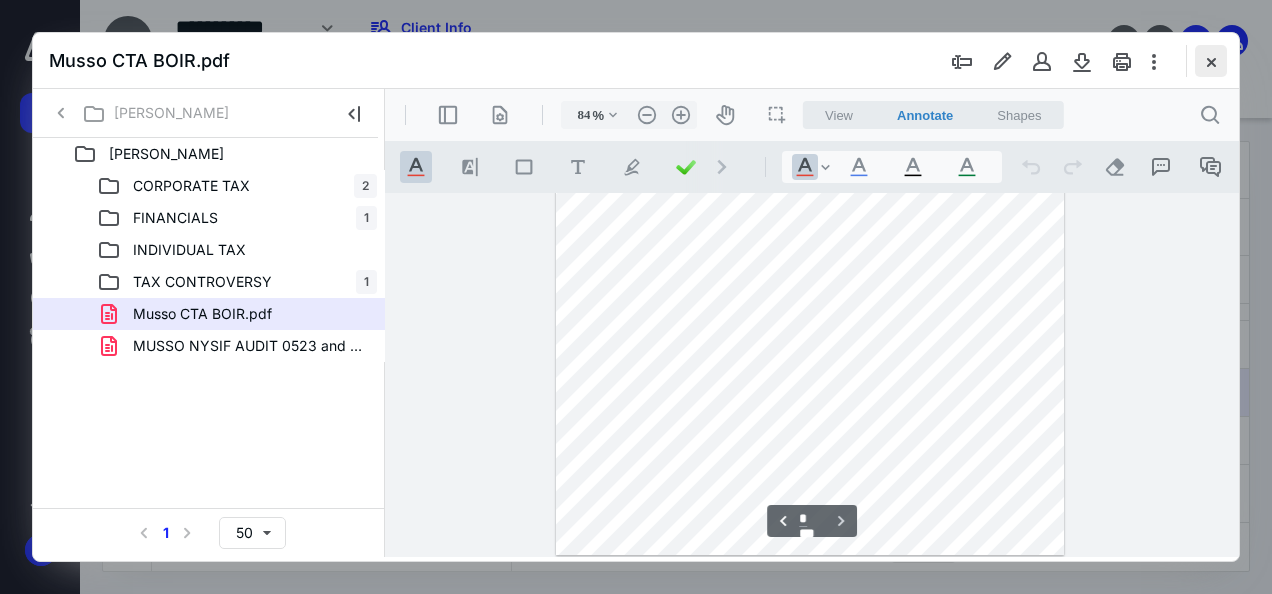 click at bounding box center [1211, 61] 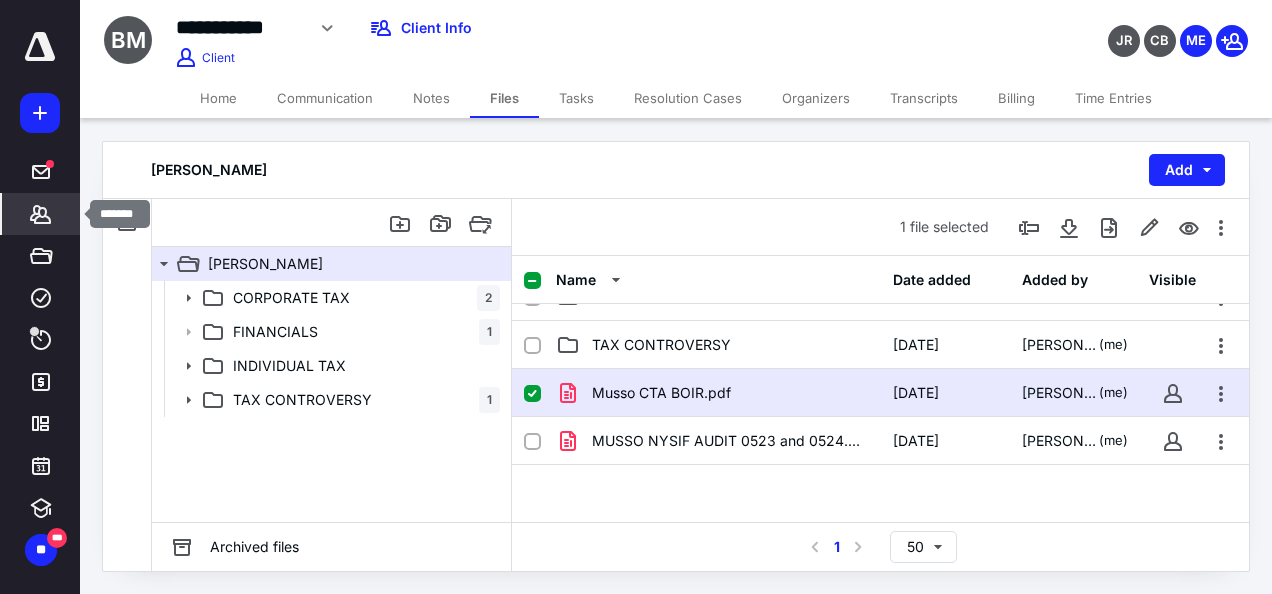 click 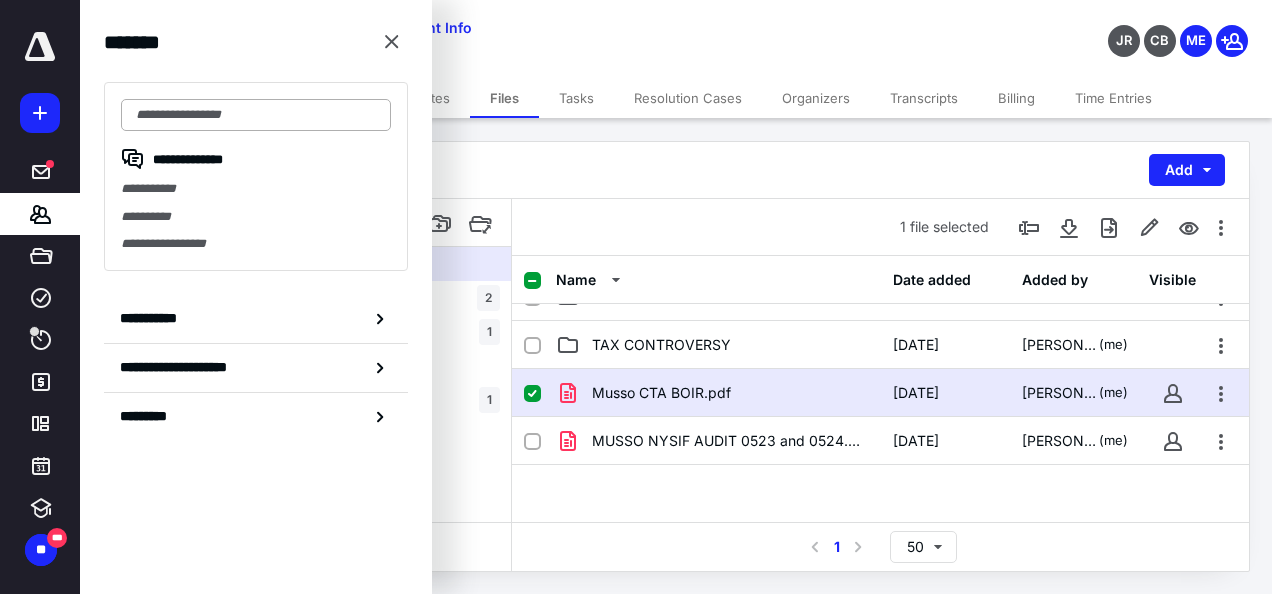 click at bounding box center (256, 115) 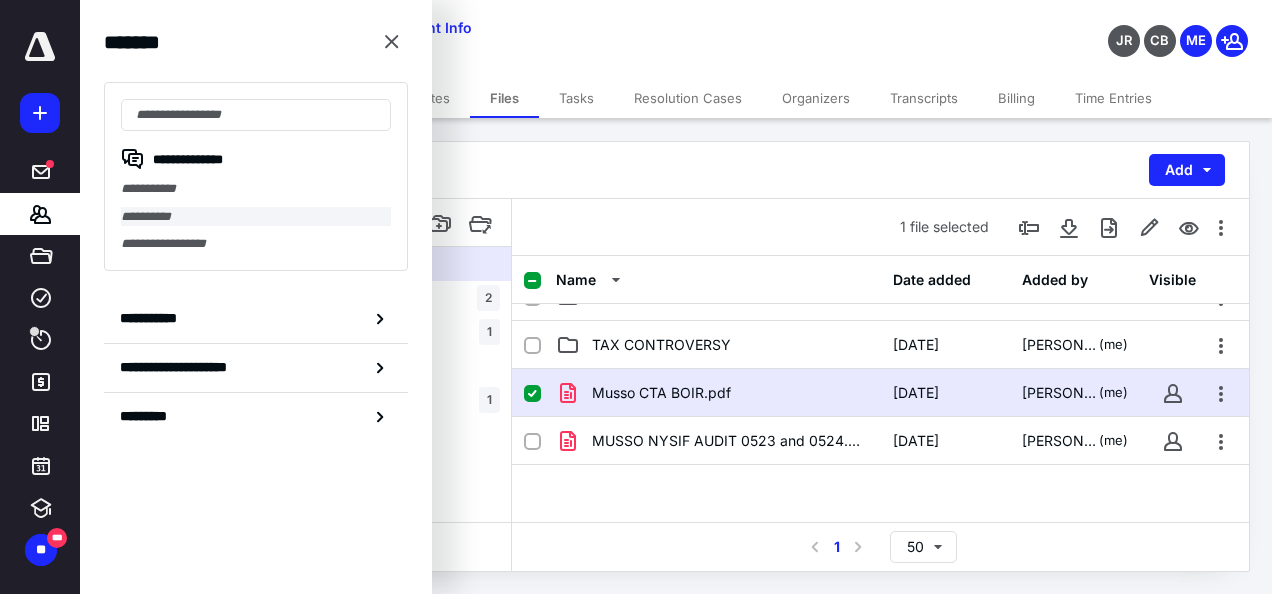 click on "**********" at bounding box center [256, 217] 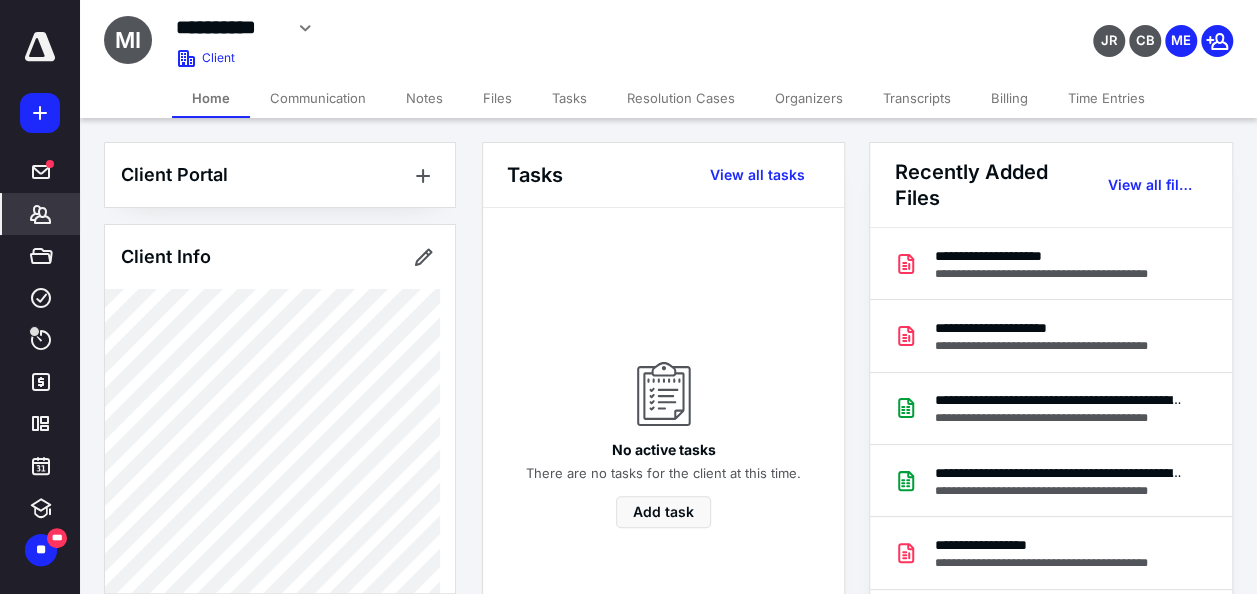 click on "Files" at bounding box center [497, 98] 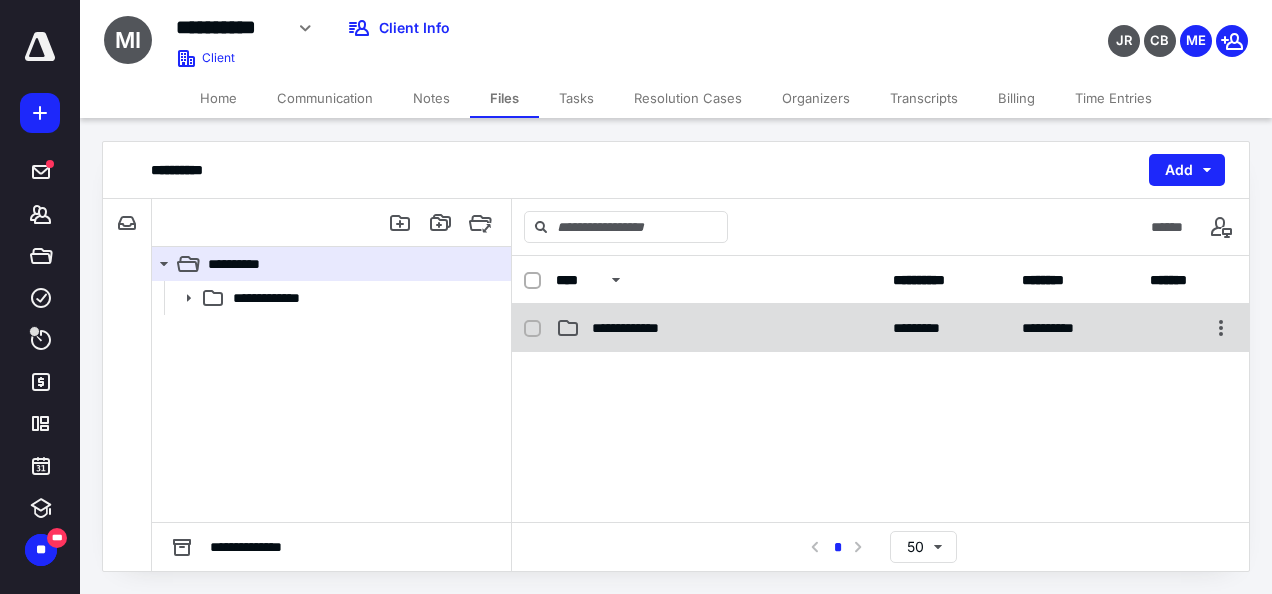 click on "**********" at bounding box center [650, 328] 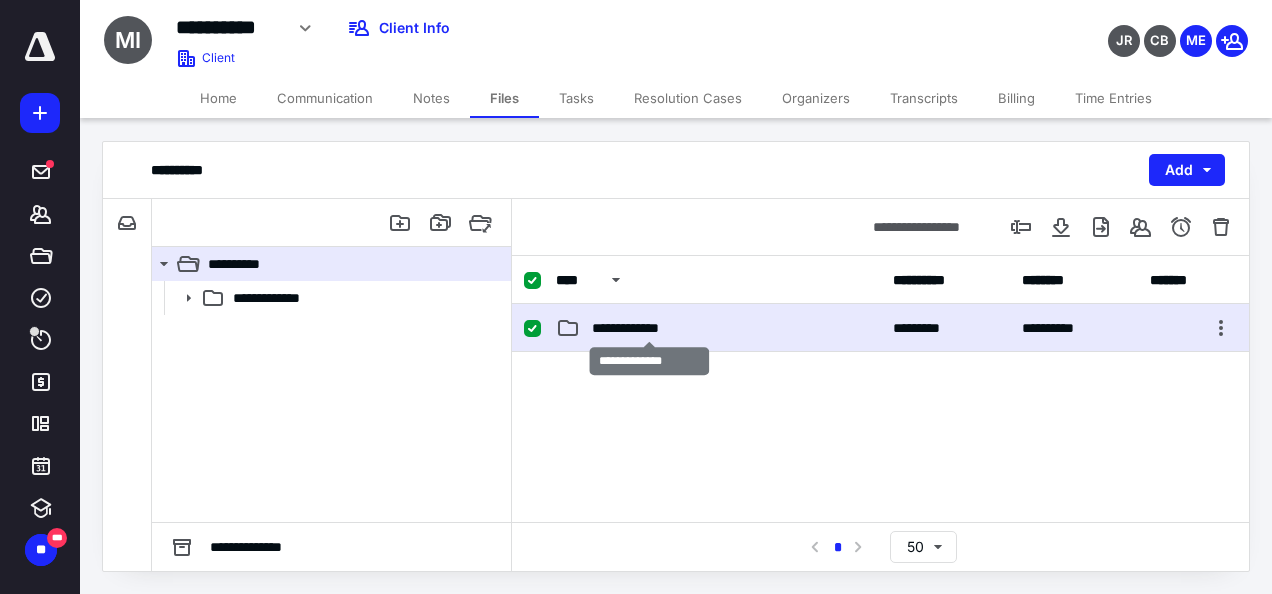 click on "**********" at bounding box center (650, 328) 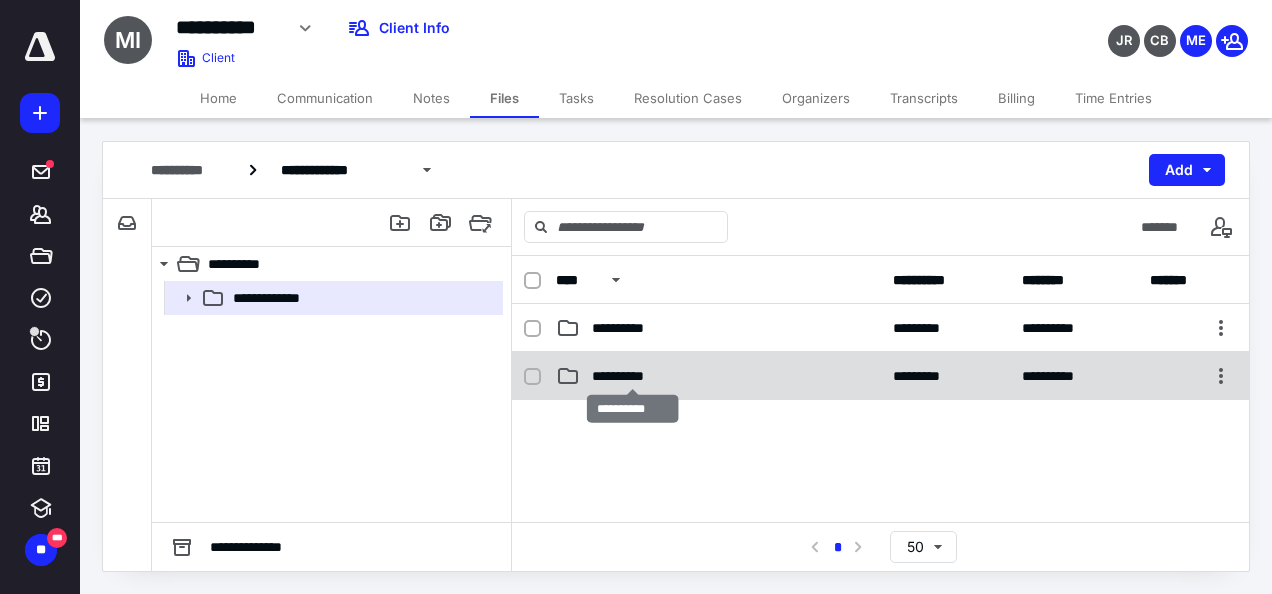 click on "**********" at bounding box center [633, 376] 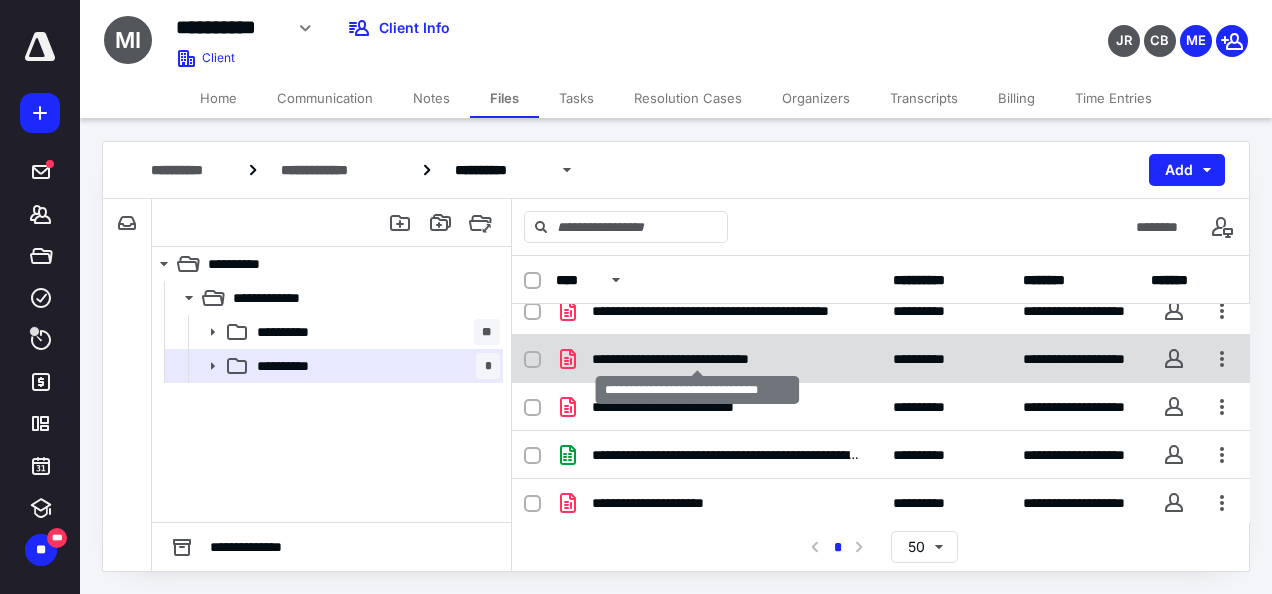 scroll, scrollTop: 0, scrollLeft: 0, axis: both 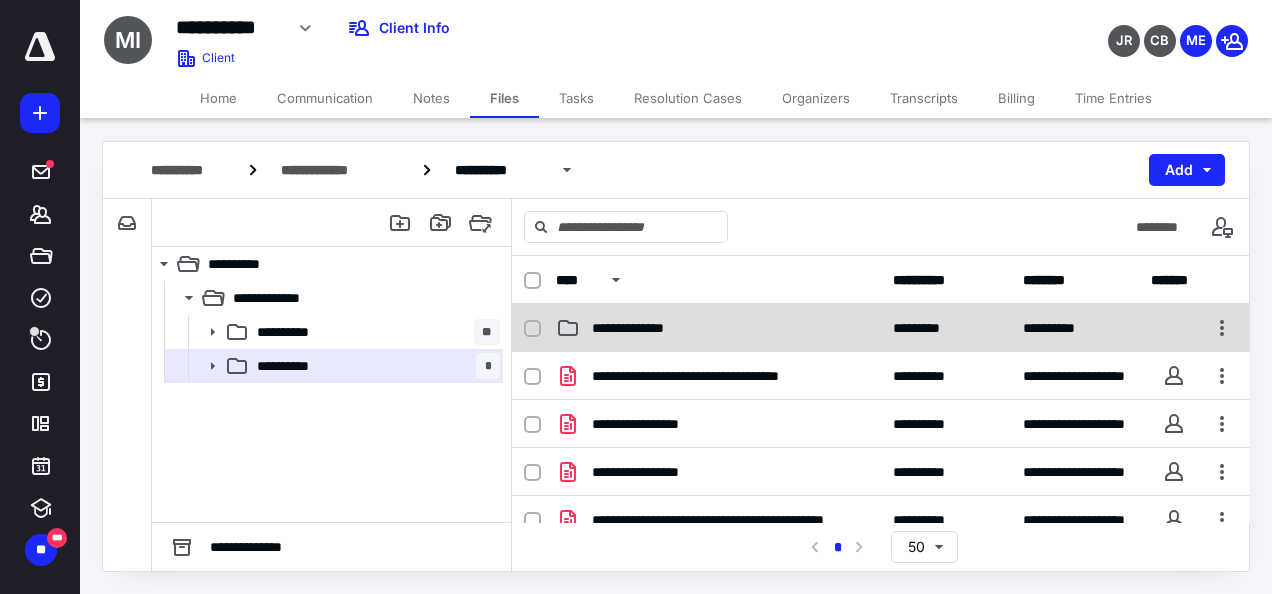click on "**********" at bounding box center (651, 328) 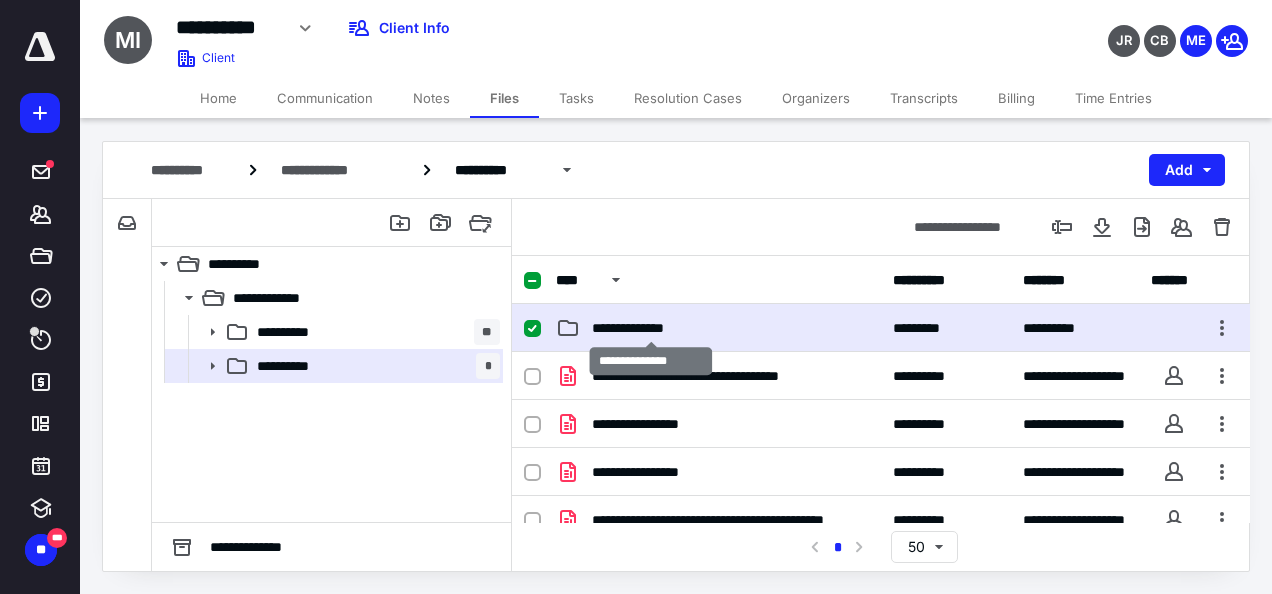 click on "**********" at bounding box center (651, 328) 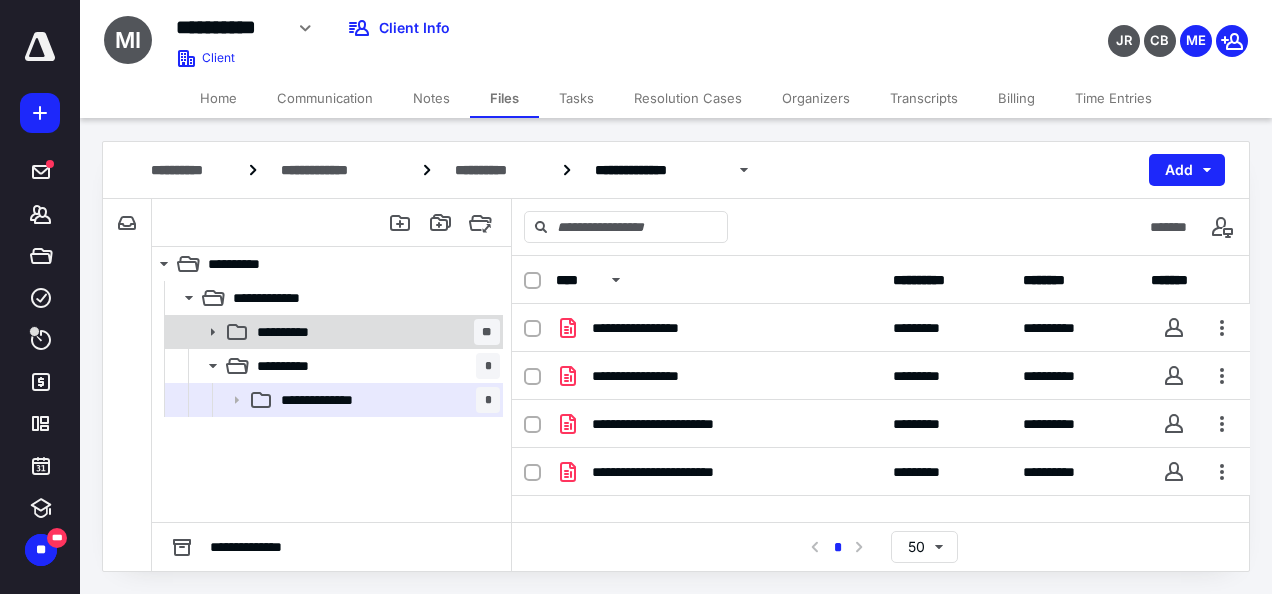 click on "**********" at bounding box center (374, 366) 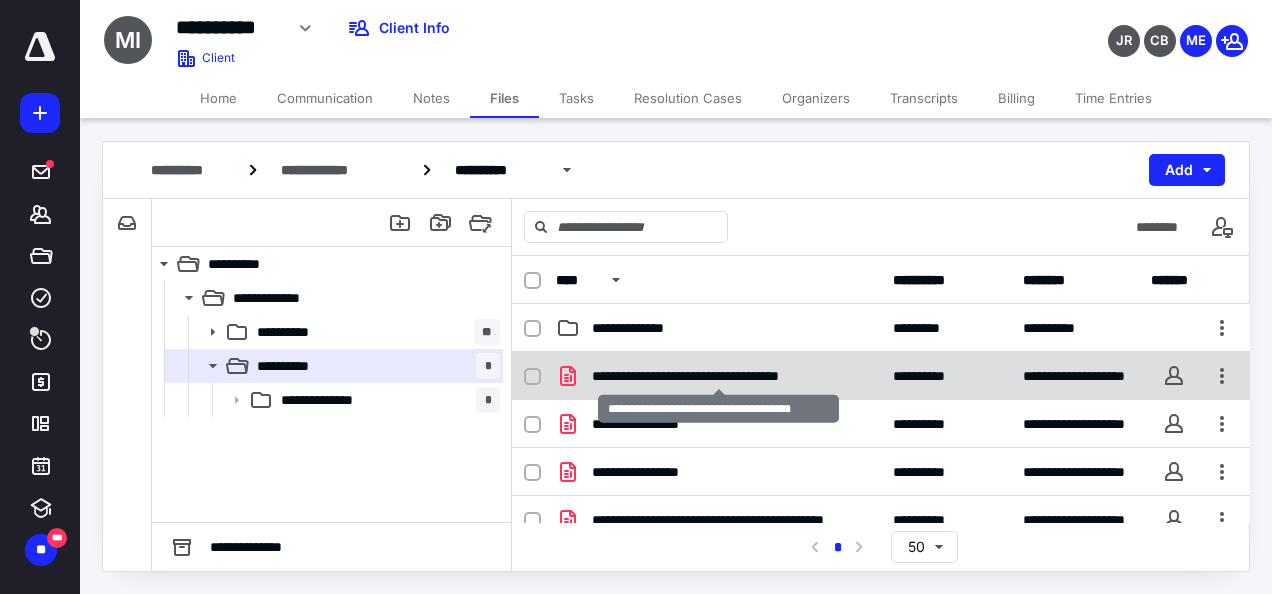 click on "**********" at bounding box center (719, 376) 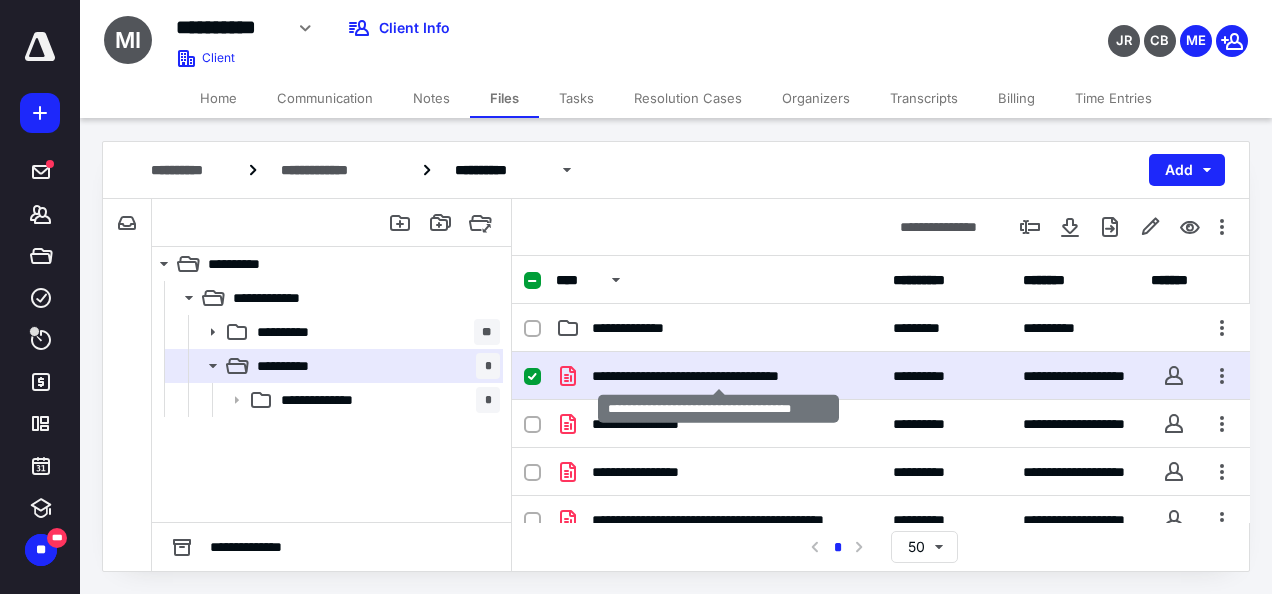 click on "**********" at bounding box center (719, 376) 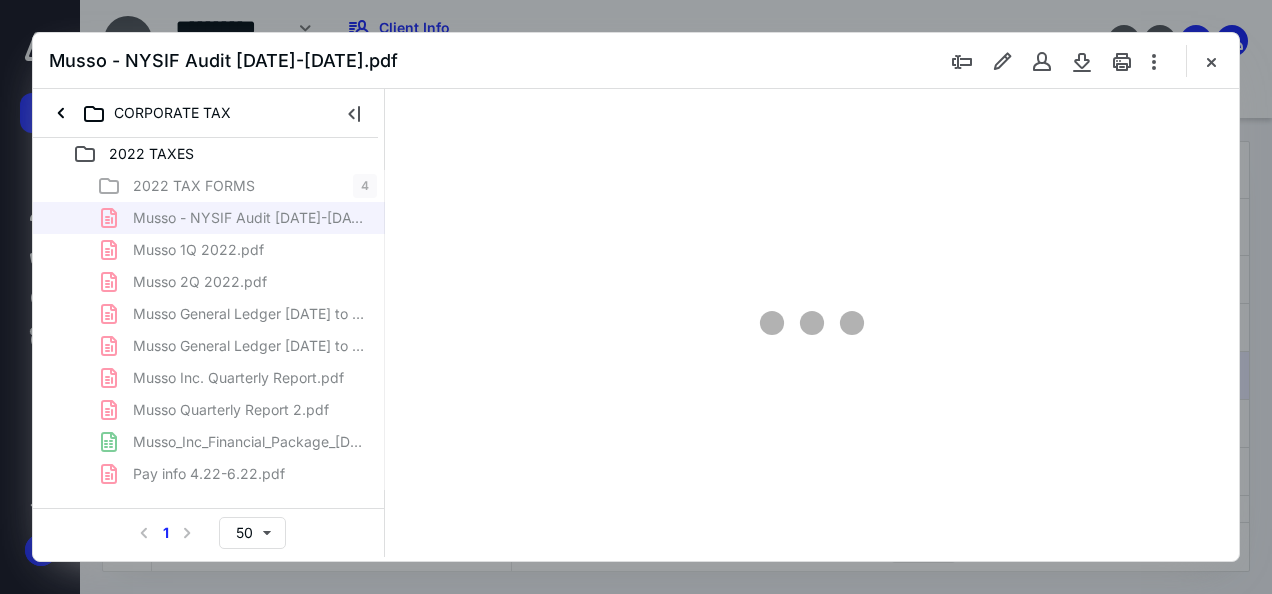 scroll, scrollTop: 0, scrollLeft: 0, axis: both 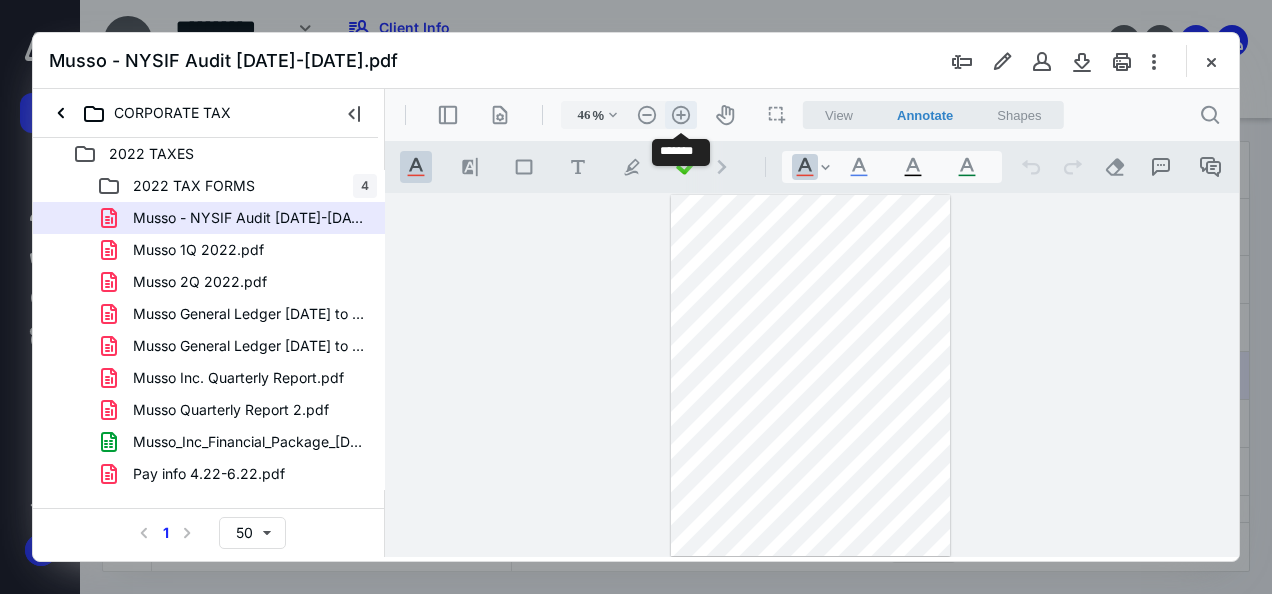 click on ".cls-1{fill:#abb0c4;} icon - header - zoom - in - line" at bounding box center [681, 115] 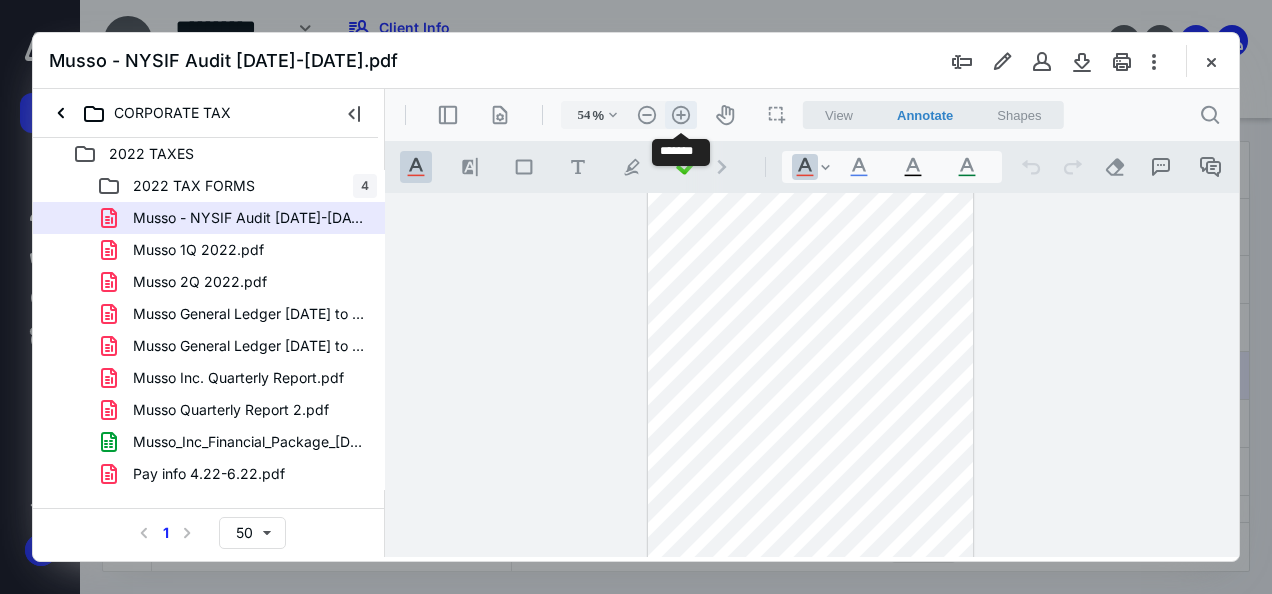 click on ".cls-1{fill:#abb0c4;} icon - header - zoom - in - line" at bounding box center (681, 115) 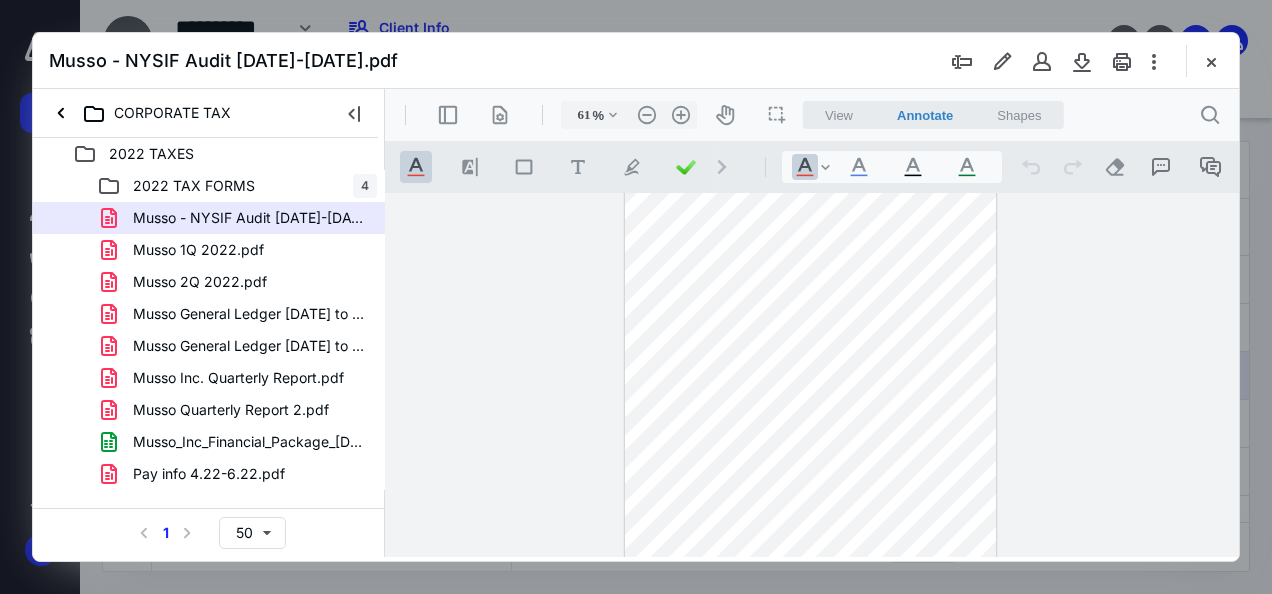 scroll, scrollTop: 0, scrollLeft: 0, axis: both 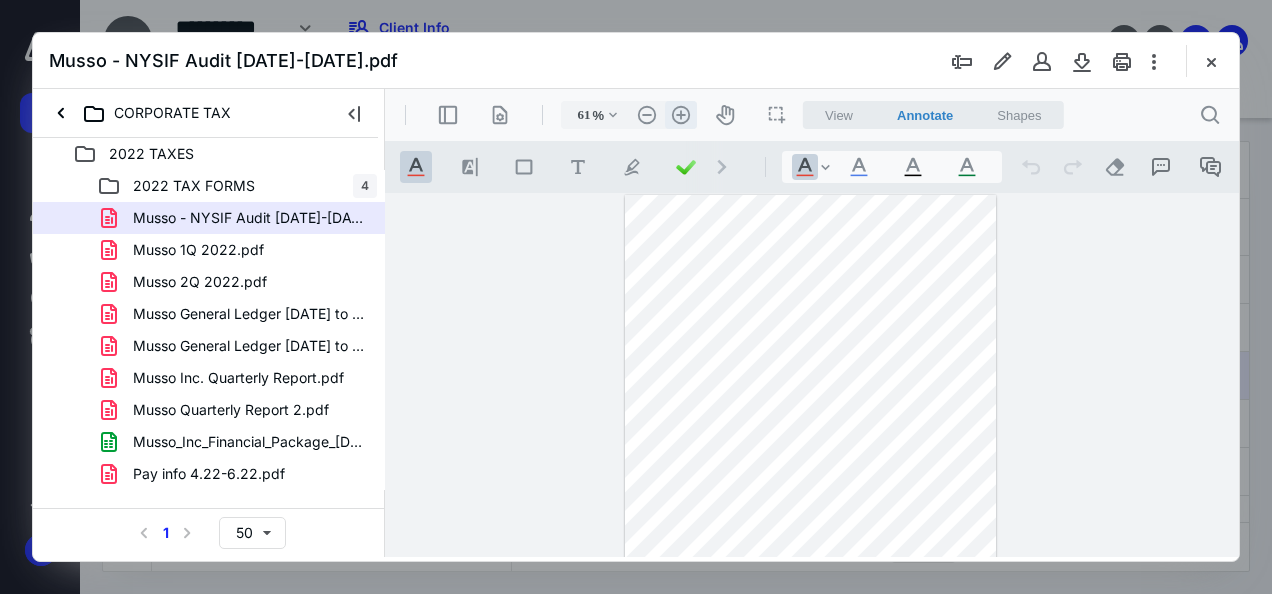 click on ".cls-1{fill:#abb0c4;} icon - header - zoom - in - line" at bounding box center (681, 115) 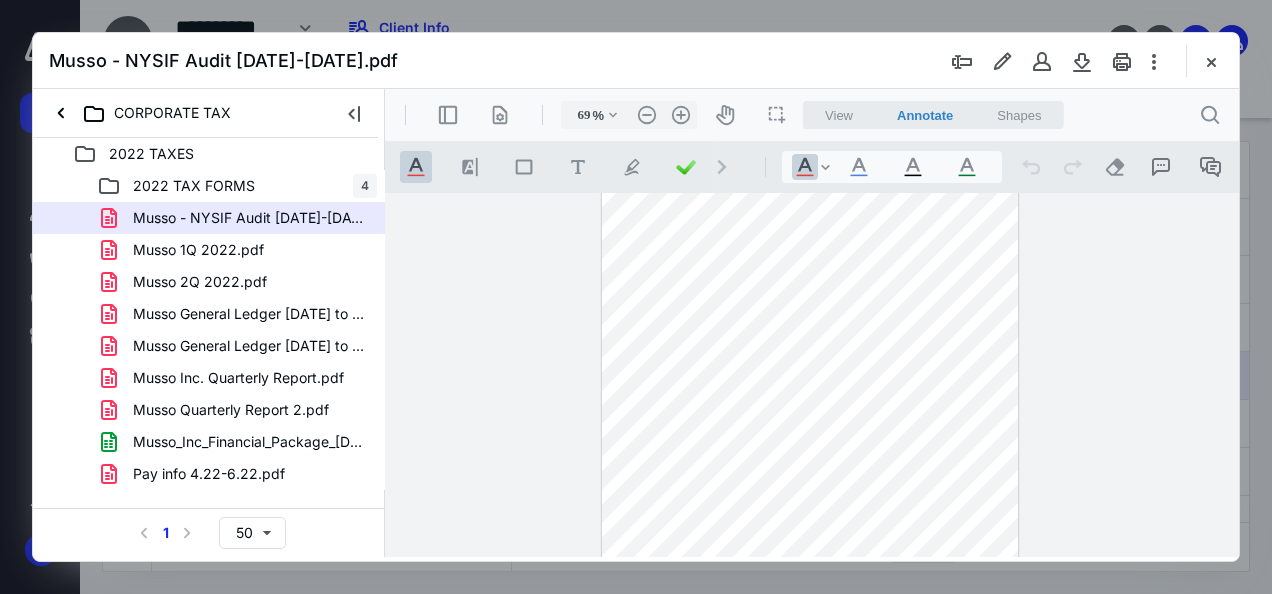 scroll, scrollTop: 0, scrollLeft: 0, axis: both 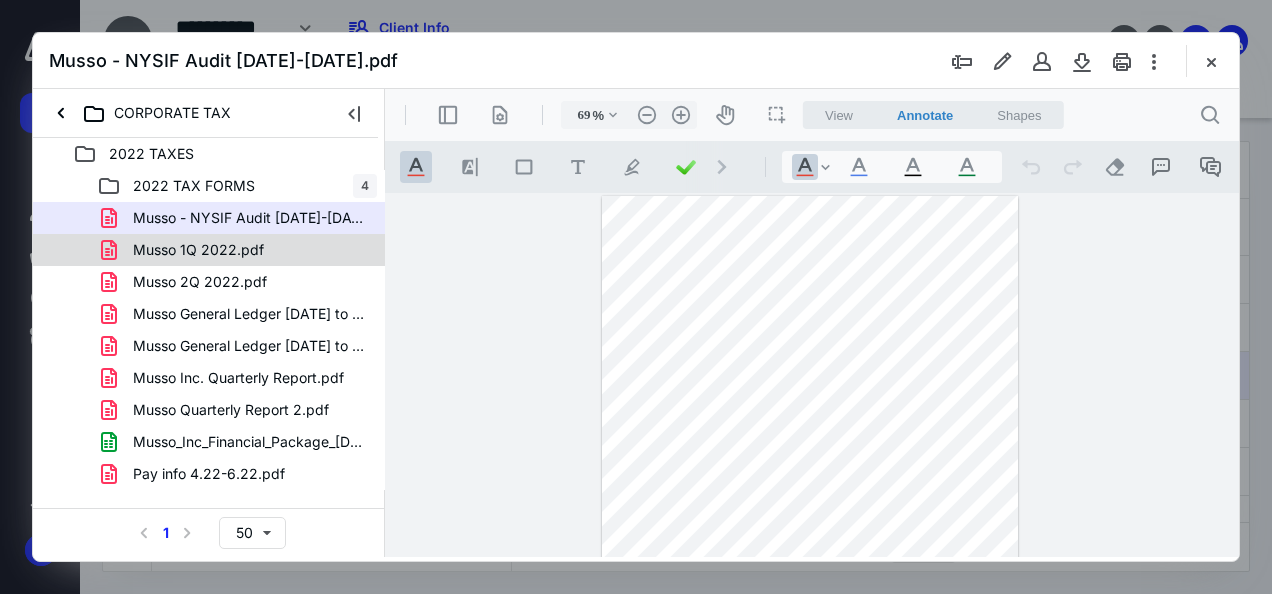 click on "Musso 1Q 2022.pdf" at bounding box center [198, 250] 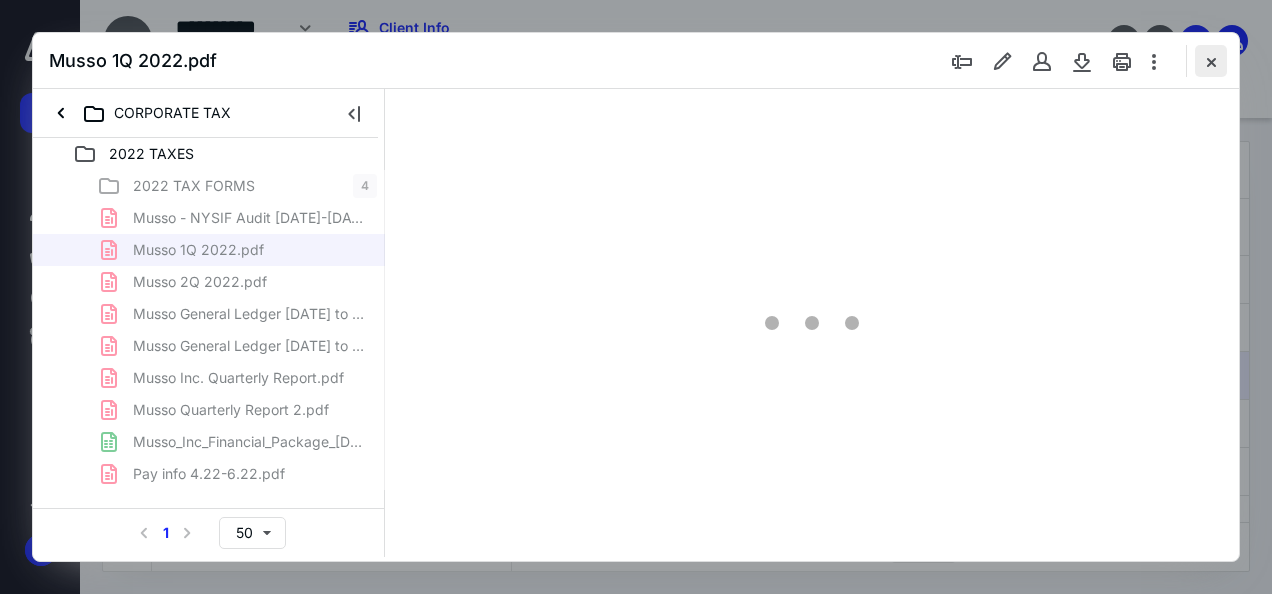 type on "46" 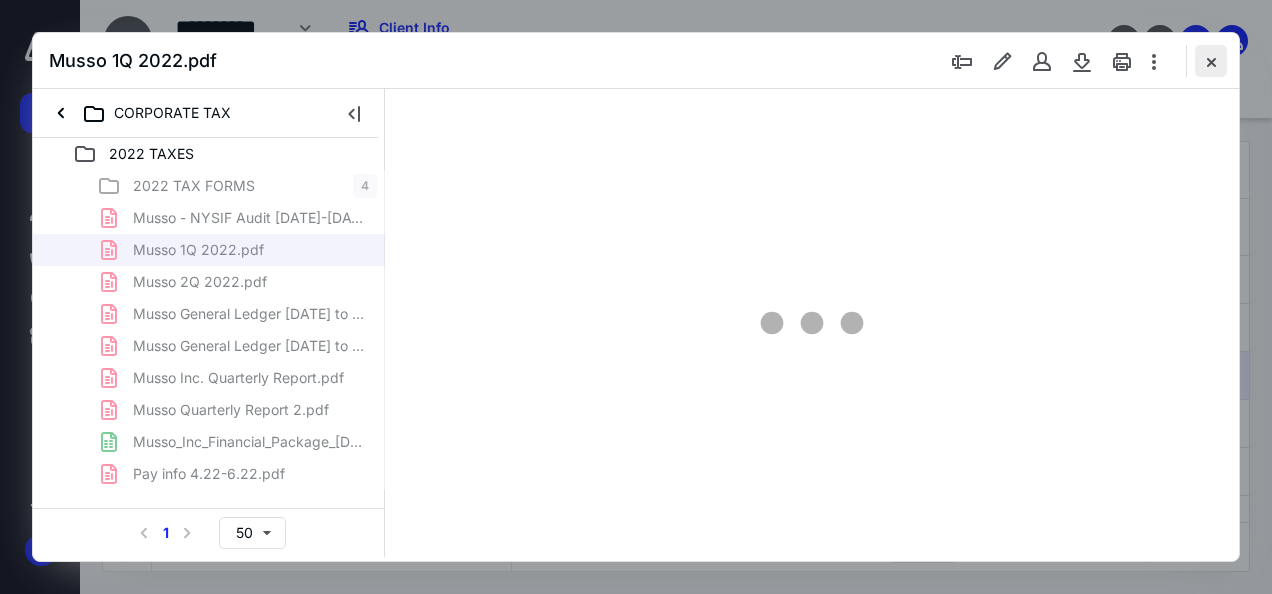 scroll, scrollTop: 106, scrollLeft: 0, axis: vertical 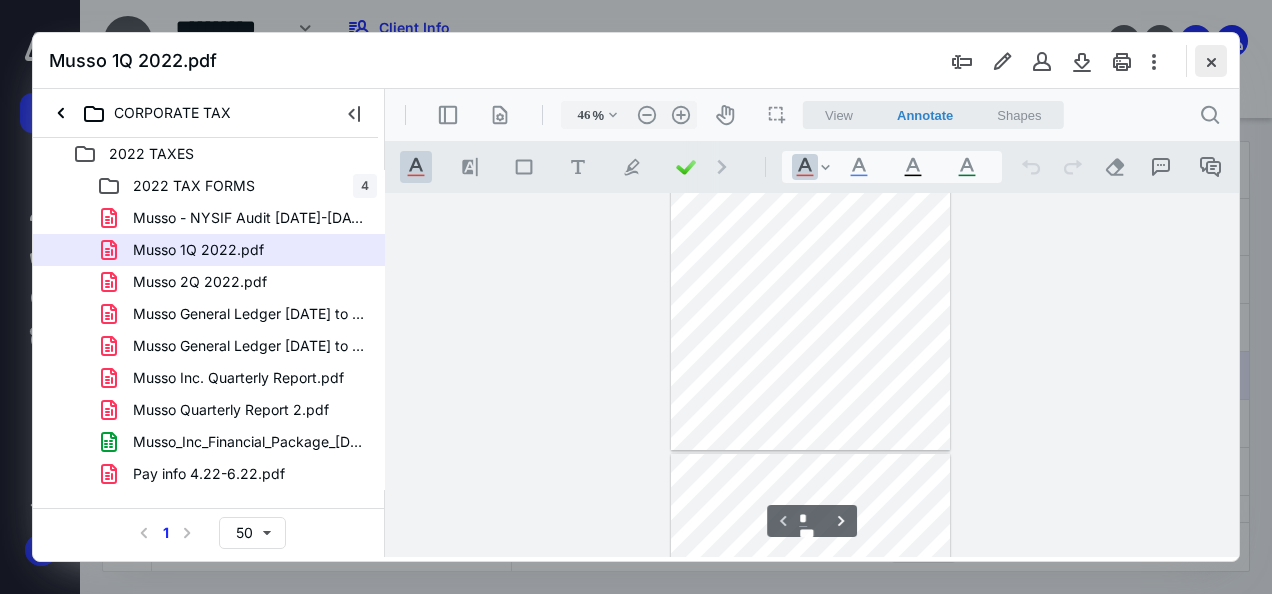 click at bounding box center (1211, 61) 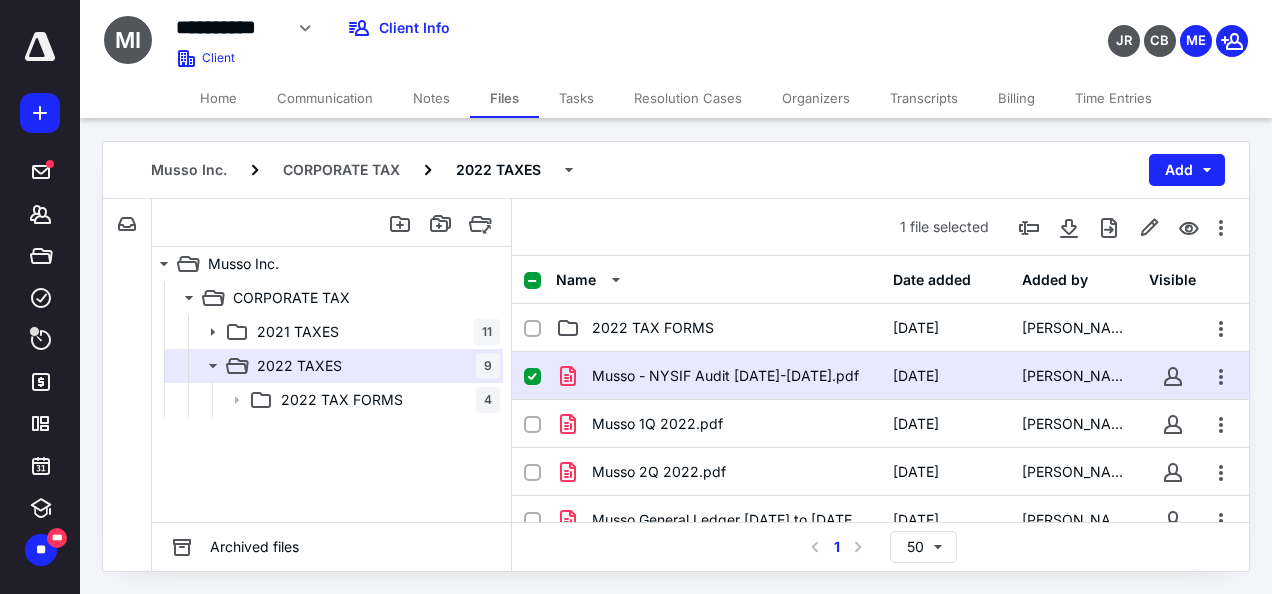 click on "CORPORATE TAX 2021 TAXES 11 2022 TAXES 9 2022 TAX FORMS 4" at bounding box center (331, 401) 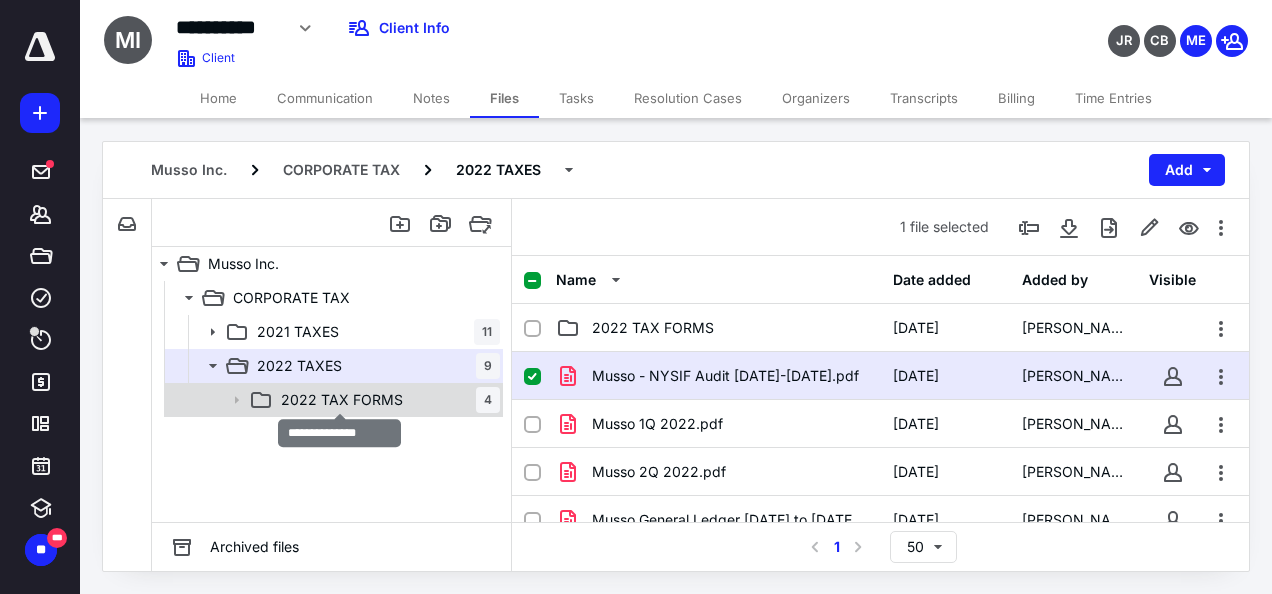 click on "2022 TAX FORMS" at bounding box center [342, 400] 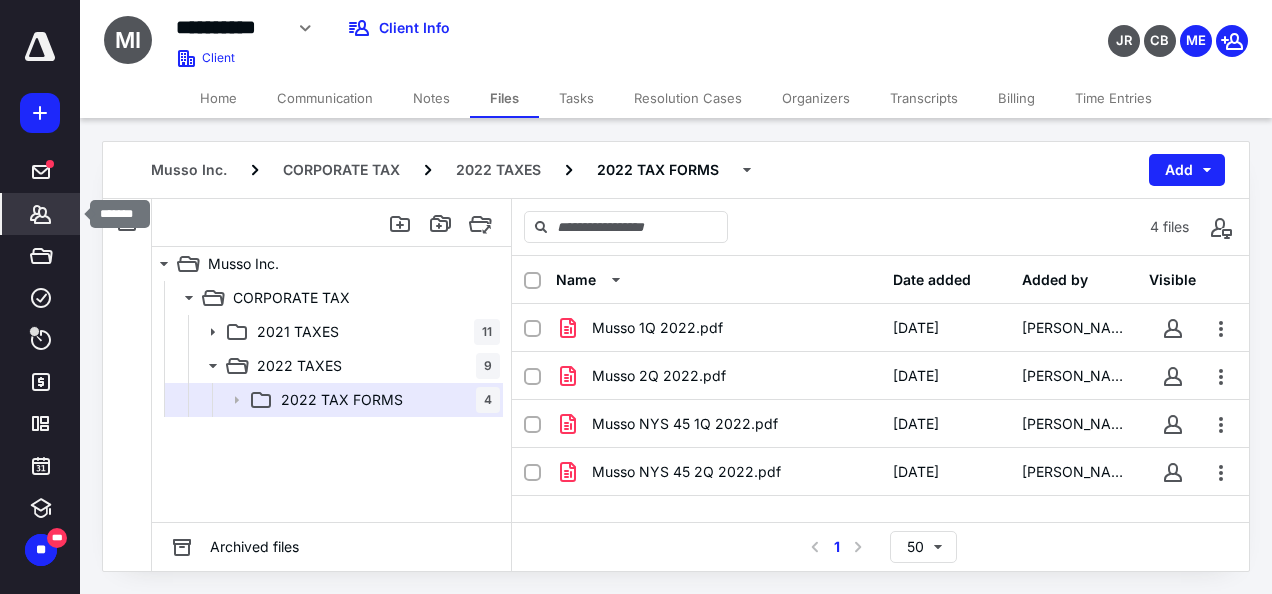 click 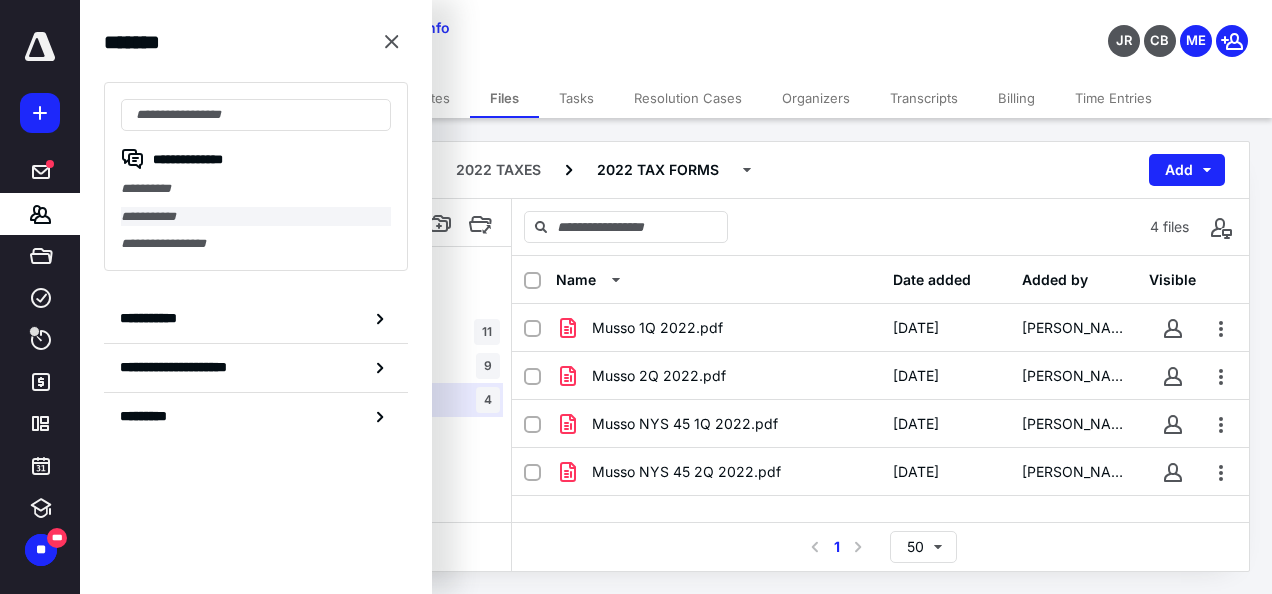 click on "**********" at bounding box center [256, 217] 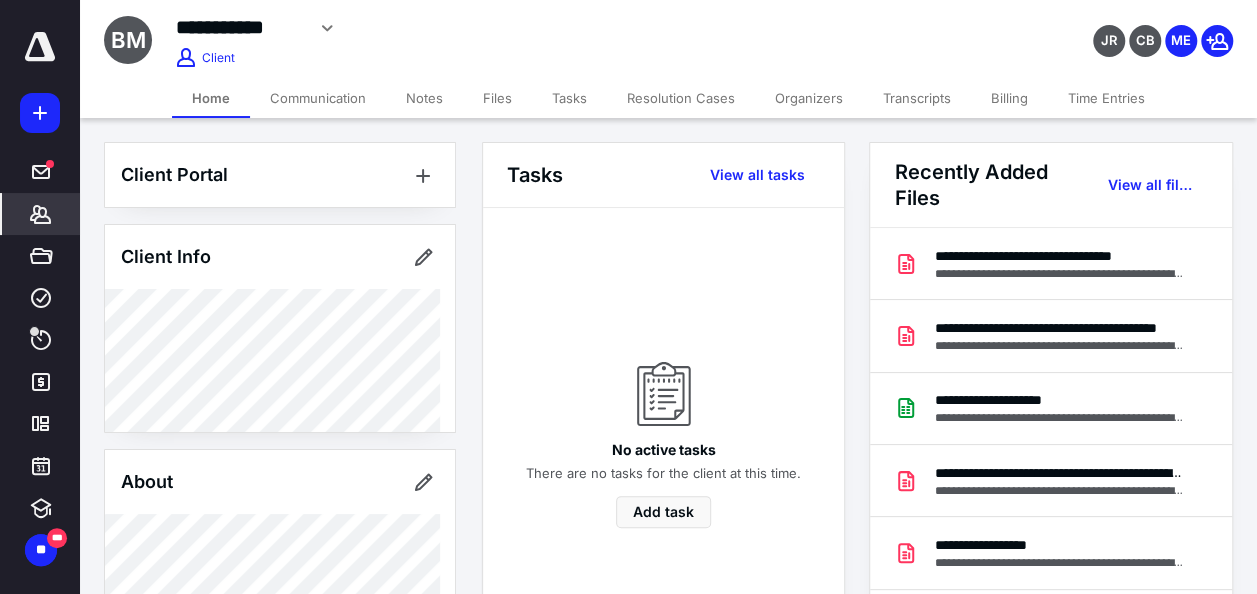 click on "Files" at bounding box center [497, 98] 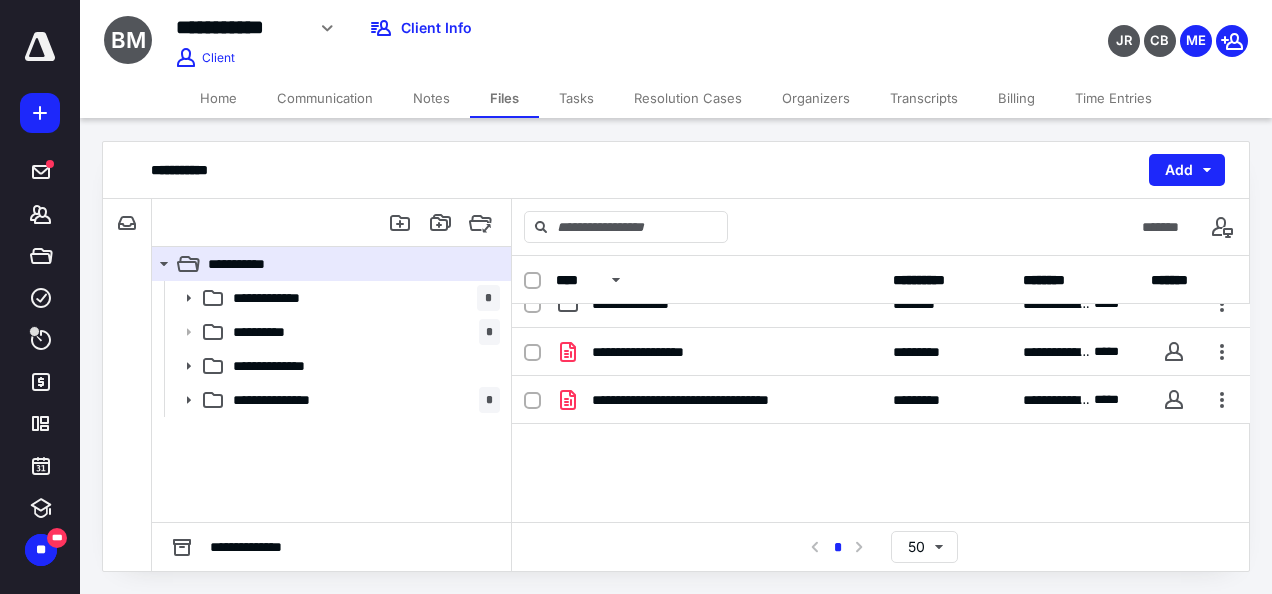 scroll, scrollTop: 71, scrollLeft: 0, axis: vertical 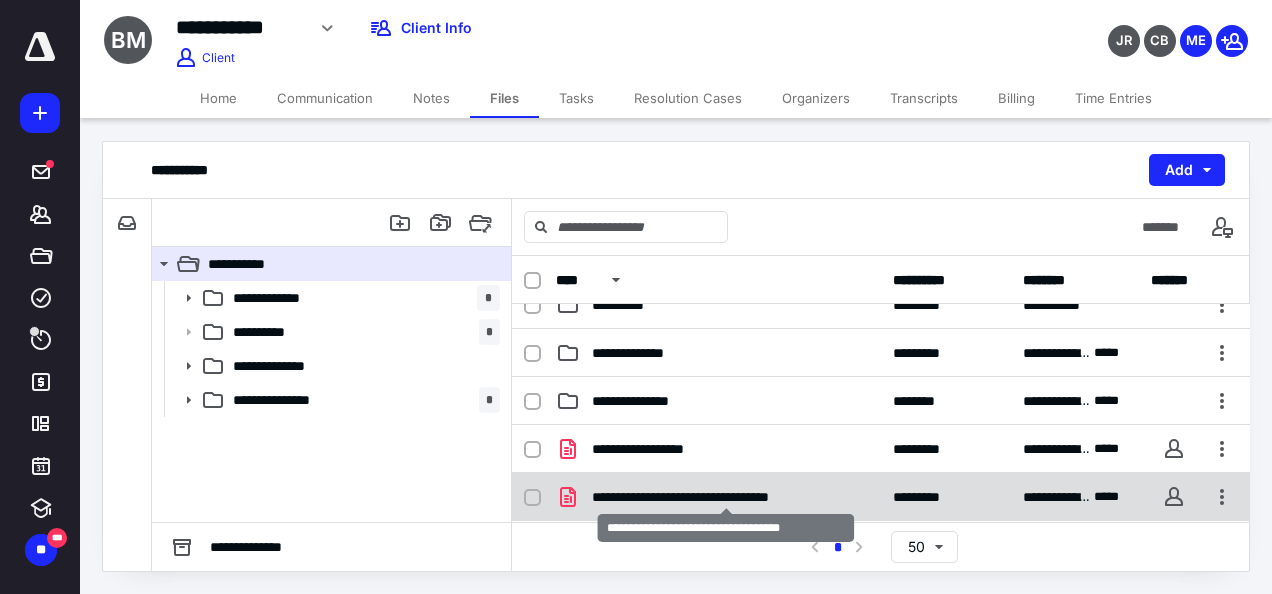 click on "**********" at bounding box center (726, 497) 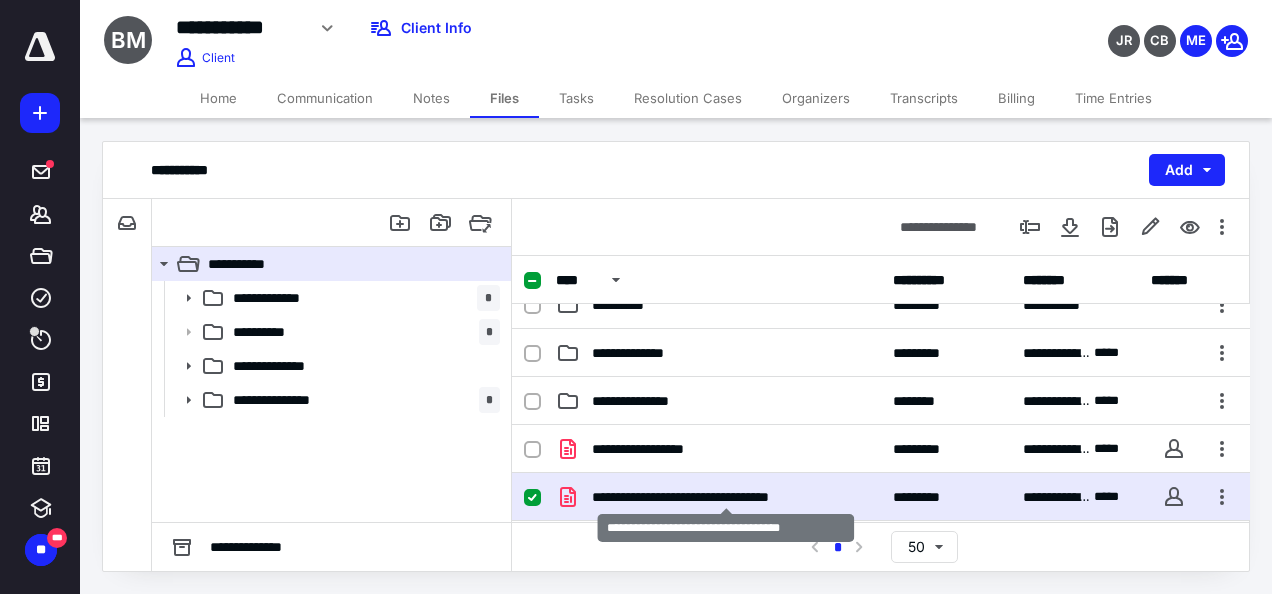 click on "**********" at bounding box center (726, 497) 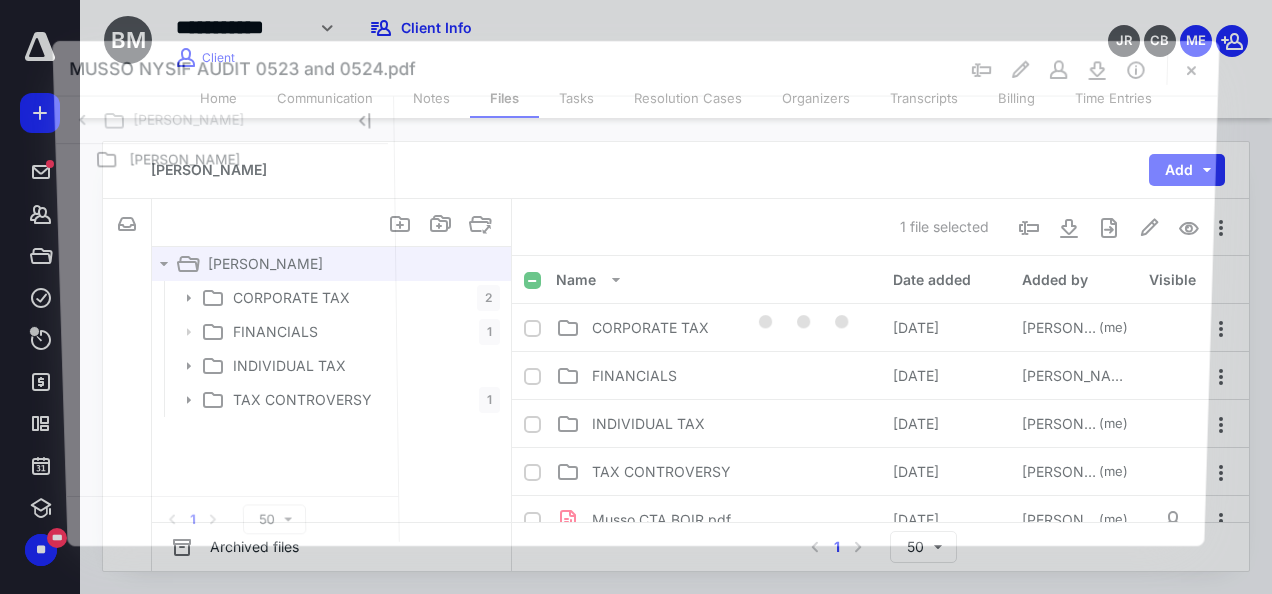 scroll, scrollTop: 71, scrollLeft: 0, axis: vertical 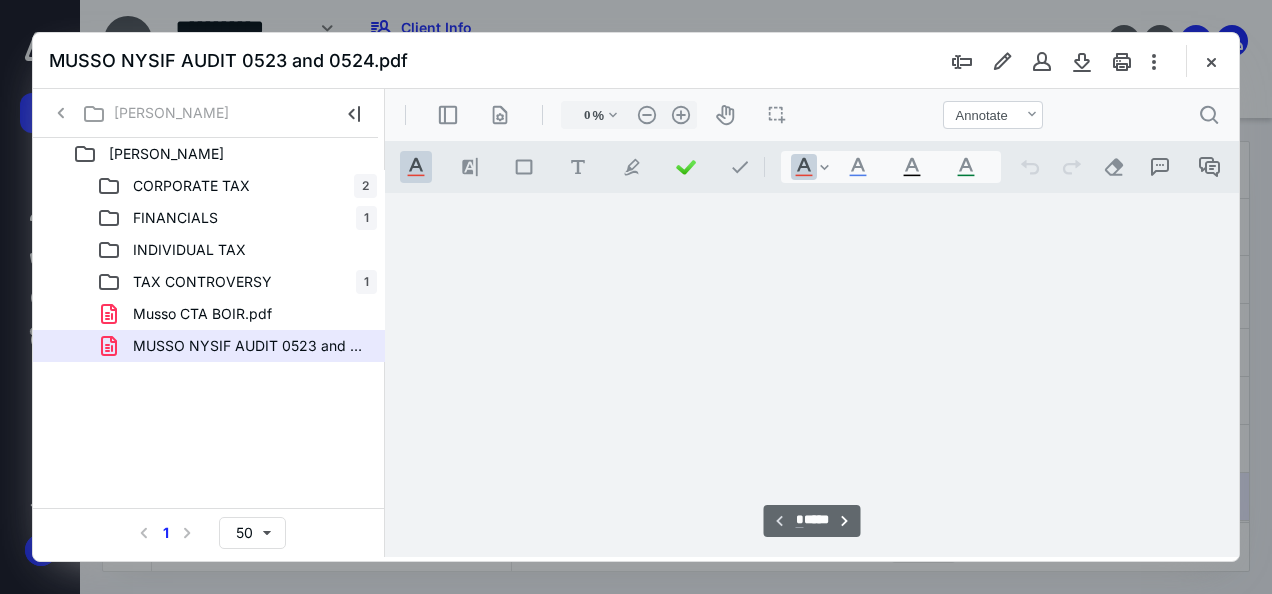 type on "46" 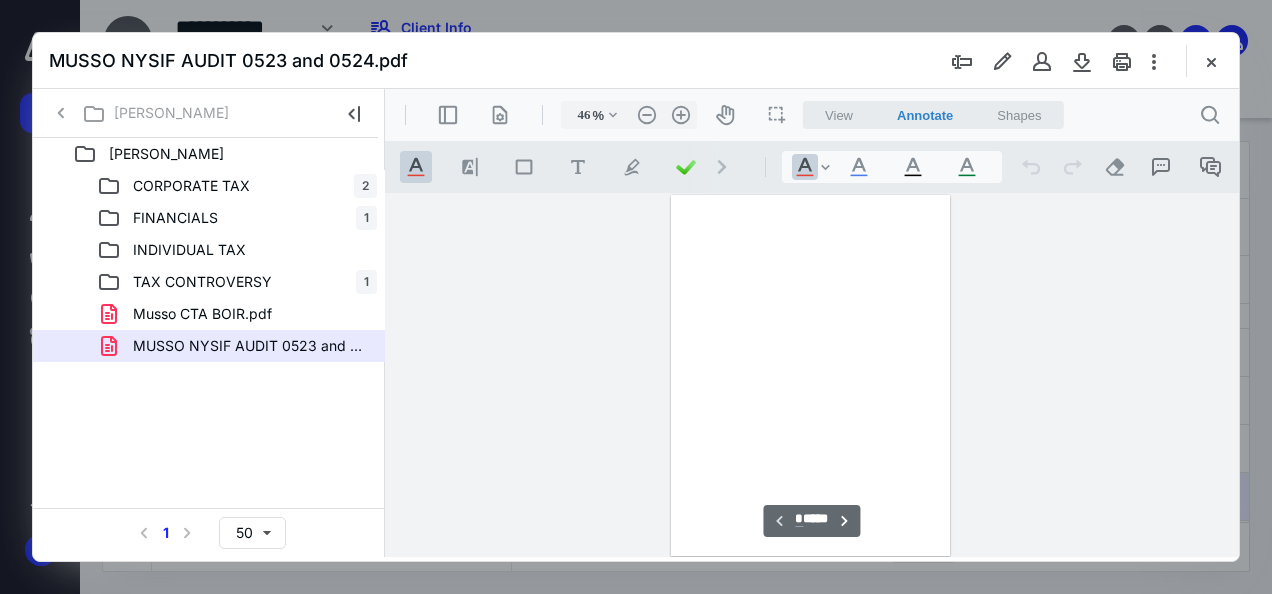 scroll, scrollTop: 106, scrollLeft: 0, axis: vertical 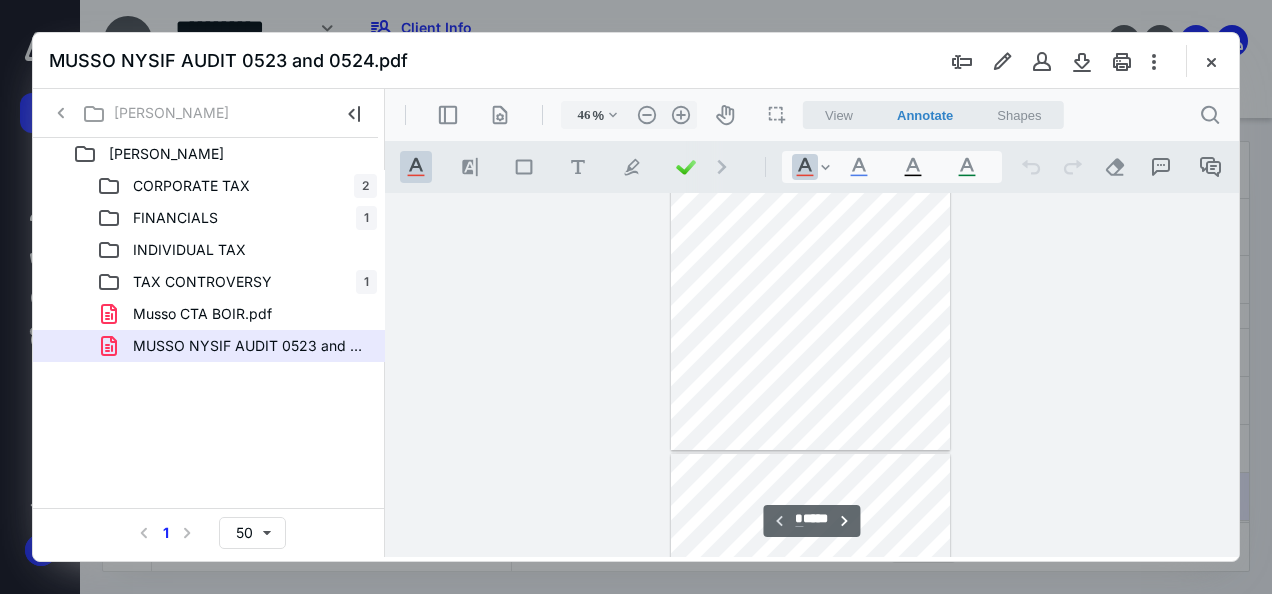 type on "*" 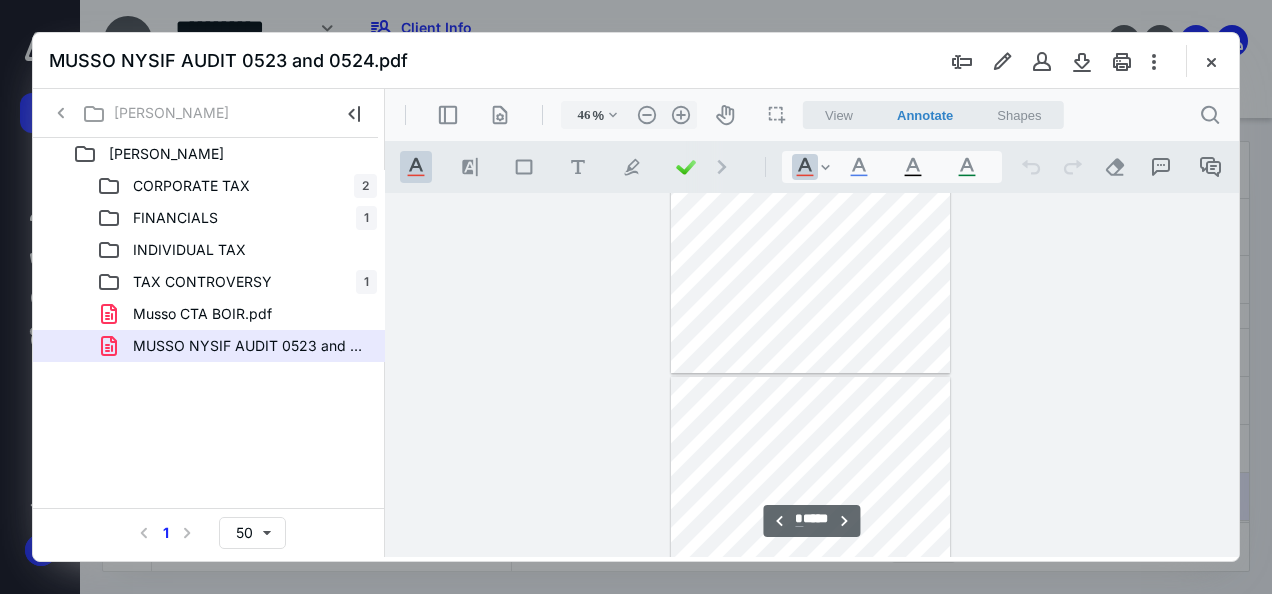 scroll, scrollTop: 206, scrollLeft: 0, axis: vertical 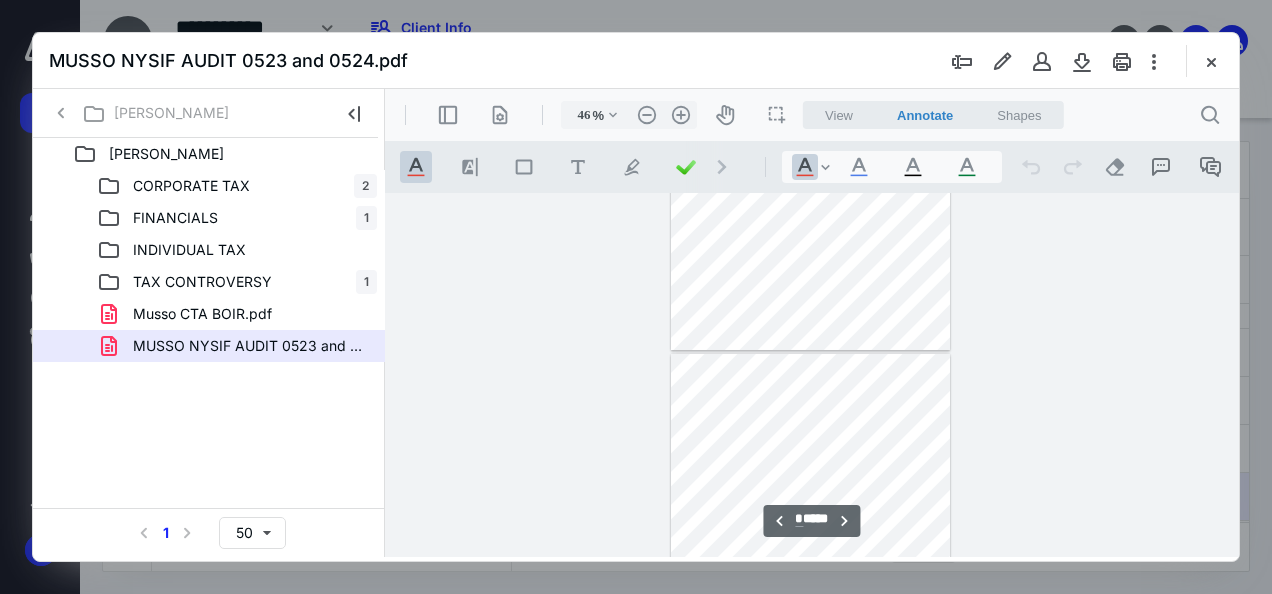 click at bounding box center (1211, 61) 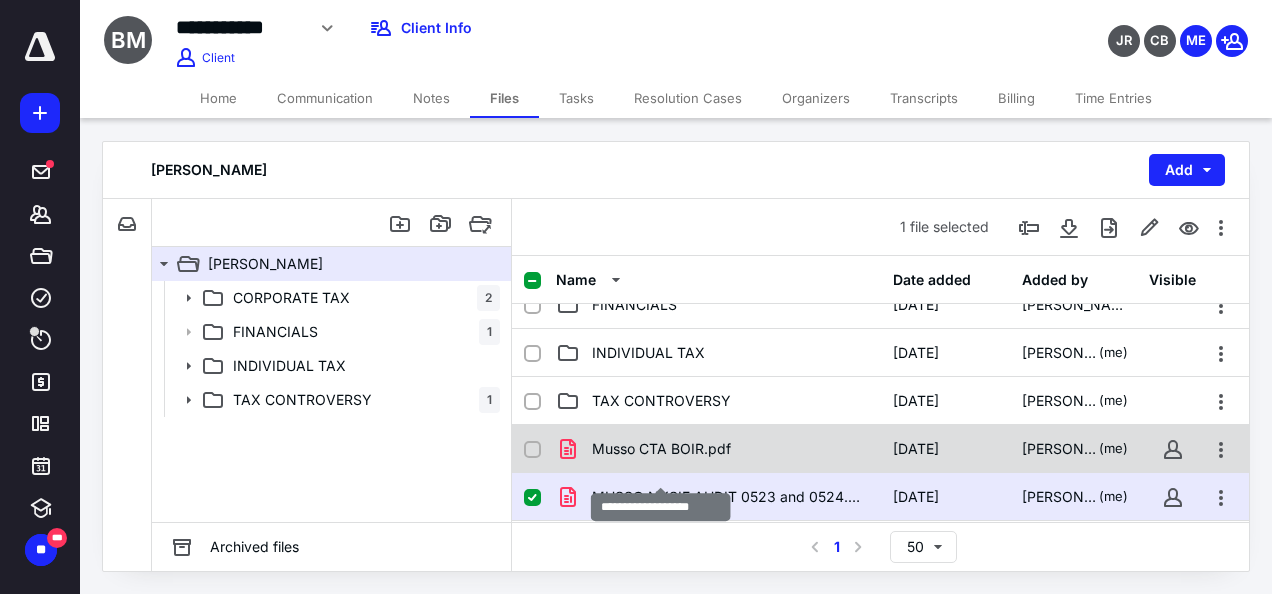 scroll, scrollTop: 0, scrollLeft: 0, axis: both 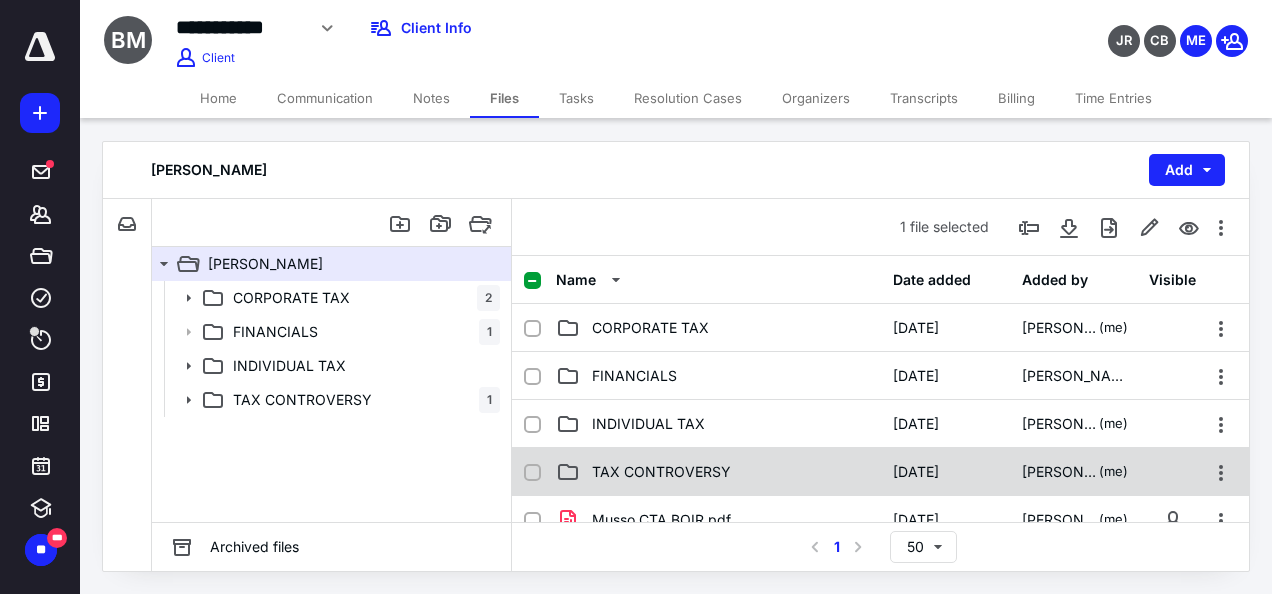 click on "TAX CONTROVERSY" at bounding box center (661, 472) 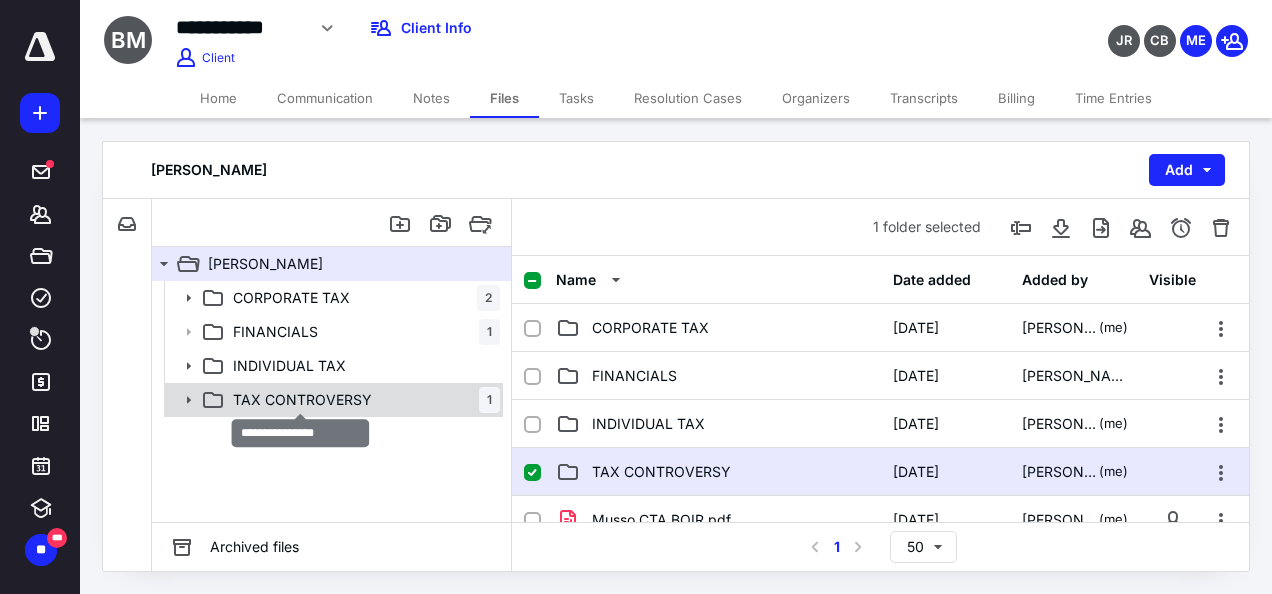 click on "TAX CONTROVERSY" at bounding box center [302, 400] 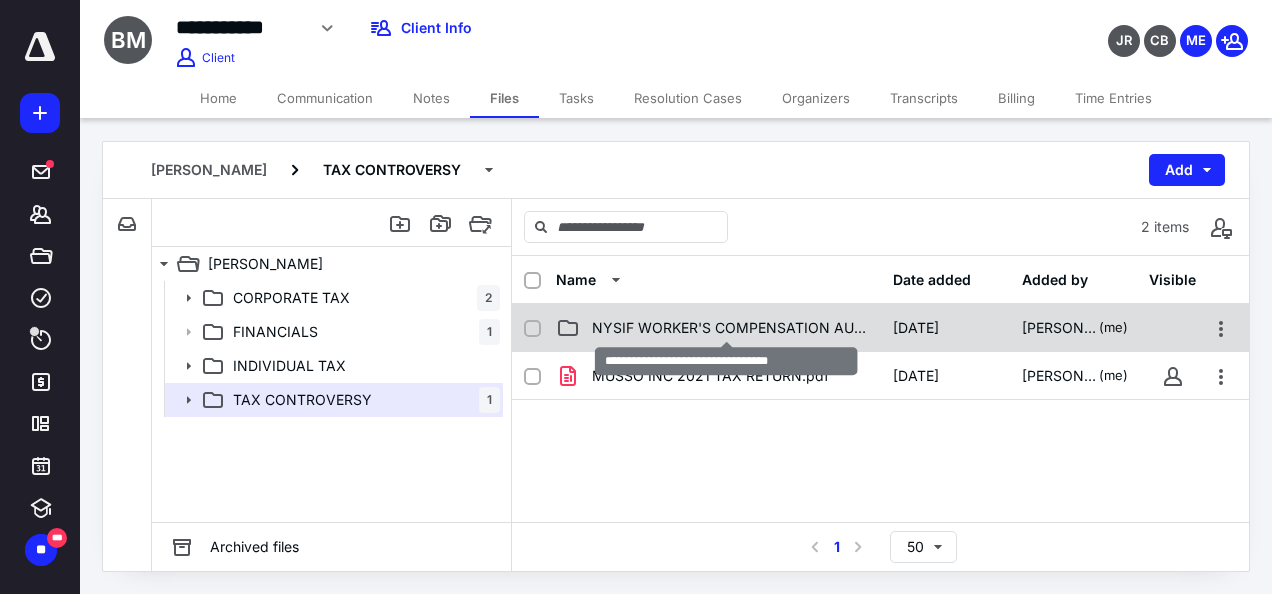 click on "NYSIF WORKER'S COMPENSATION AUDIT" at bounding box center [730, 328] 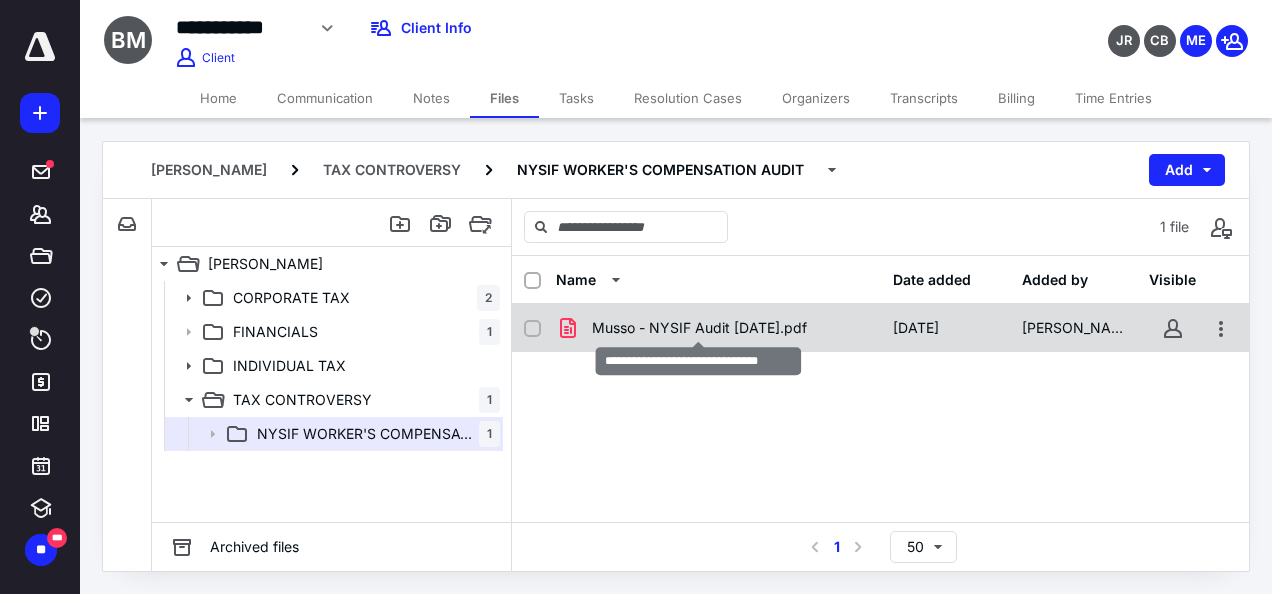 click on "Musso - NYSIF Audit [DATE].pdf" at bounding box center (699, 328) 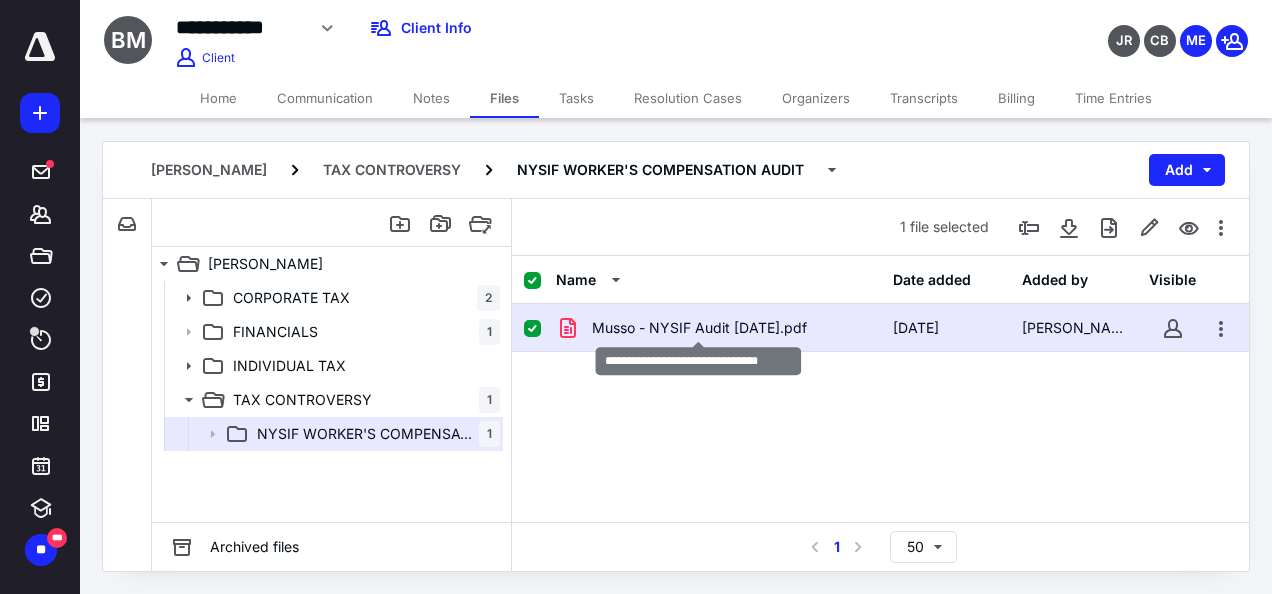 click on "Musso - NYSIF Audit [DATE].pdf" at bounding box center (699, 328) 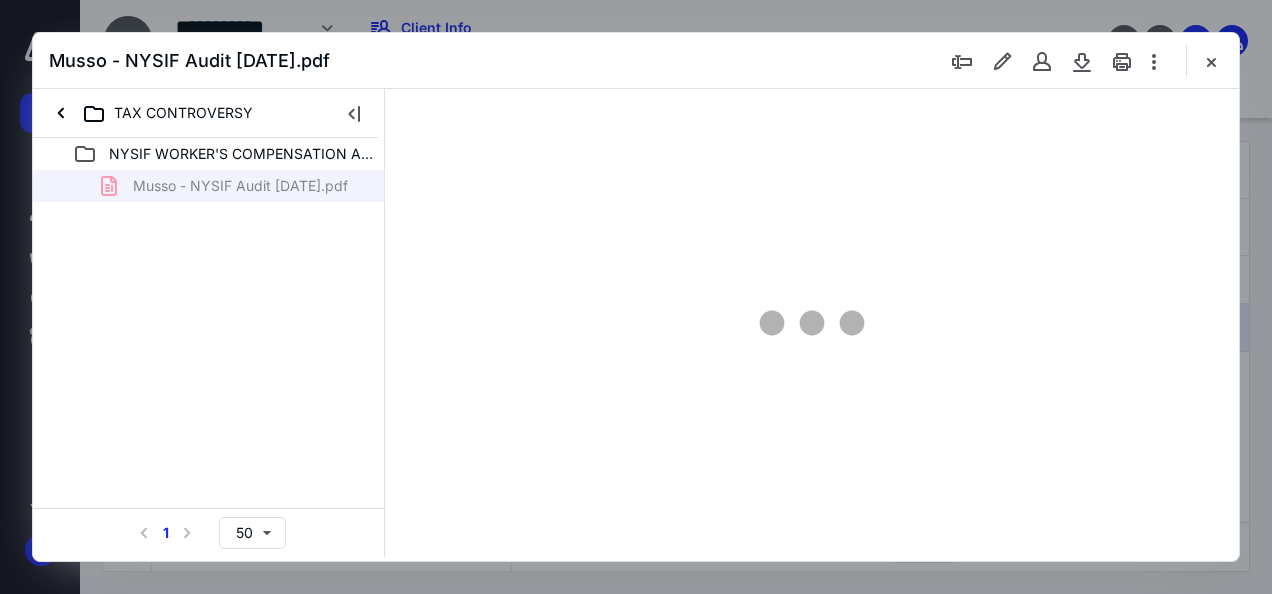 scroll, scrollTop: 0, scrollLeft: 0, axis: both 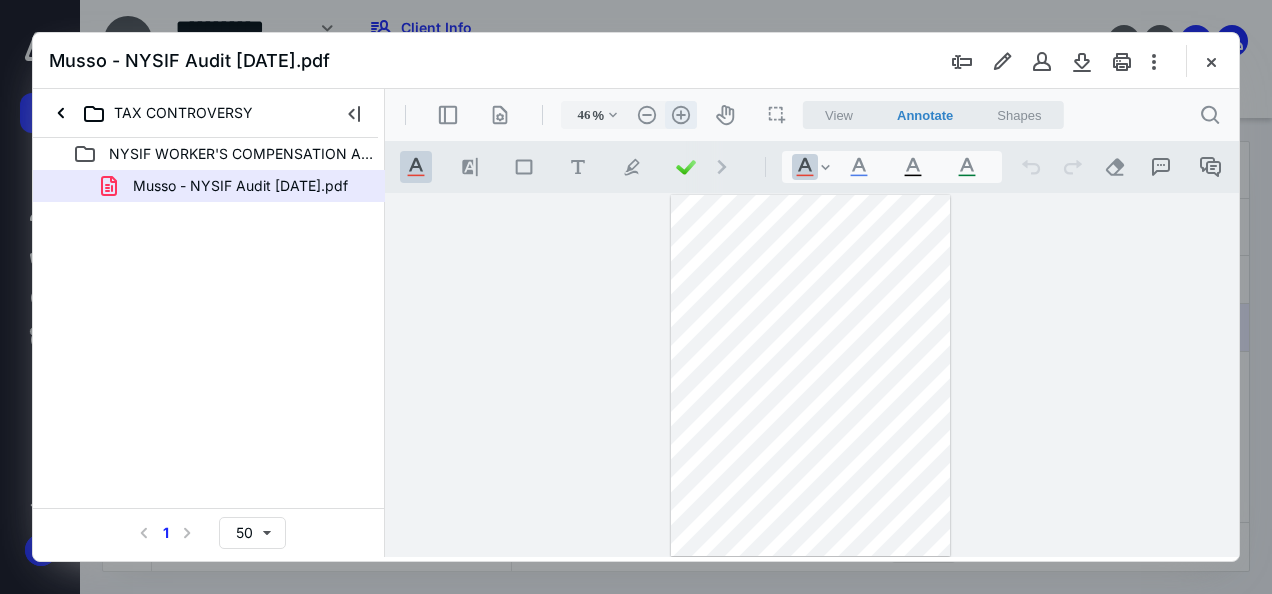 click on ".cls-1{fill:#abb0c4;} icon - header - zoom - in - line" at bounding box center [681, 115] 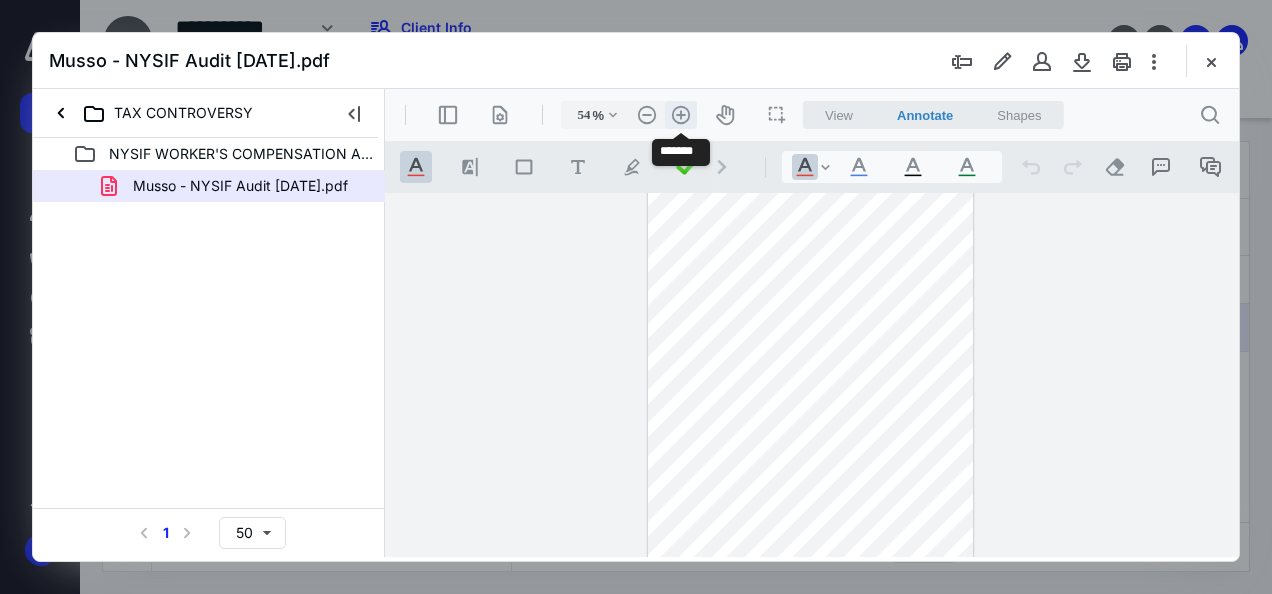 click on ".cls-1{fill:#abb0c4;} icon - header - zoom - in - line" at bounding box center (681, 115) 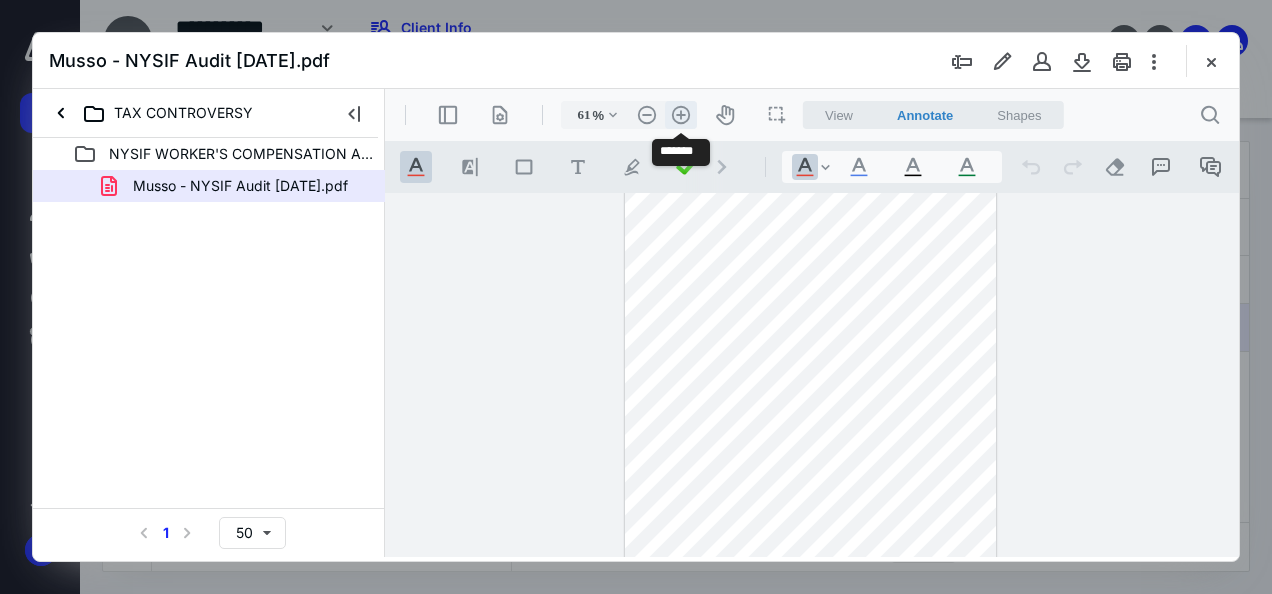 click on ".cls-1{fill:#abb0c4;} icon - header - zoom - in - line" at bounding box center (681, 115) 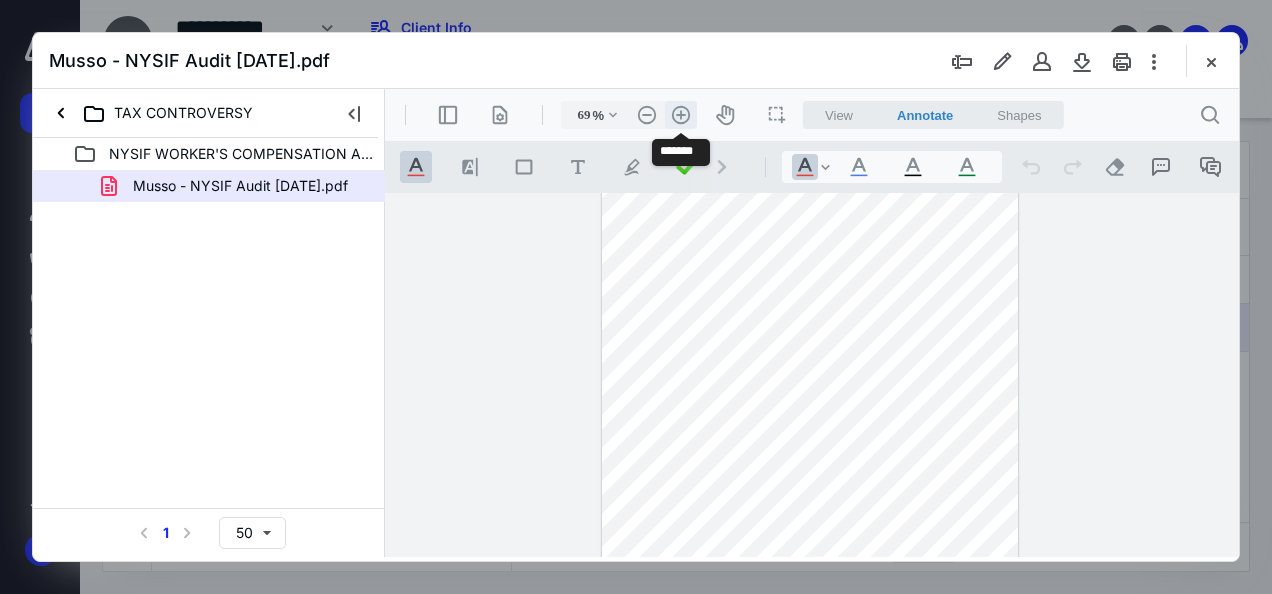 click on ".cls-1{fill:#abb0c4;} icon - header - zoom - in - line" at bounding box center (681, 115) 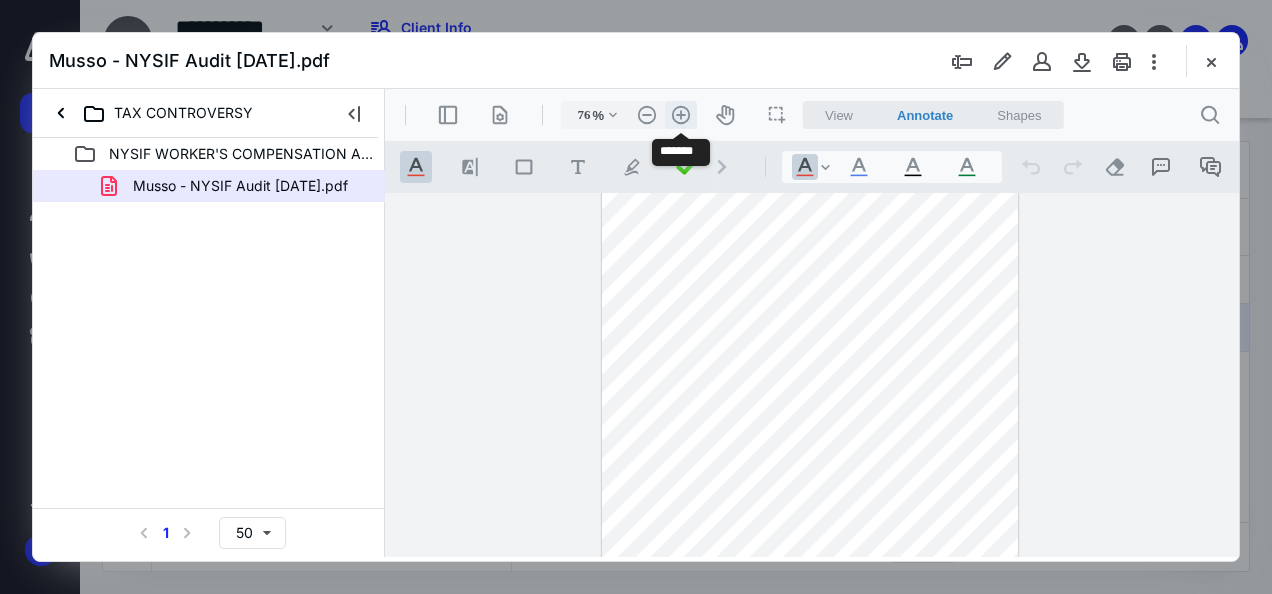 click on ".cls-1{fill:#abb0c4;} icon - header - zoom - in - line" at bounding box center (681, 115) 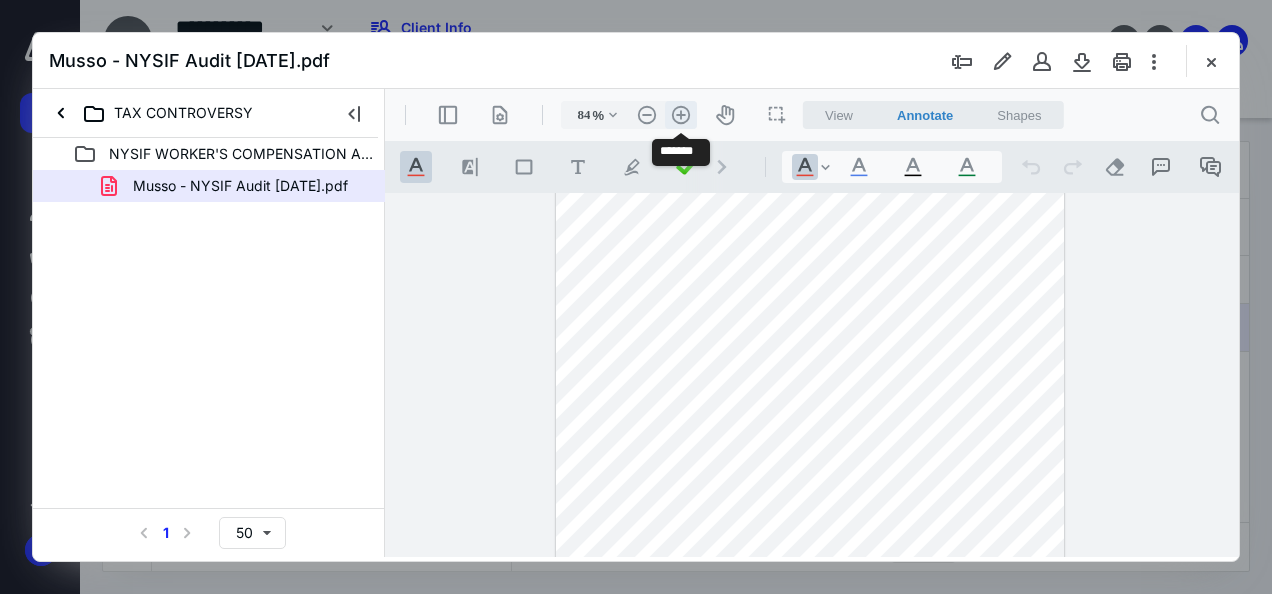 click on ".cls-1{fill:#abb0c4;} icon - header - zoom - in - line" at bounding box center (681, 115) 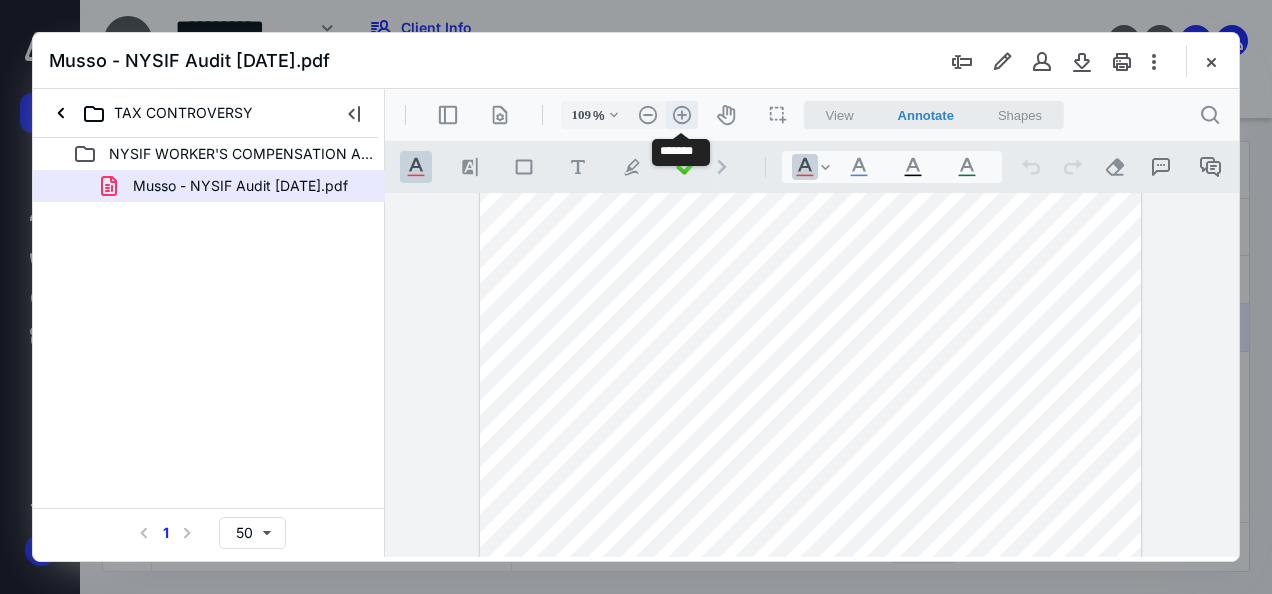 click on ".cls-1{fill:#abb0c4;} icon - header - zoom - in - line" at bounding box center [682, 115] 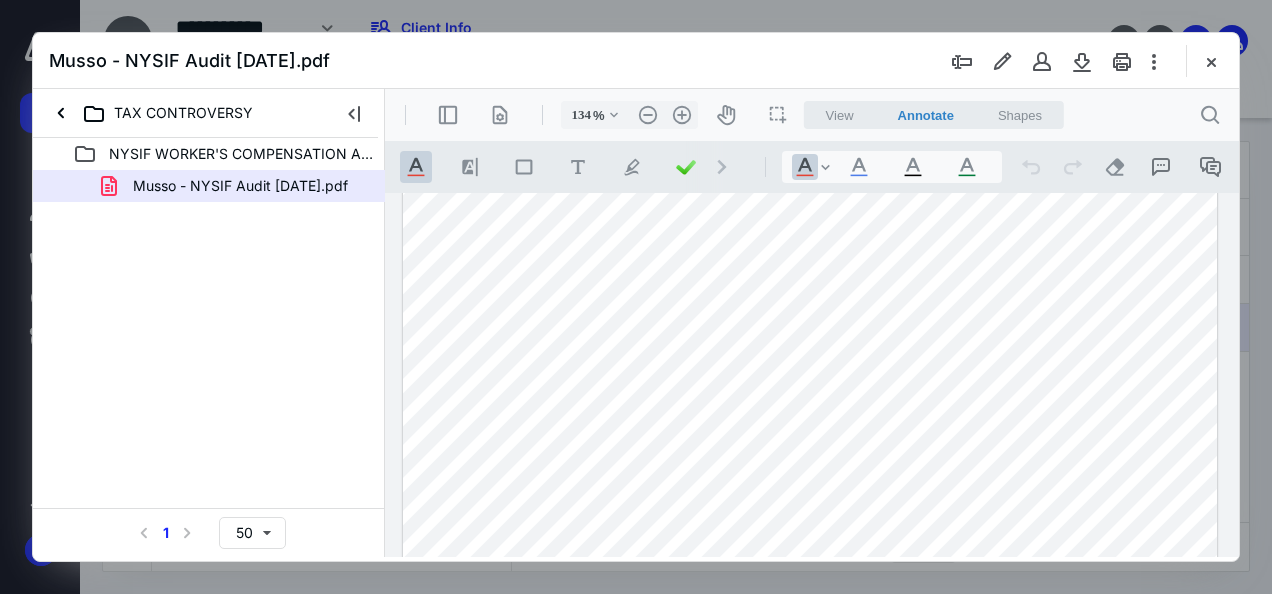 scroll, scrollTop: 0, scrollLeft: 0, axis: both 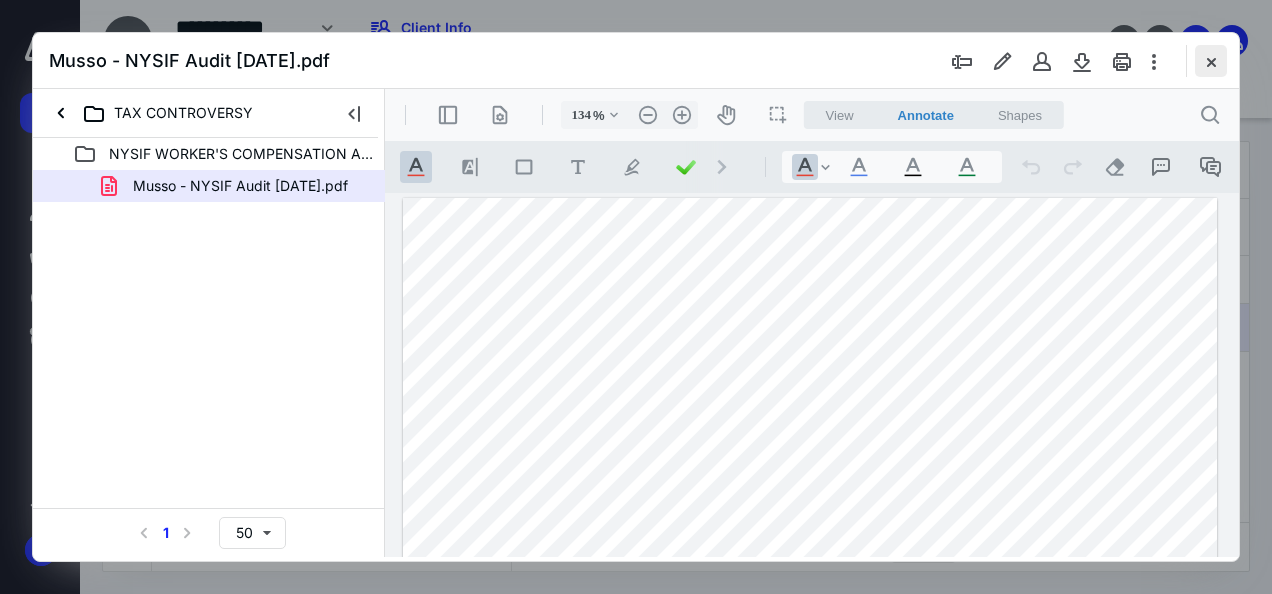 click at bounding box center (1211, 61) 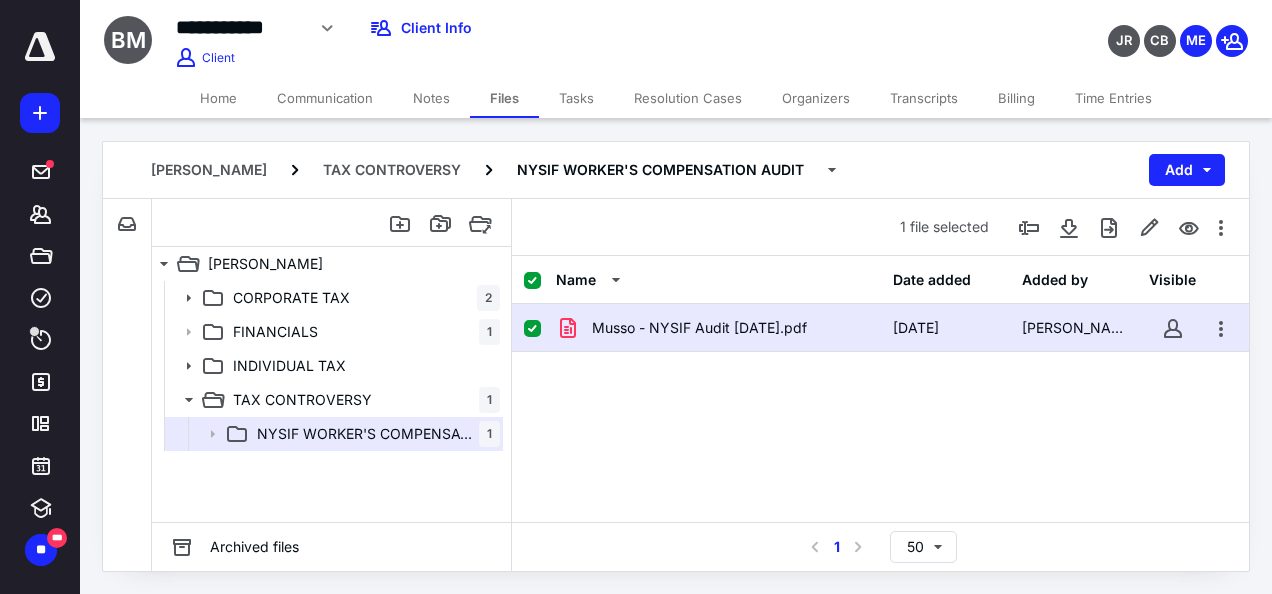 click on "Musso - NYSIF Audit [DATE].pdf [DATE] [PERSON_NAME]" at bounding box center (880, 454) 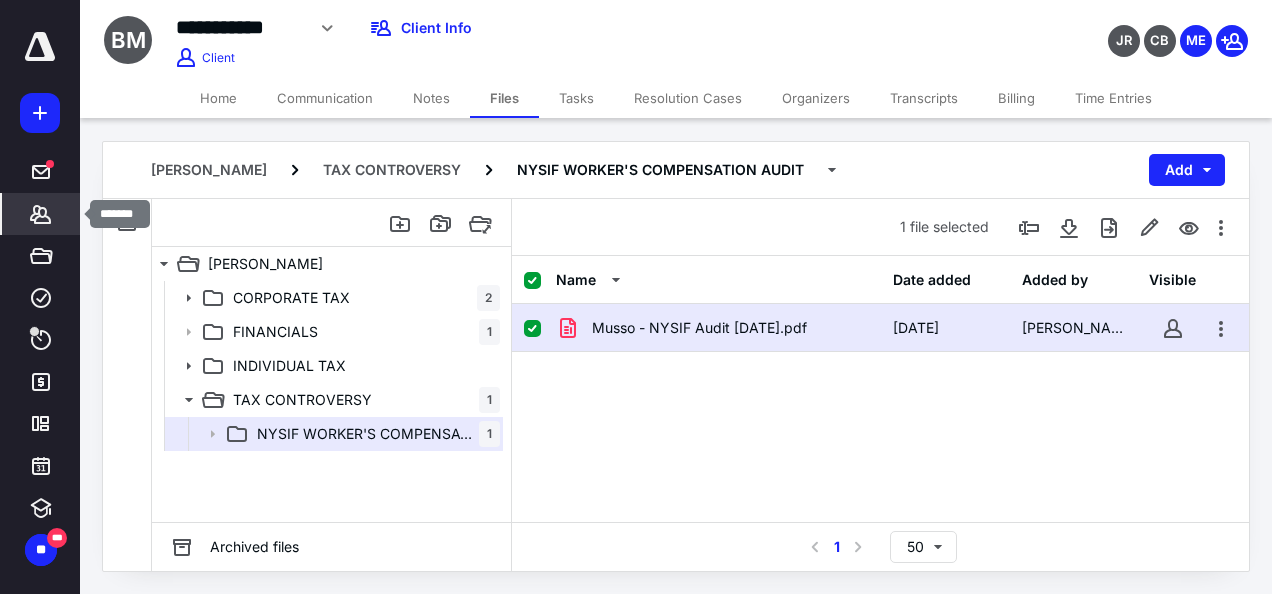 click 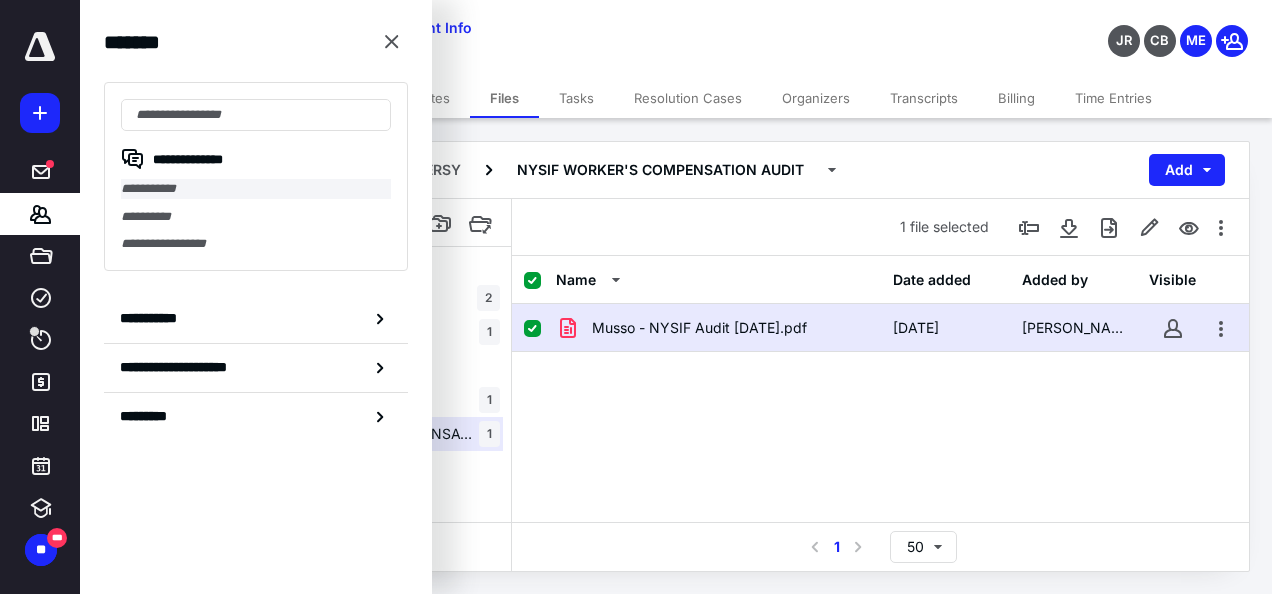 click on "**********" at bounding box center (256, 189) 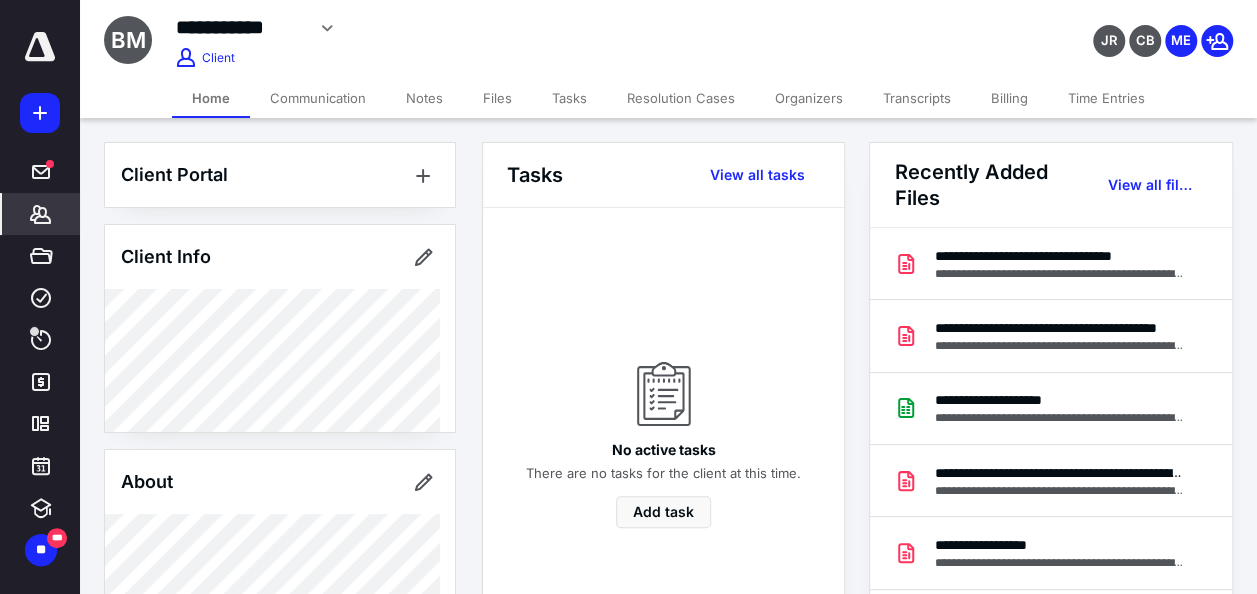 click on "Files" at bounding box center [497, 98] 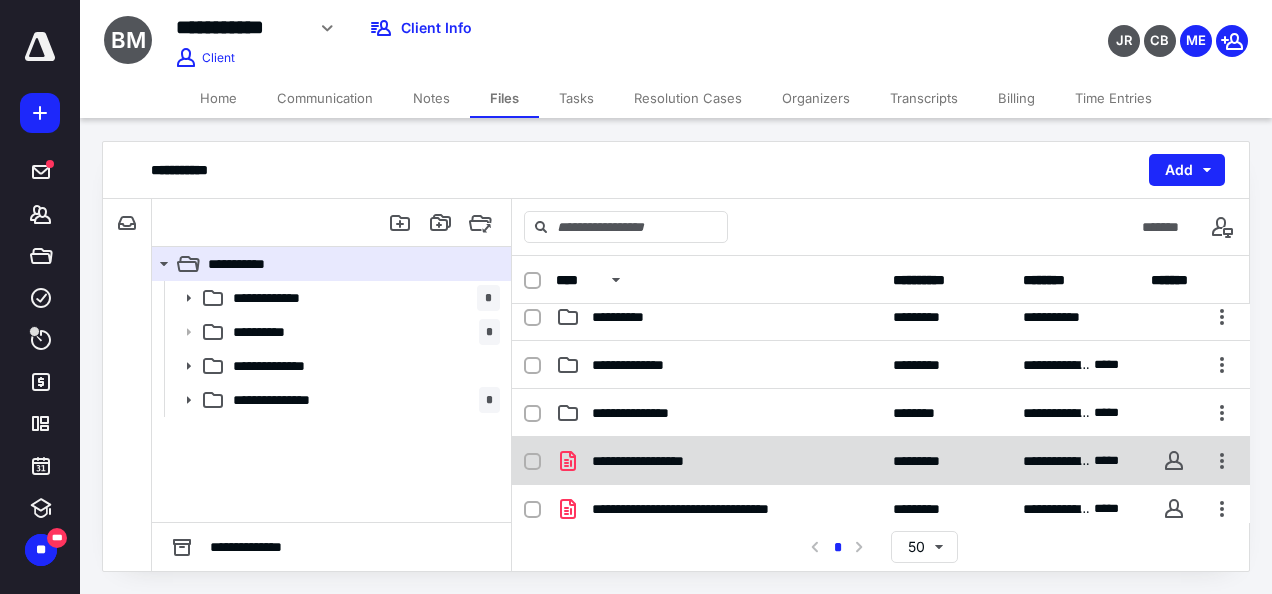 scroll, scrollTop: 200, scrollLeft: 0, axis: vertical 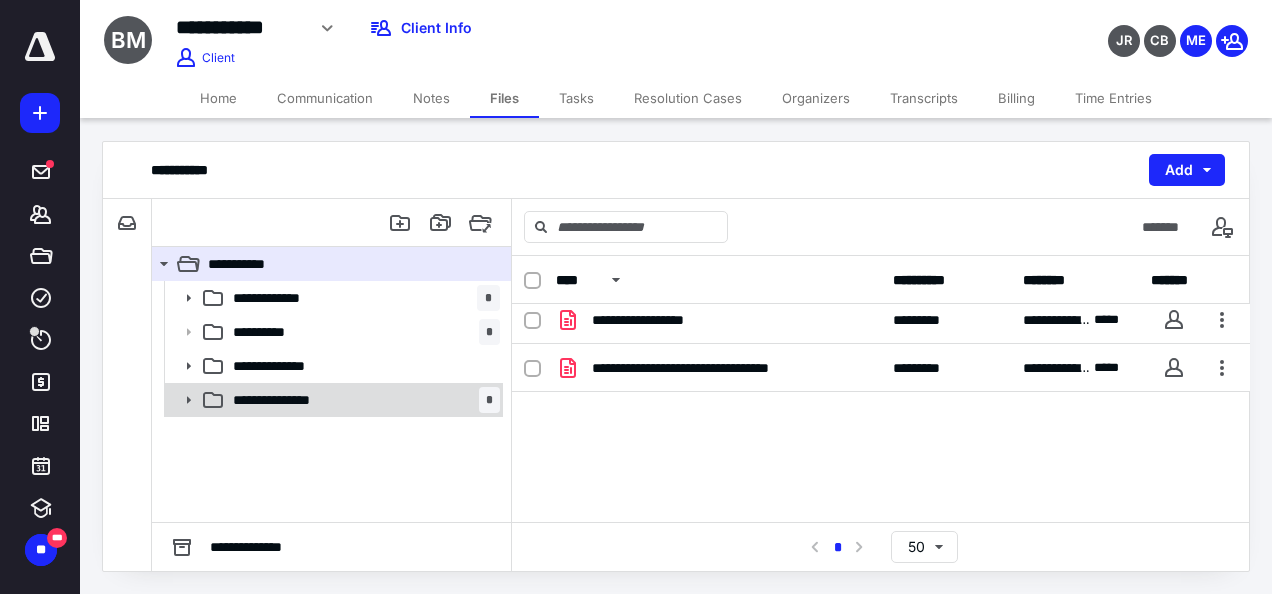 click on "**********" at bounding box center (301, 400) 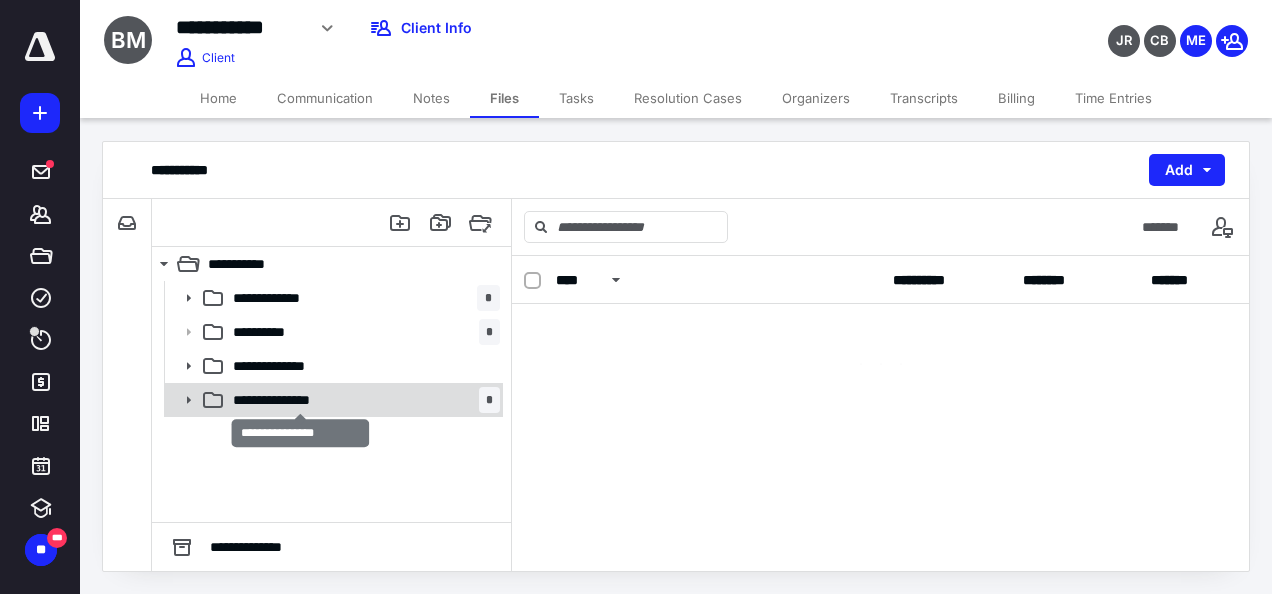 scroll, scrollTop: 0, scrollLeft: 0, axis: both 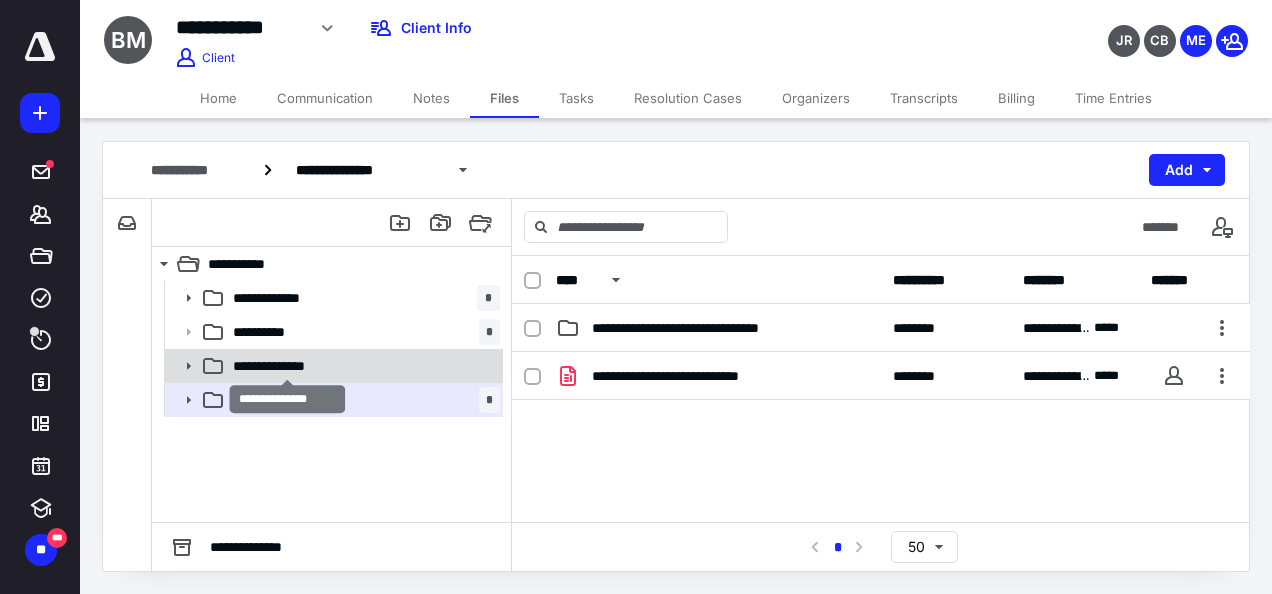 click on "**********" at bounding box center (288, 366) 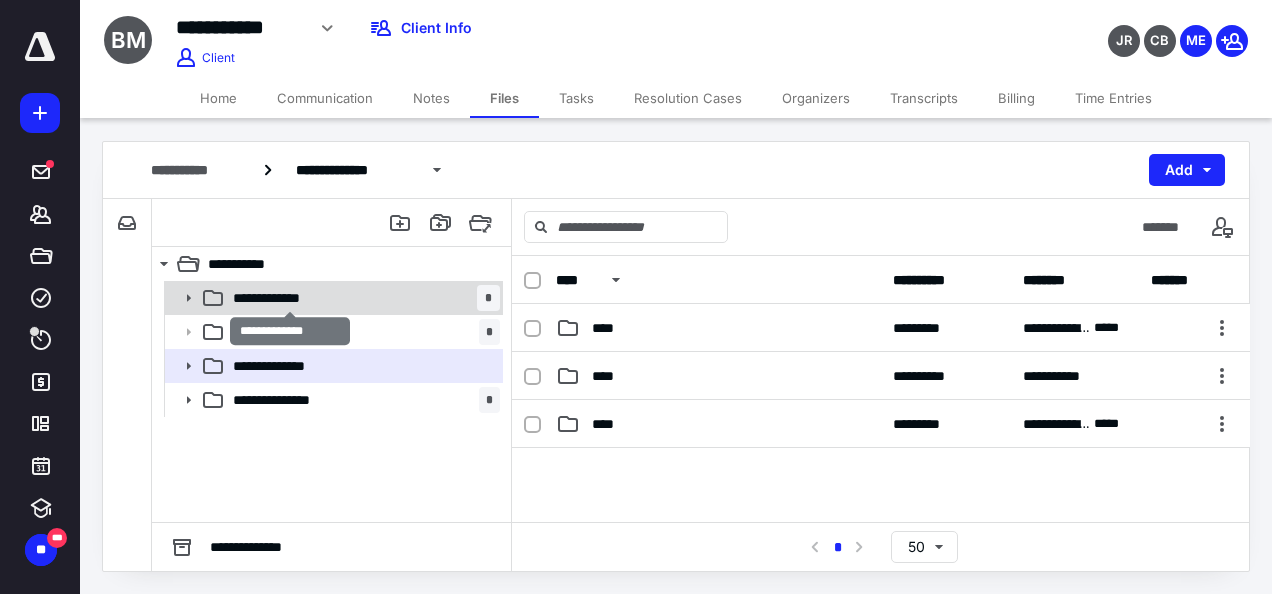 click on "**********" at bounding box center (291, 298) 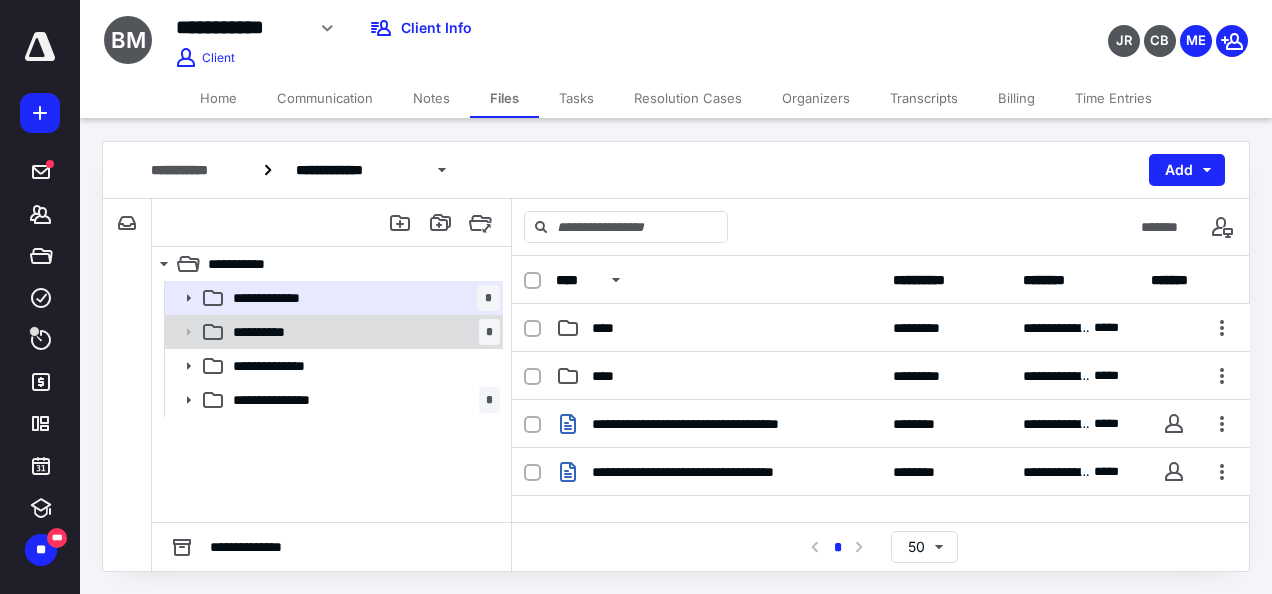 click on "**********" at bounding box center (362, 332) 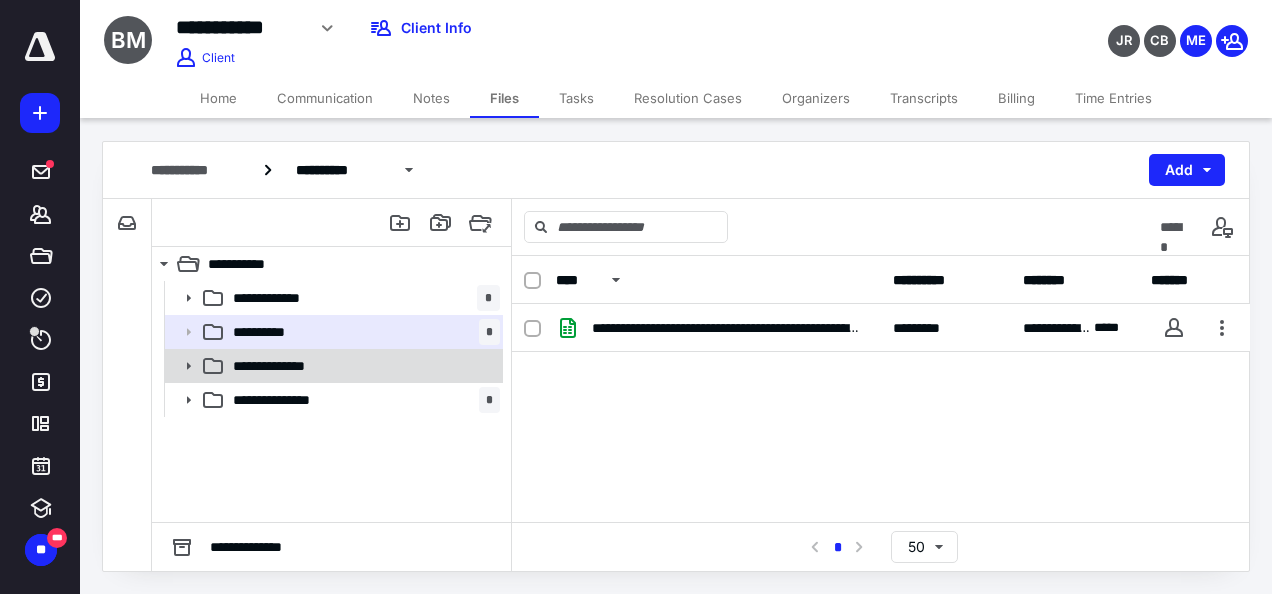 click on "**********" at bounding box center [288, 366] 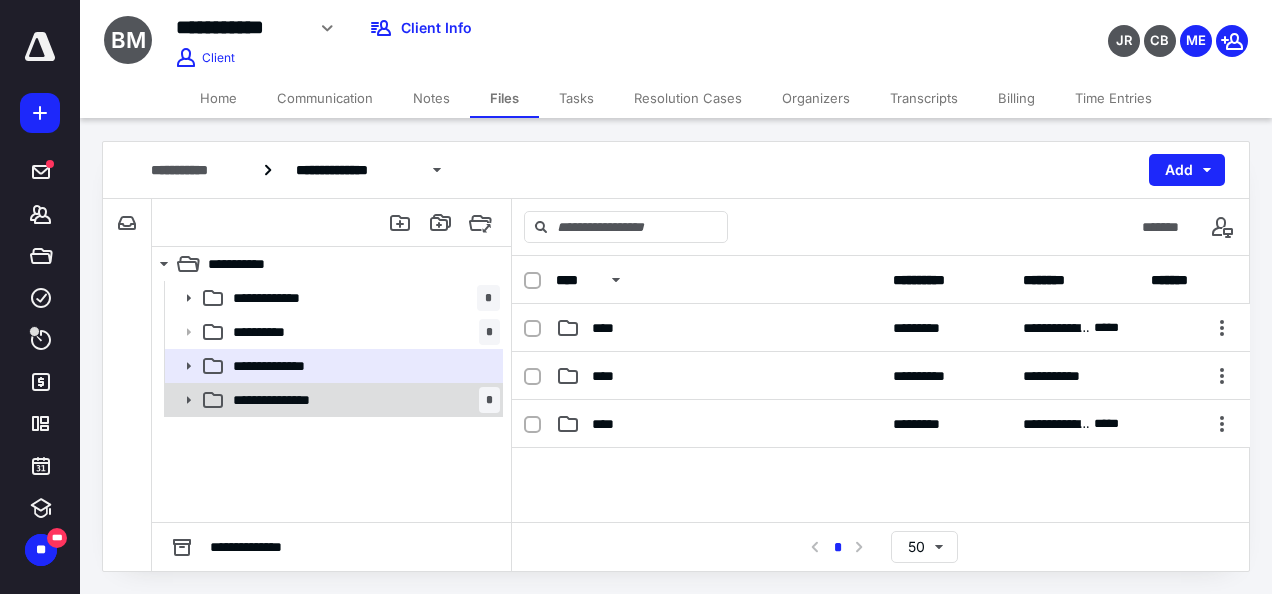 click on "**********" at bounding box center (362, 400) 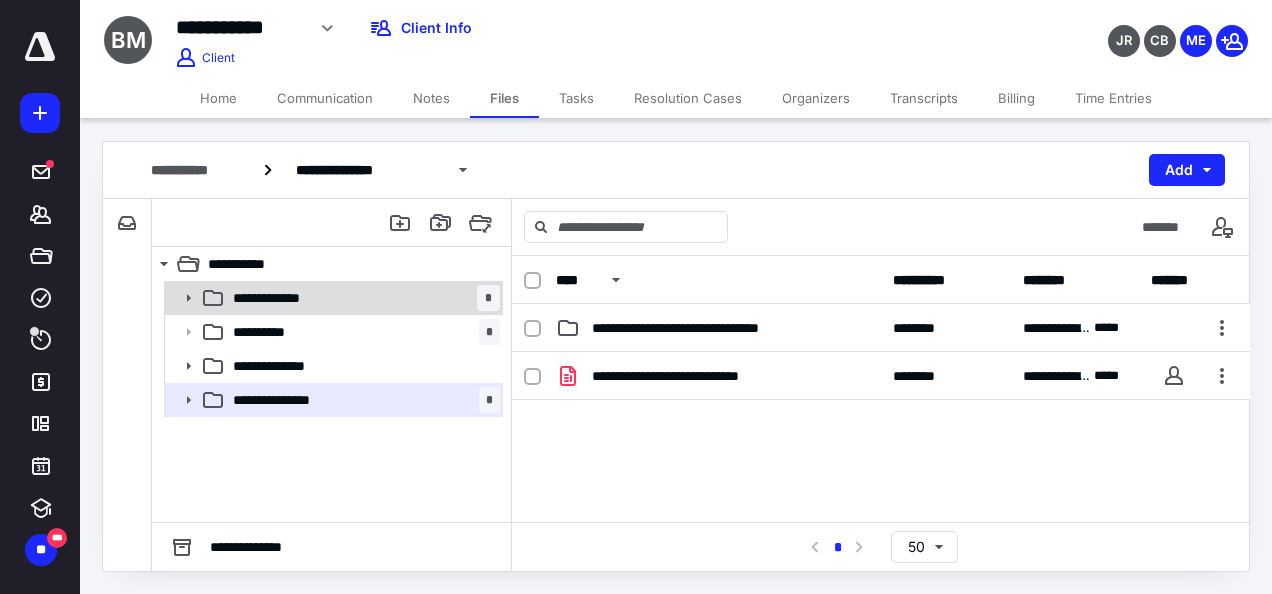 click on "**********" at bounding box center (291, 298) 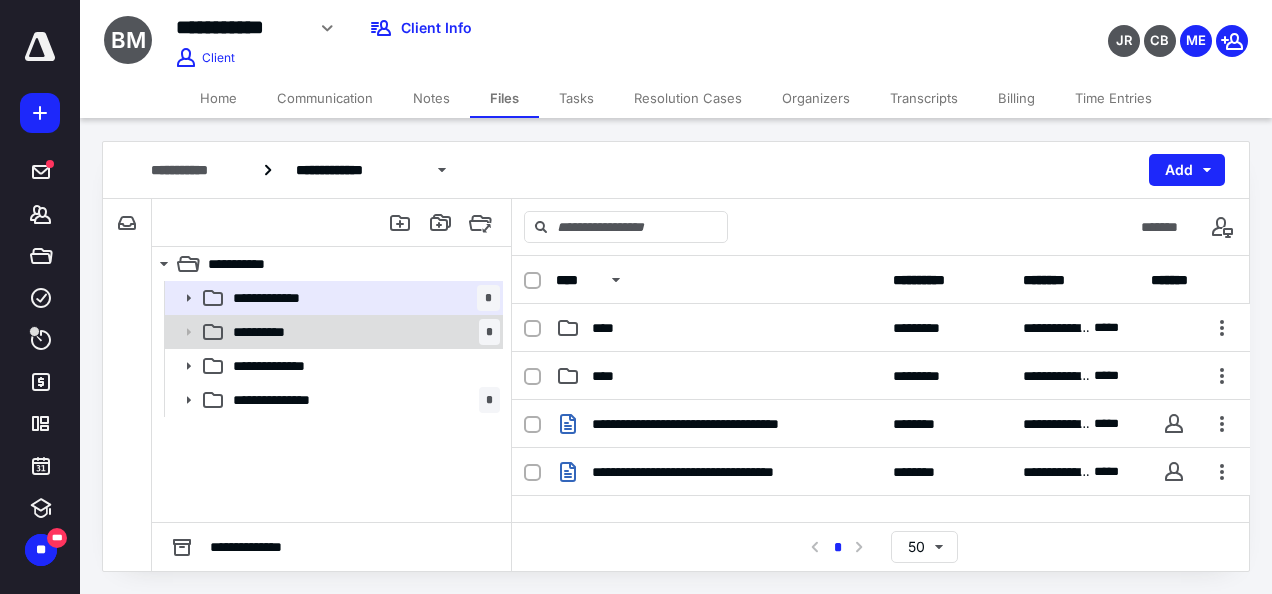 click on "**********" at bounding box center (362, 332) 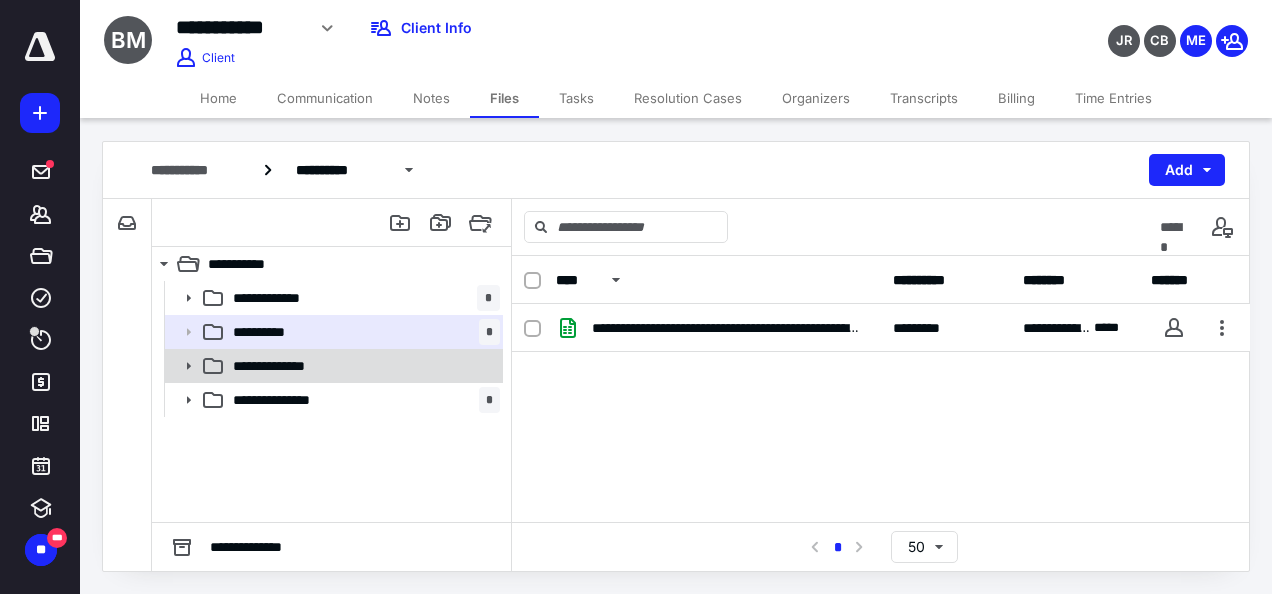 click on "**********" at bounding box center (362, 366) 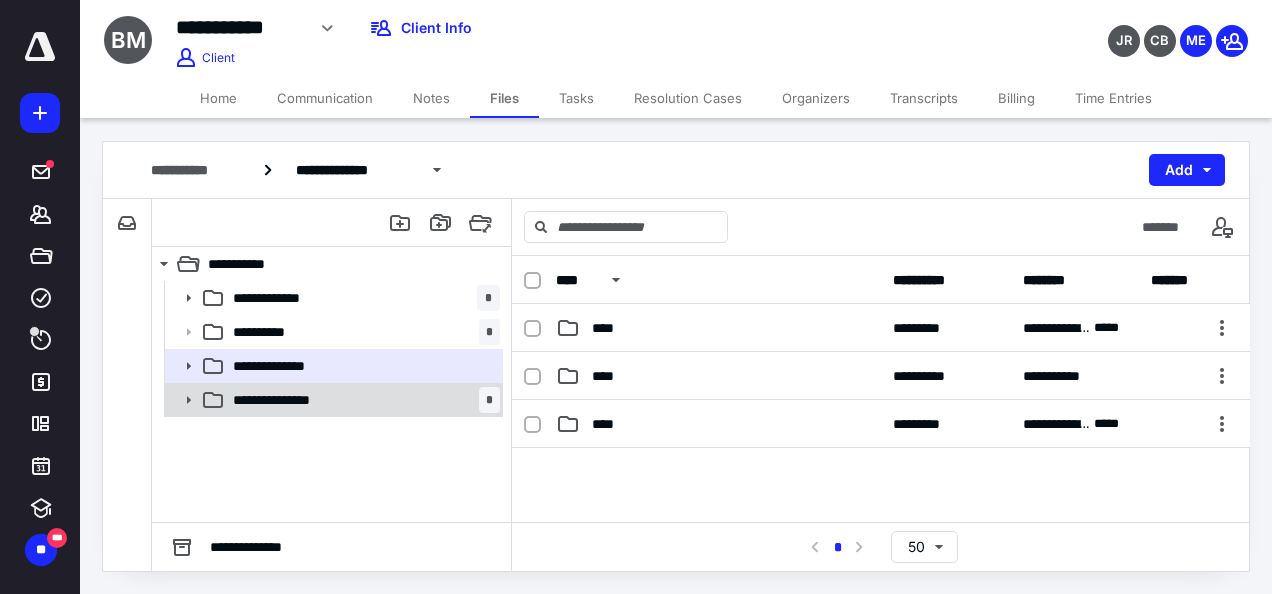 click on "**********" at bounding box center [332, 400] 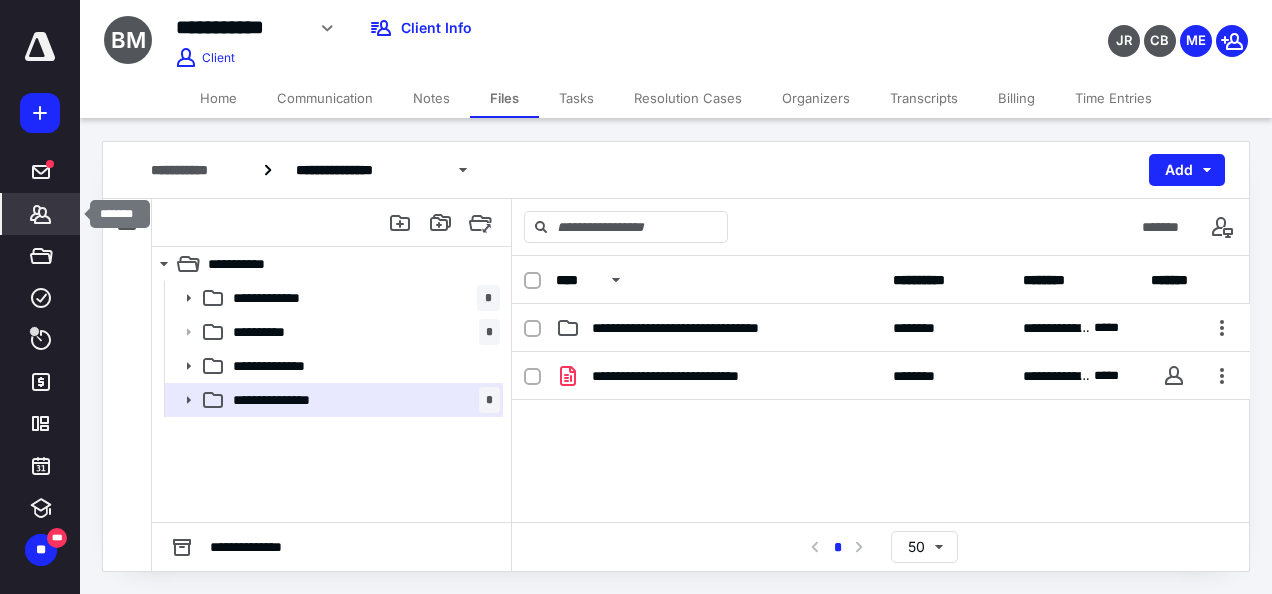 click 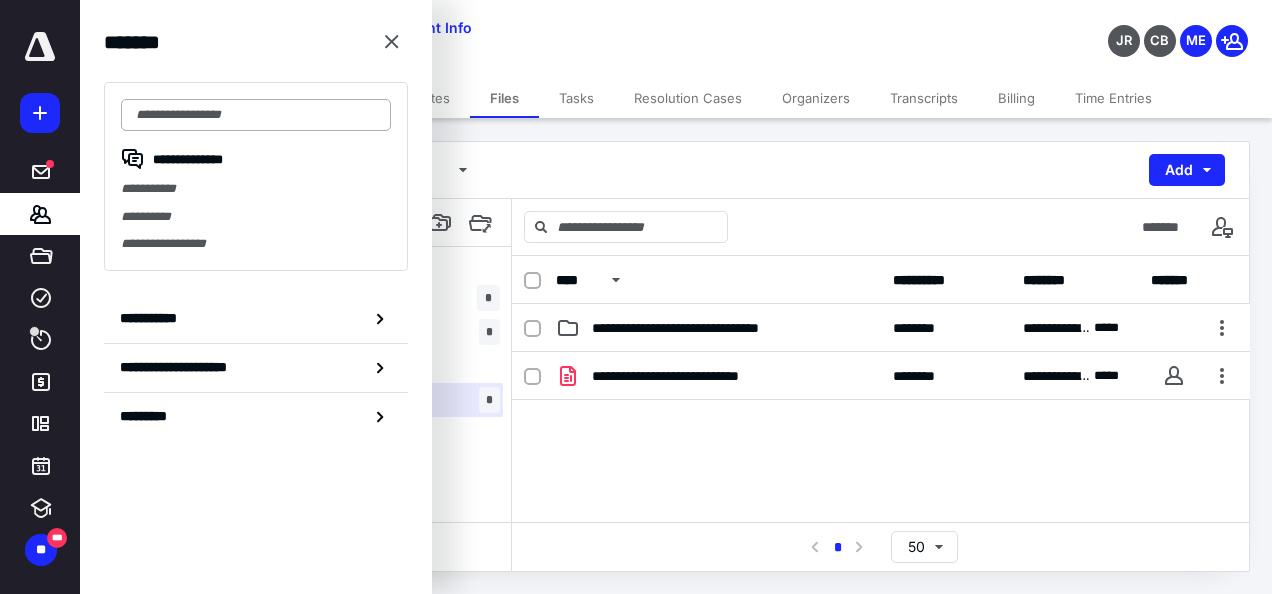 click at bounding box center [256, 115] 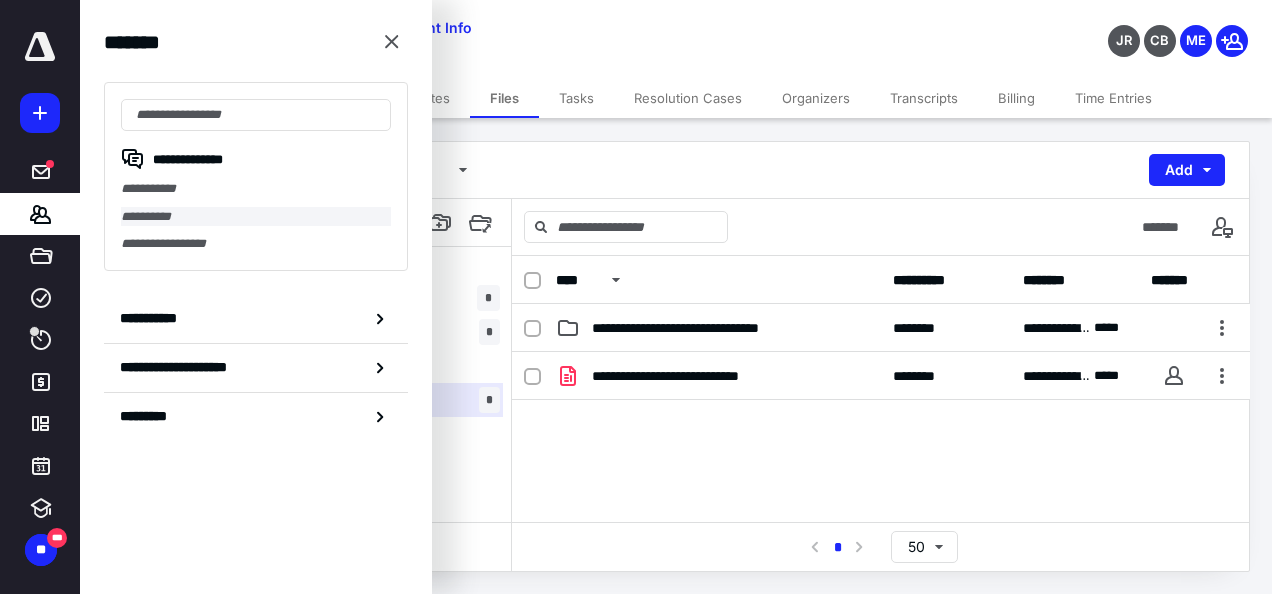 click on "**********" at bounding box center [256, 217] 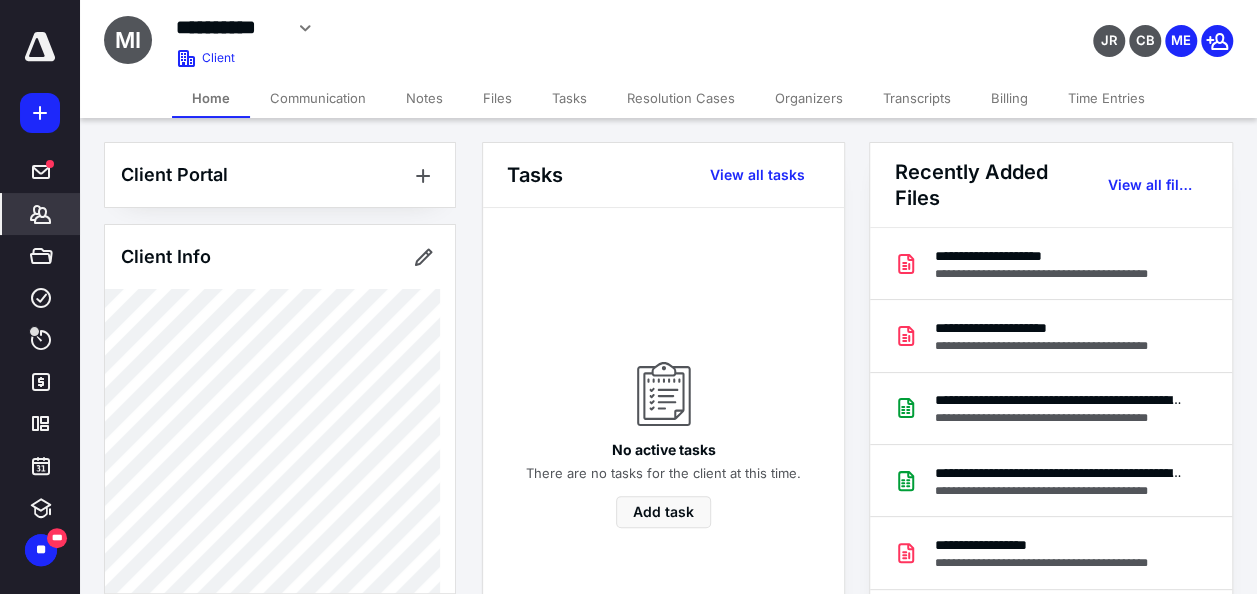 click on "Files" at bounding box center (497, 98) 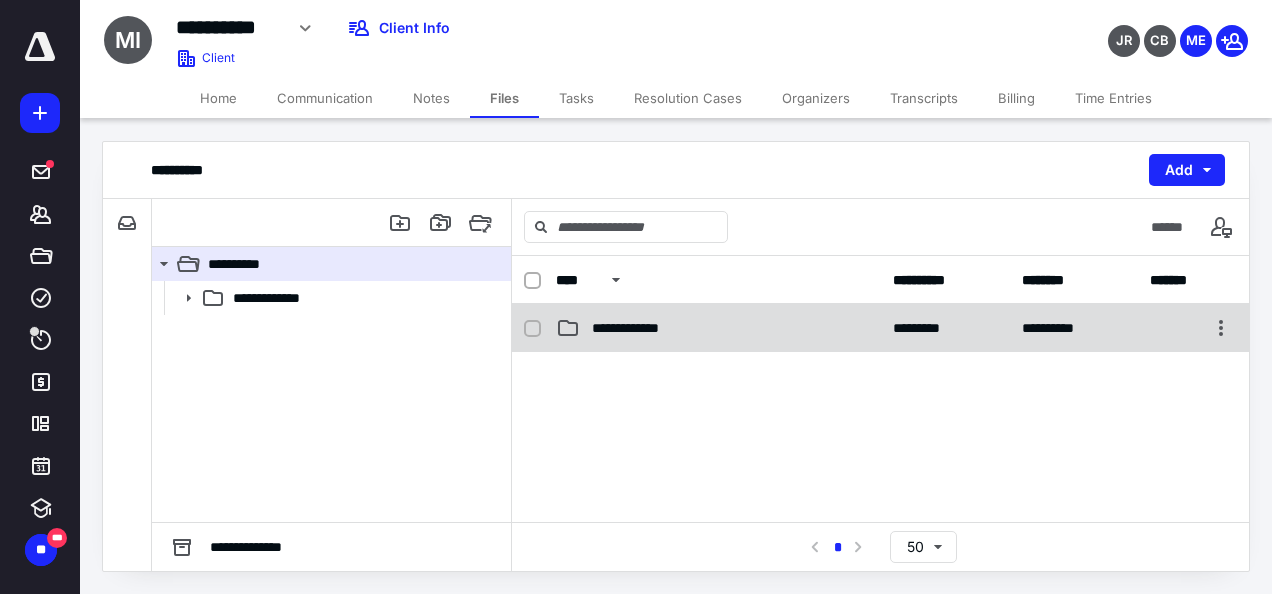 click on "**********" at bounding box center [650, 328] 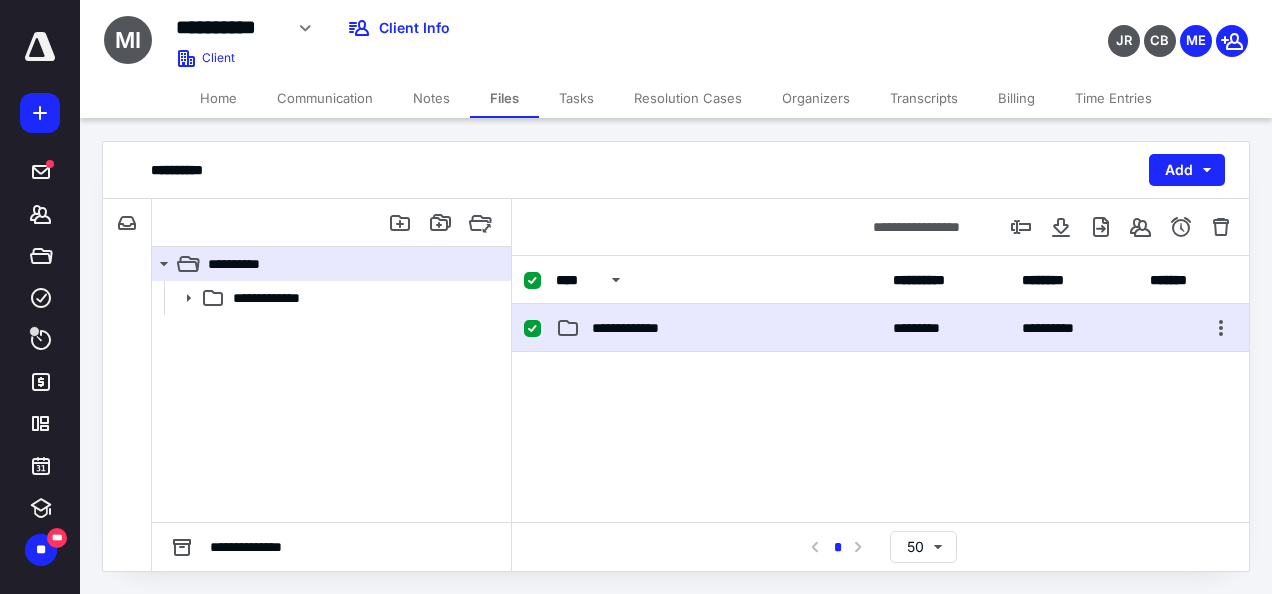 click on "**********" at bounding box center [650, 328] 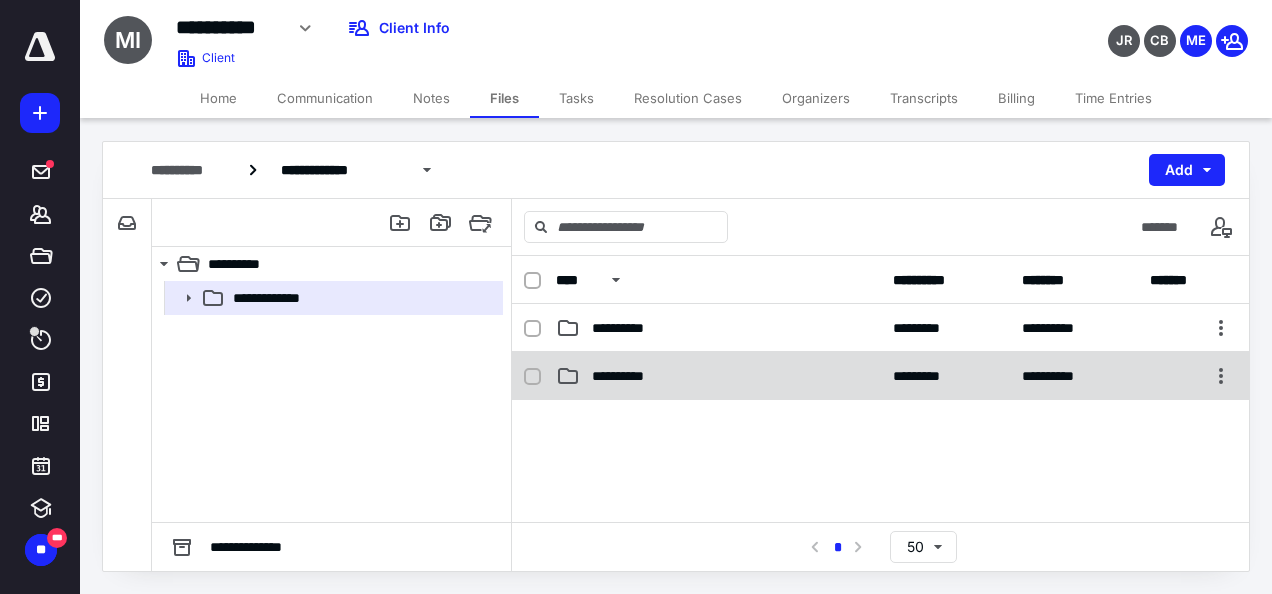click on "**********" at bounding box center [633, 376] 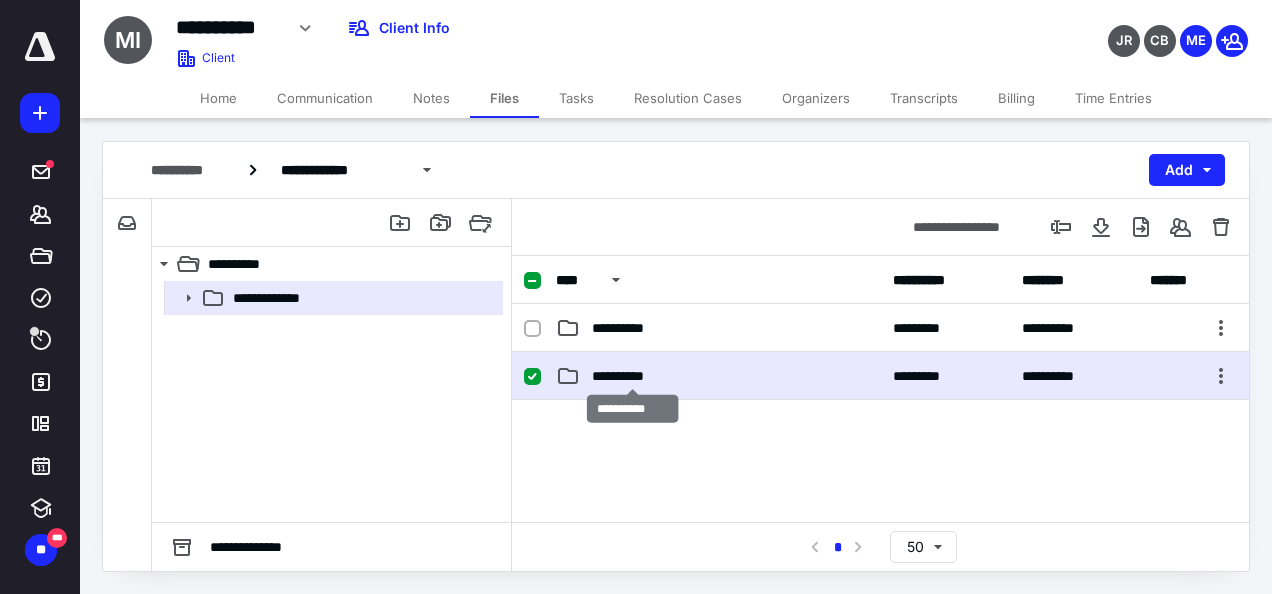 click on "**********" at bounding box center (633, 376) 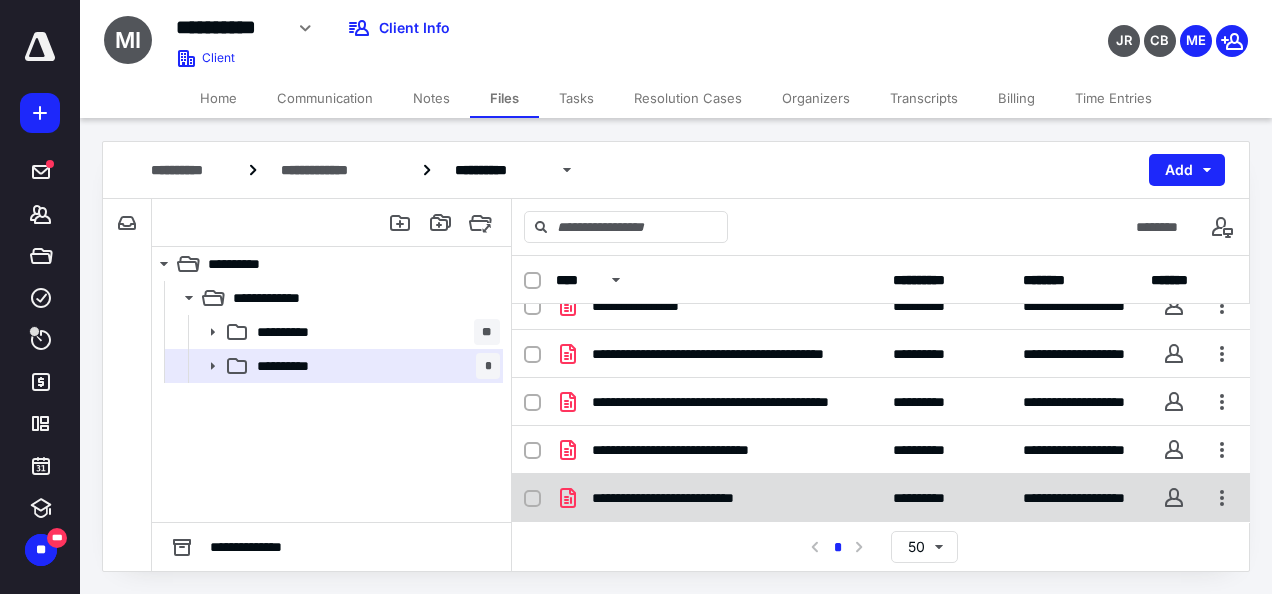 scroll, scrollTop: 0, scrollLeft: 0, axis: both 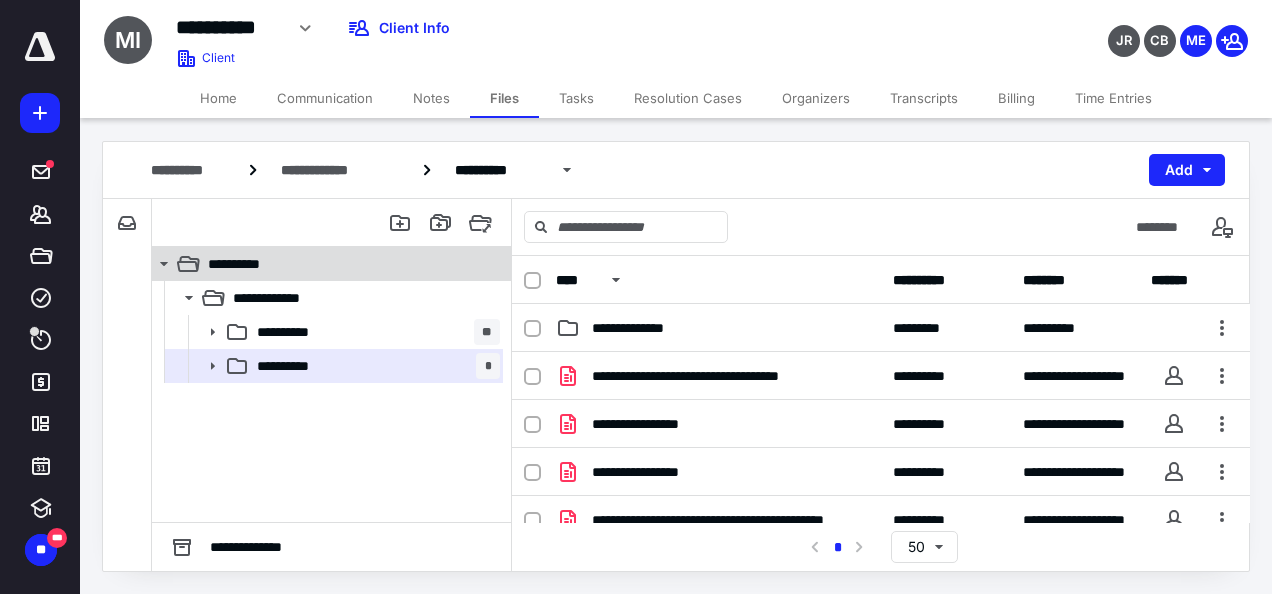 click on "**********" at bounding box center (244, 264) 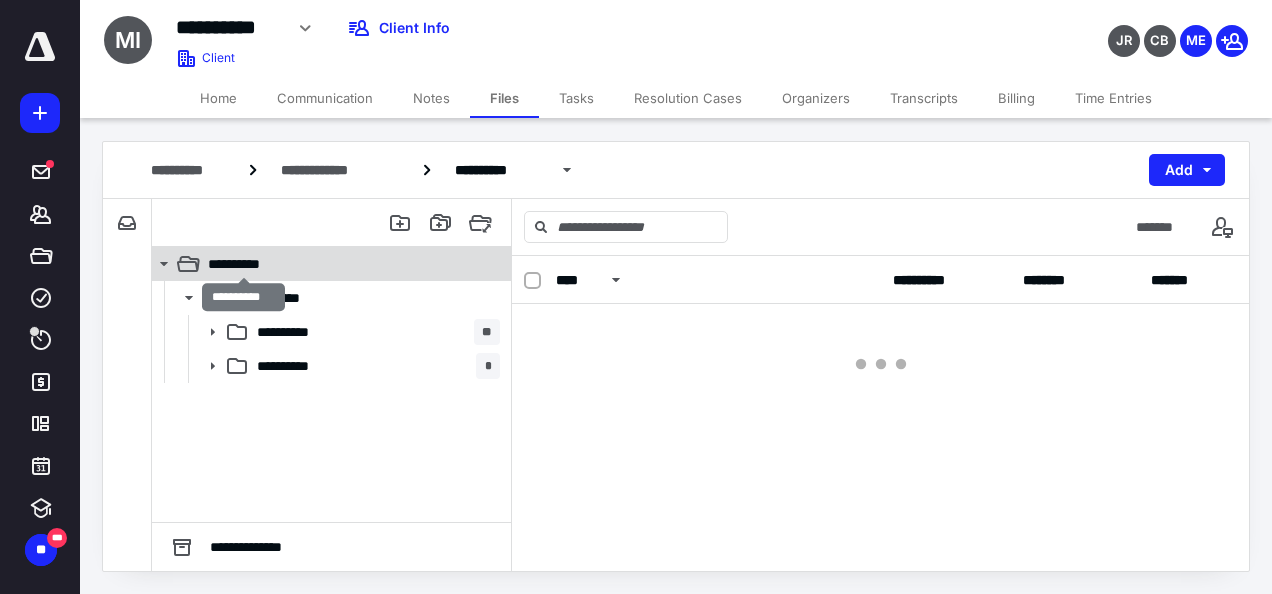 click on "**********" at bounding box center [244, 264] 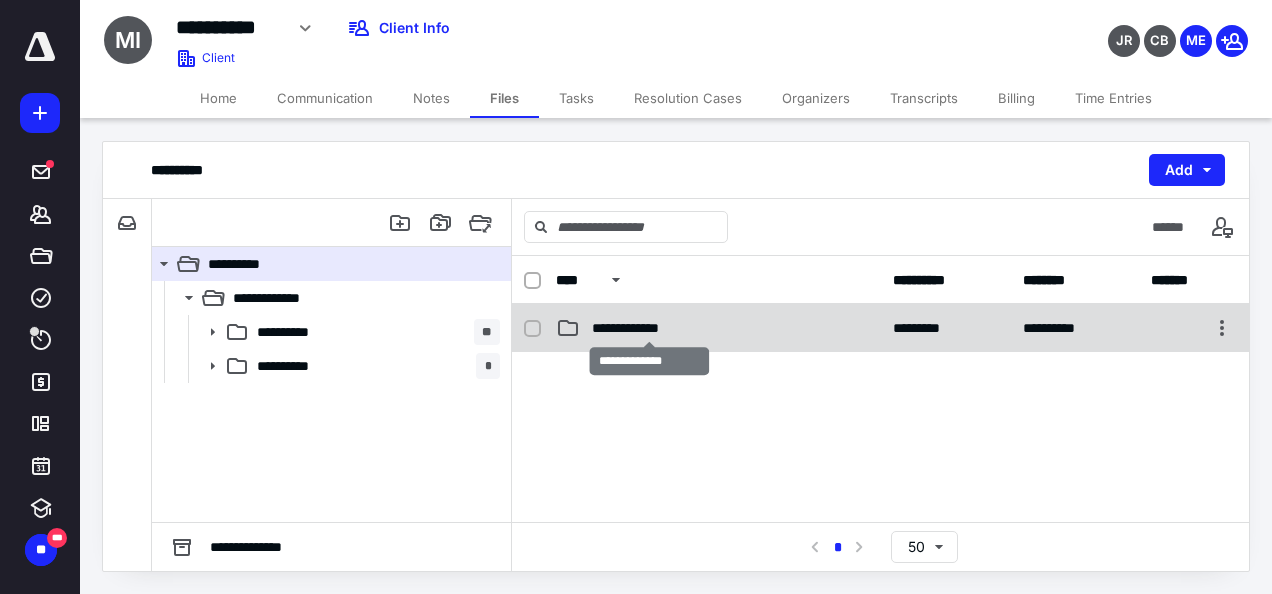 click on "**********" at bounding box center [650, 328] 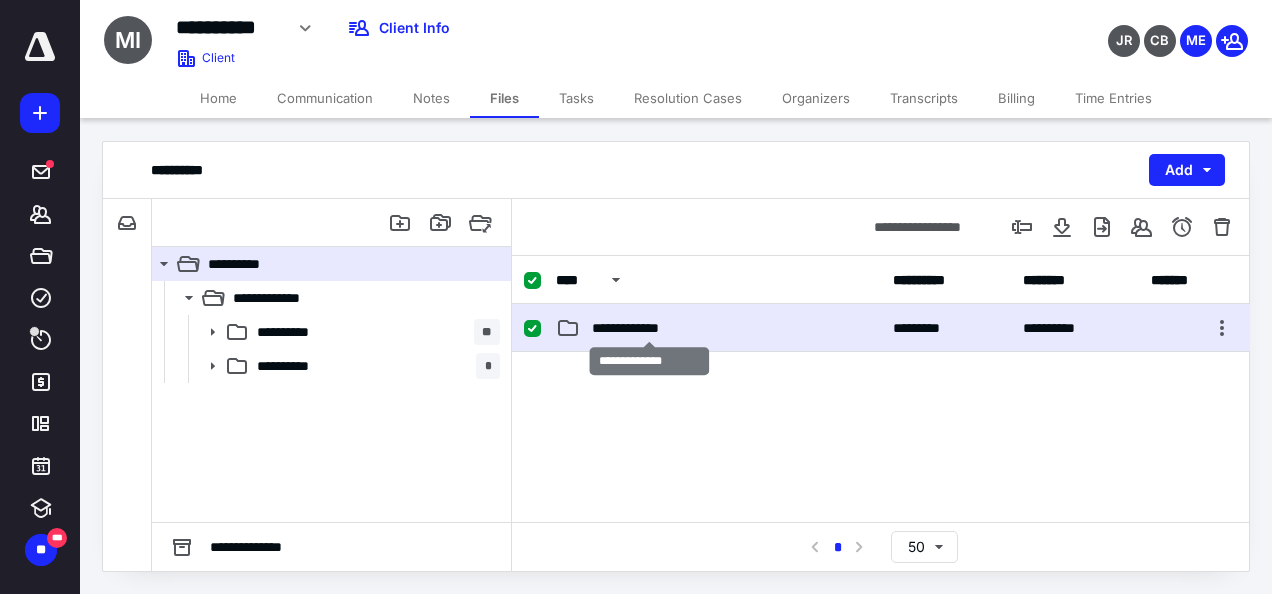 click on "**********" at bounding box center (650, 328) 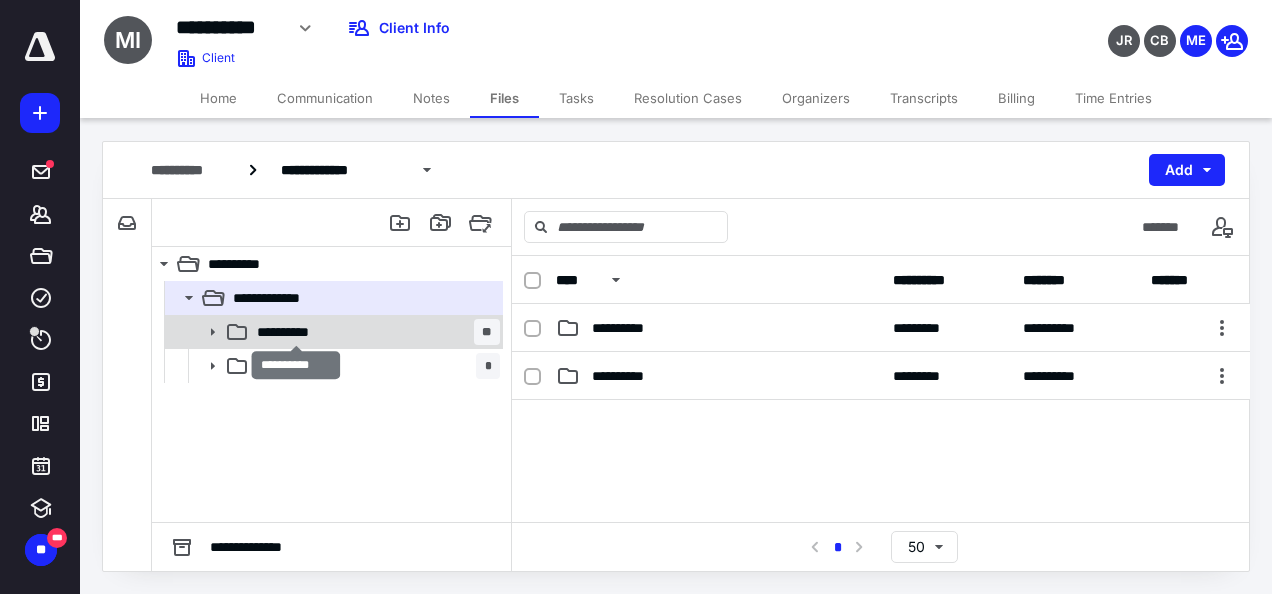 click on "**********" at bounding box center (297, 332) 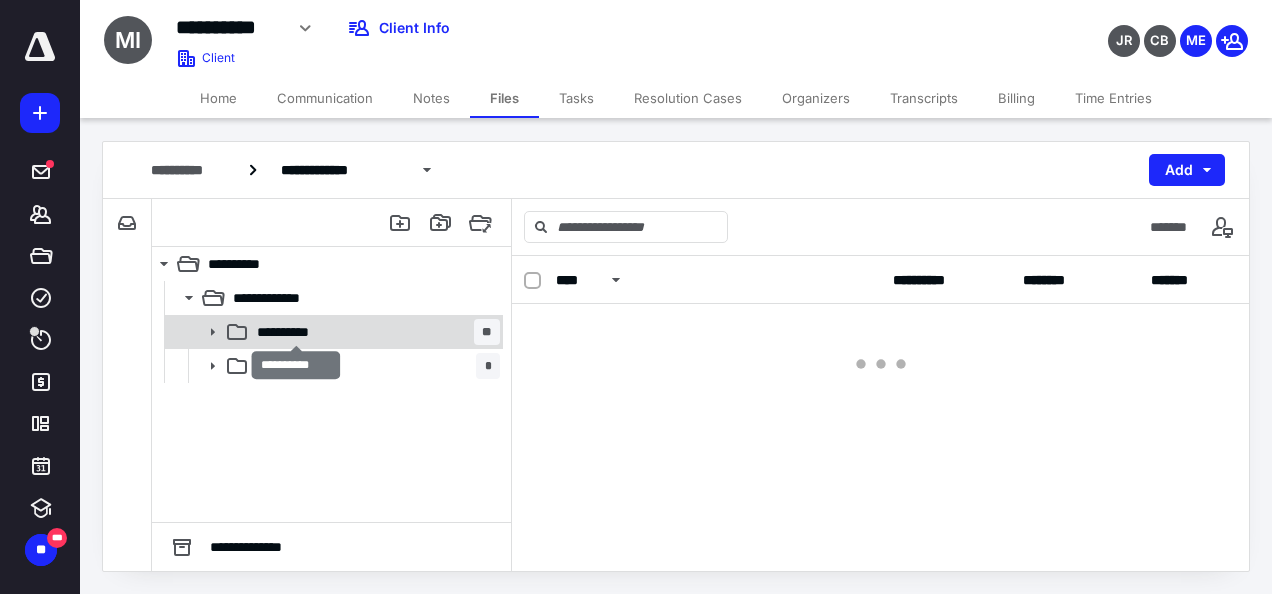 click on "**********" at bounding box center [297, 332] 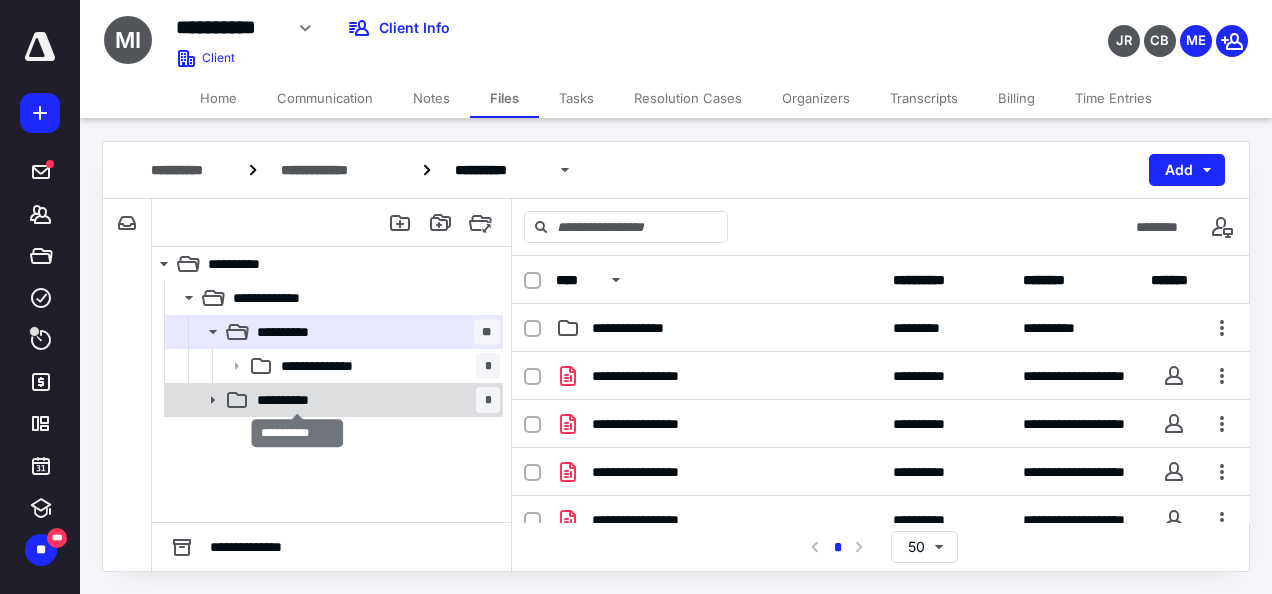 click on "**********" at bounding box center [298, 400] 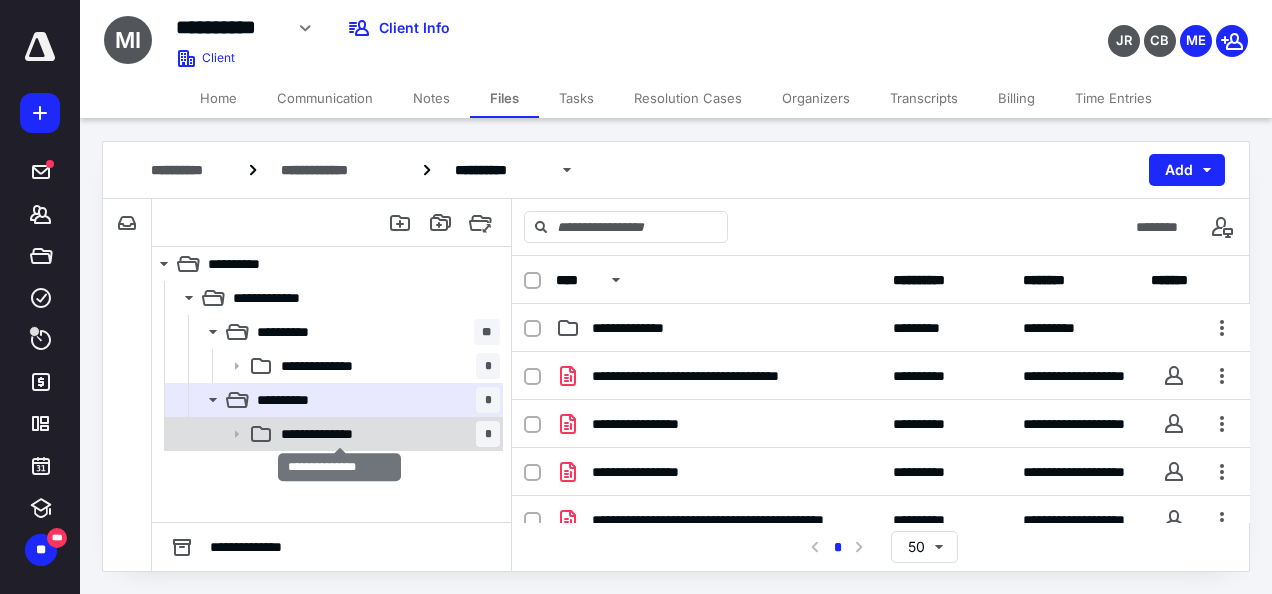 click on "**********" at bounding box center (340, 434) 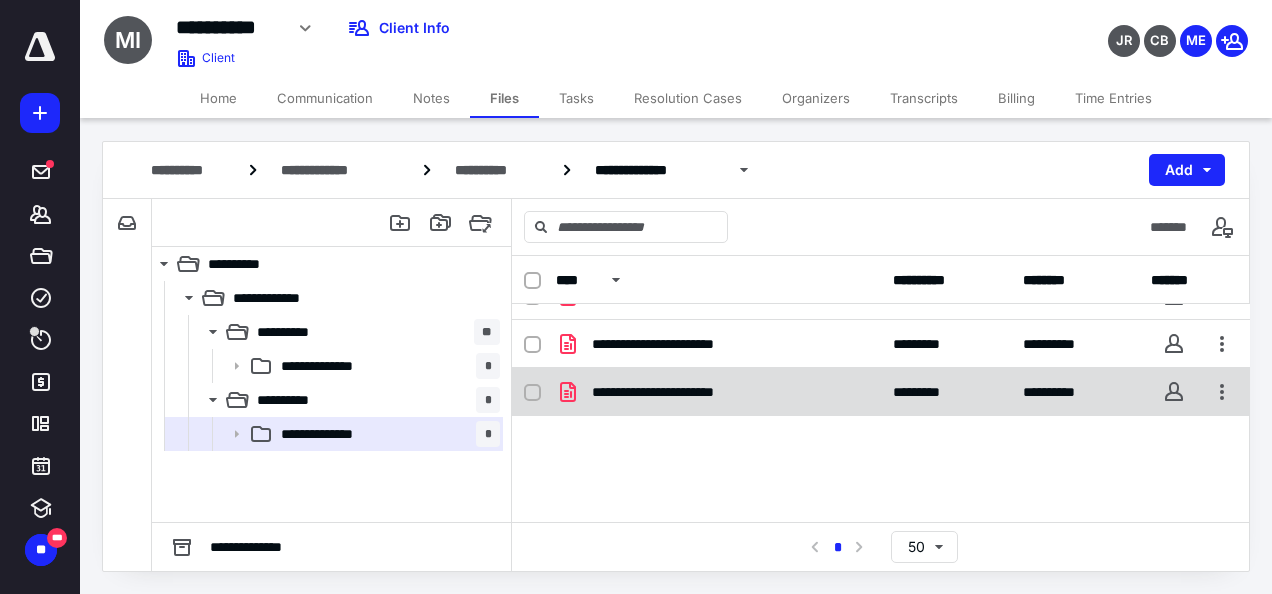 scroll, scrollTop: 0, scrollLeft: 0, axis: both 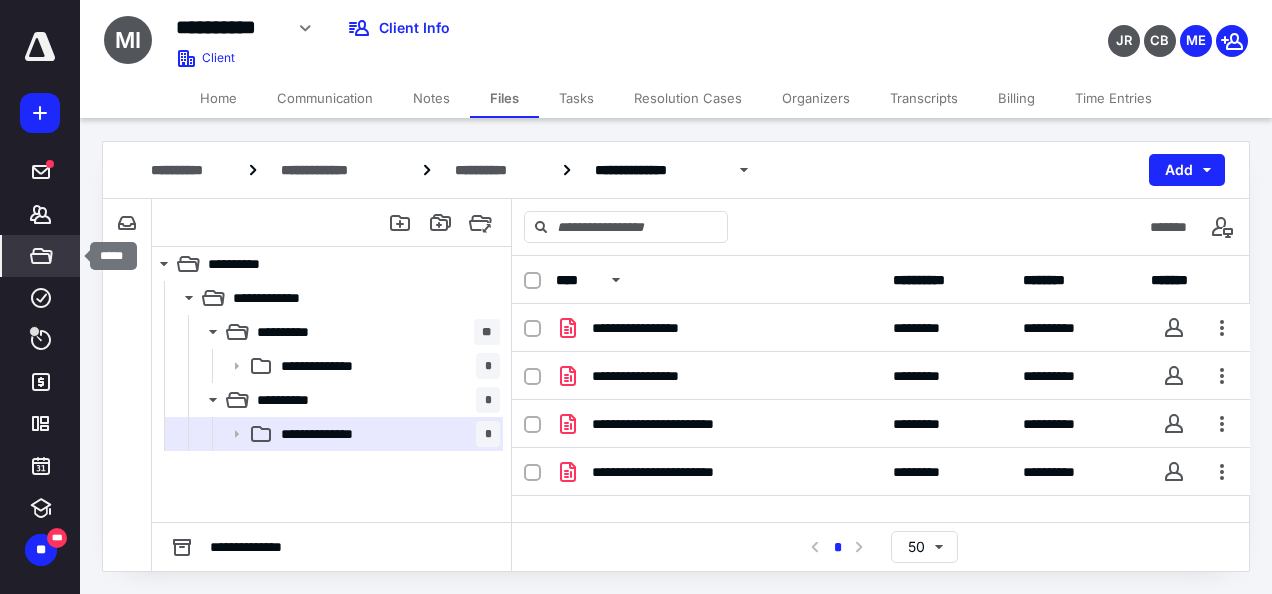 click on "*****" at bounding box center (41, 256) 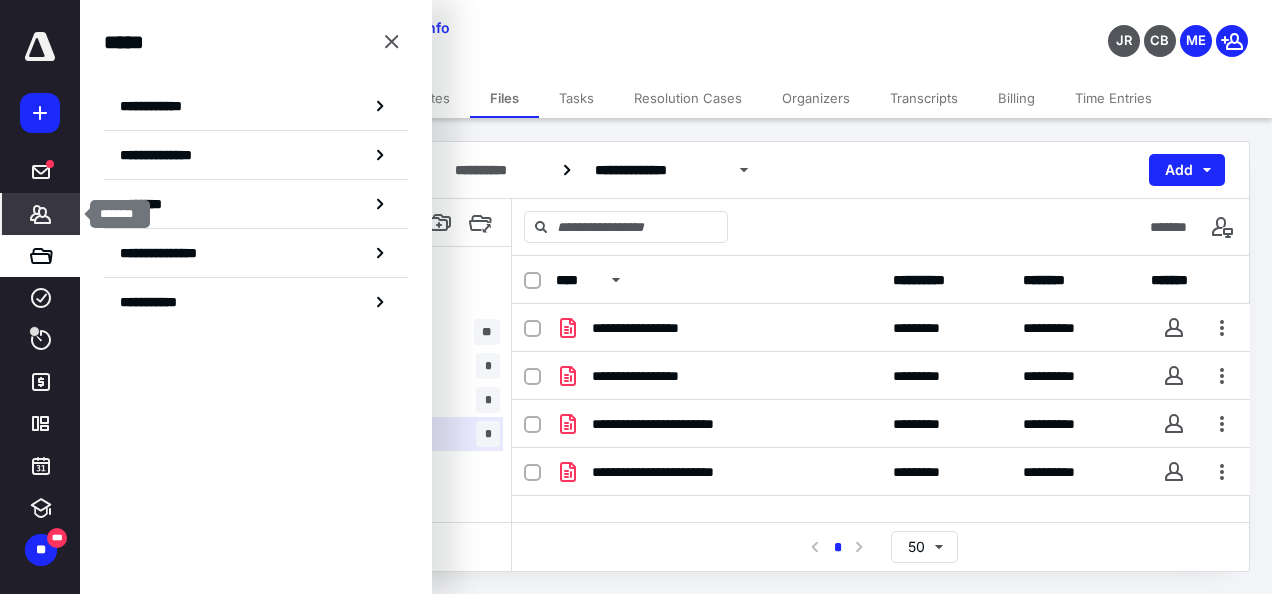 click 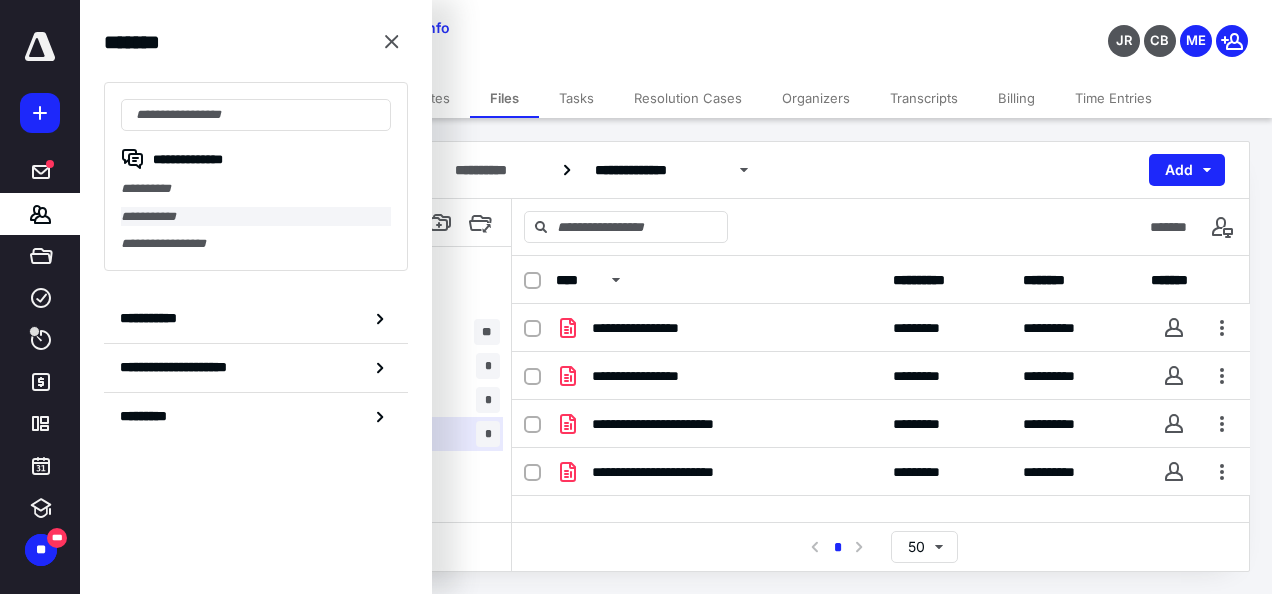 click on "**********" at bounding box center (256, 217) 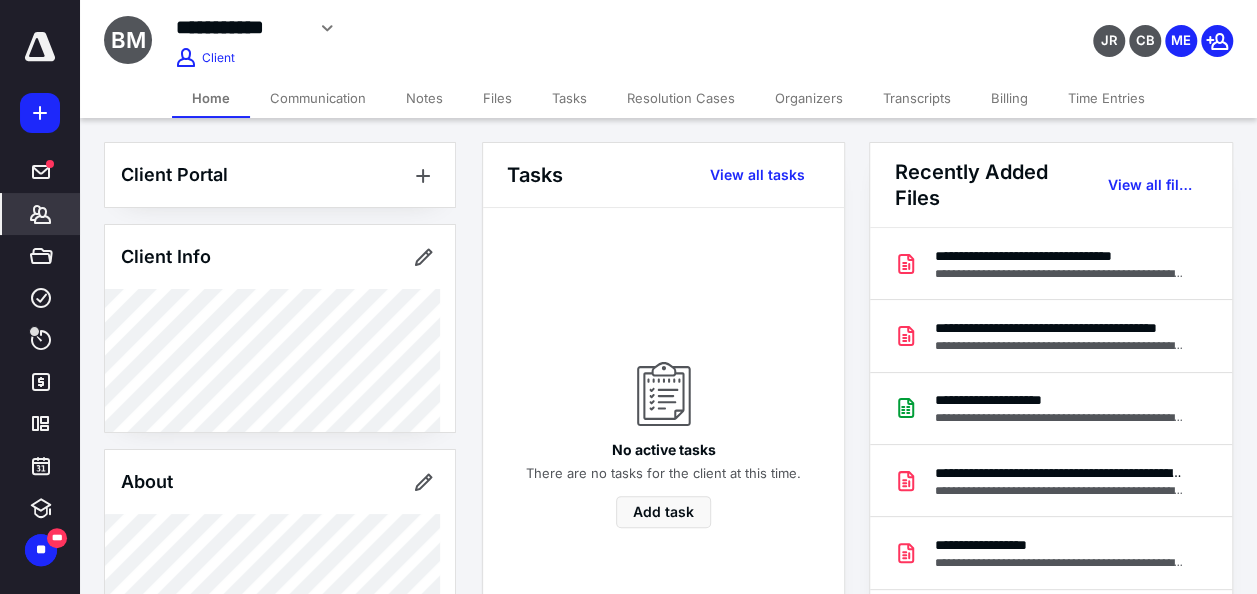 click on "Files" at bounding box center [497, 98] 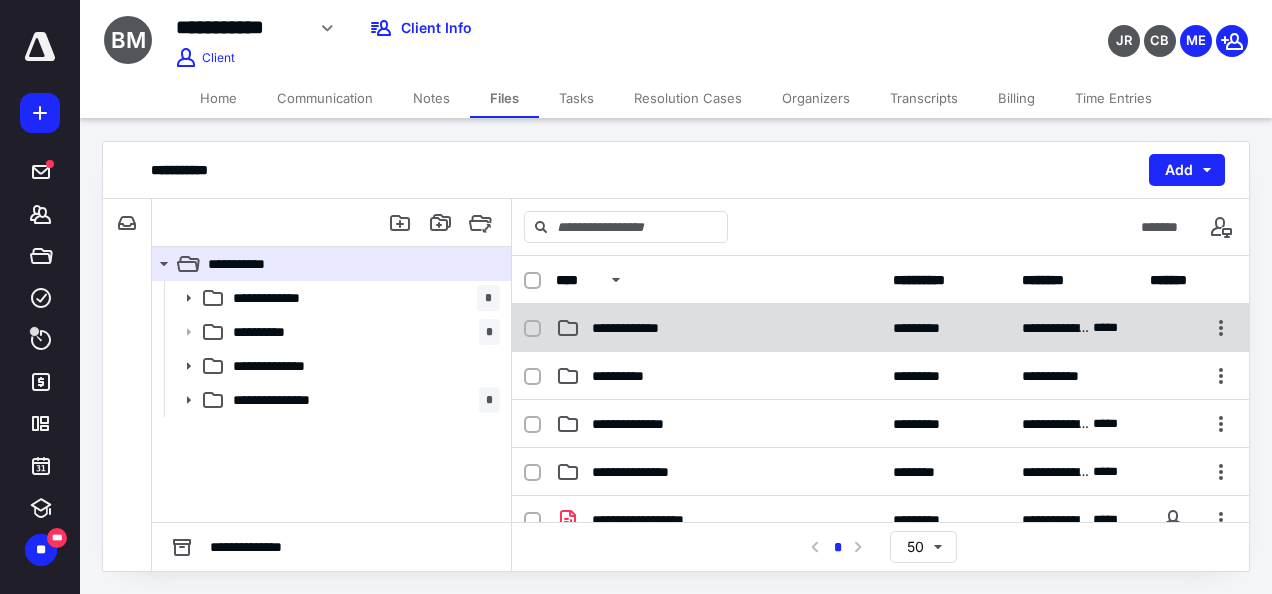 click on "**********" at bounding box center [880, 328] 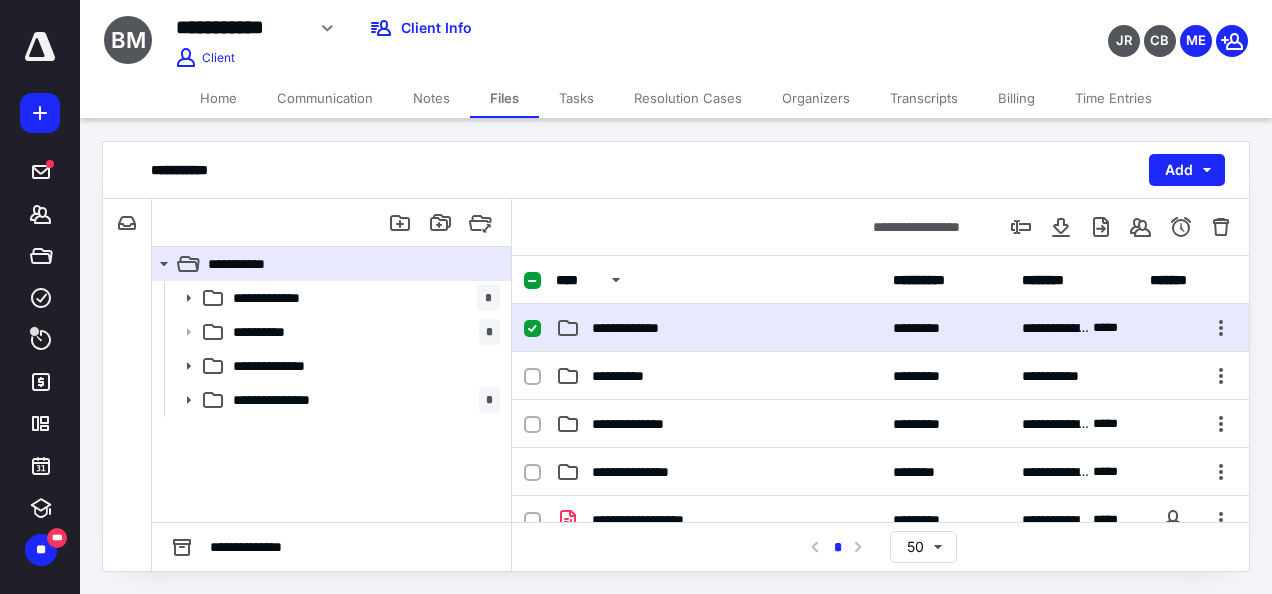 click on "**********" at bounding box center [880, 328] 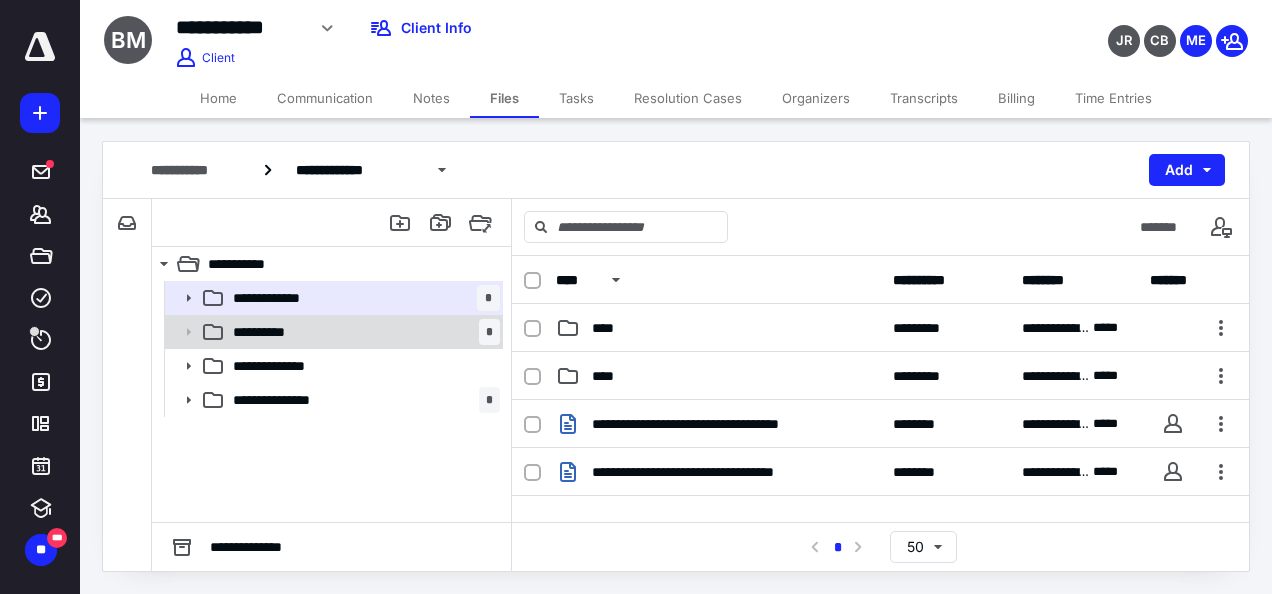 click on "**********" at bounding box center [362, 332] 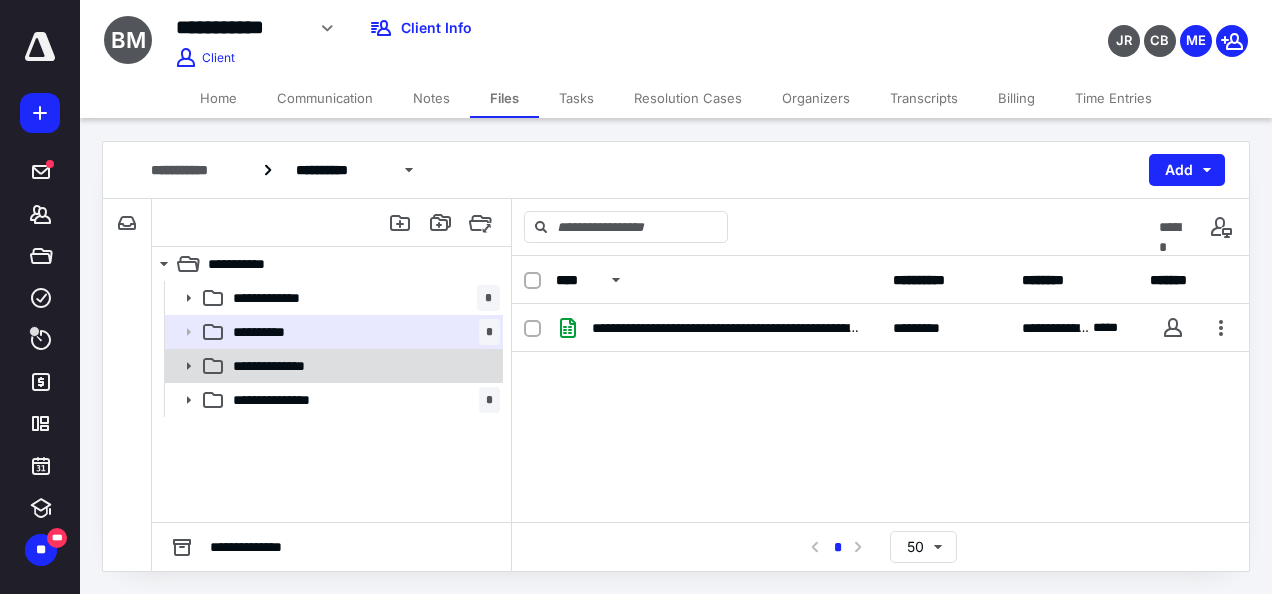 click on "**********" at bounding box center [362, 366] 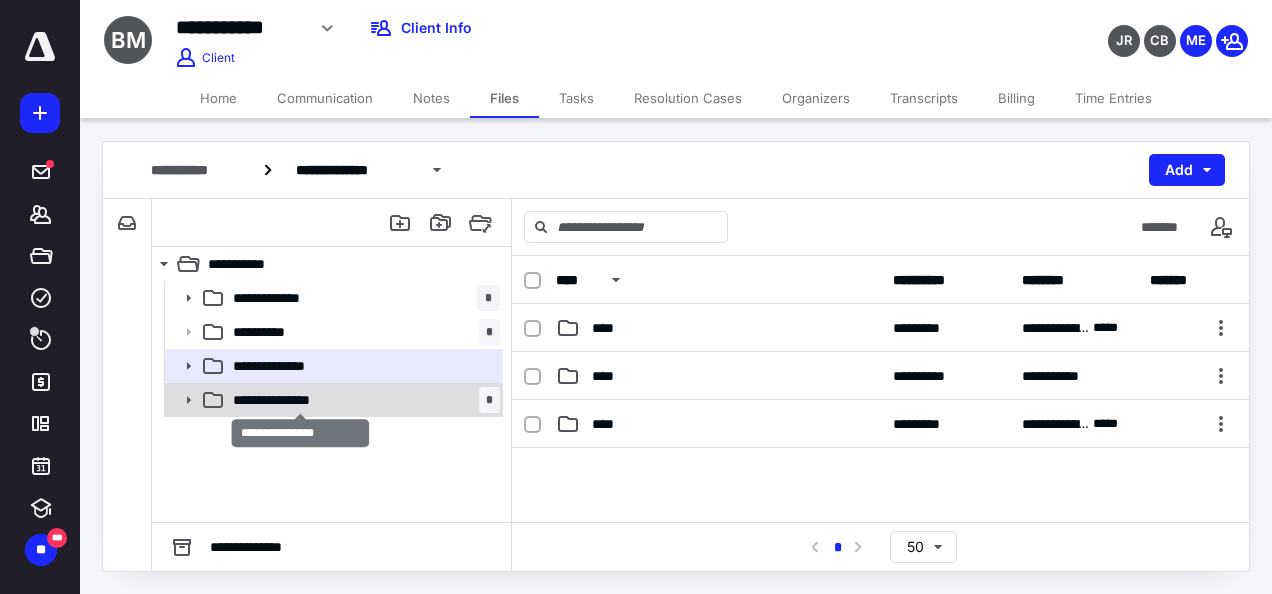 click on "**********" at bounding box center [301, 400] 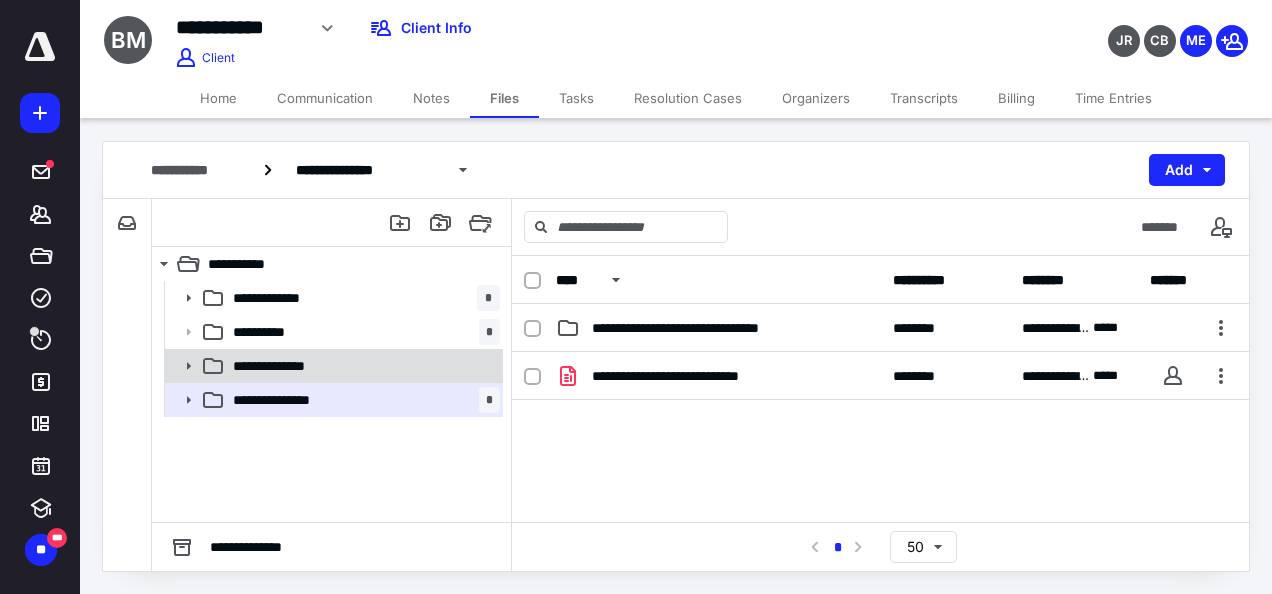 click on "**********" at bounding box center [332, 366] 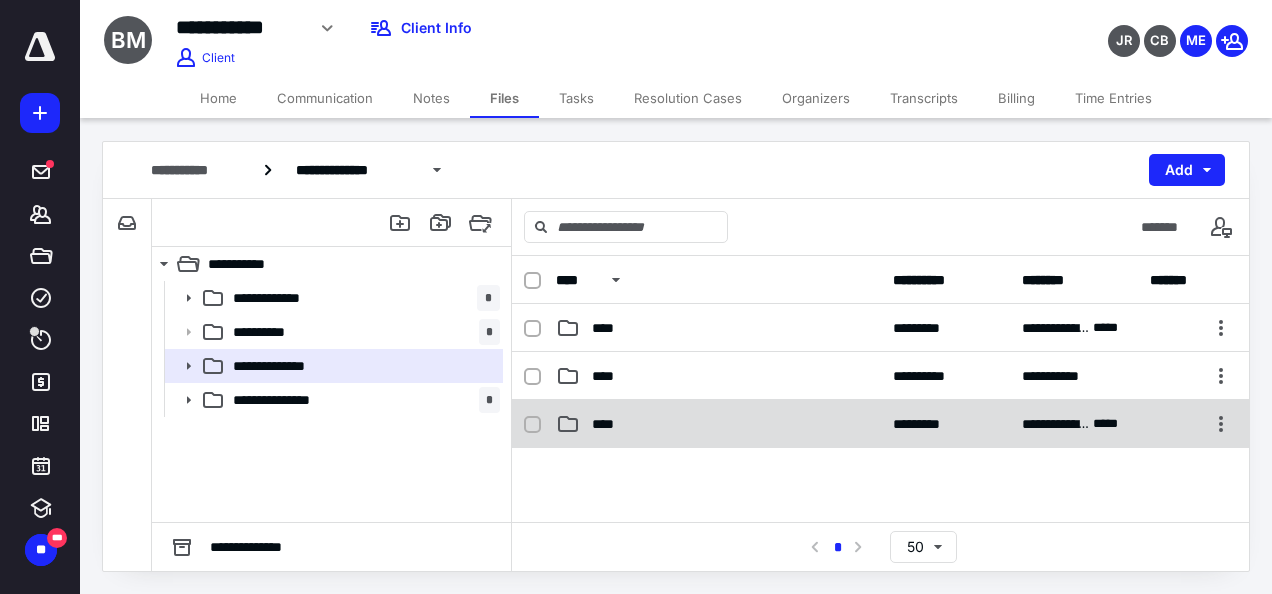 click on "****" at bounding box center (718, 424) 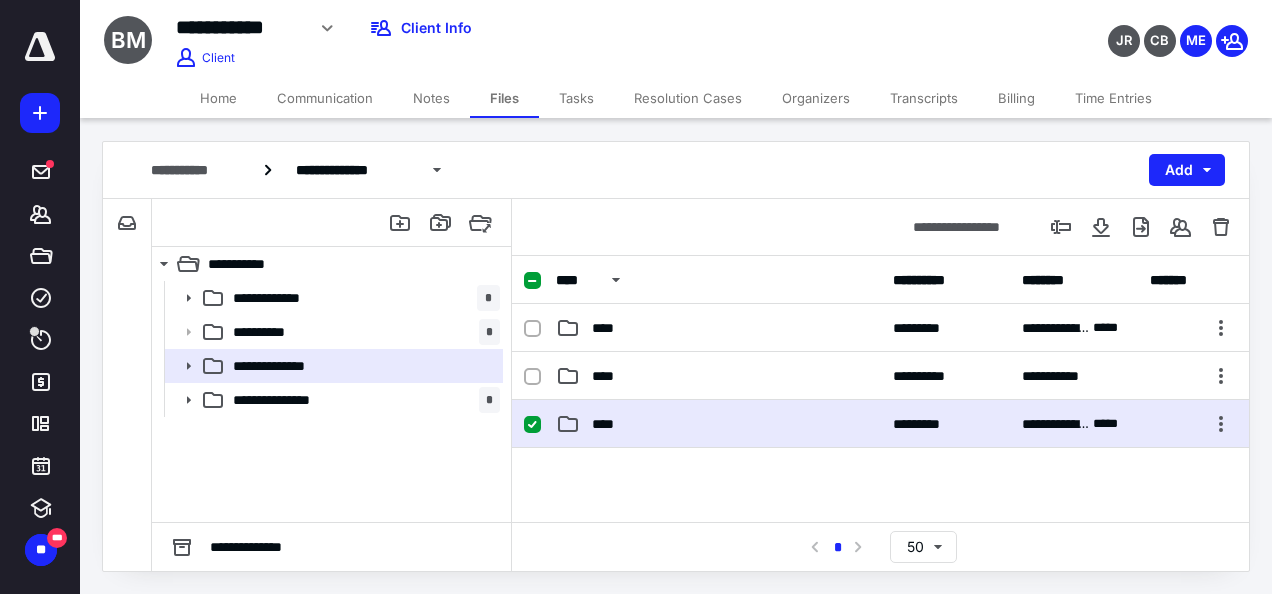 click on "****" at bounding box center (718, 424) 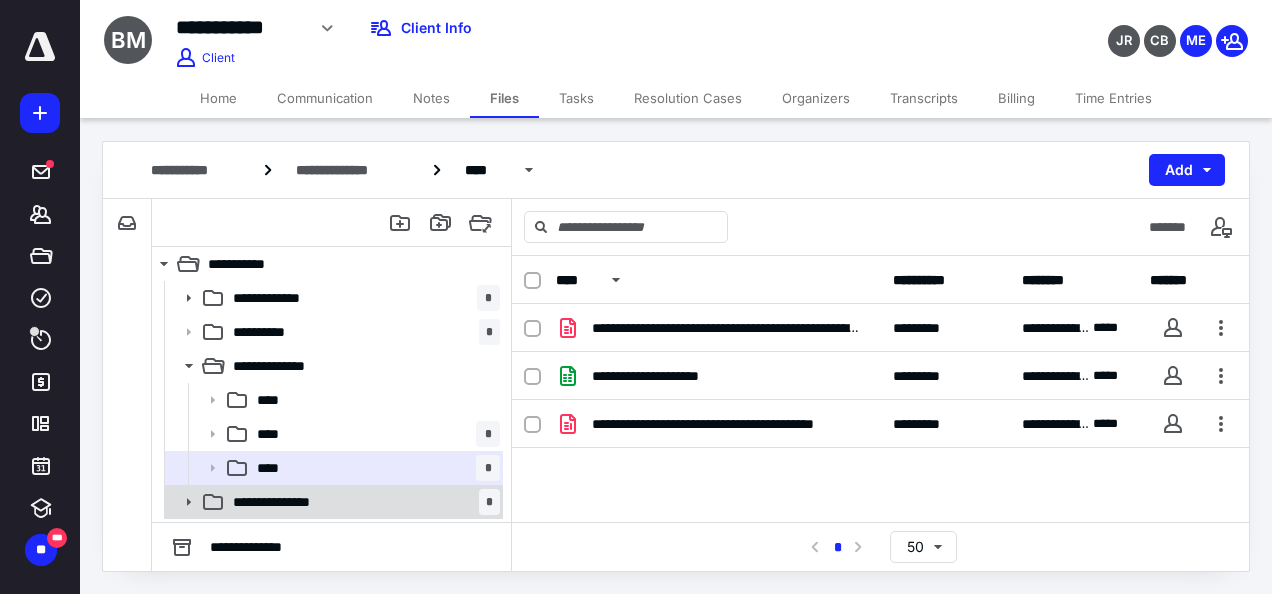 click on "**********" at bounding box center [362, 502] 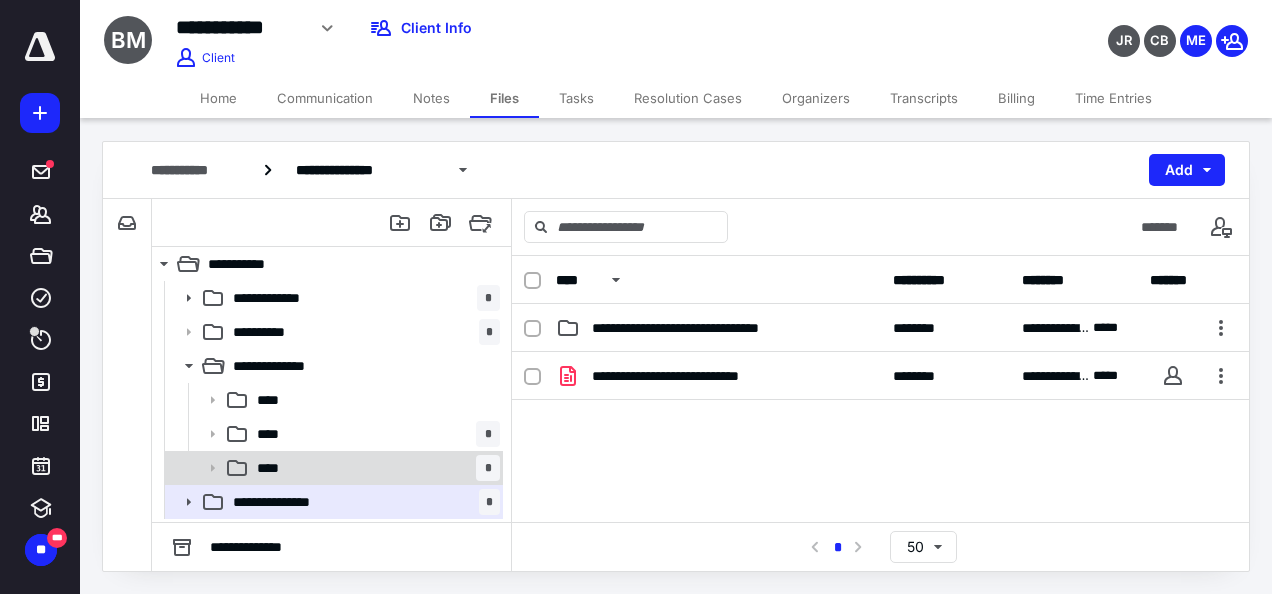 click on "**** *" at bounding box center (374, 468) 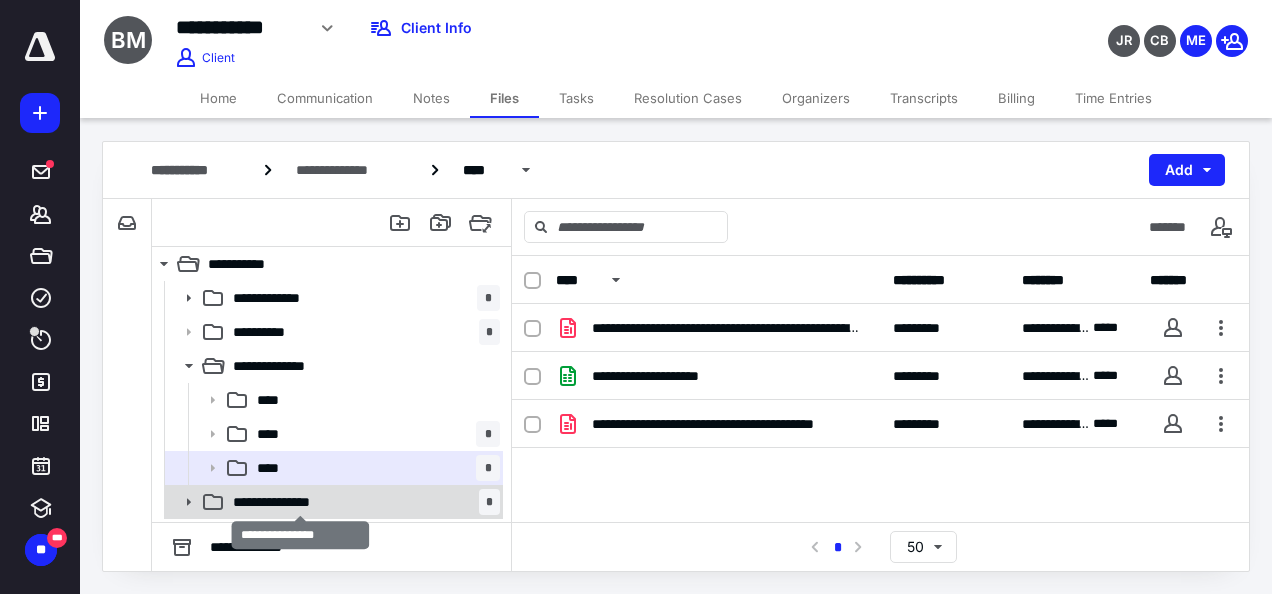 click on "**********" at bounding box center [301, 502] 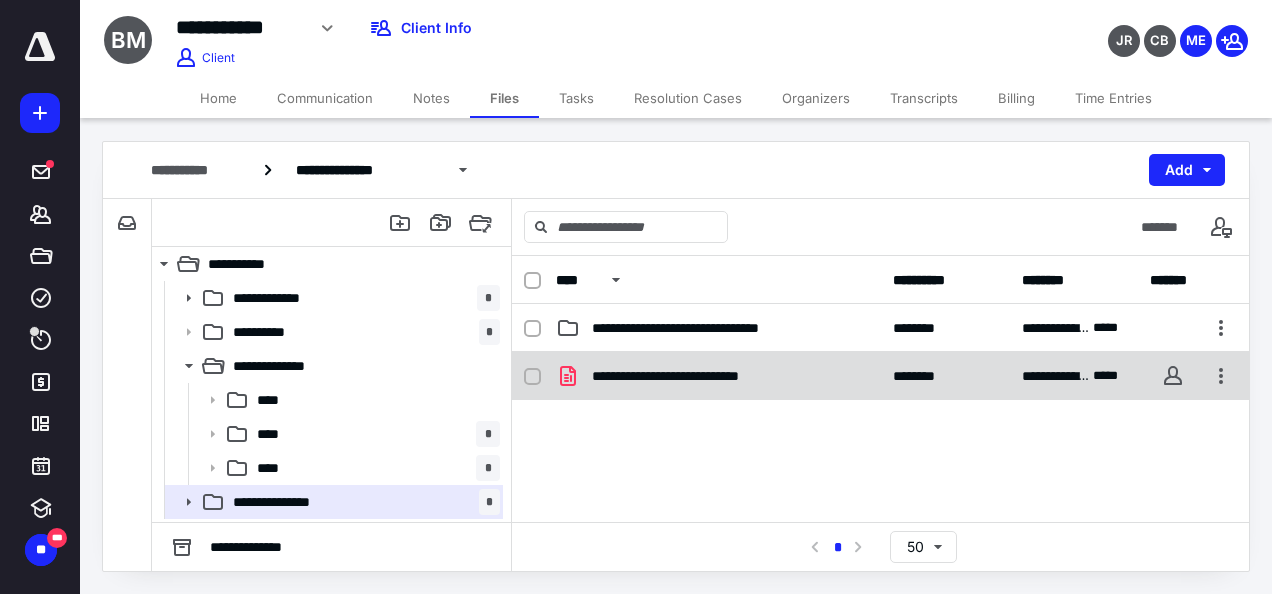 click on "**********" at bounding box center (880, 376) 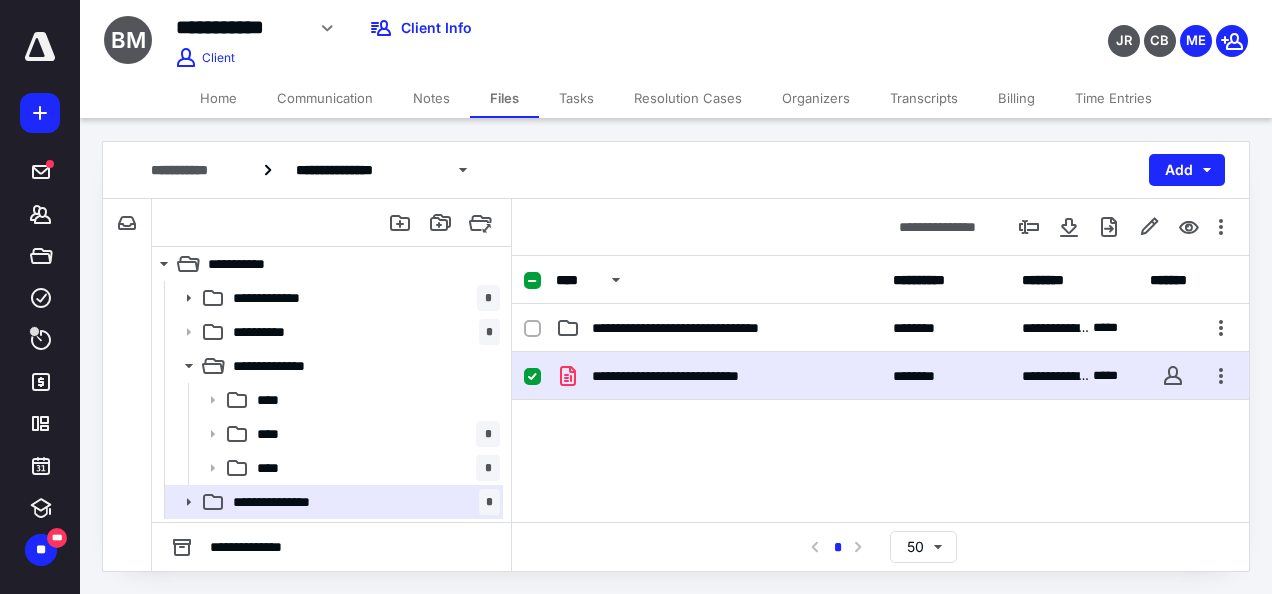 click on "**********" at bounding box center (880, 376) 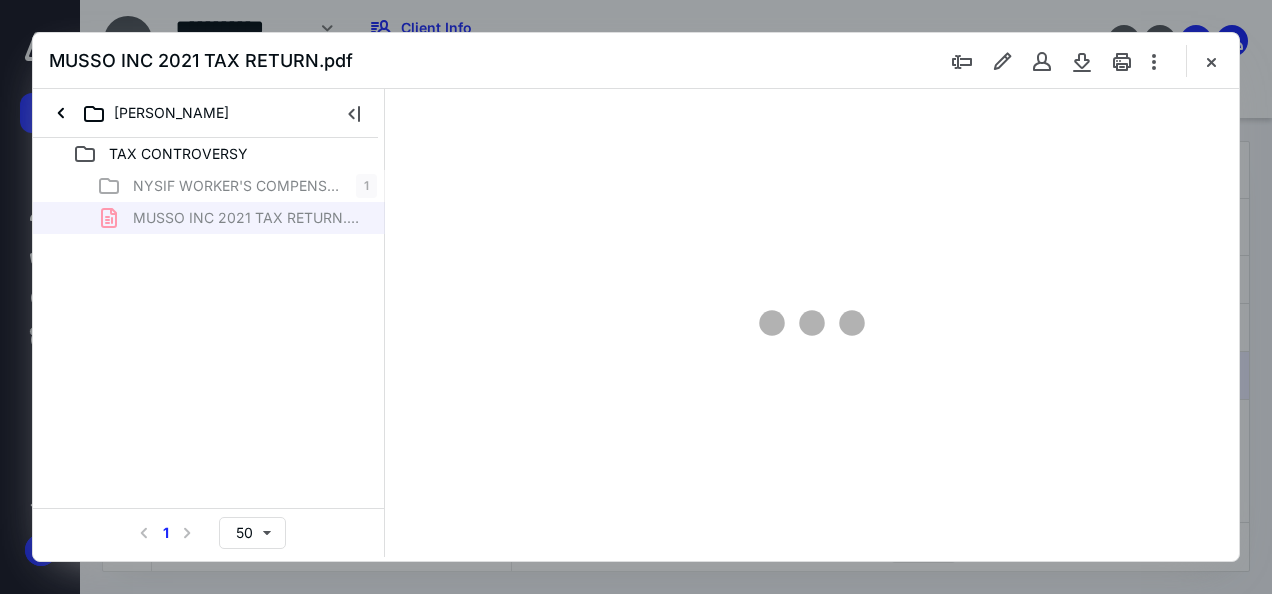 scroll, scrollTop: 0, scrollLeft: 0, axis: both 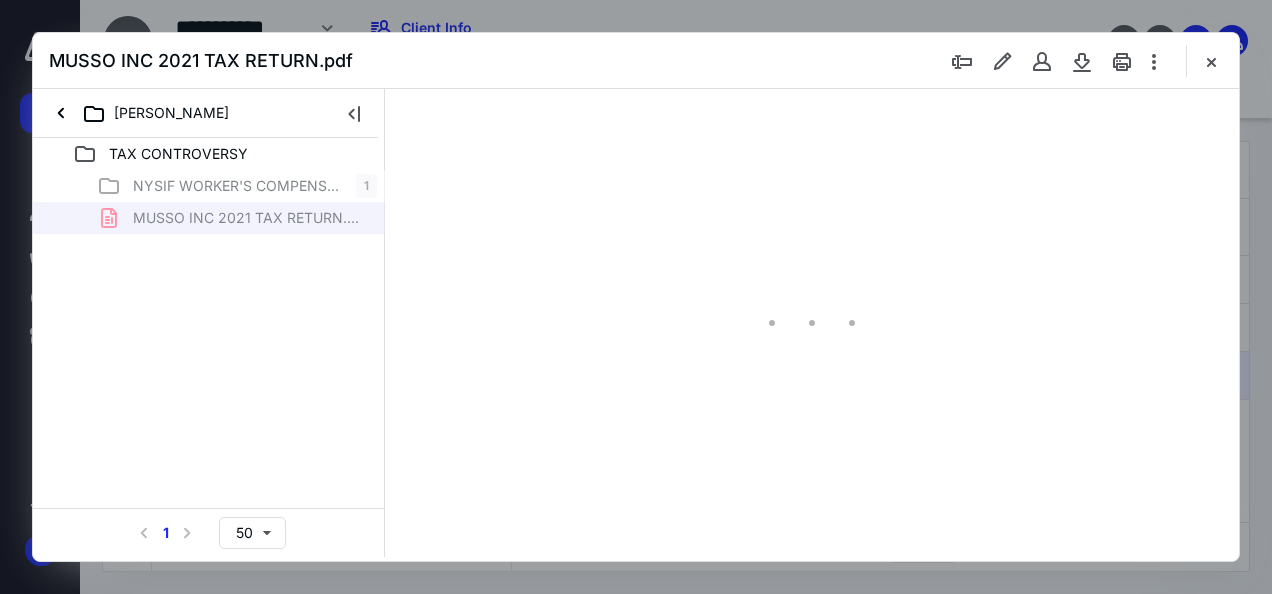 type on "46" 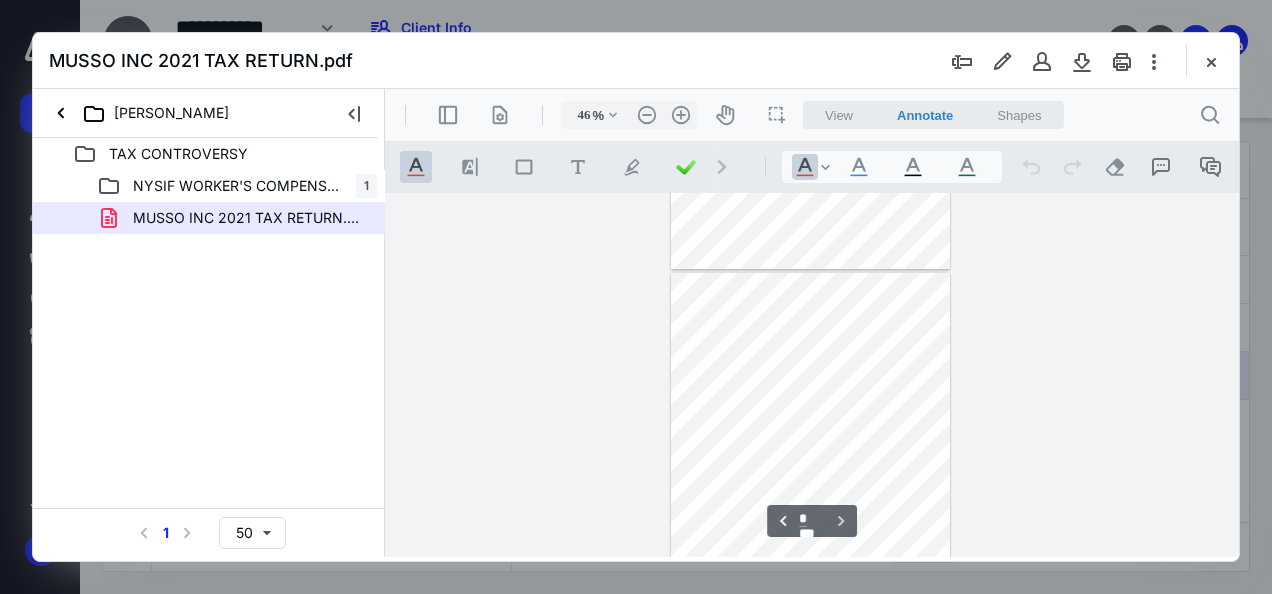 scroll, scrollTop: 730, scrollLeft: 0, axis: vertical 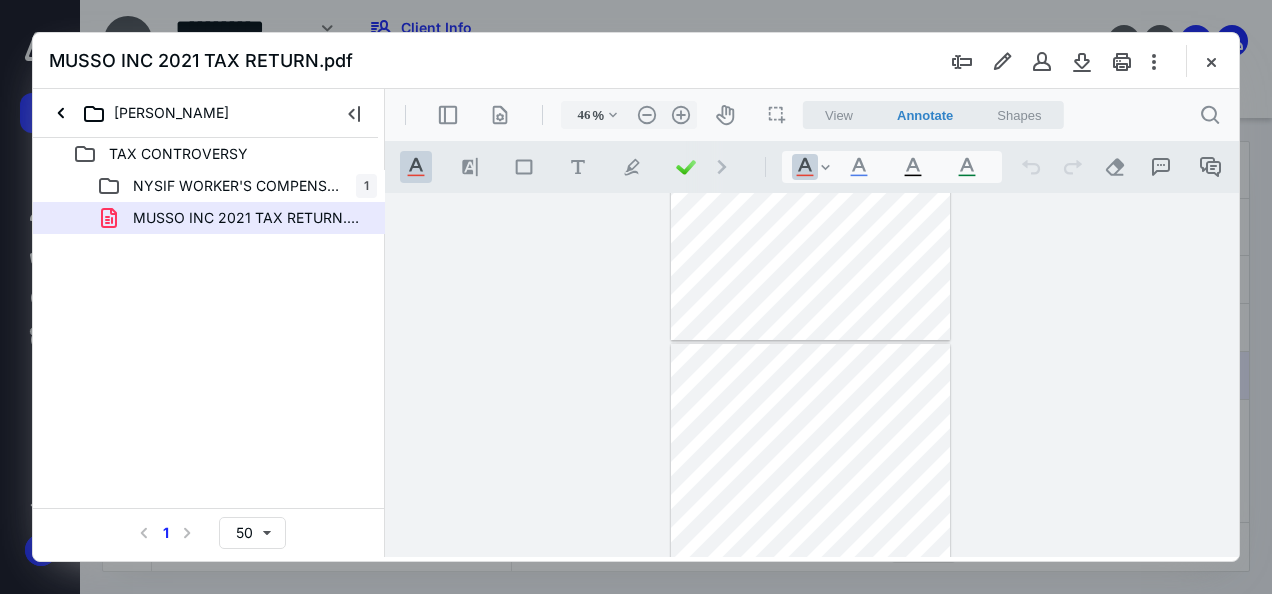 type on "*" 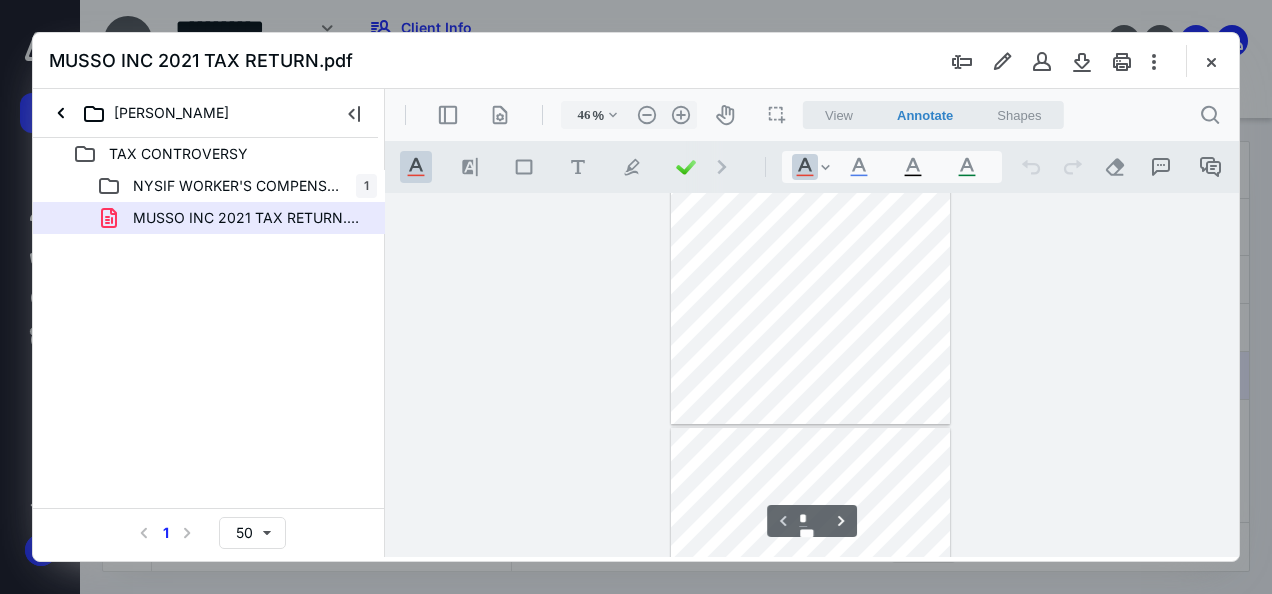 scroll, scrollTop: 130, scrollLeft: 0, axis: vertical 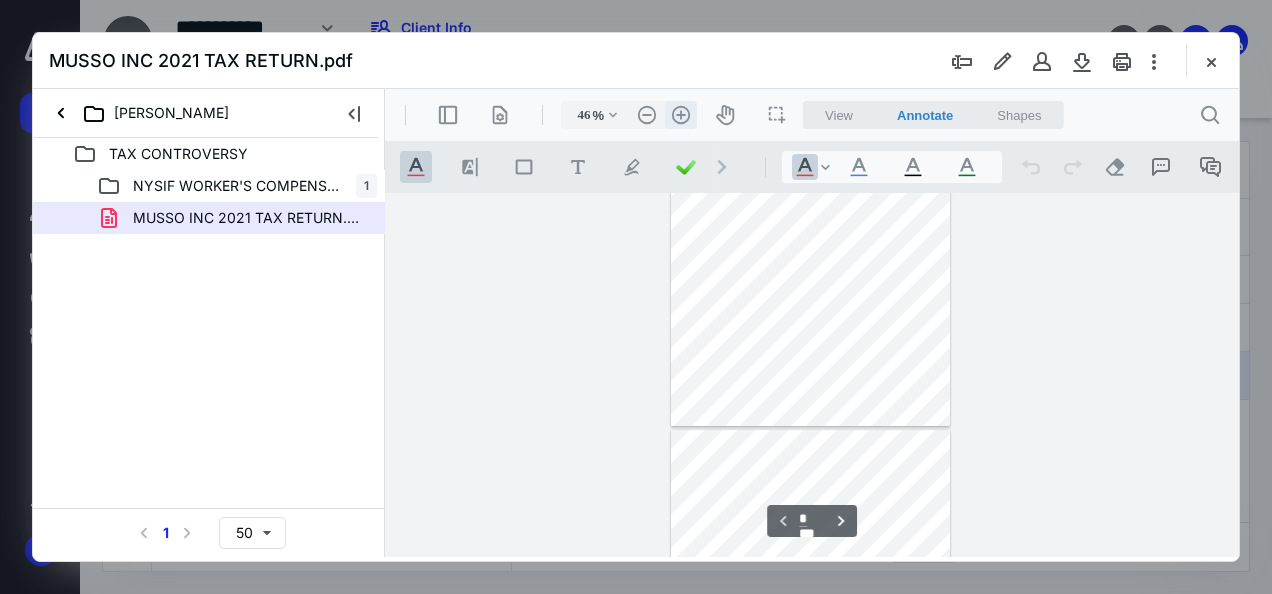 click on ".cls-1{fill:#abb0c4;} icon - header - zoom - in - line" at bounding box center [681, 115] 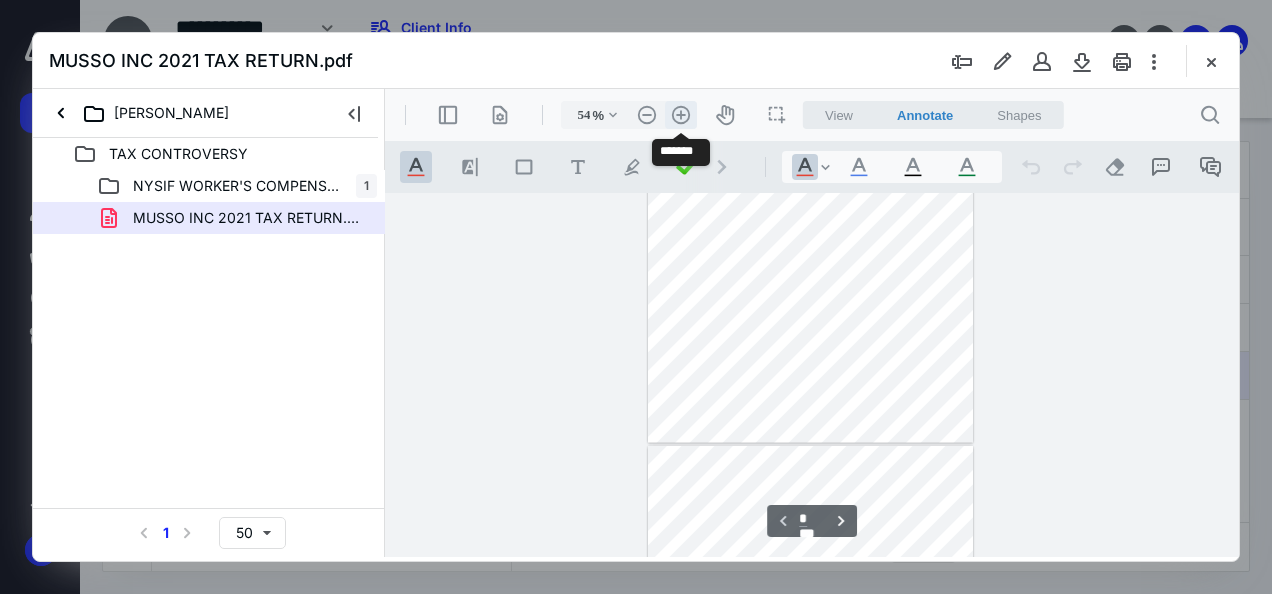 click on ".cls-1{fill:#abb0c4;} icon - header - zoom - in - line" at bounding box center [681, 115] 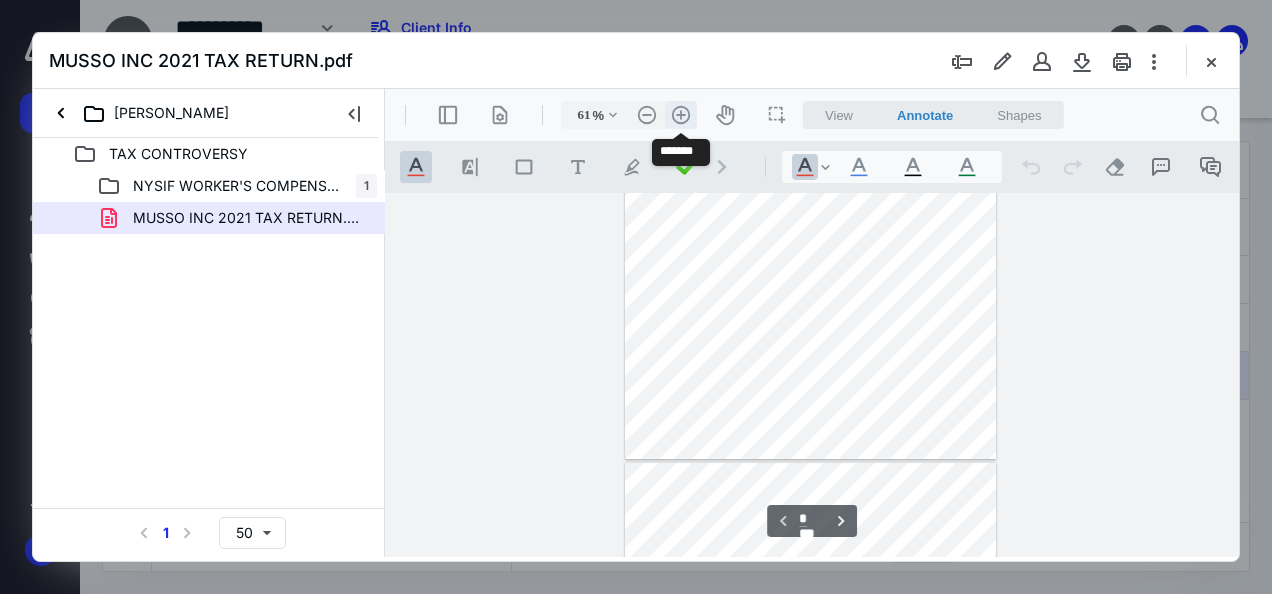 click on ".cls-1{fill:#abb0c4;} icon - header - zoom - in - line" at bounding box center [681, 115] 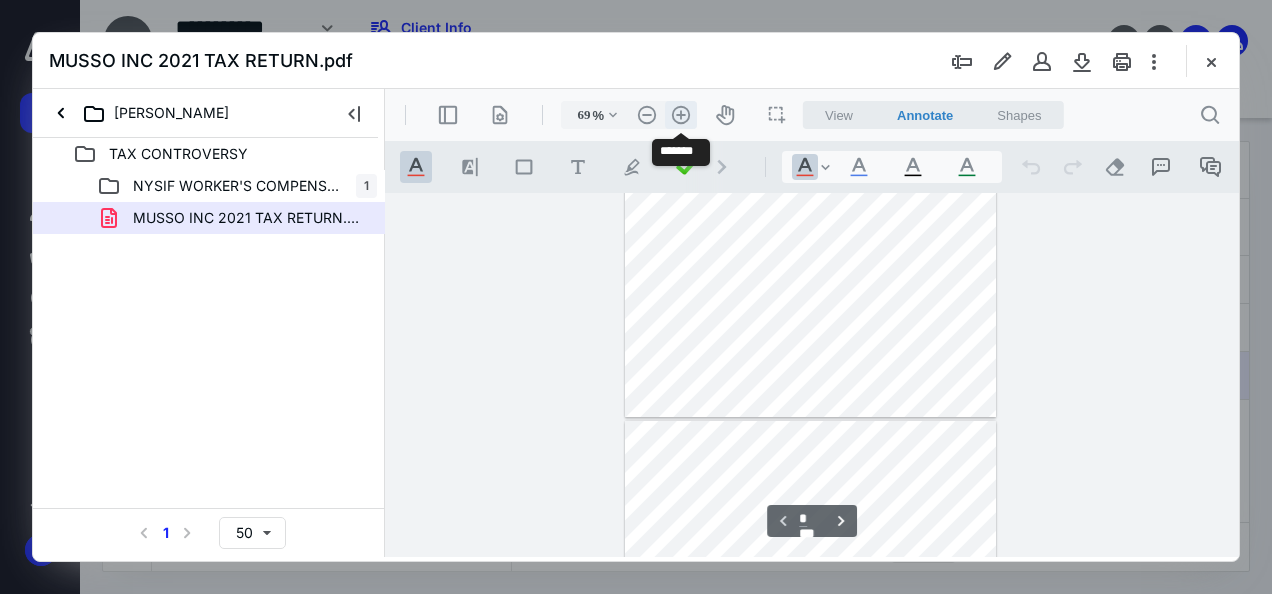 click on ".cls-1{fill:#abb0c4;} icon - header - zoom - in - line" at bounding box center [681, 115] 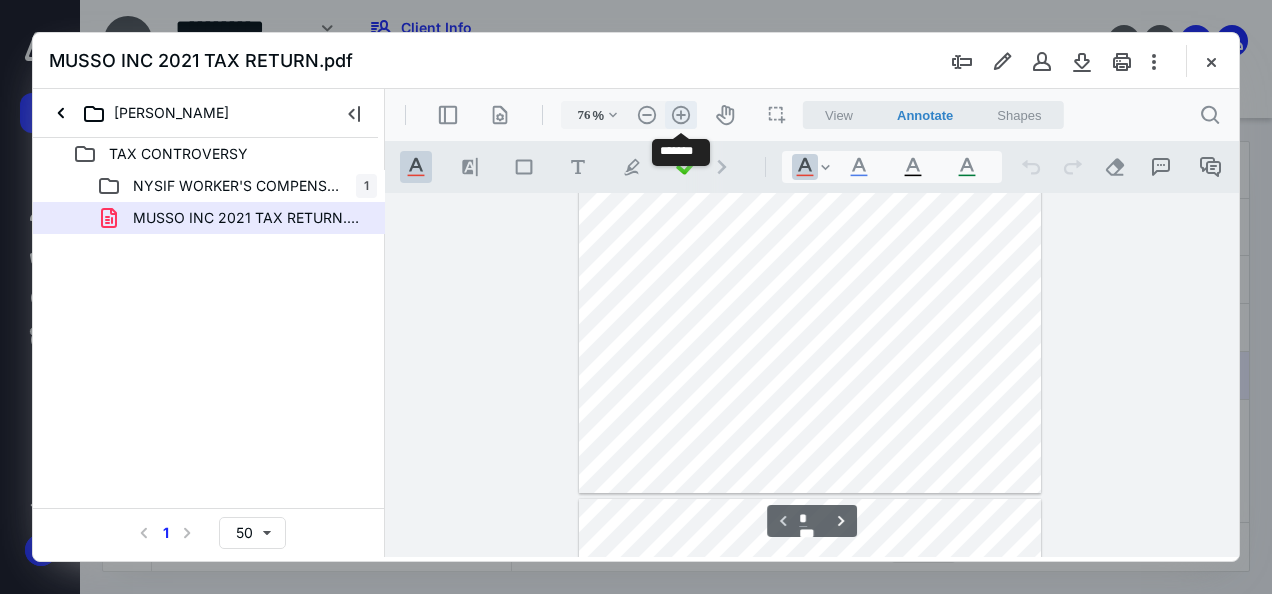 click on ".cls-1{fill:#abb0c4;} icon - header - zoom - in - line" at bounding box center [681, 115] 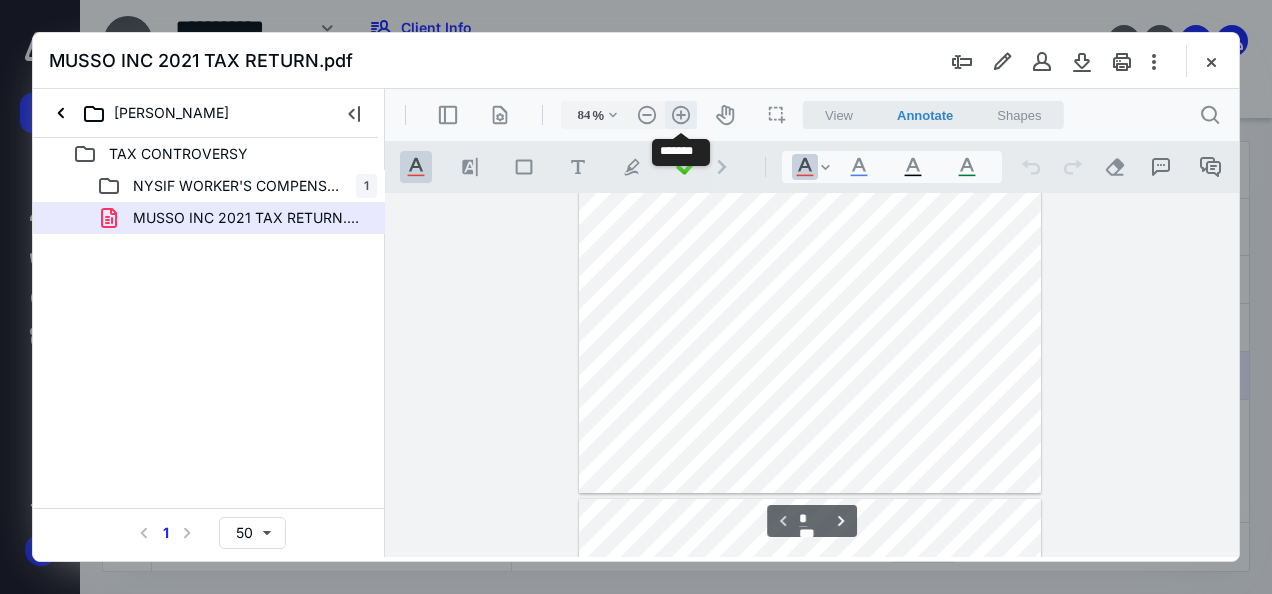 click on ".cls-1{fill:#abb0c4;} icon - header - zoom - in - line" at bounding box center (681, 115) 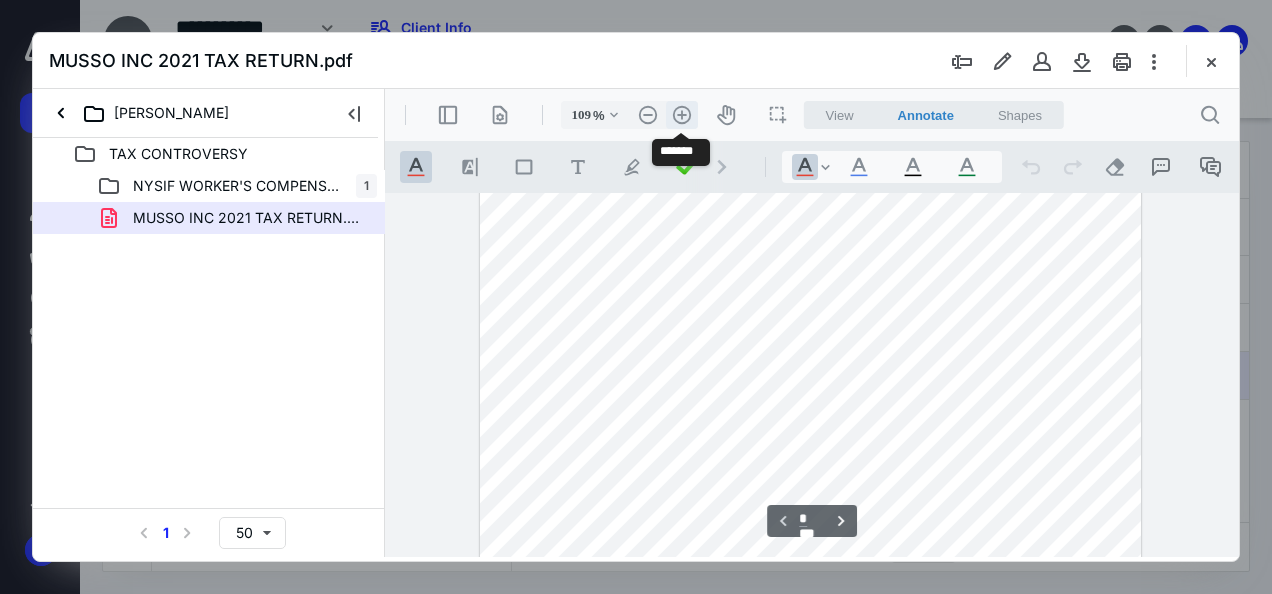 click on ".cls-1{fill:#abb0c4;} icon - header - zoom - in - line" at bounding box center (682, 115) 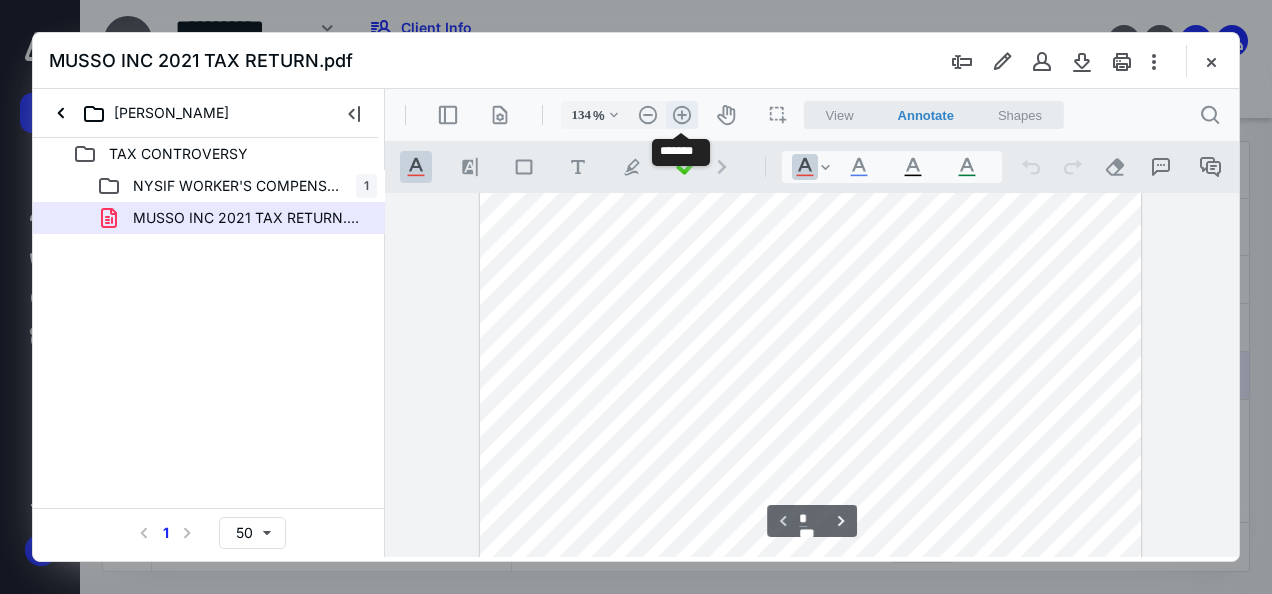 scroll, scrollTop: 629, scrollLeft: 0, axis: vertical 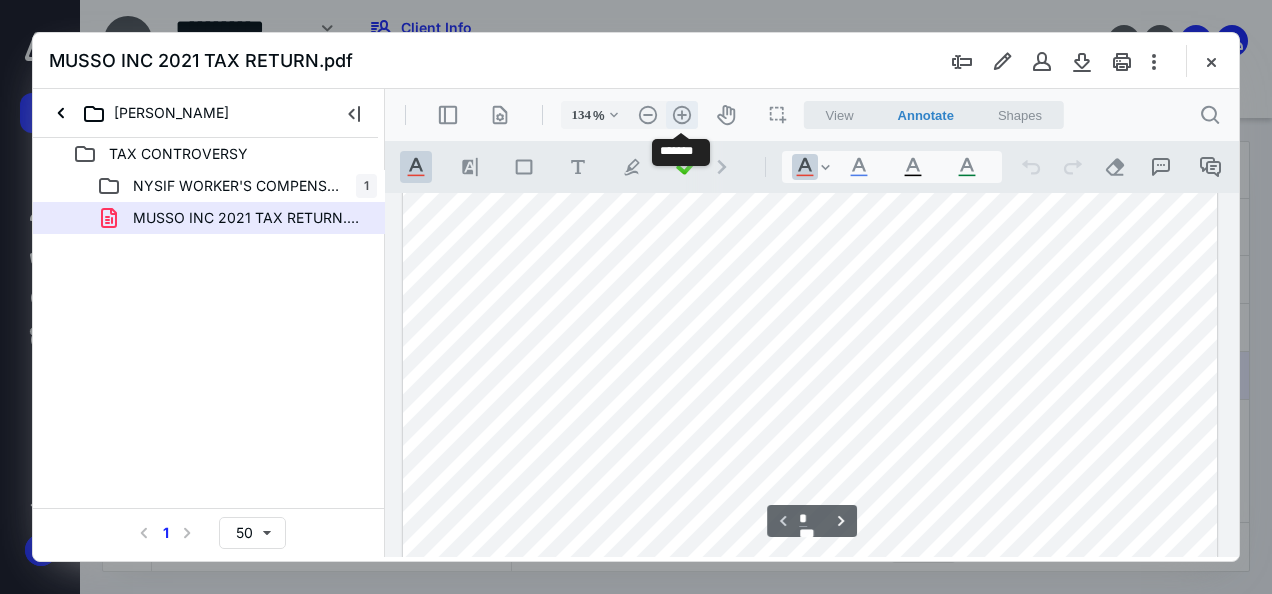 click on ".cls-1{fill:#abb0c4;} icon - header - zoom - in - line" at bounding box center [682, 115] 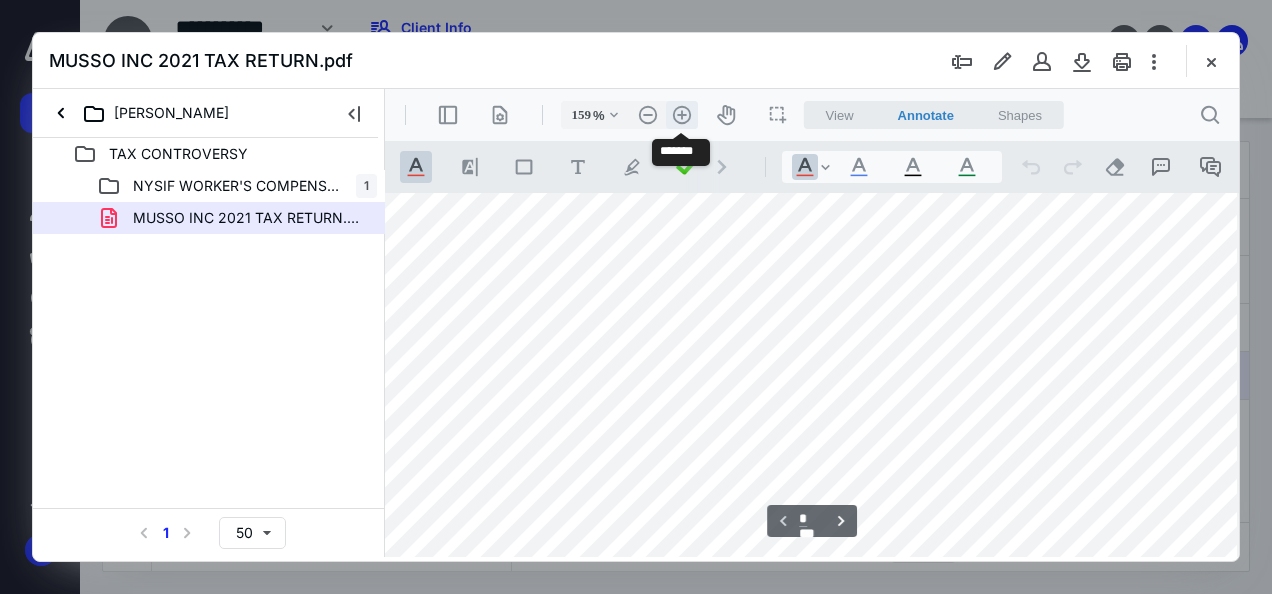 click on ".cls-1{fill:#abb0c4;} icon - header - zoom - in - line" at bounding box center (682, 115) 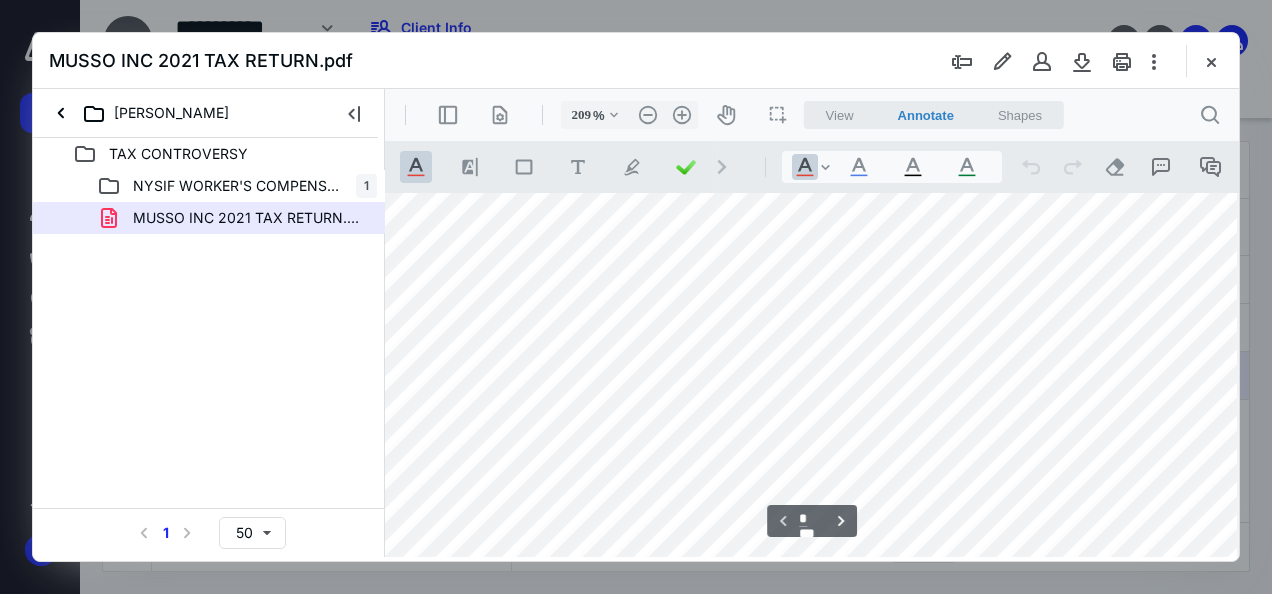 scroll, scrollTop: 0, scrollLeft: 225, axis: horizontal 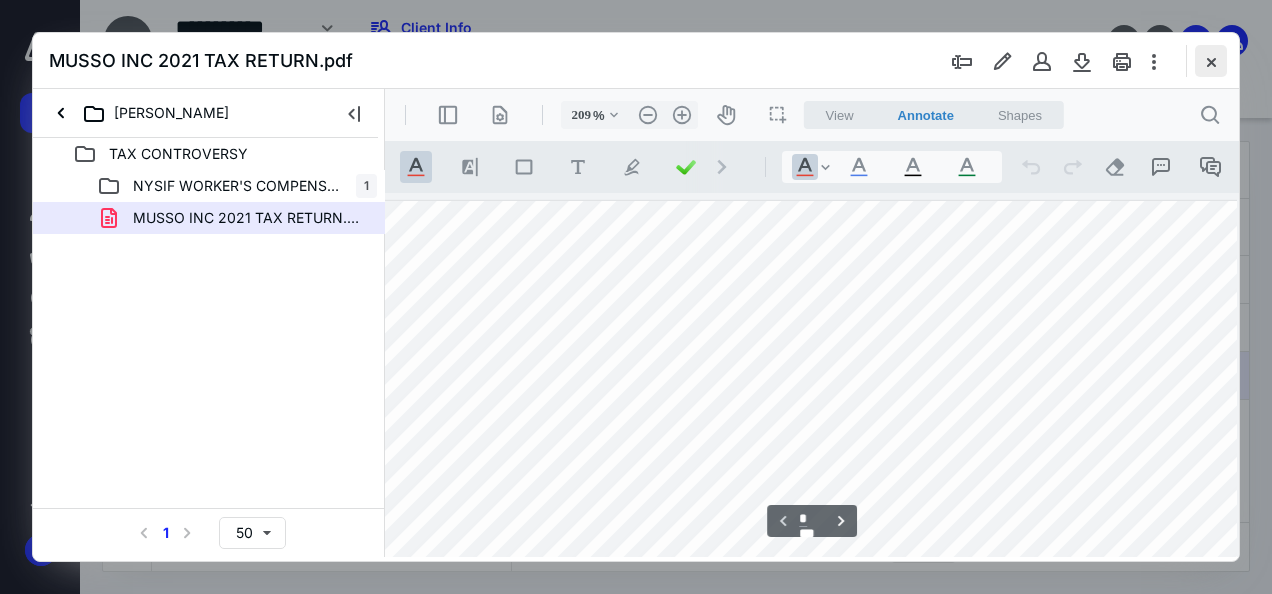 click at bounding box center (1211, 61) 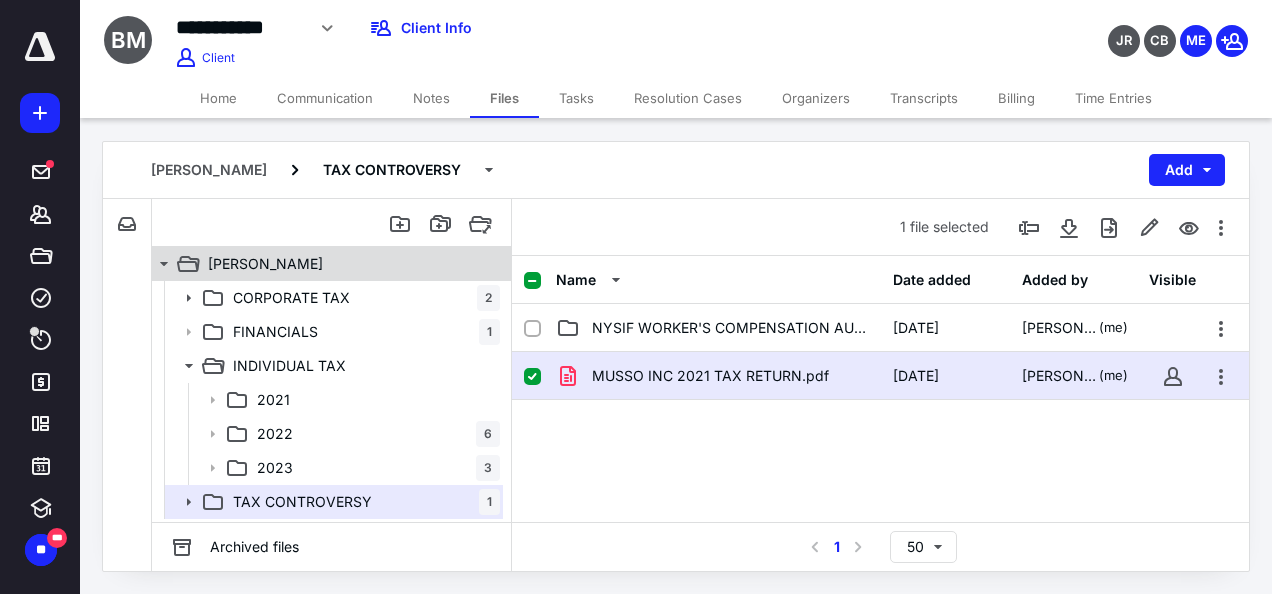 click 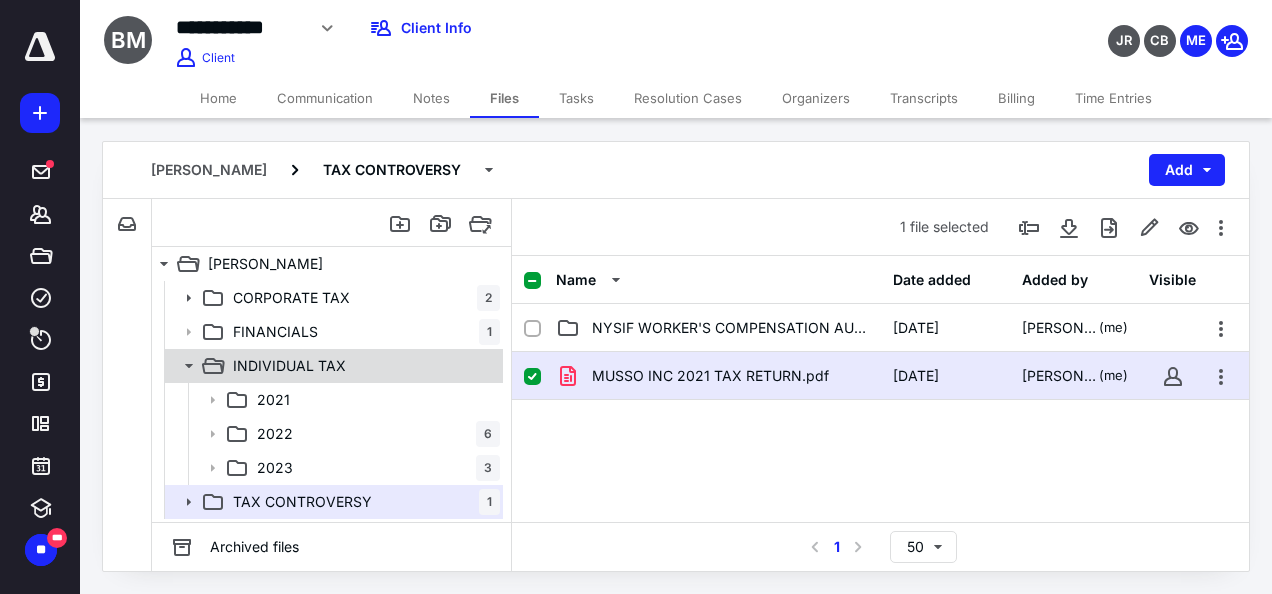 click 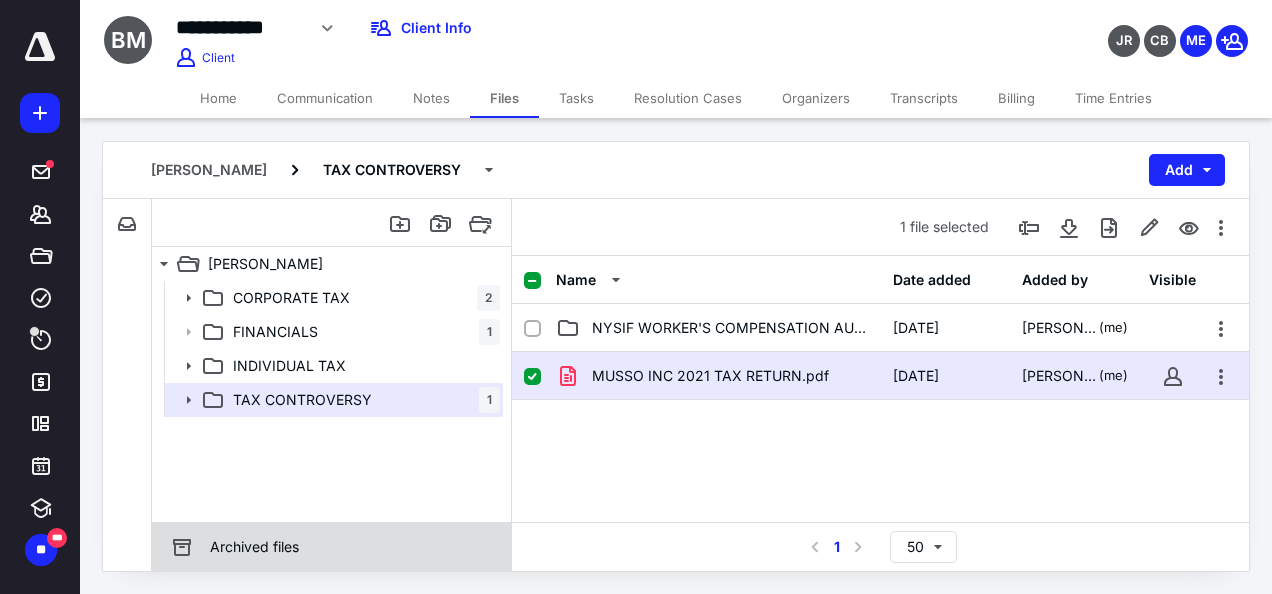 click on "Archived files" at bounding box center [234, 547] 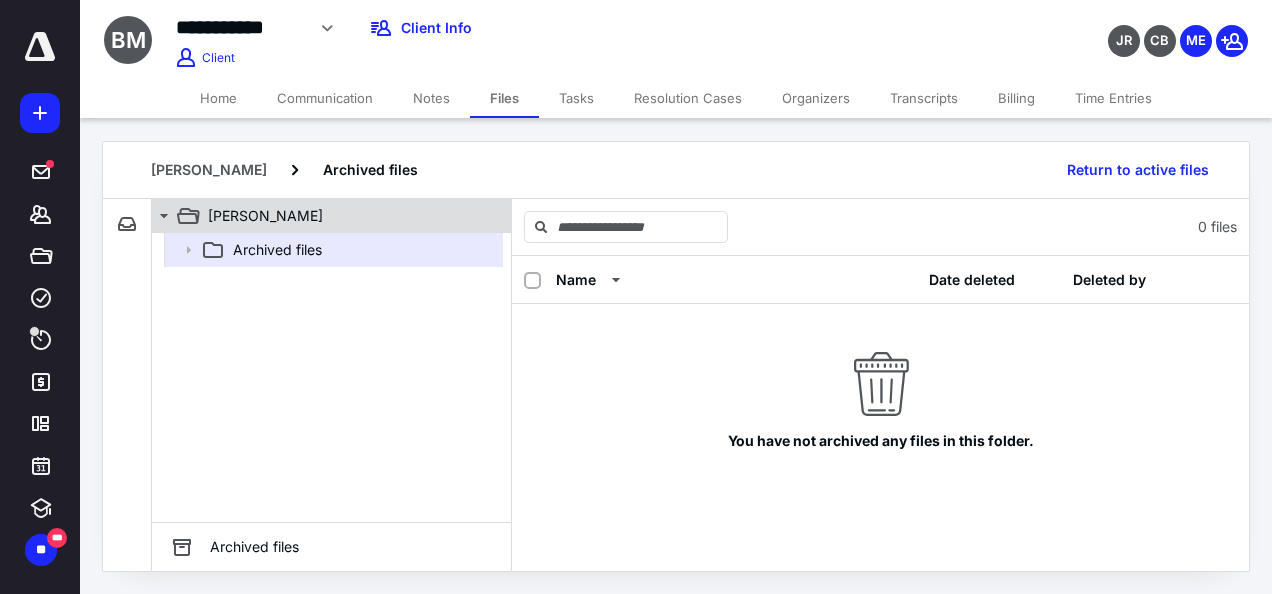 click 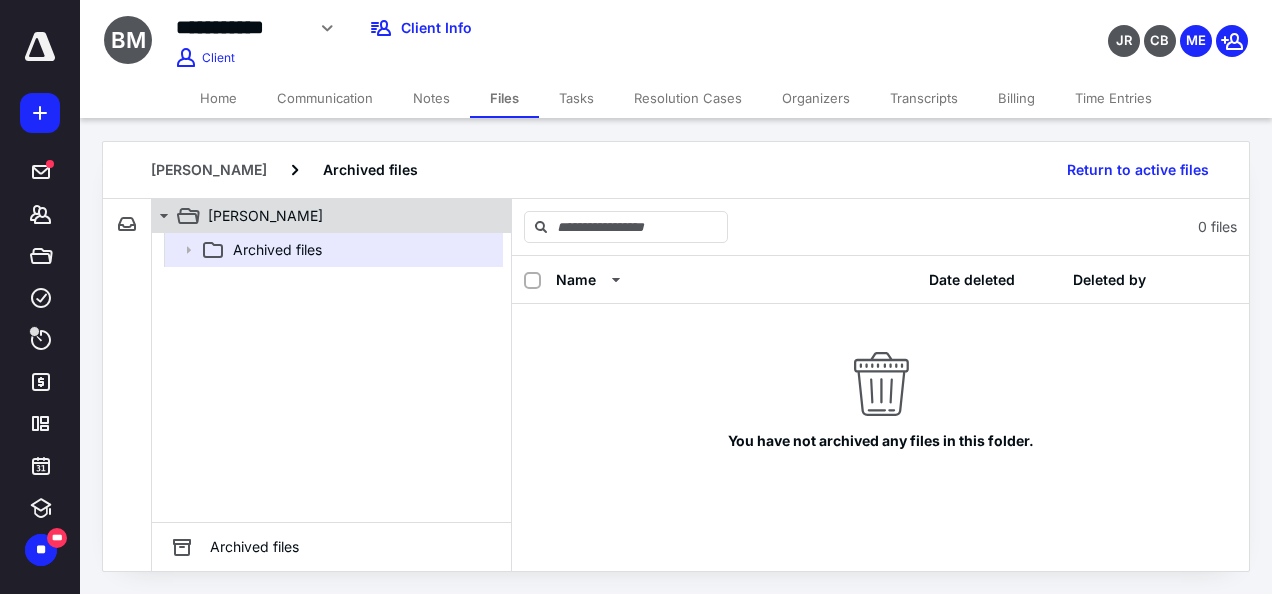 click 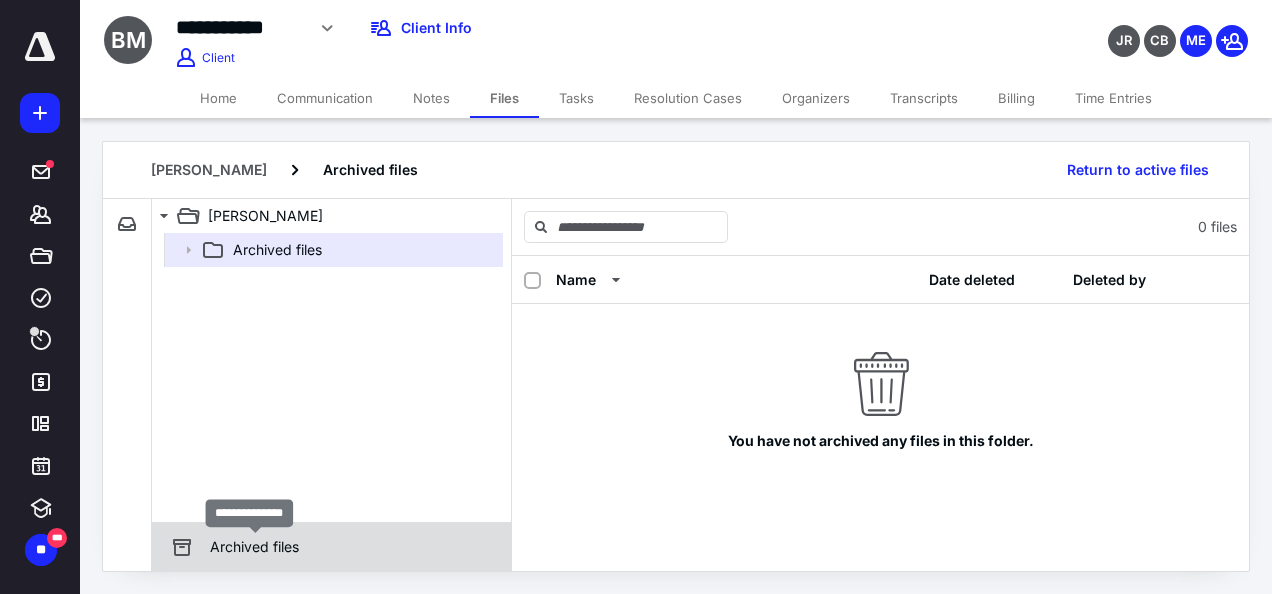 click on "Archived files" at bounding box center [254, 547] 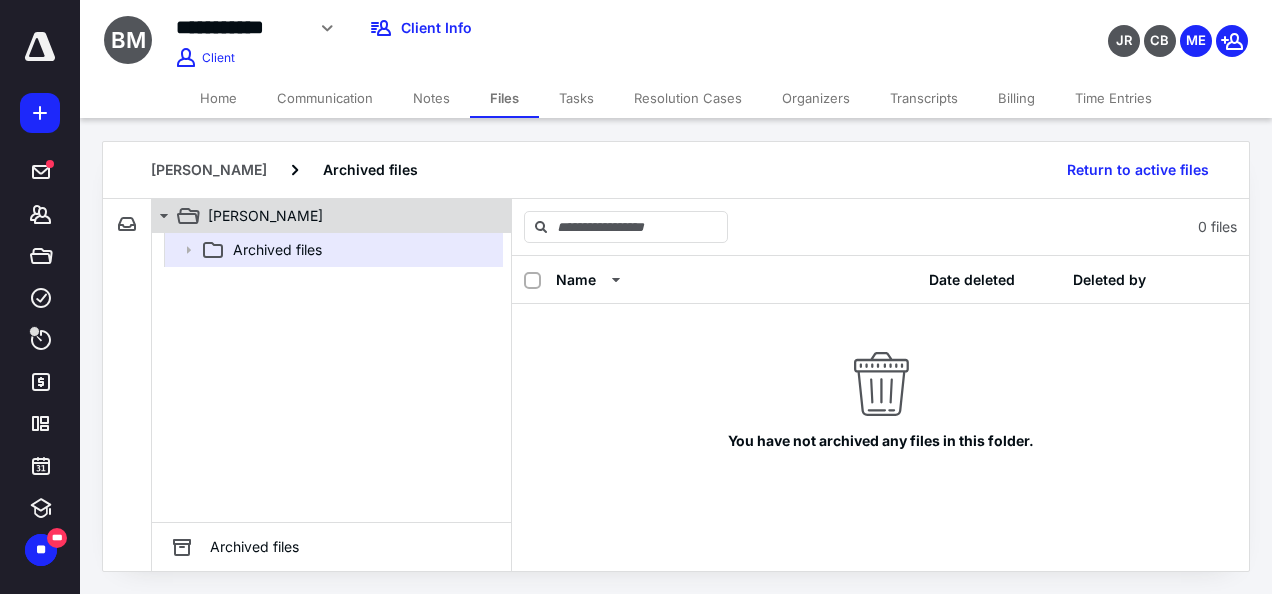 click on "[PERSON_NAME]" at bounding box center [265, 216] 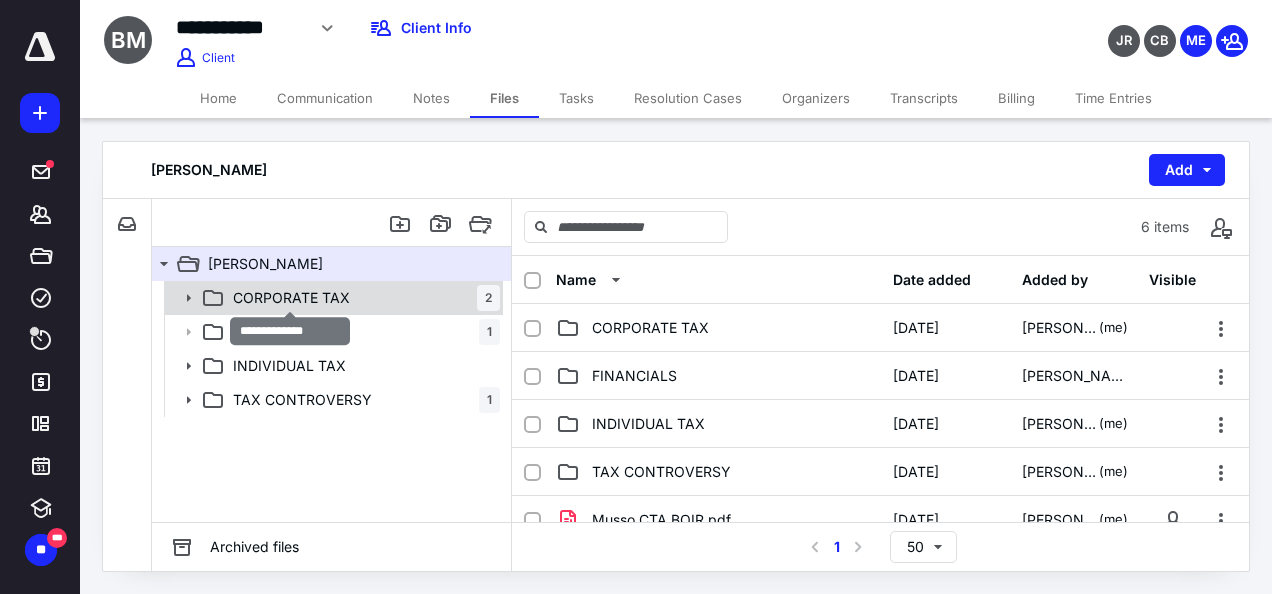 click on "CORPORATE TAX" at bounding box center (291, 298) 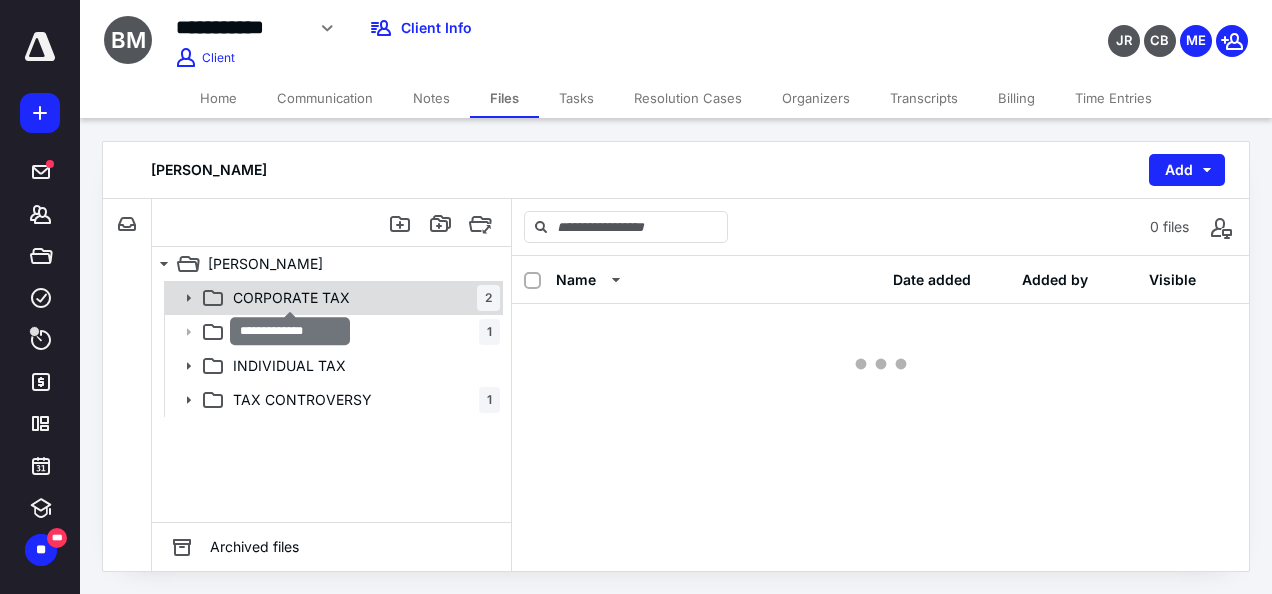 click on "CORPORATE TAX" at bounding box center (291, 298) 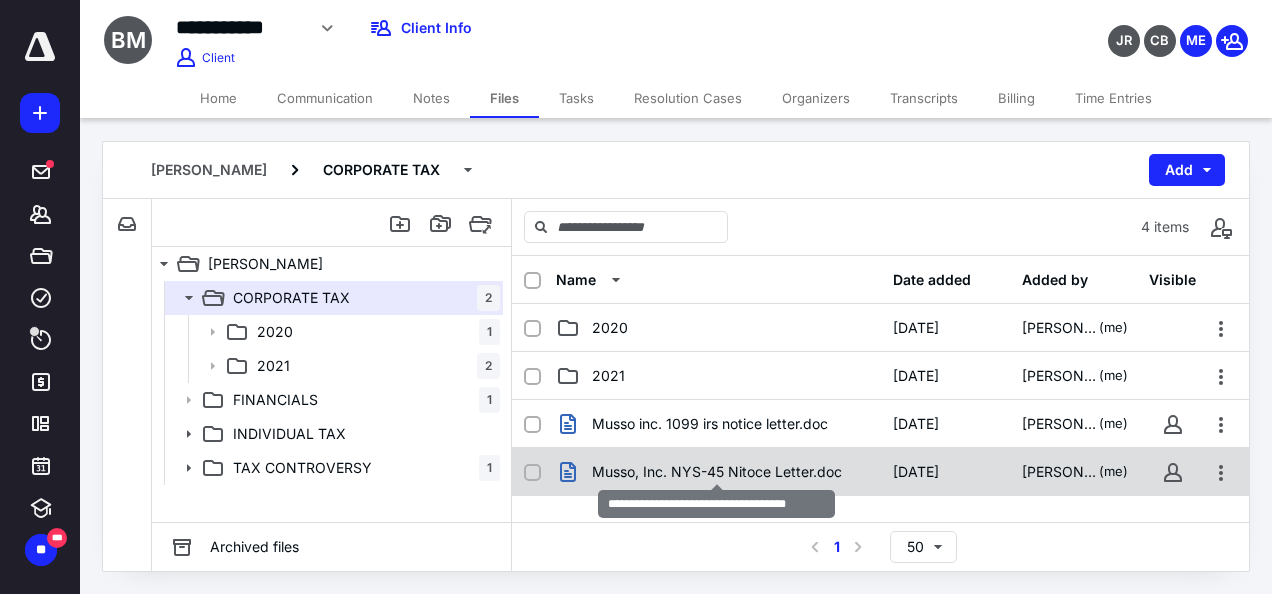click on "Musso, Inc. NYS-45 Nitoce Letter.doc" at bounding box center [717, 472] 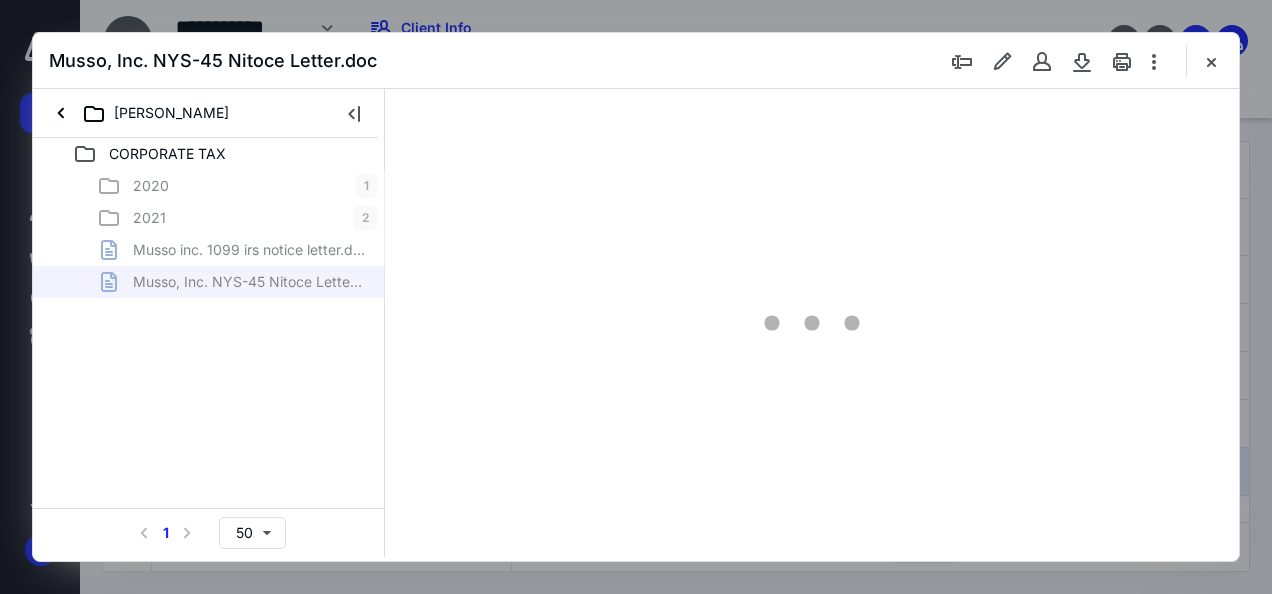 scroll, scrollTop: 0, scrollLeft: 0, axis: both 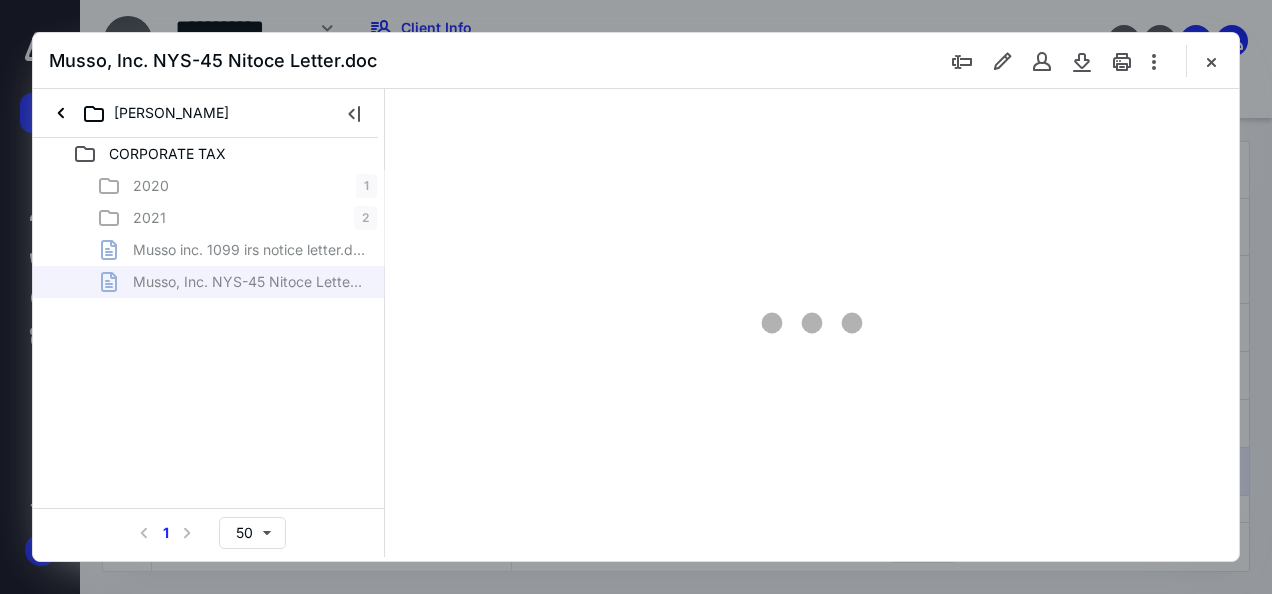 type on "46" 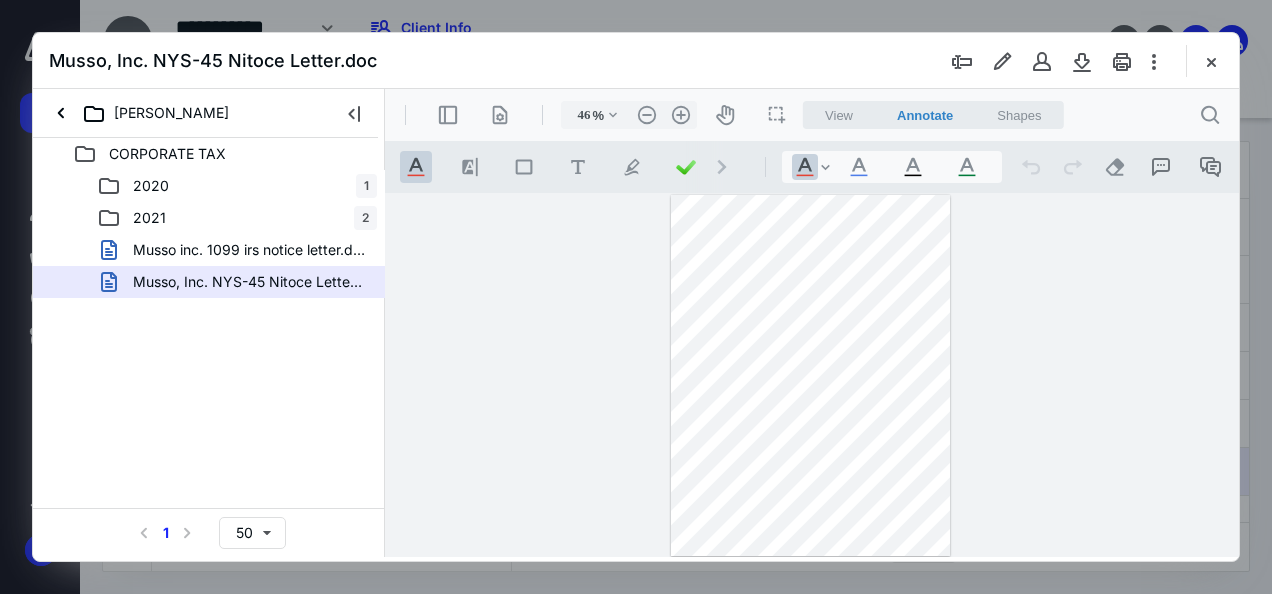 scroll, scrollTop: 0, scrollLeft: 0, axis: both 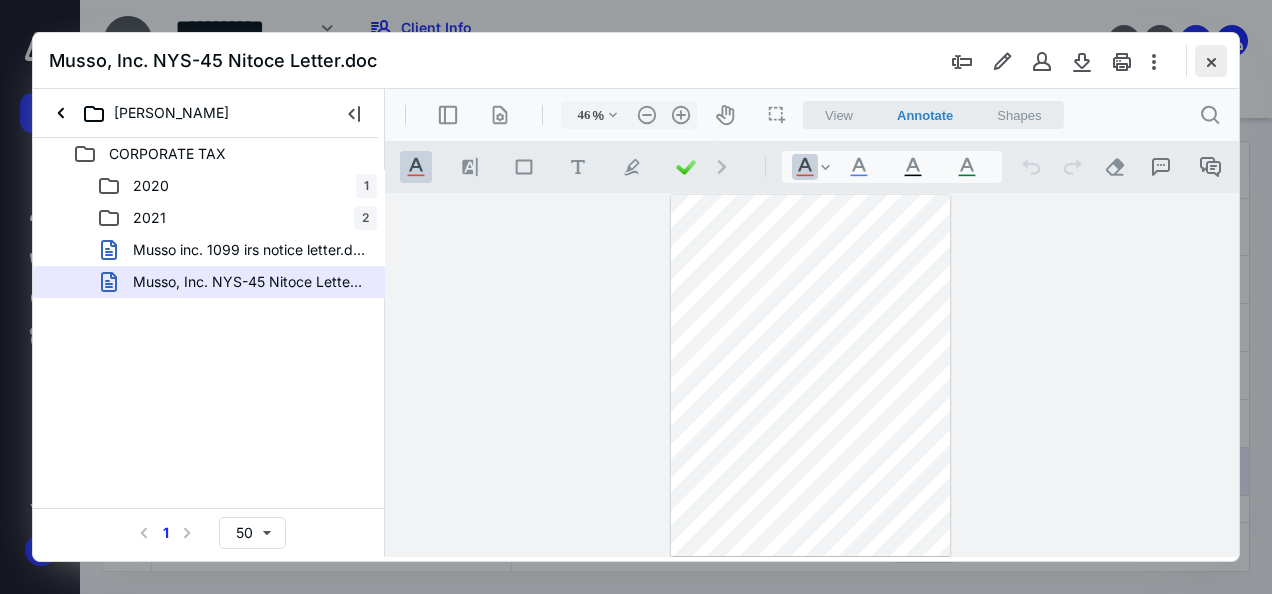 click at bounding box center [1211, 61] 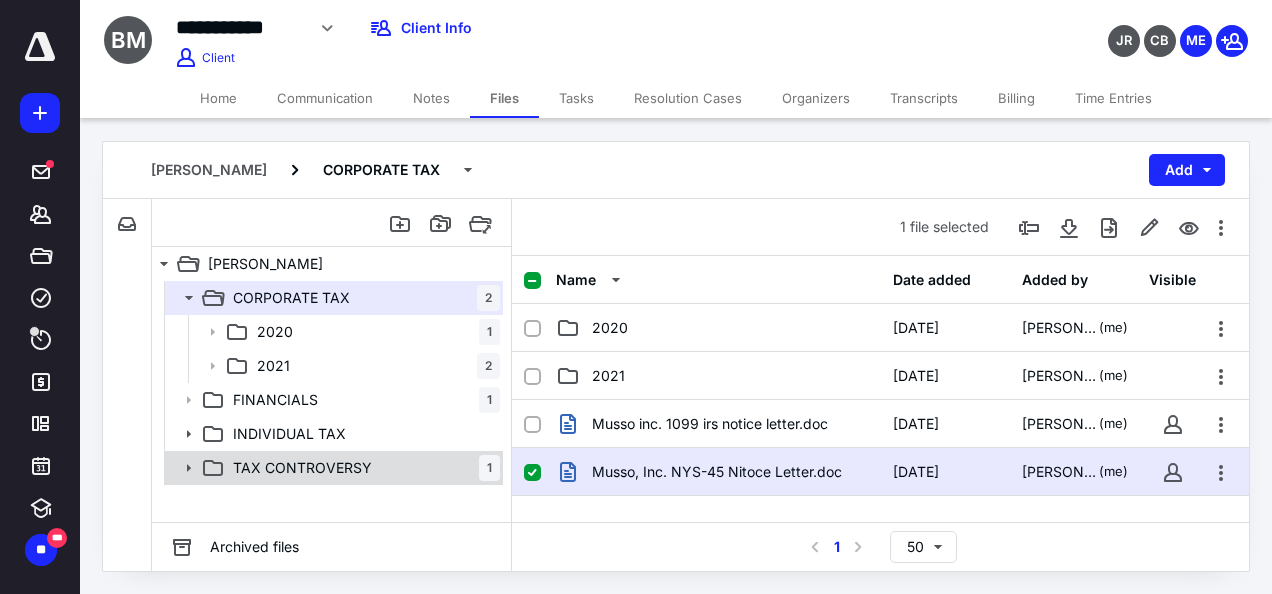 click on "TAX CONTROVERSY" at bounding box center [302, 468] 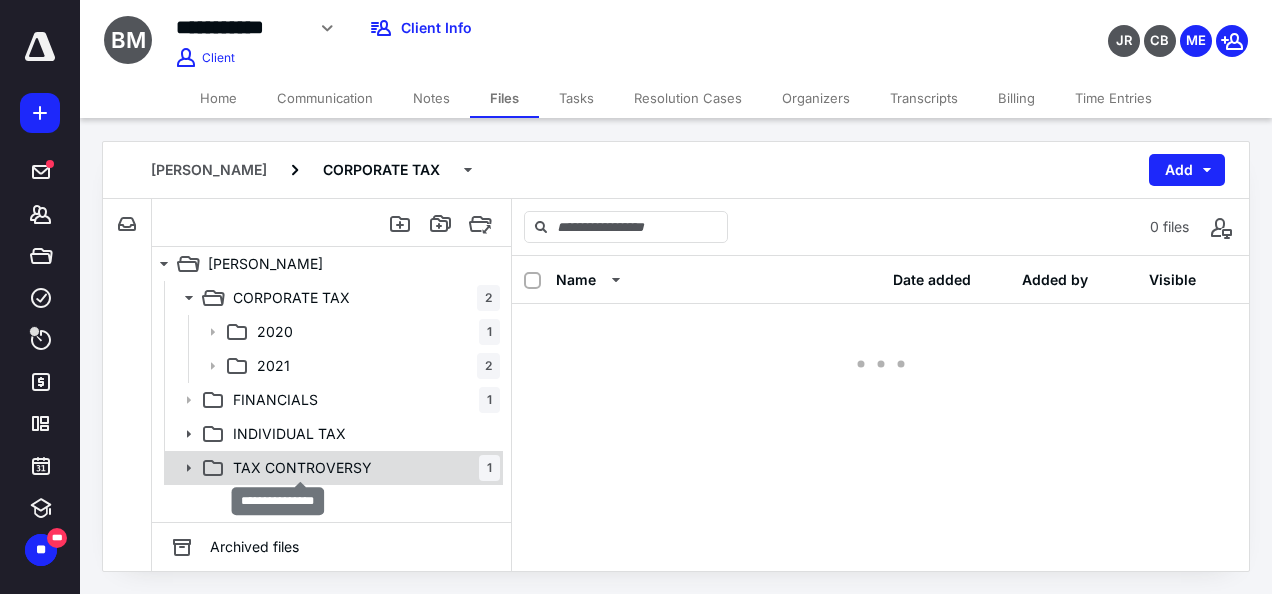 click on "TAX CONTROVERSY" at bounding box center (302, 468) 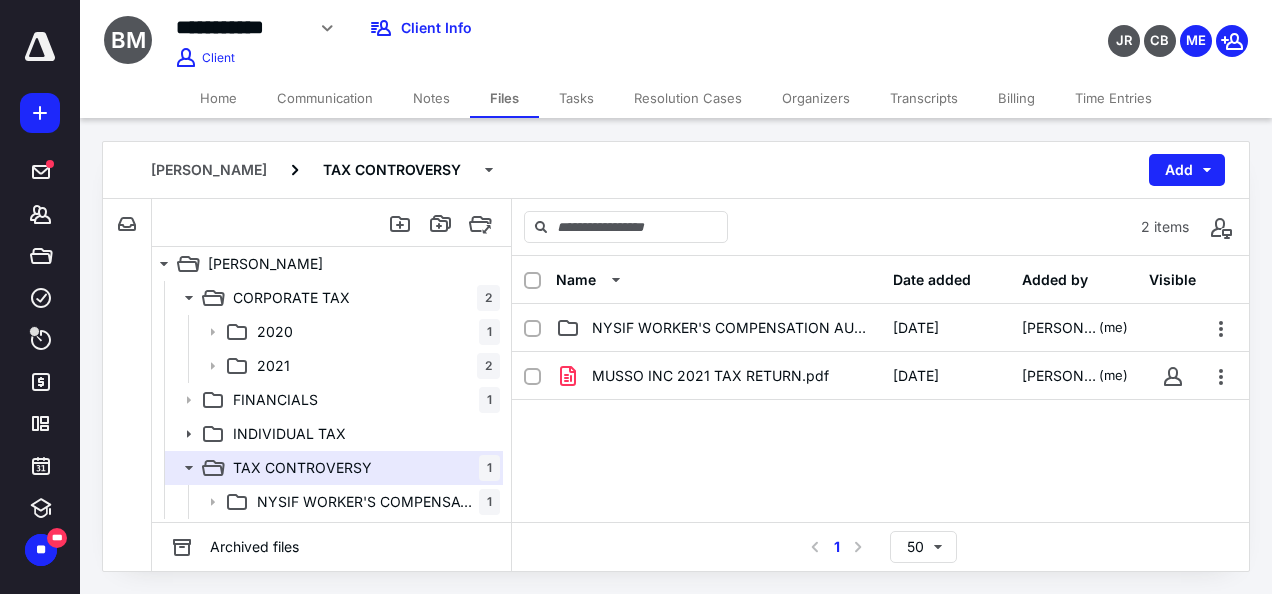 click on "MUSSO INC 2021 TAX RETURN.pdf" at bounding box center (718, 376) 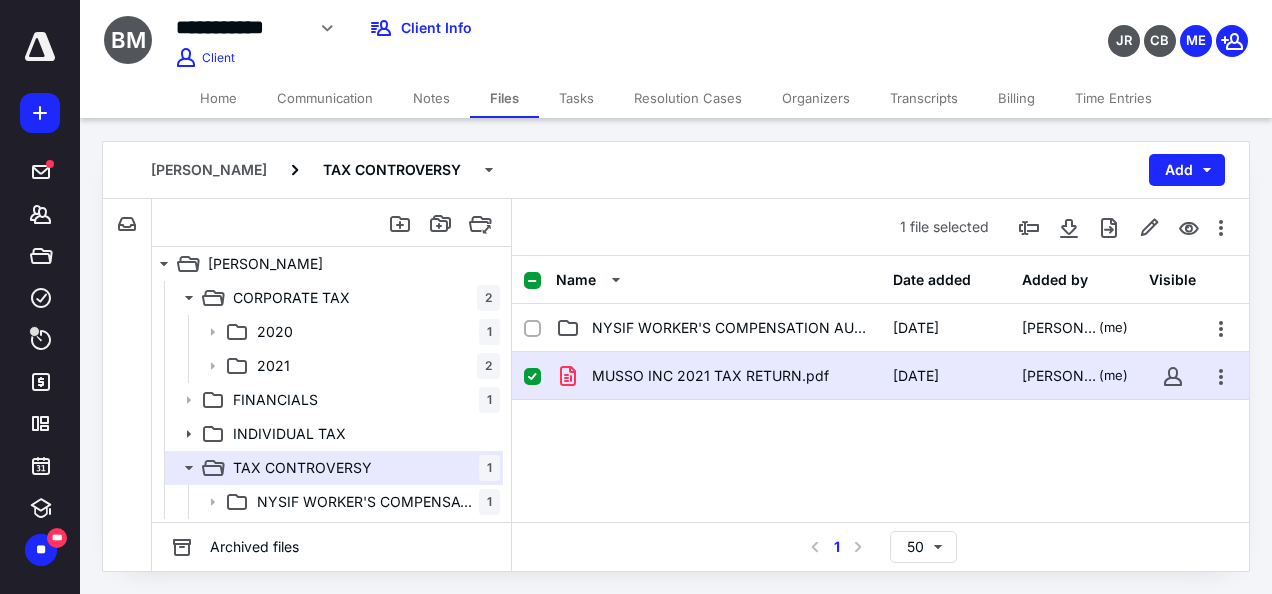 click on "MUSSO INC 2021 TAX RETURN.pdf" at bounding box center (718, 376) 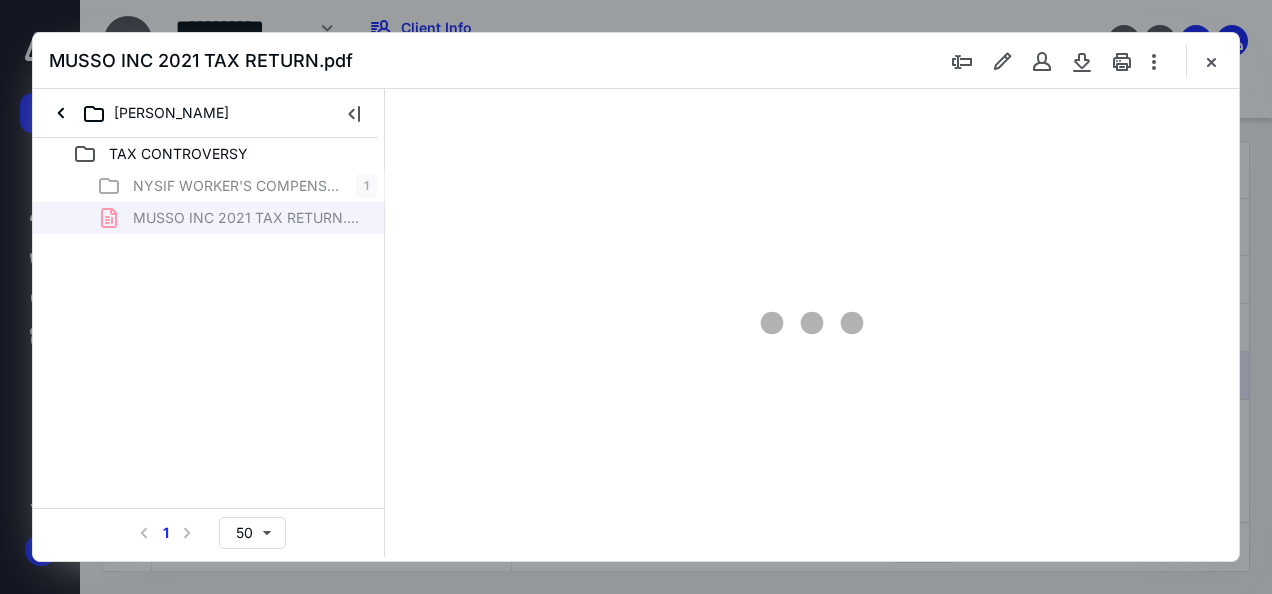 scroll, scrollTop: 0, scrollLeft: 0, axis: both 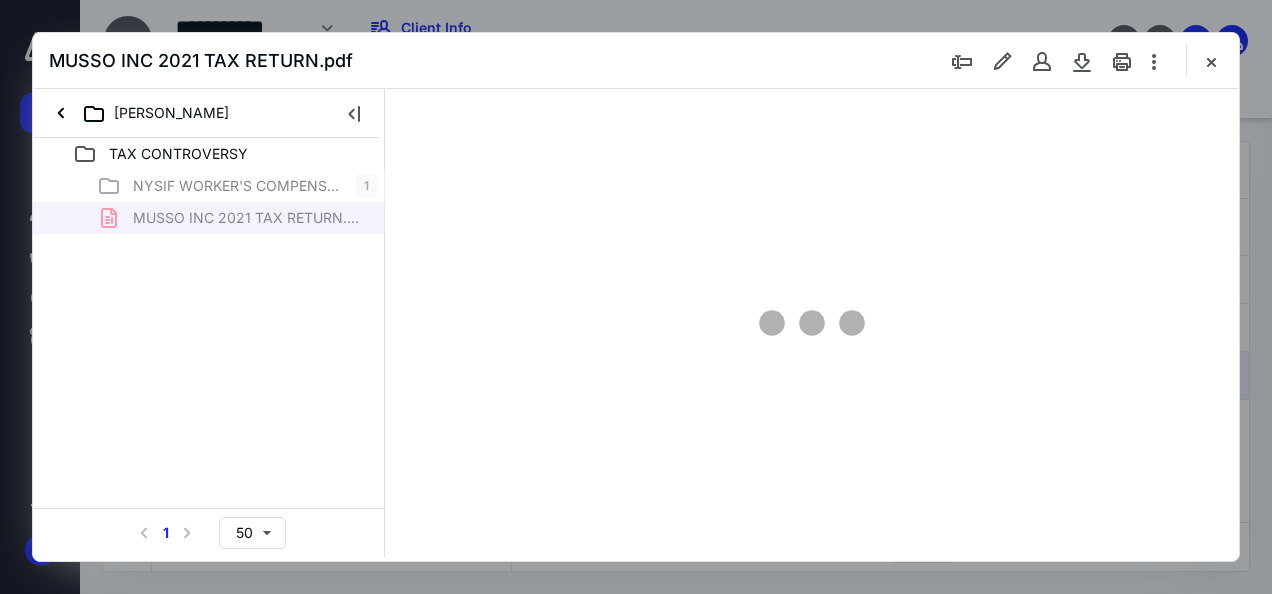 type on "46" 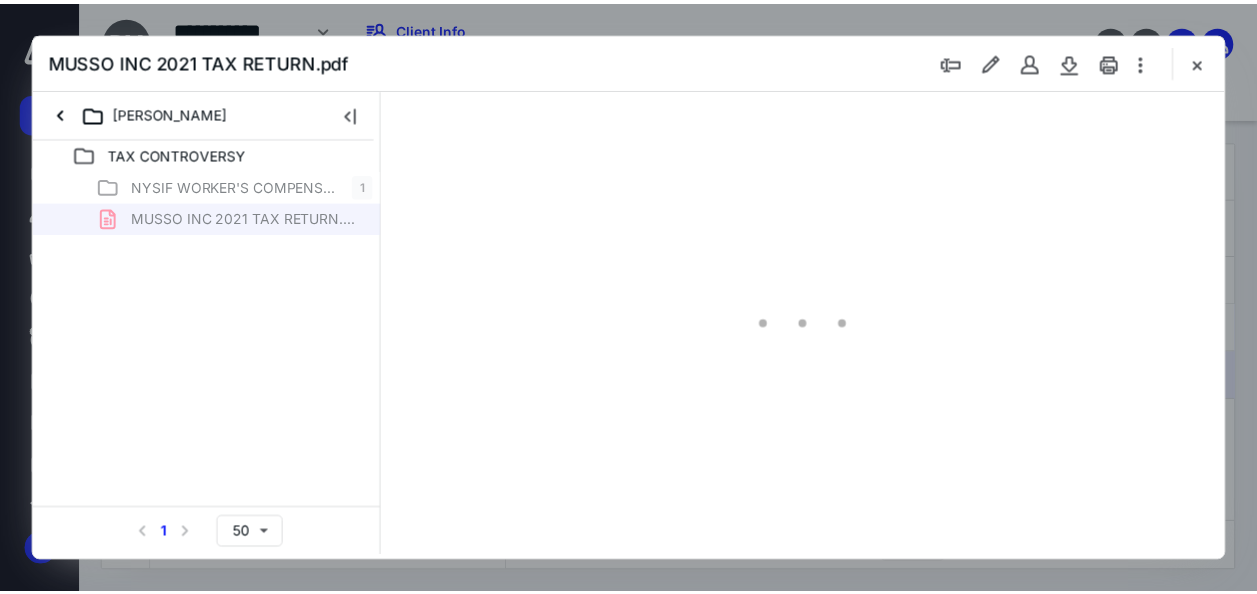 scroll, scrollTop: 106, scrollLeft: 0, axis: vertical 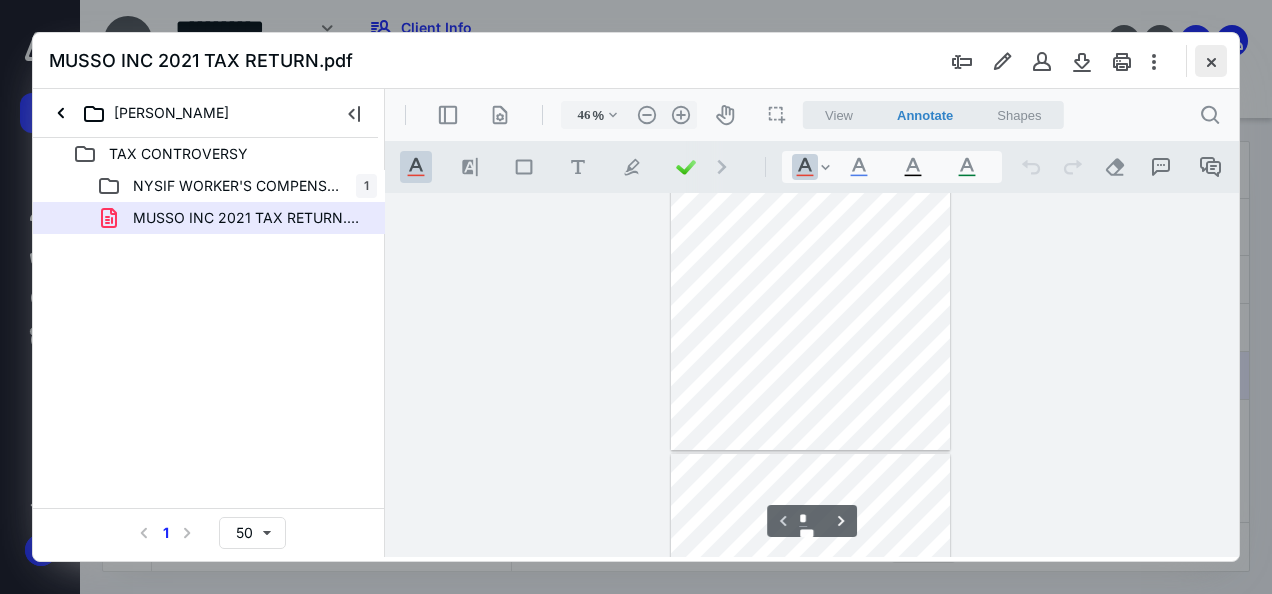 click at bounding box center (1211, 61) 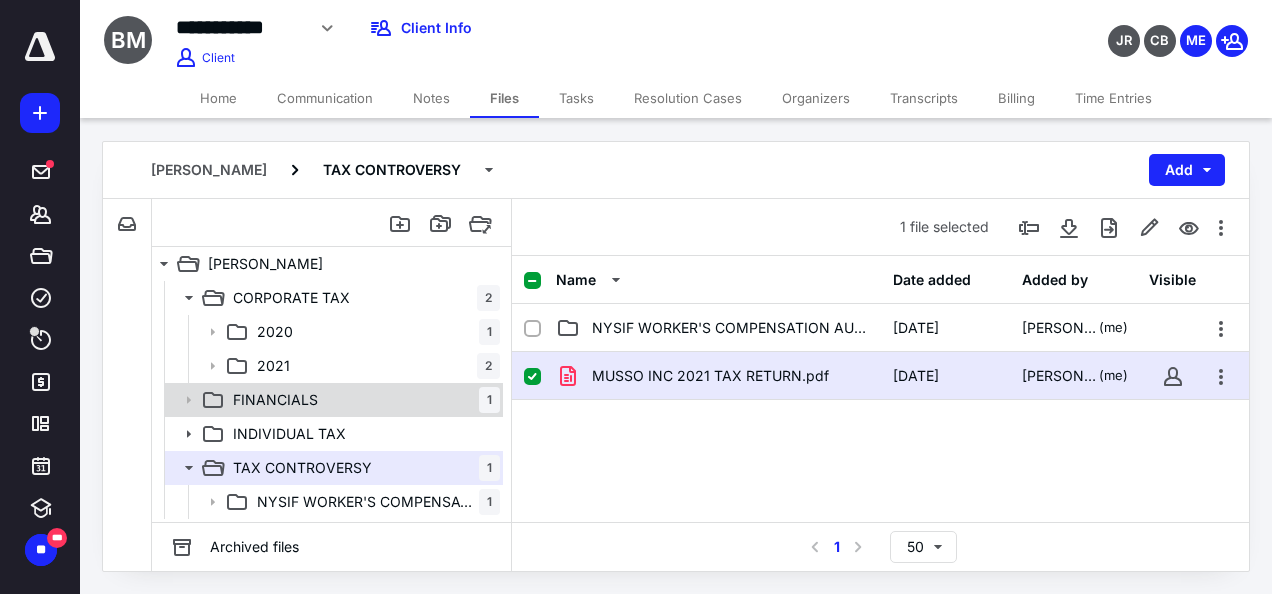 click 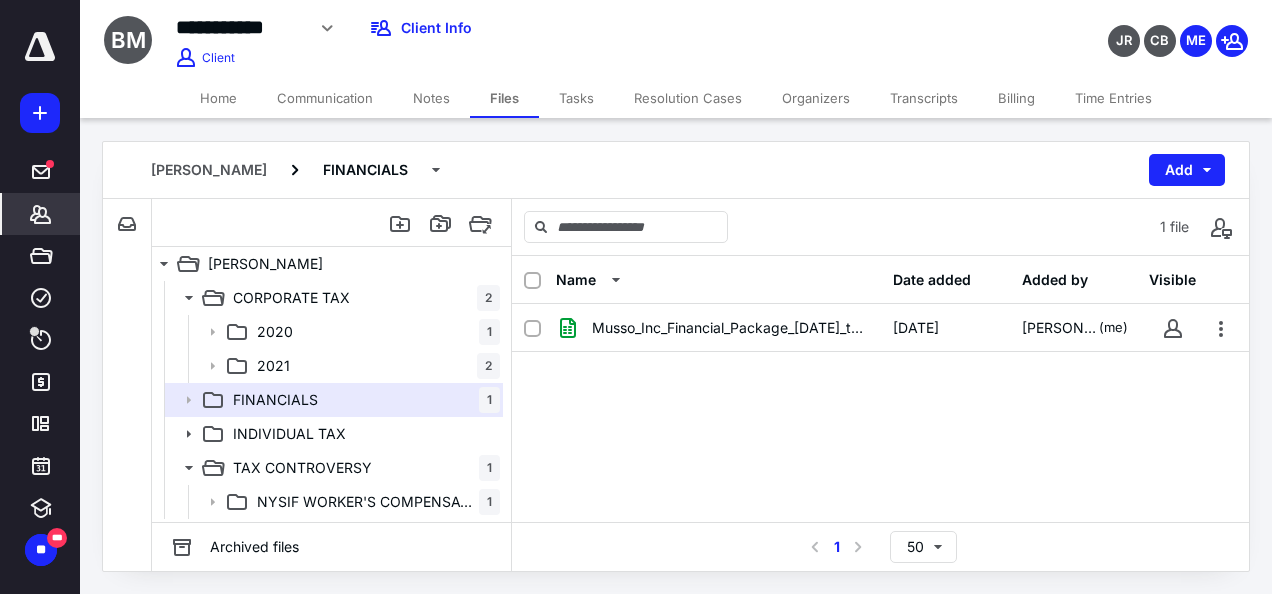 click 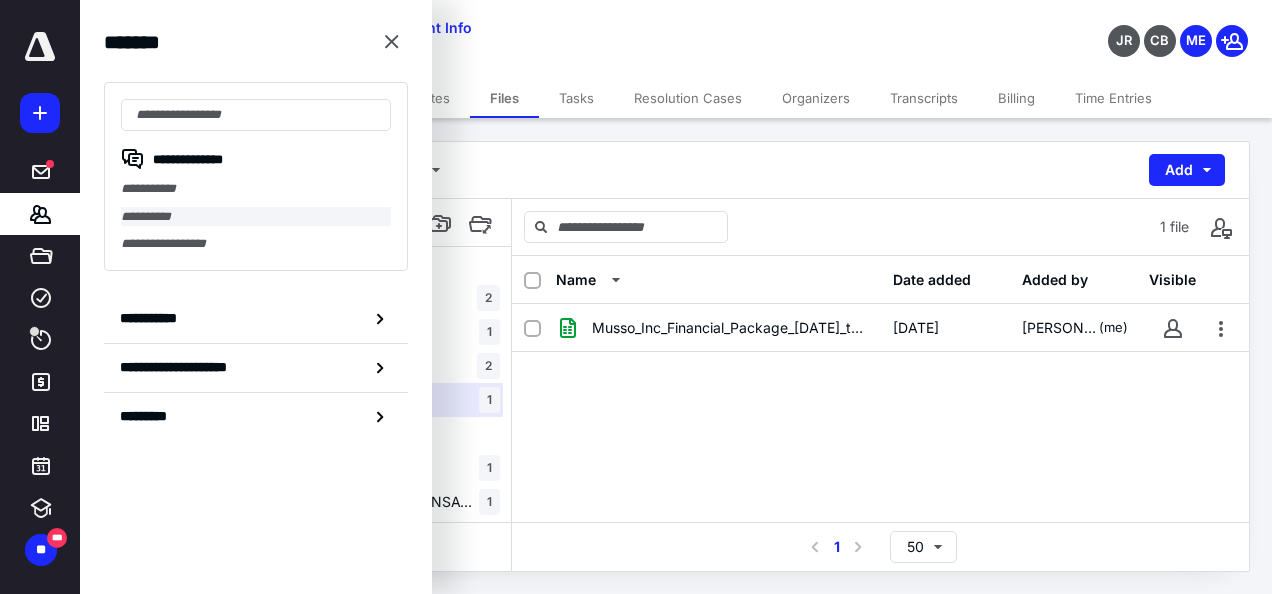 click on "**********" at bounding box center [256, 217] 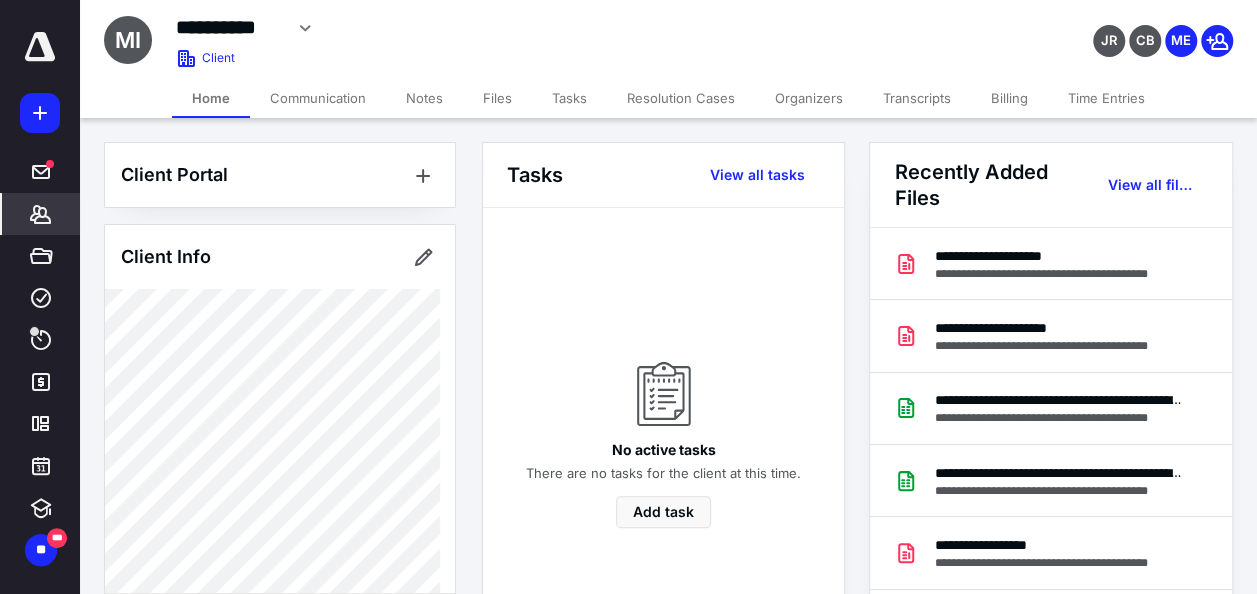 click on "Files" at bounding box center (497, 98) 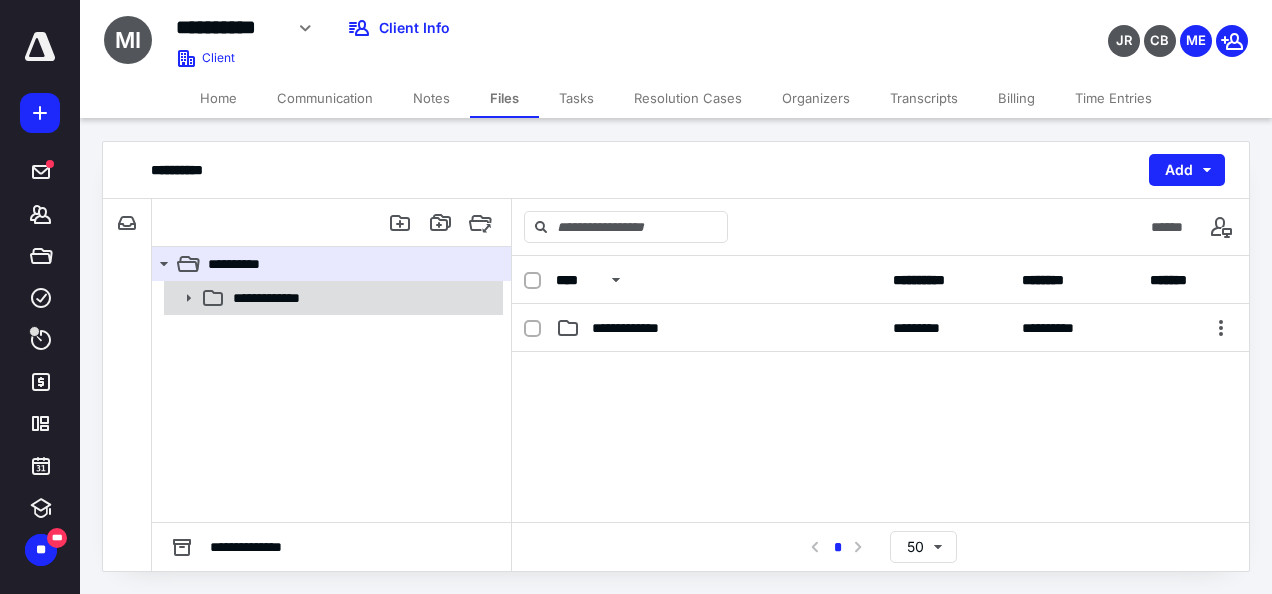 click on "**********" at bounding box center (362, 298) 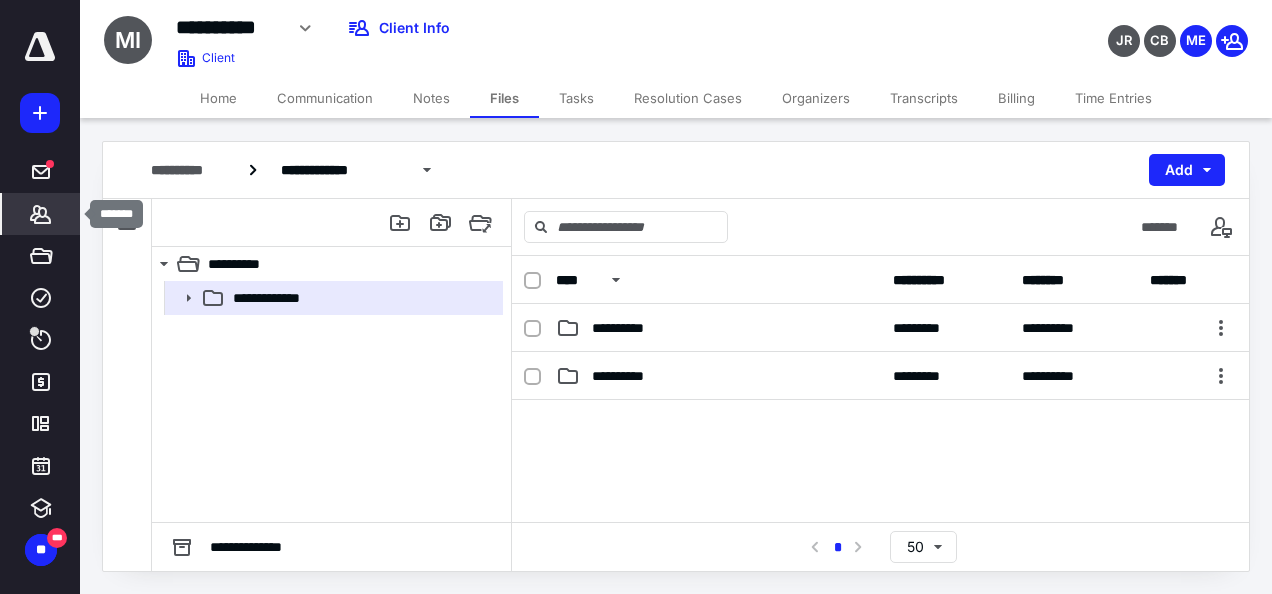 click 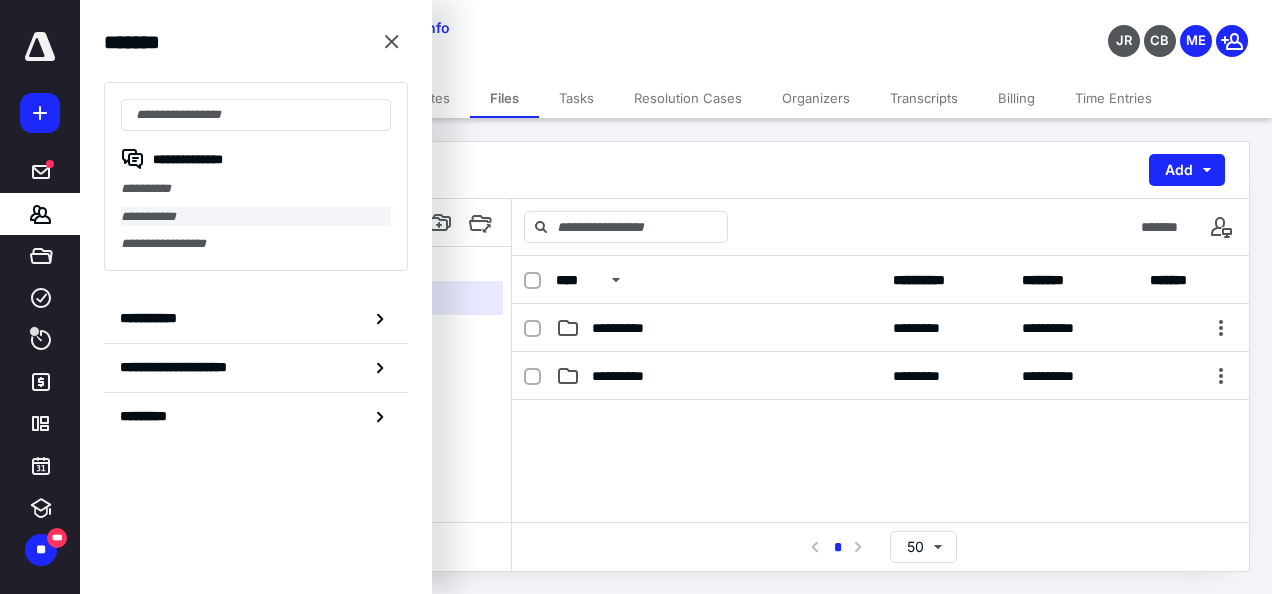 click on "**********" at bounding box center (256, 217) 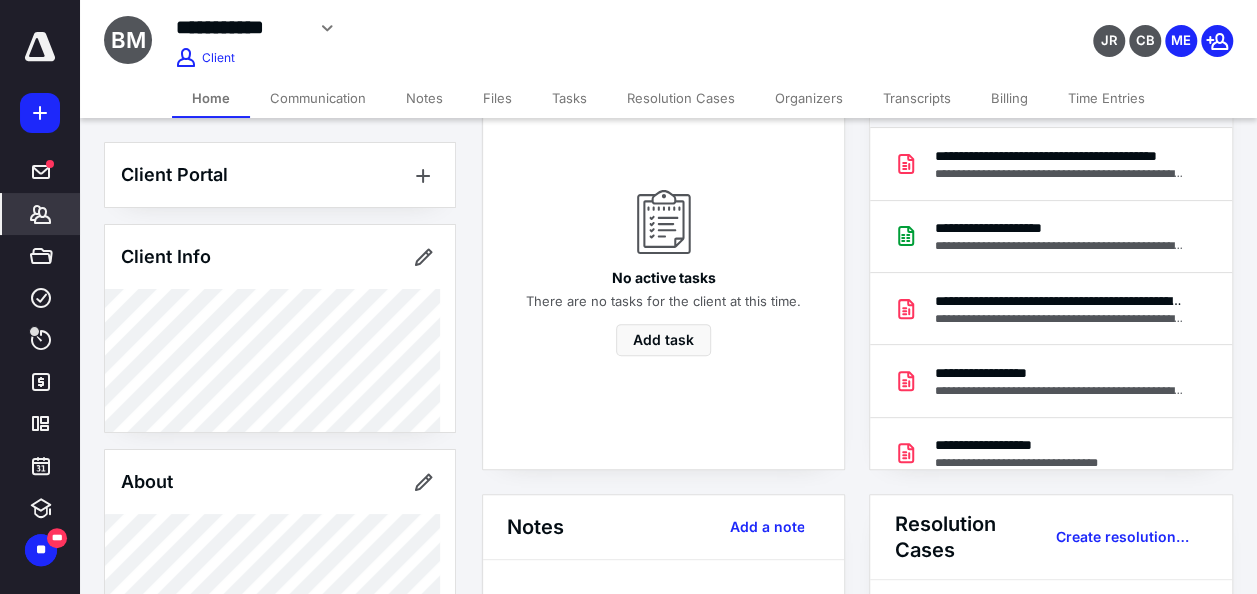scroll, scrollTop: 300, scrollLeft: 0, axis: vertical 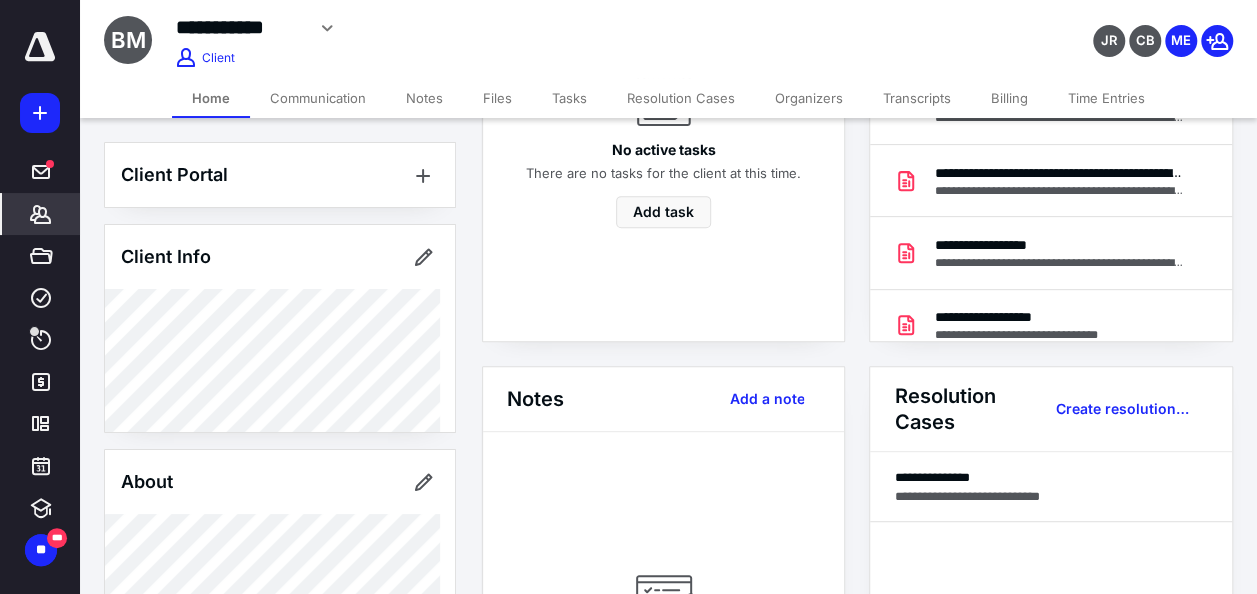 click on "Files" at bounding box center (497, 98) 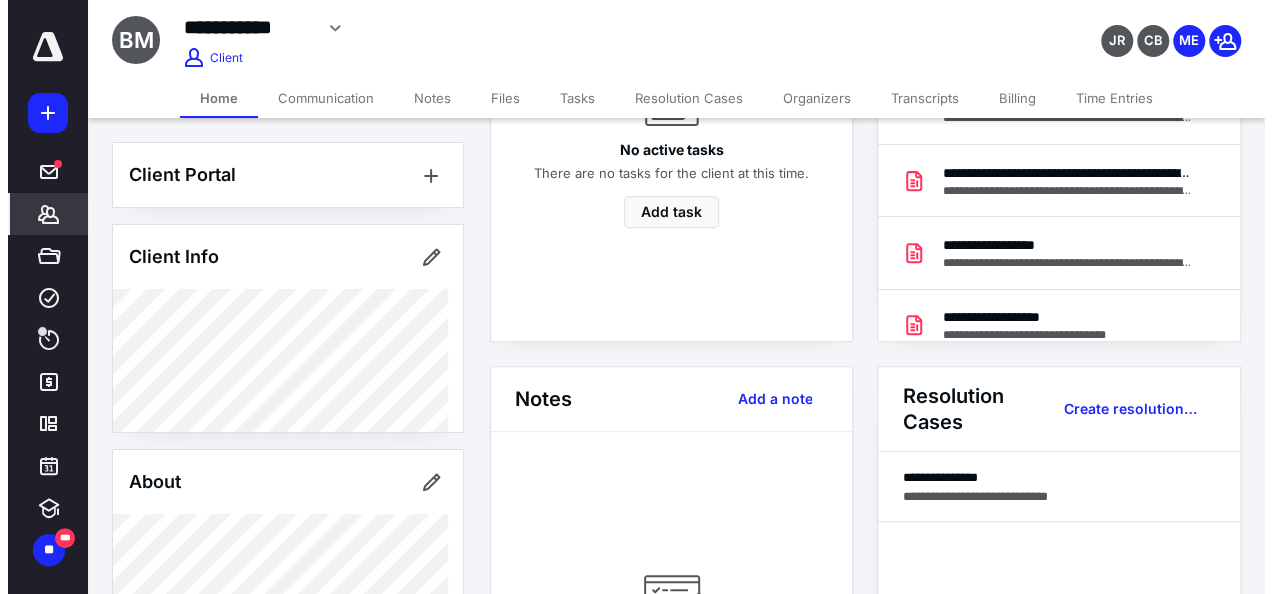 scroll, scrollTop: 0, scrollLeft: 0, axis: both 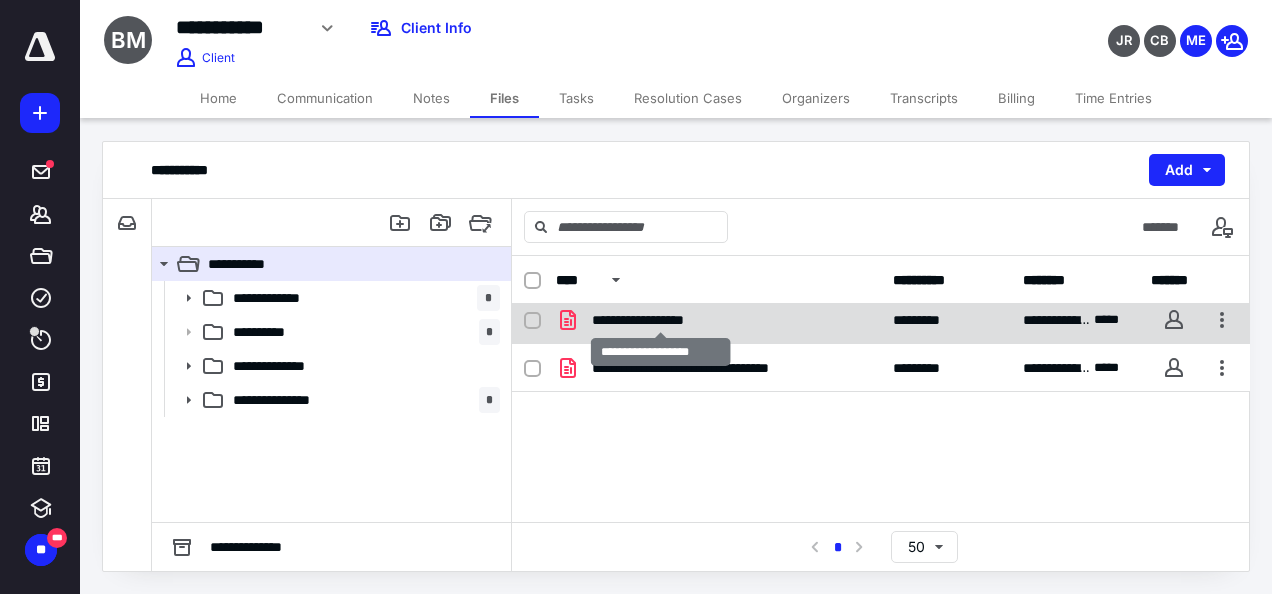 click on "**********" at bounding box center [661, 320] 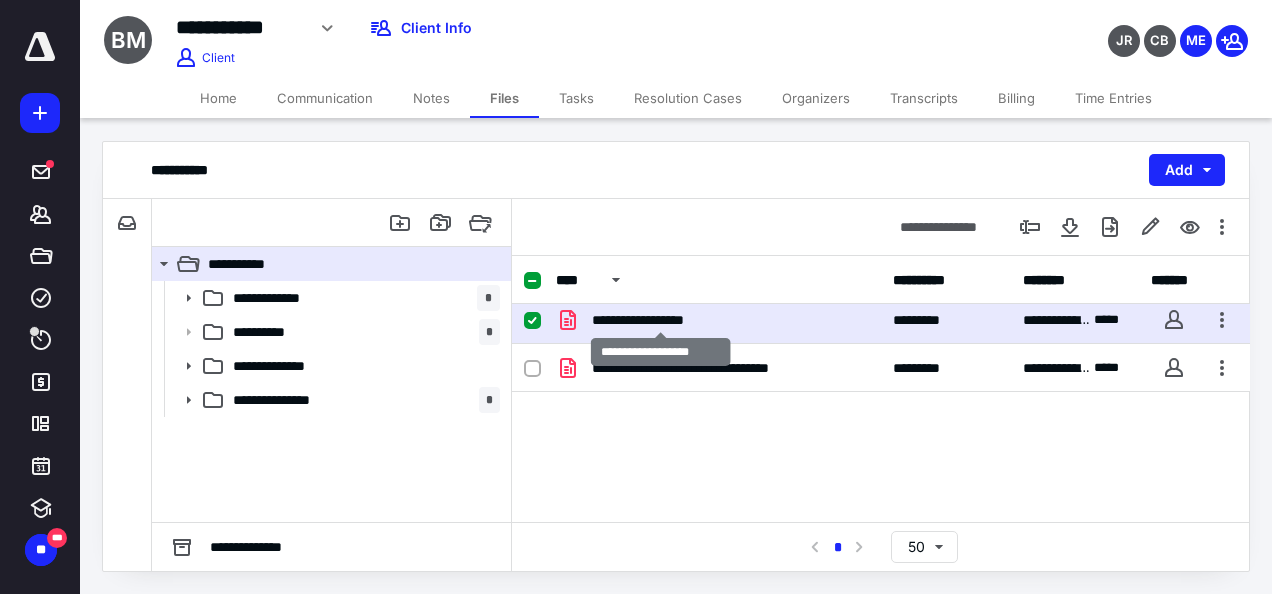 click on "**********" at bounding box center (661, 320) 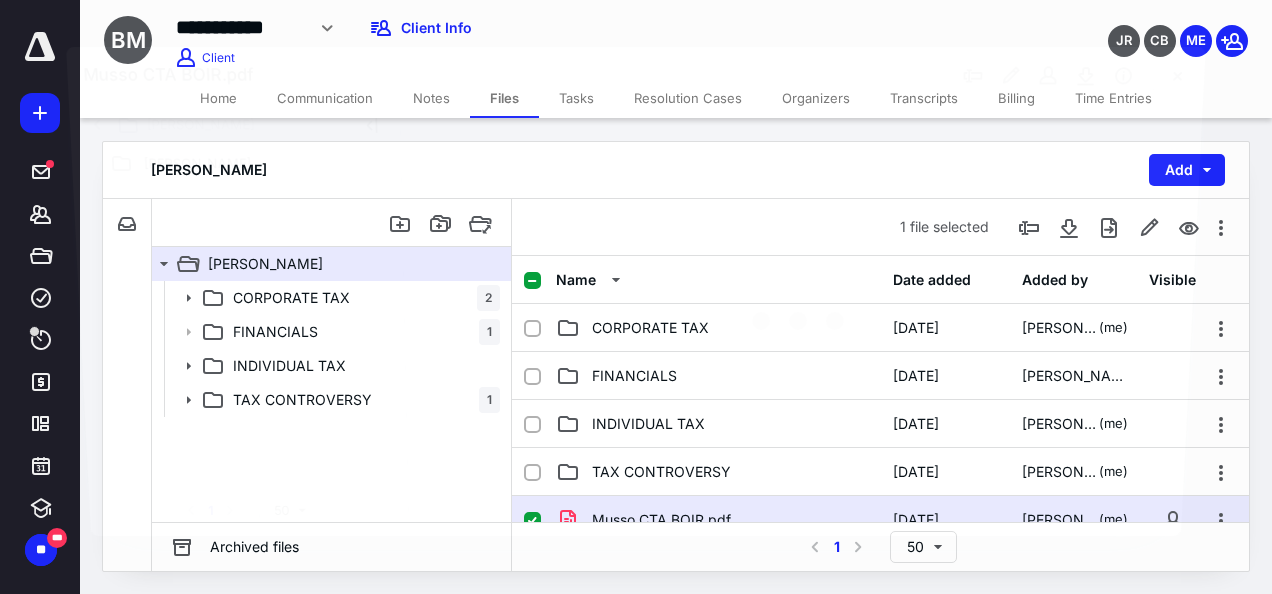 scroll, scrollTop: 200, scrollLeft: 0, axis: vertical 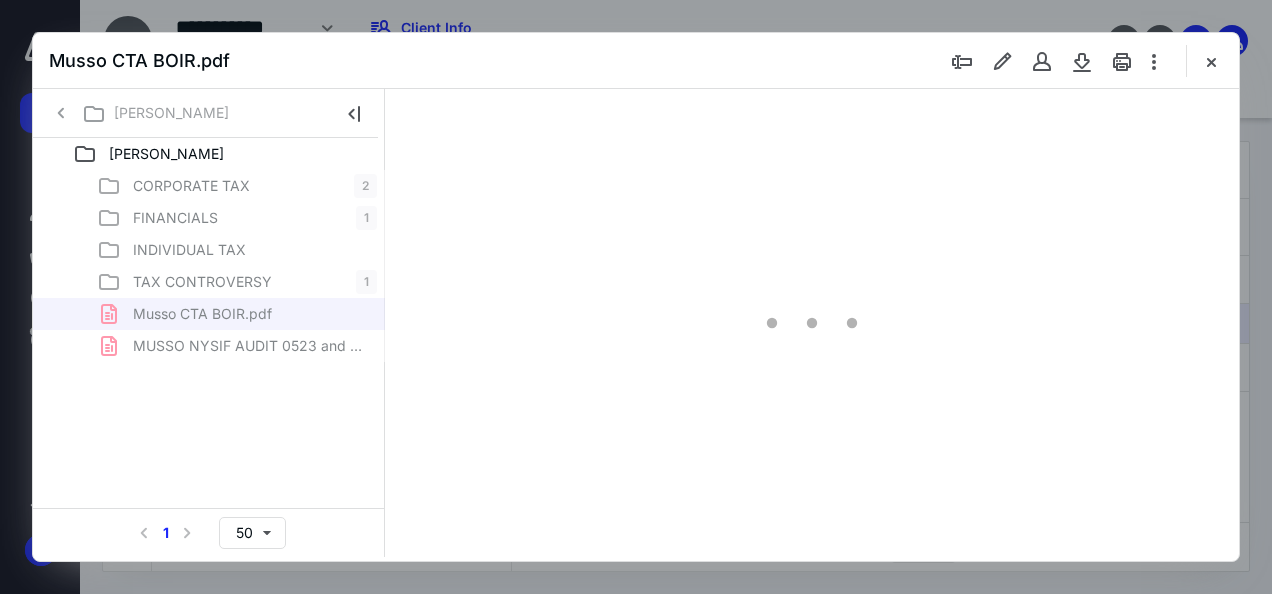 type on "46" 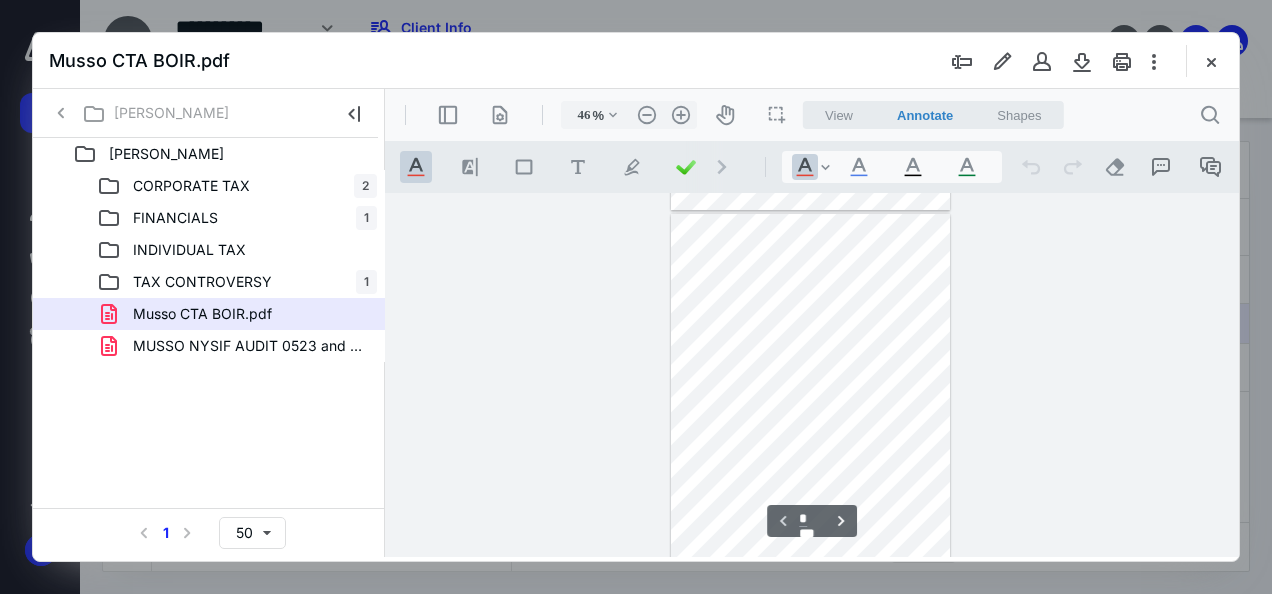 type on "*" 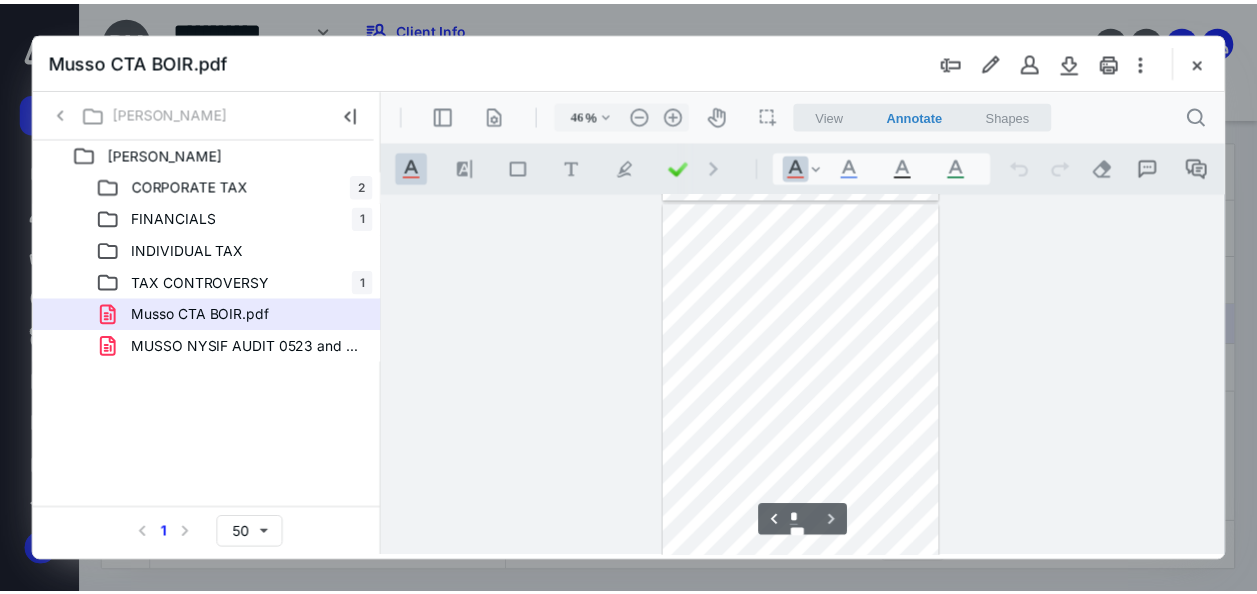 scroll, scrollTop: 730, scrollLeft: 0, axis: vertical 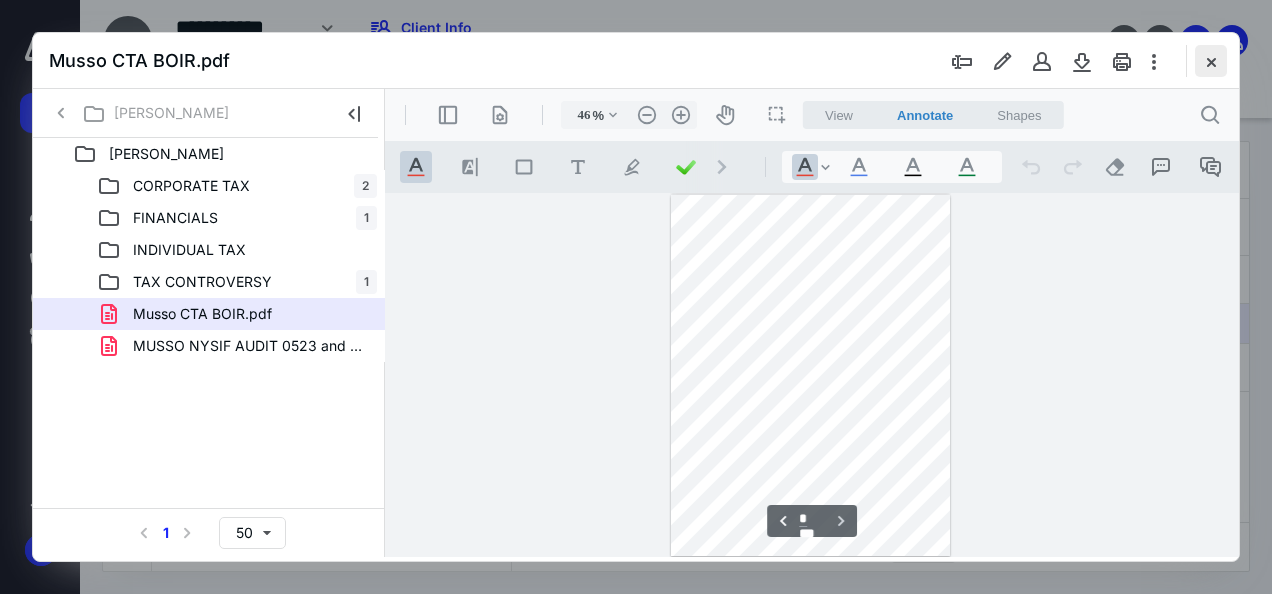 click at bounding box center [1211, 61] 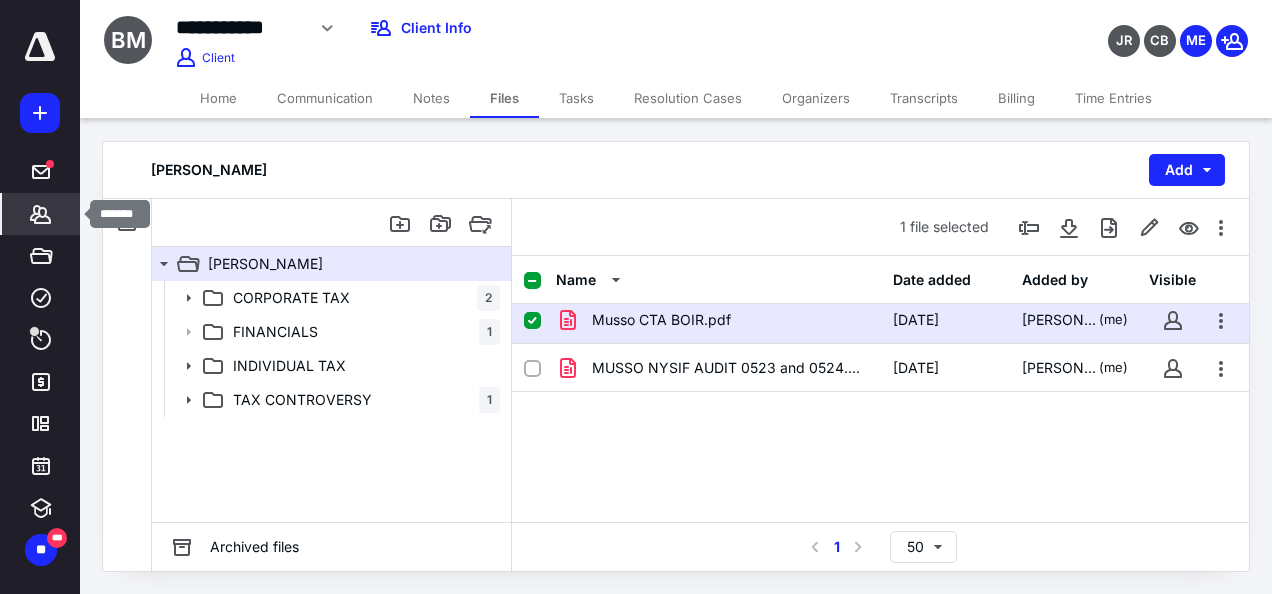 click 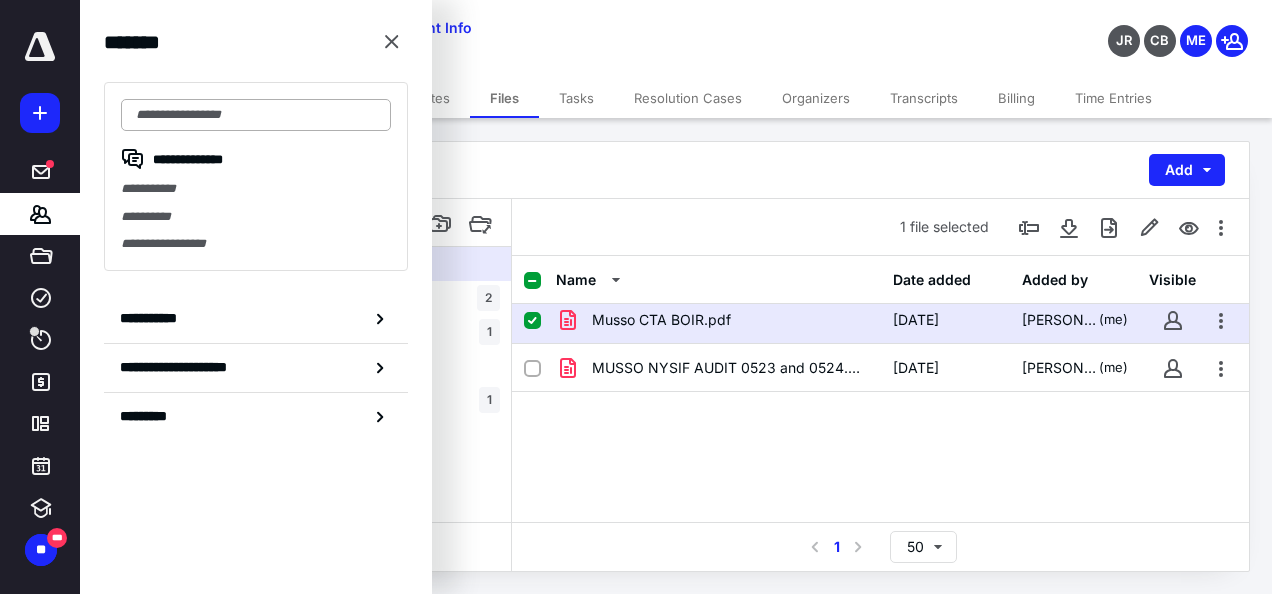 click at bounding box center [256, 115] 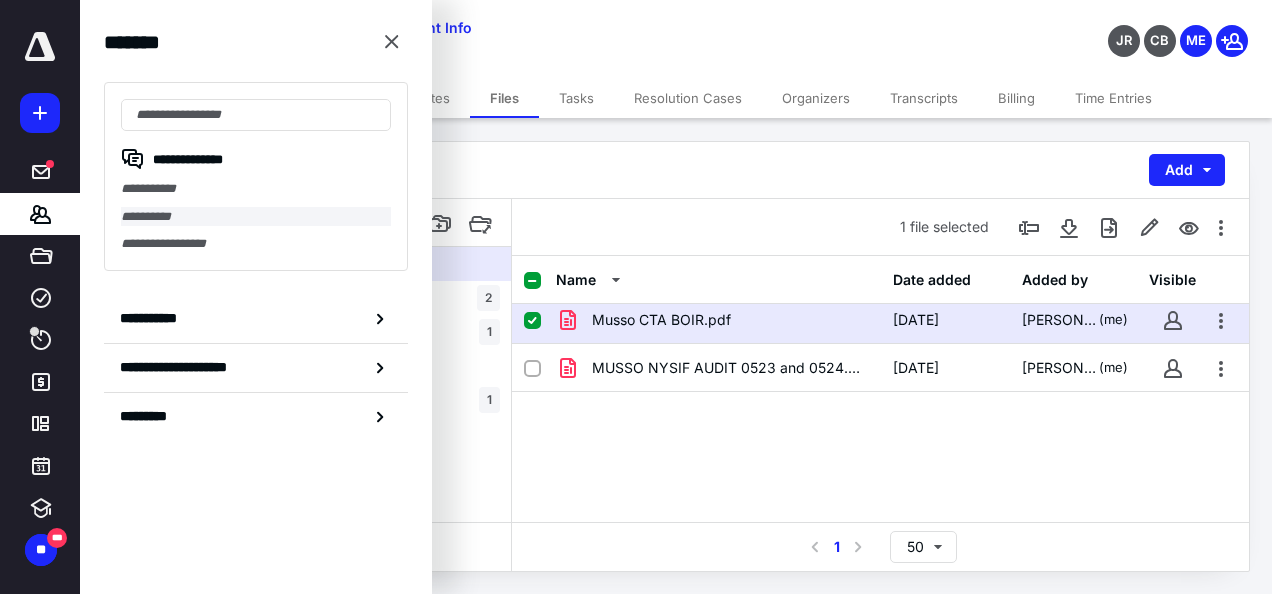 click on "**********" at bounding box center [256, 217] 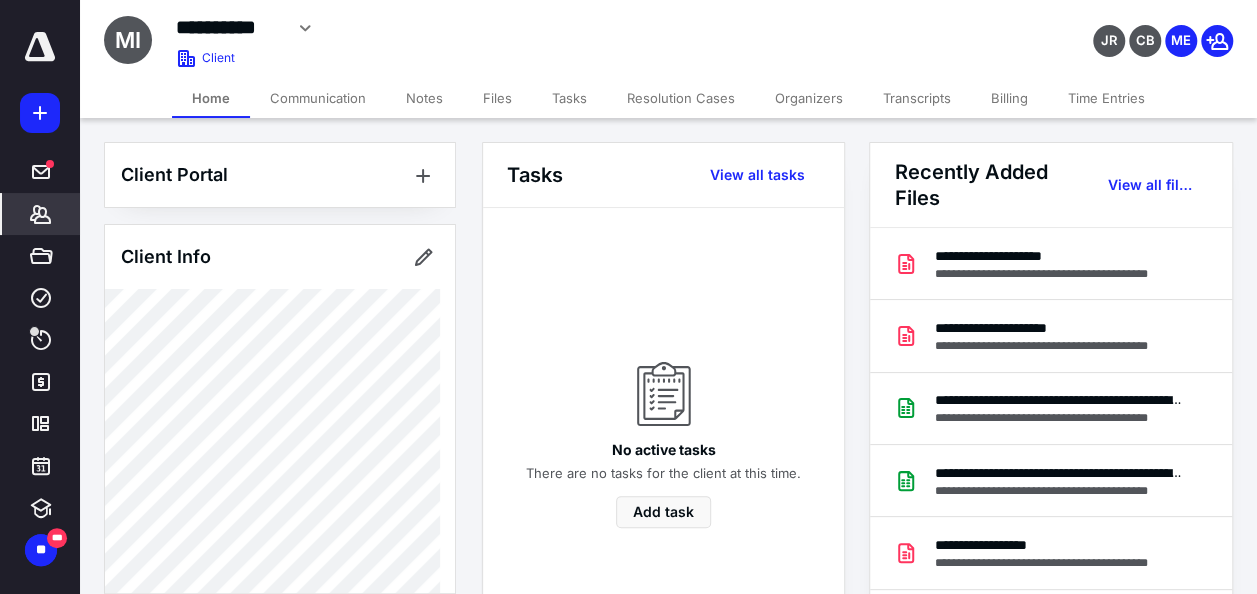 click on "Files" at bounding box center [497, 98] 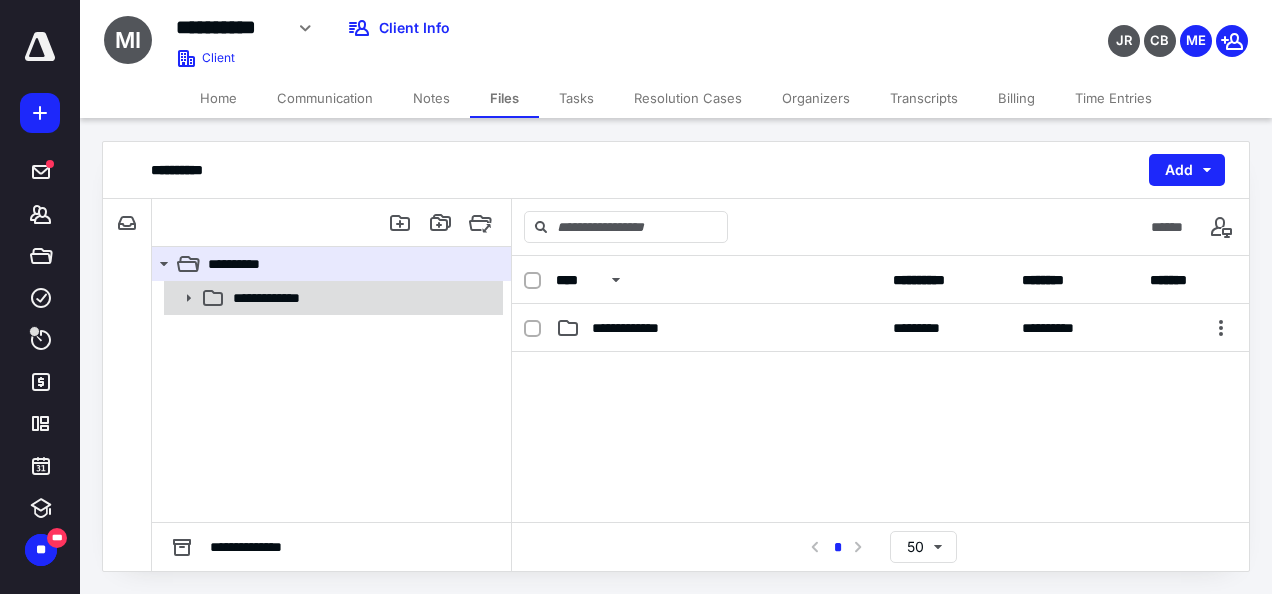 click 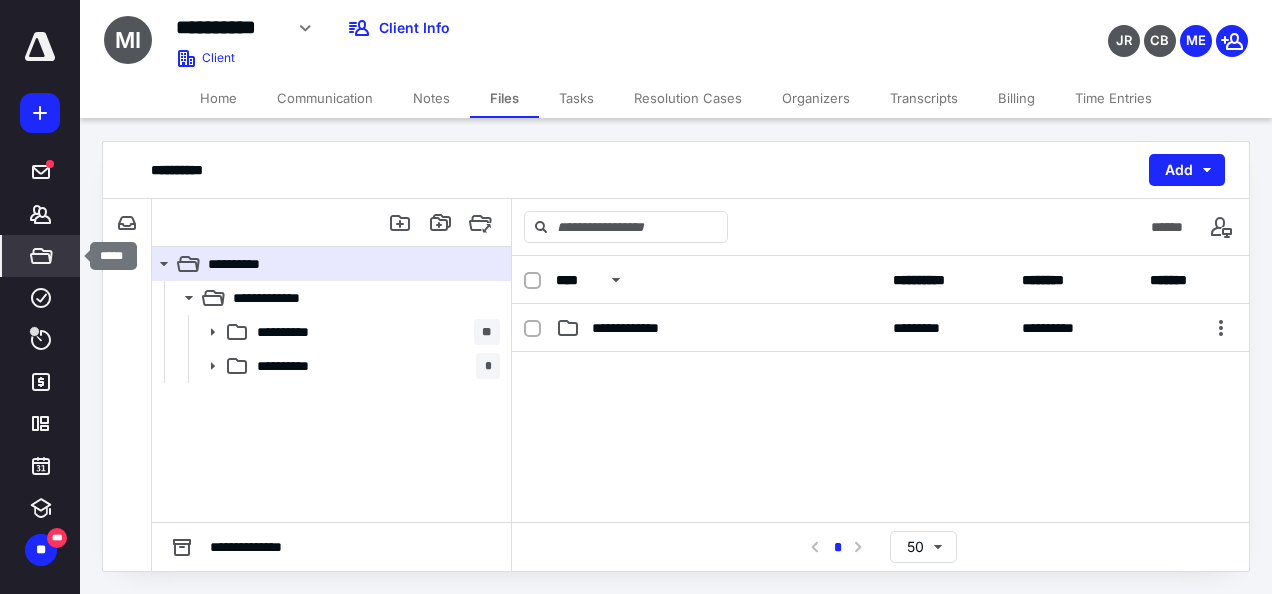 click 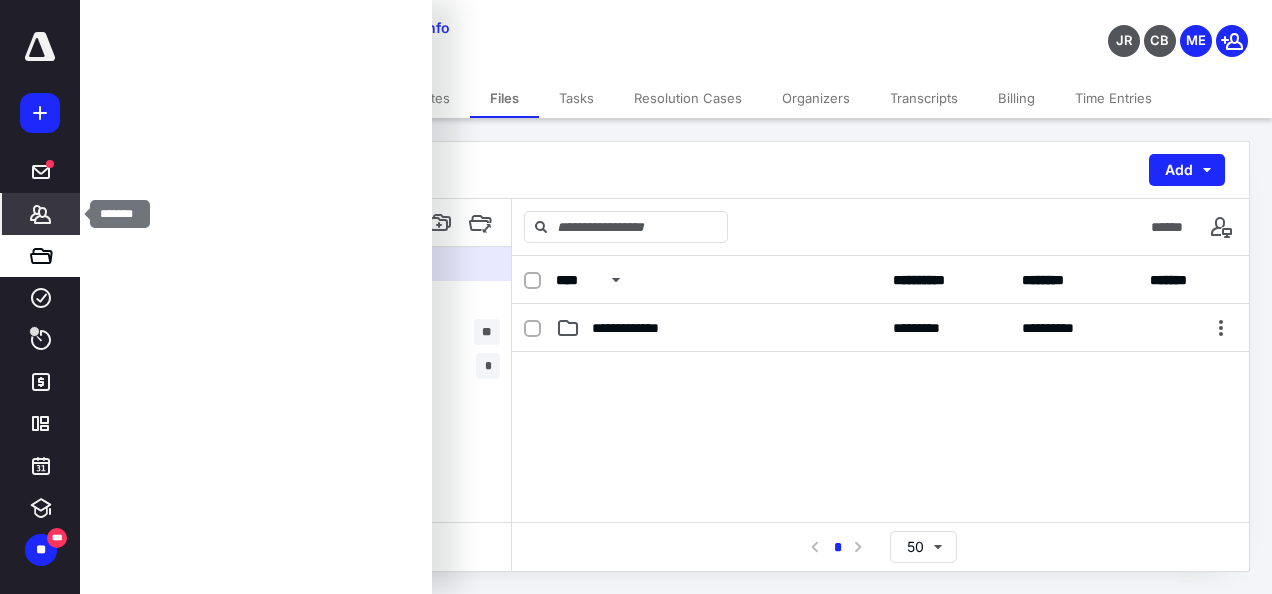 click on "*******" at bounding box center (41, 214) 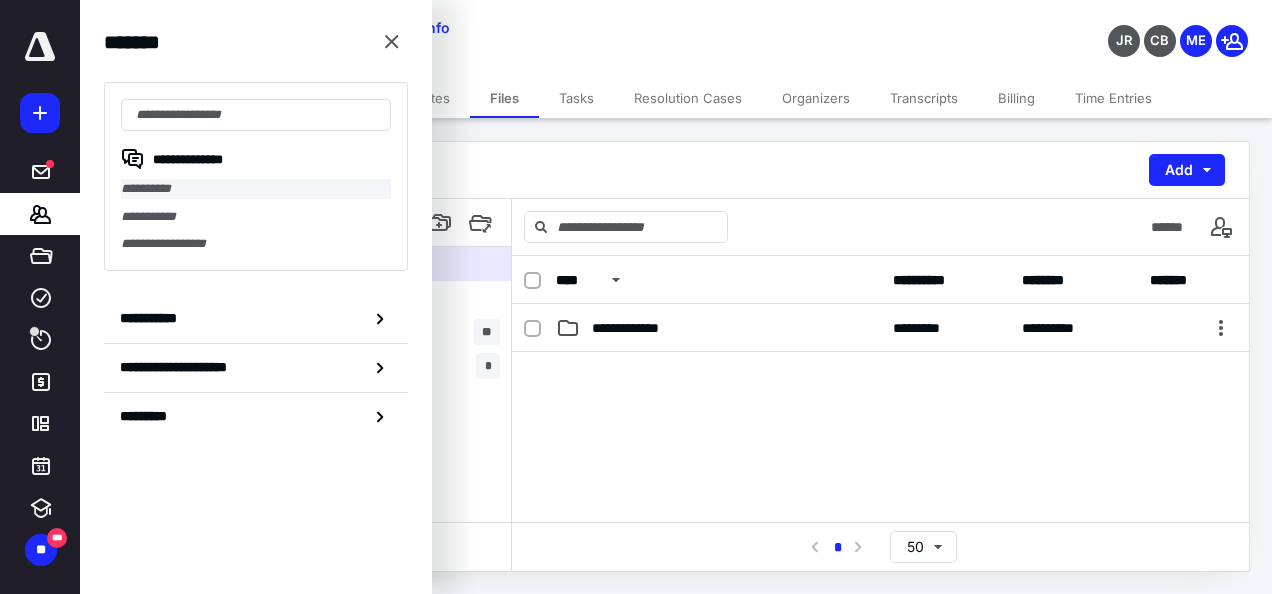 click on "**********" at bounding box center [256, 189] 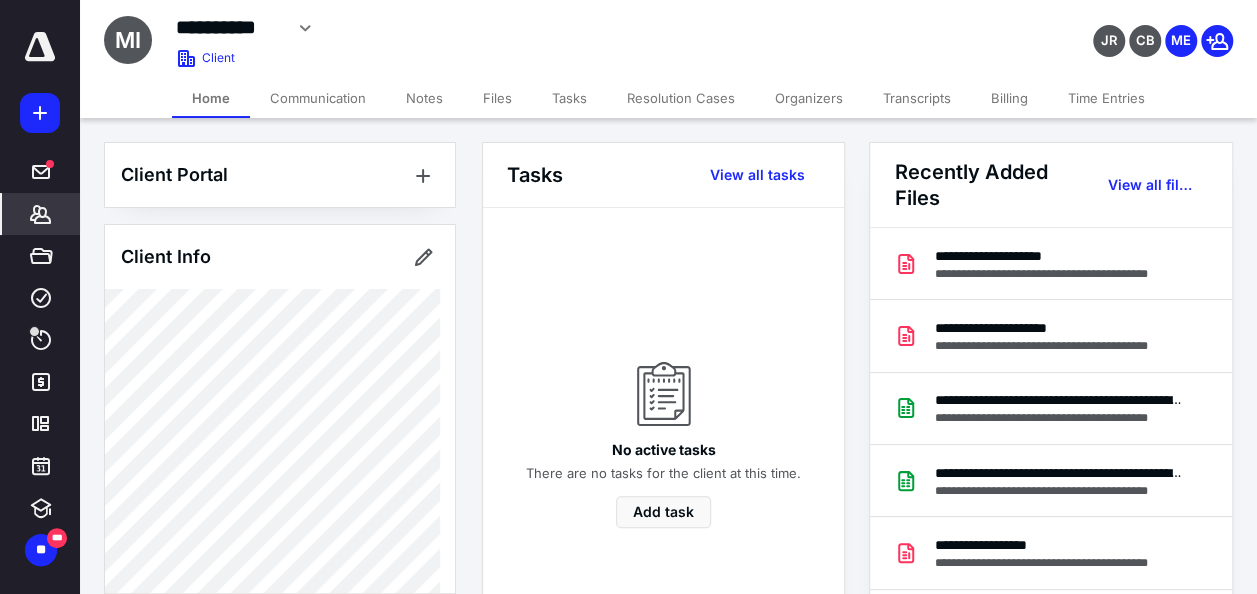 click on "Files" at bounding box center [497, 98] 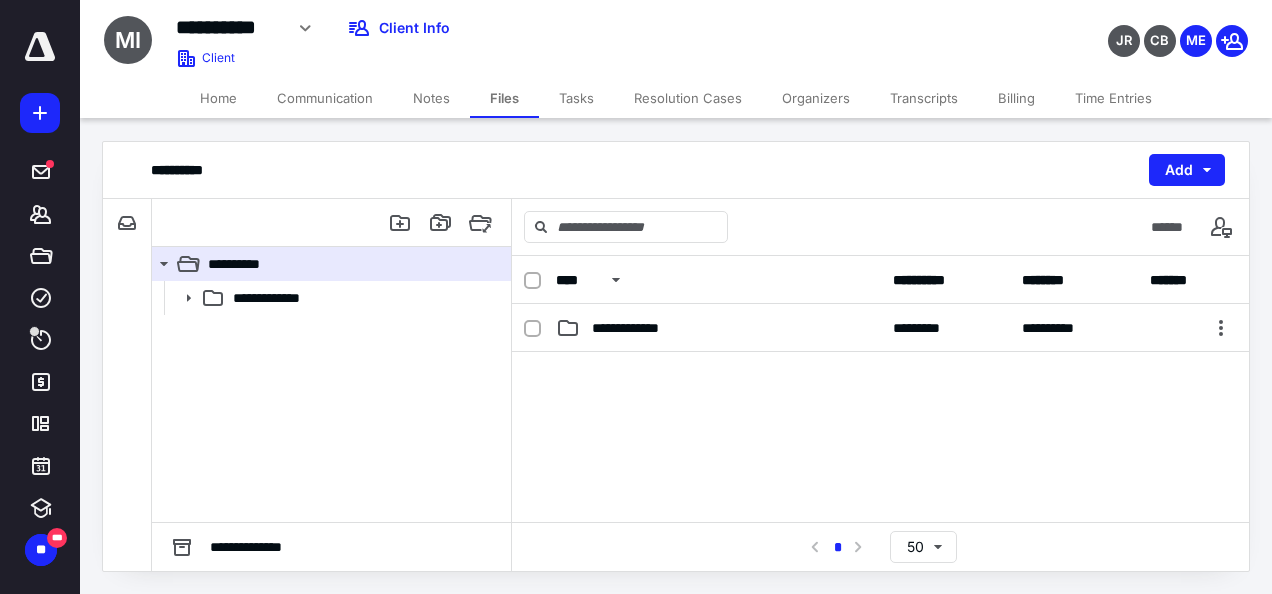 click on "Home" at bounding box center [218, 98] 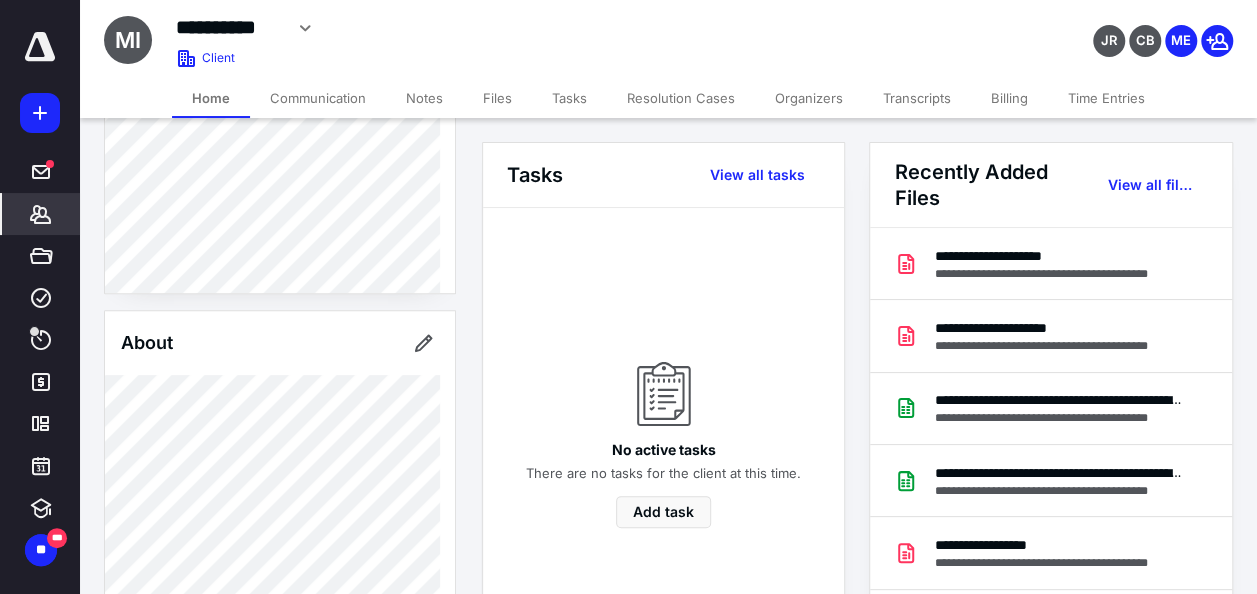 scroll, scrollTop: 534, scrollLeft: 0, axis: vertical 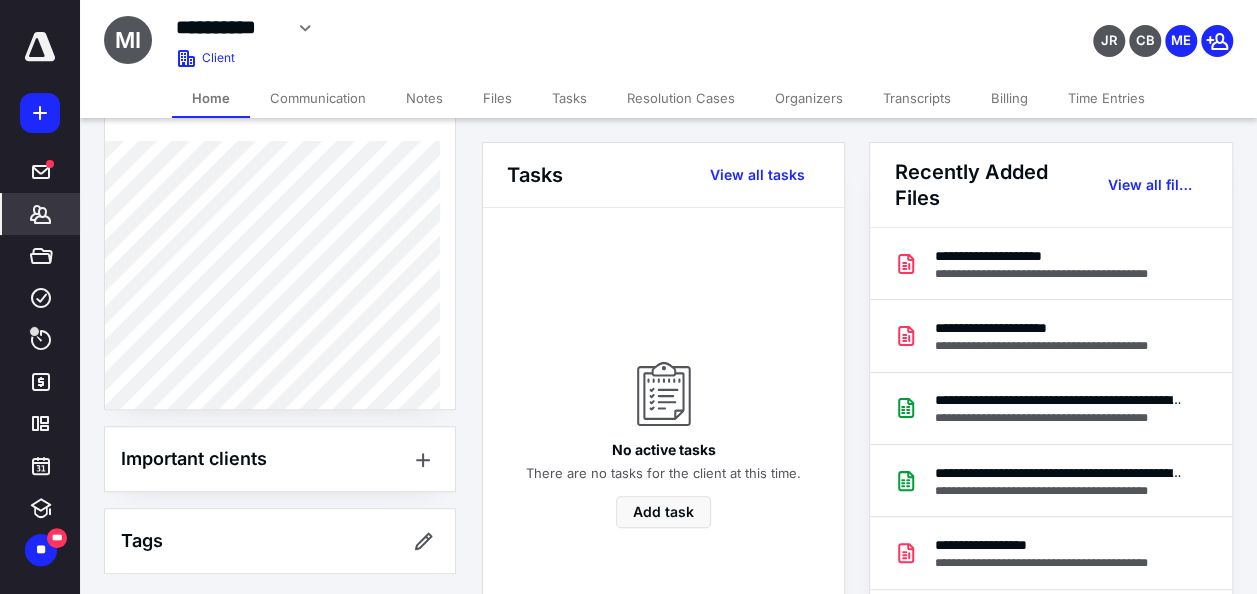 click on "Files" at bounding box center (497, 98) 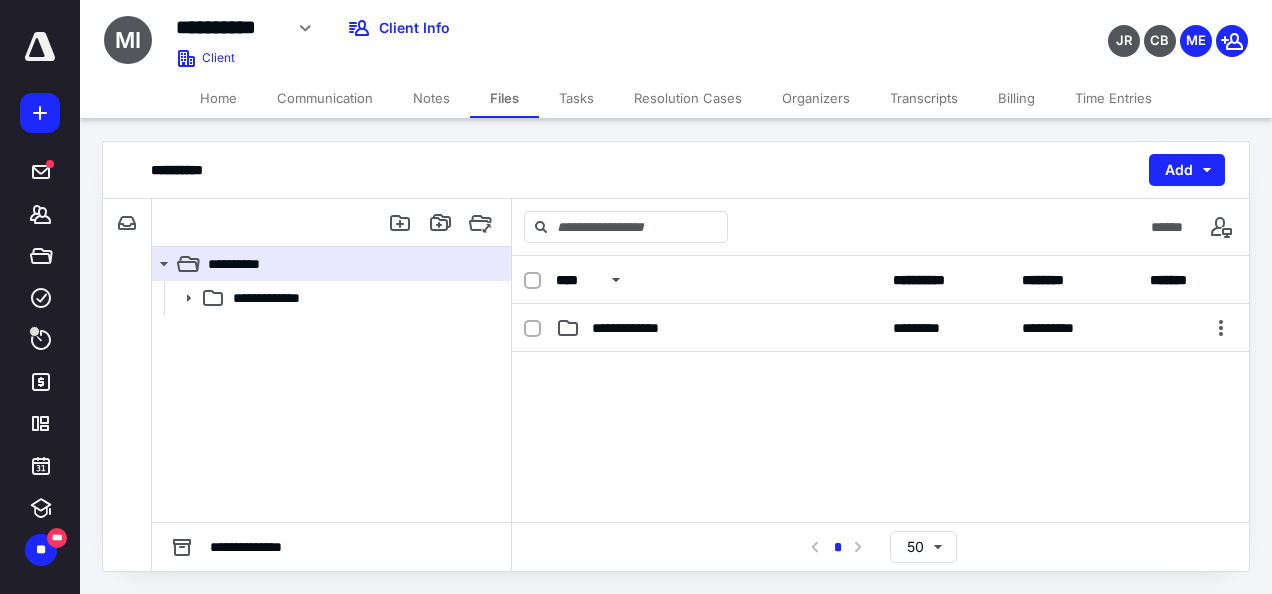 click on "Home" at bounding box center (218, 98) 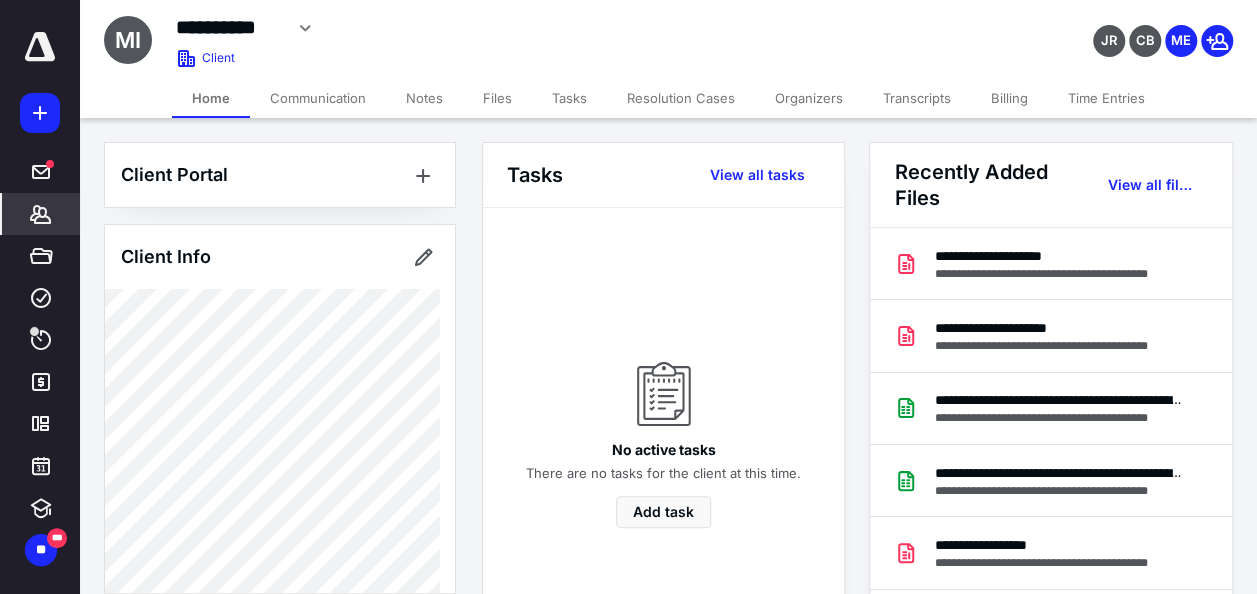 click on "Resolution Cases" at bounding box center [681, 98] 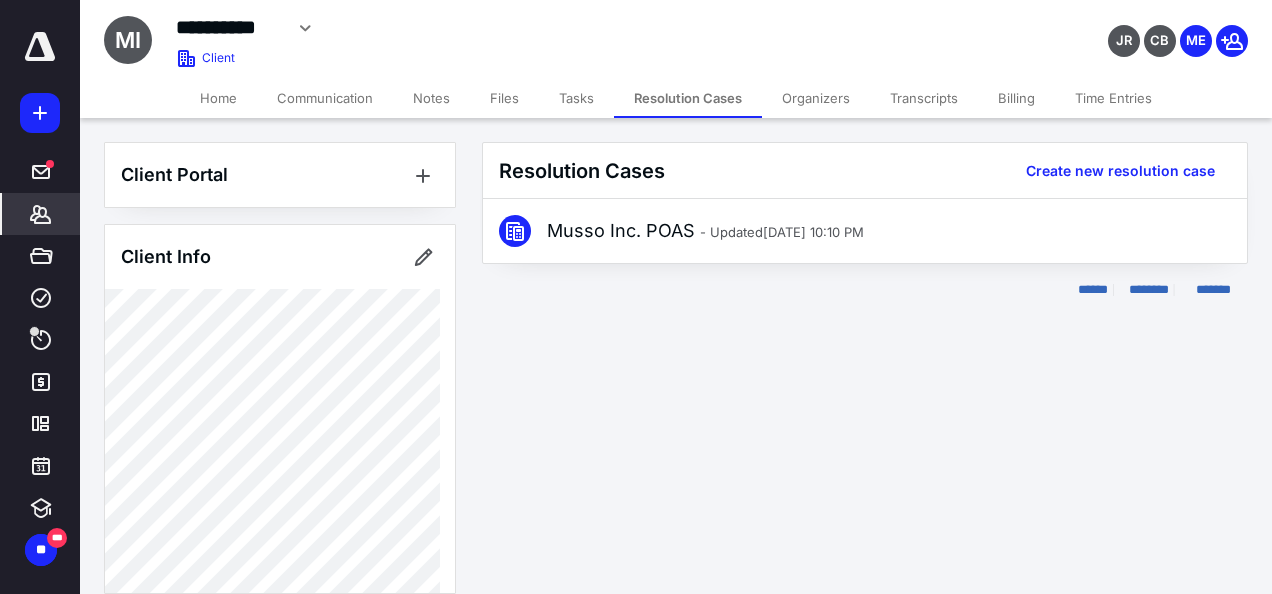 click on "Tasks" at bounding box center [576, 98] 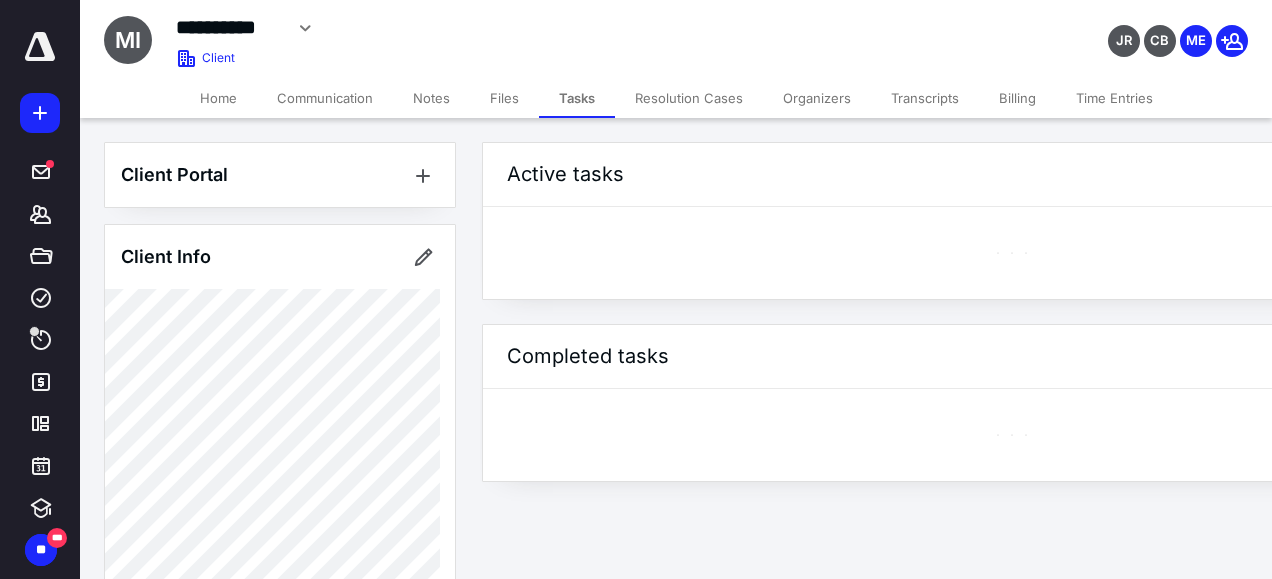 click on "Files" at bounding box center (504, 98) 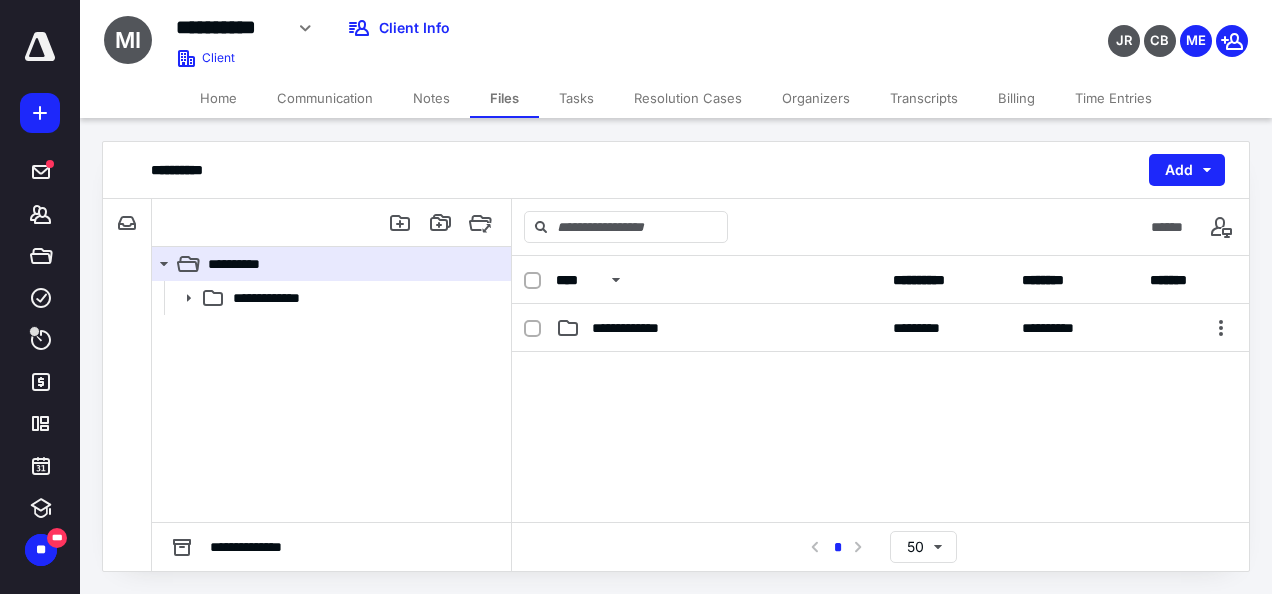 click on "Notes" at bounding box center [431, 98] 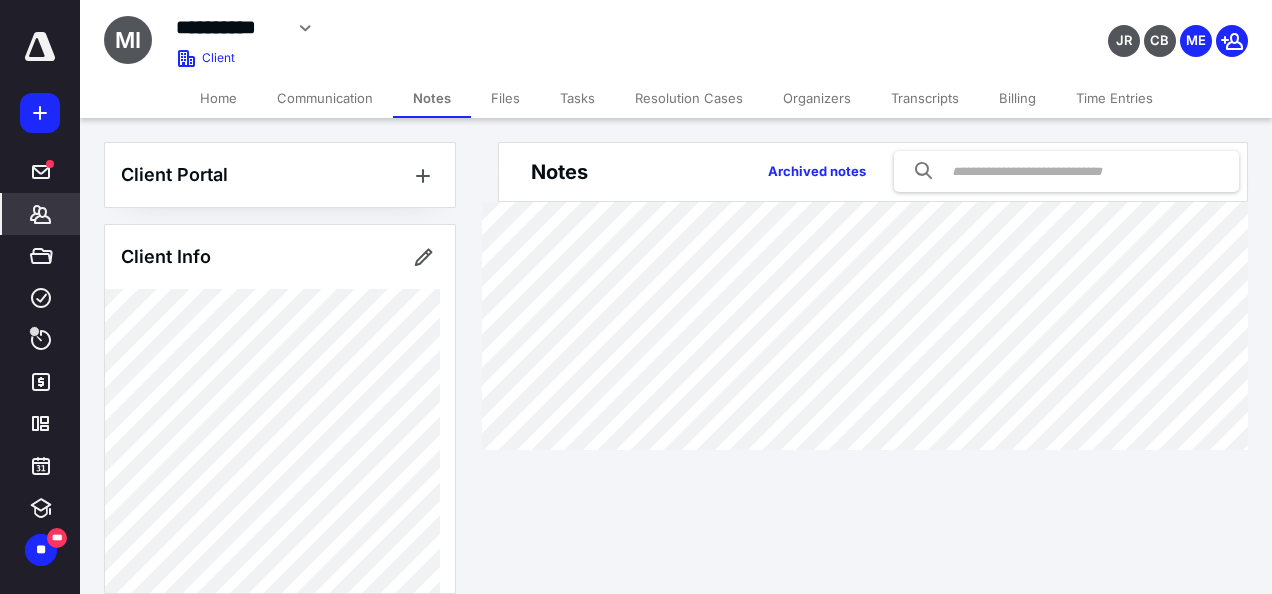 click on "Communication" at bounding box center (325, 98) 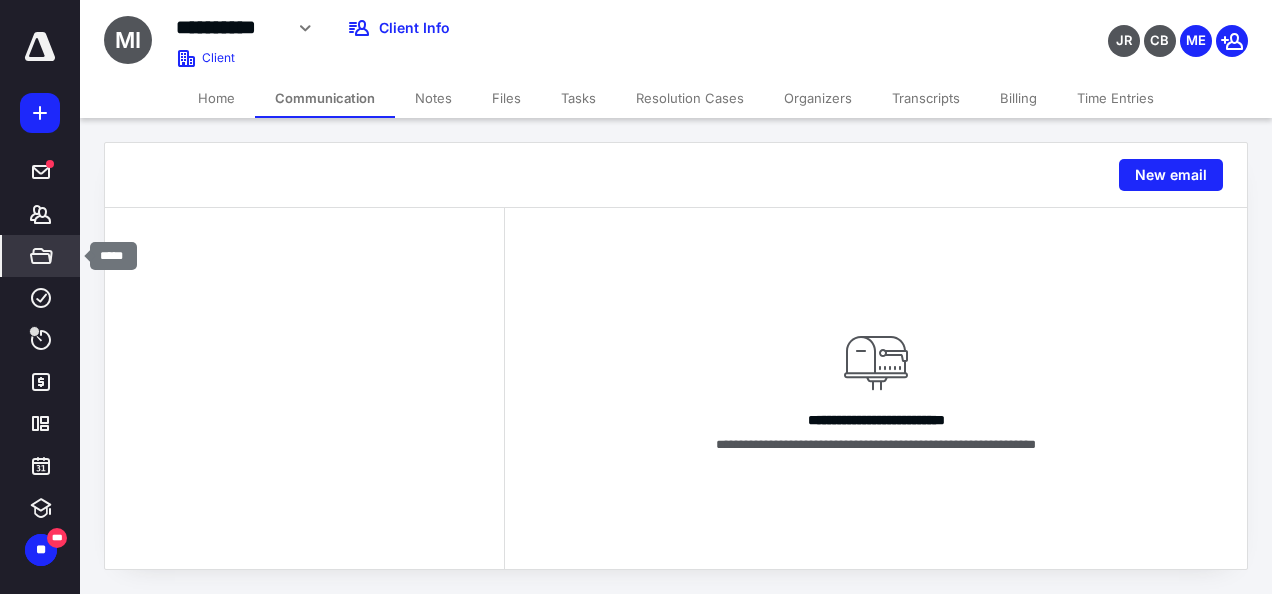 click on "*****" at bounding box center (41, 256) 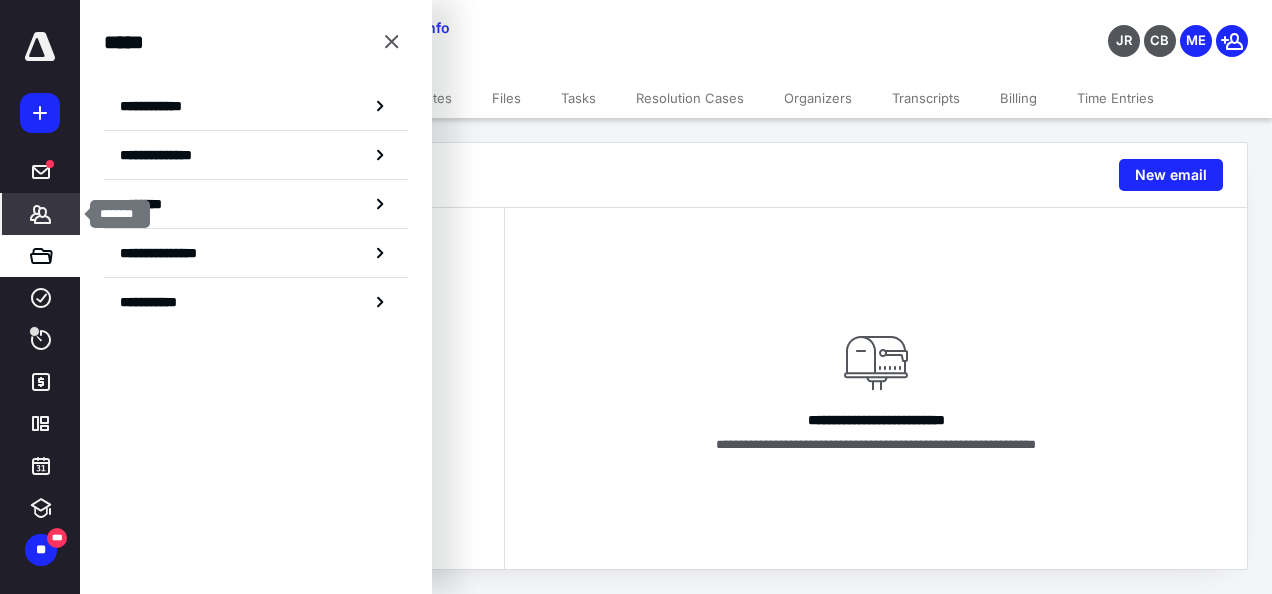 click 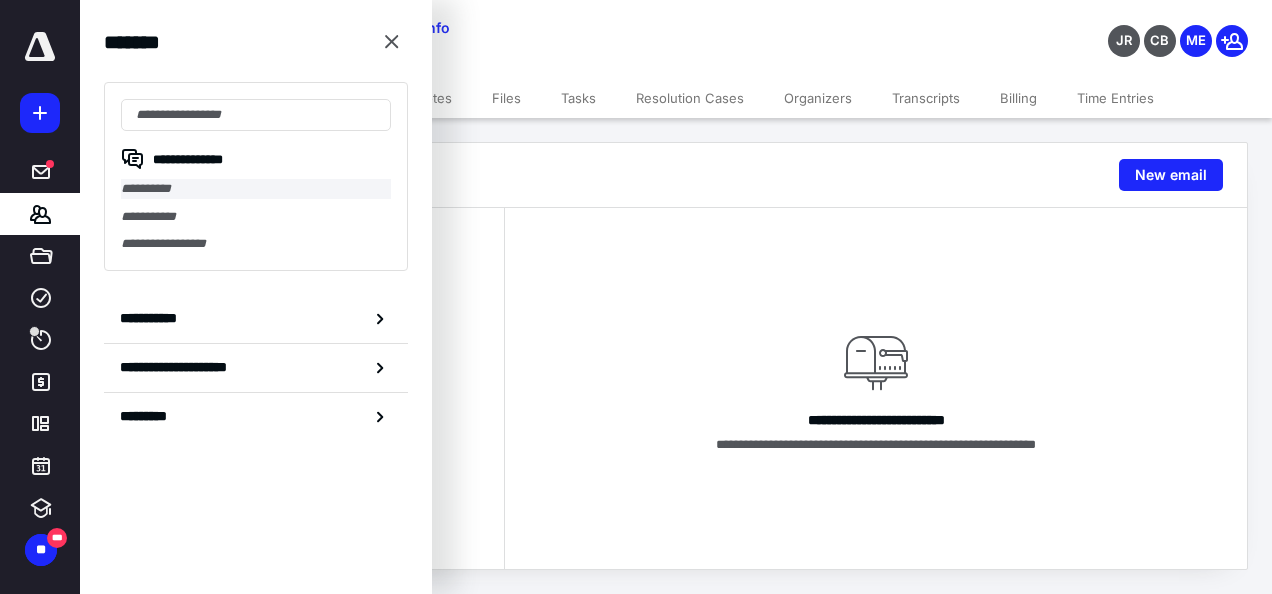 click on "**********" at bounding box center (256, 189) 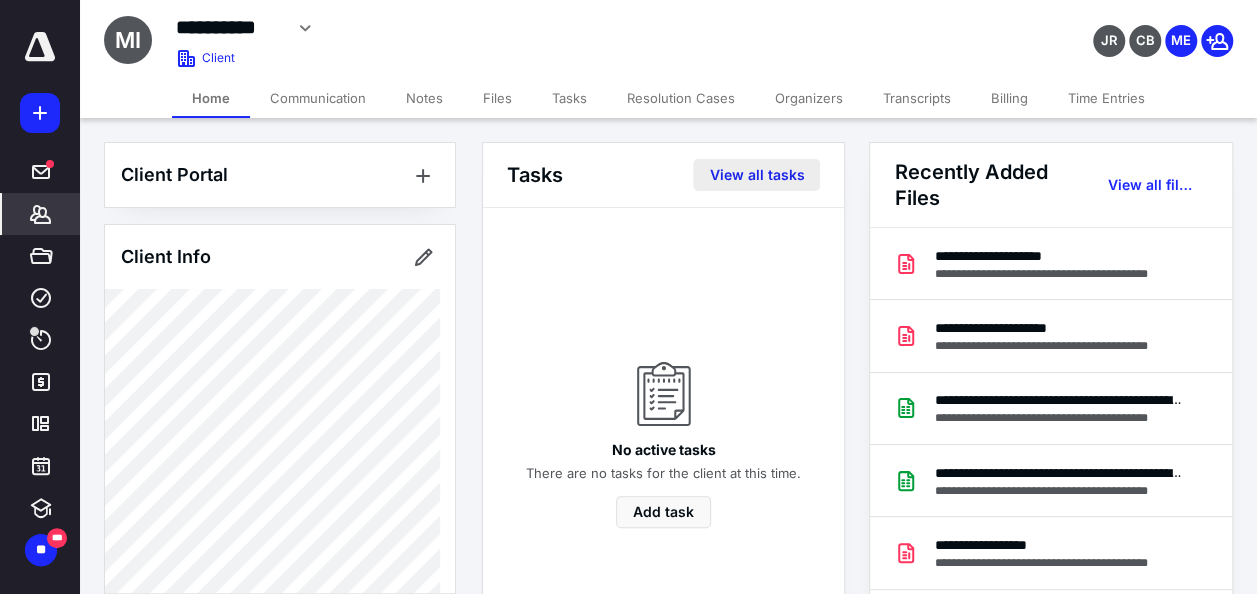 click on "View all tasks" at bounding box center [756, 175] 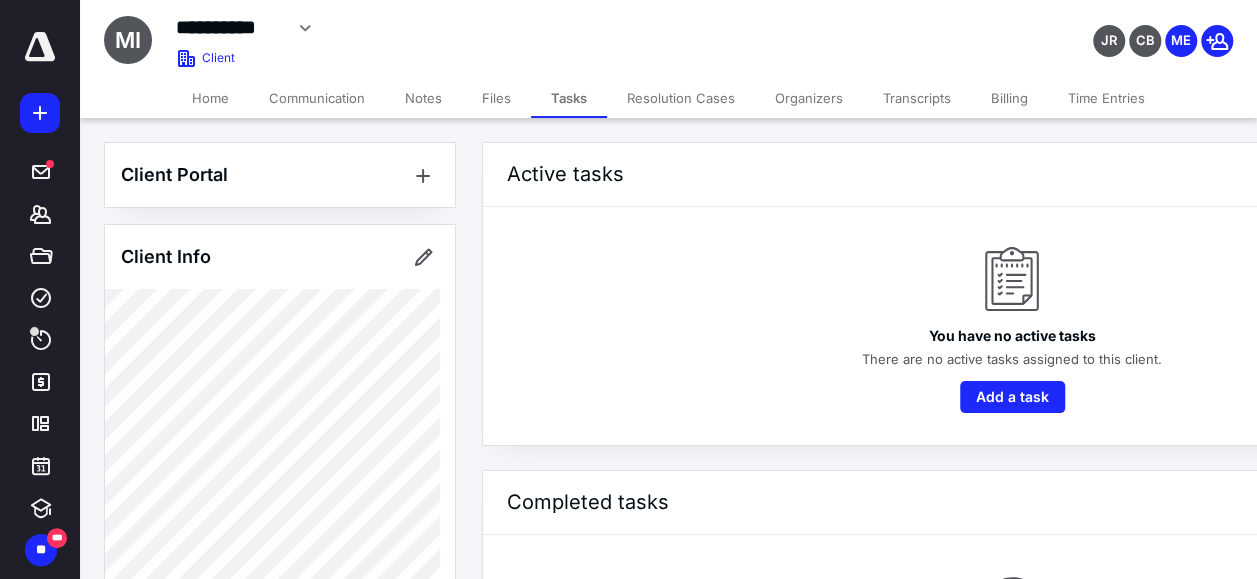 click on "Home" at bounding box center (210, 98) 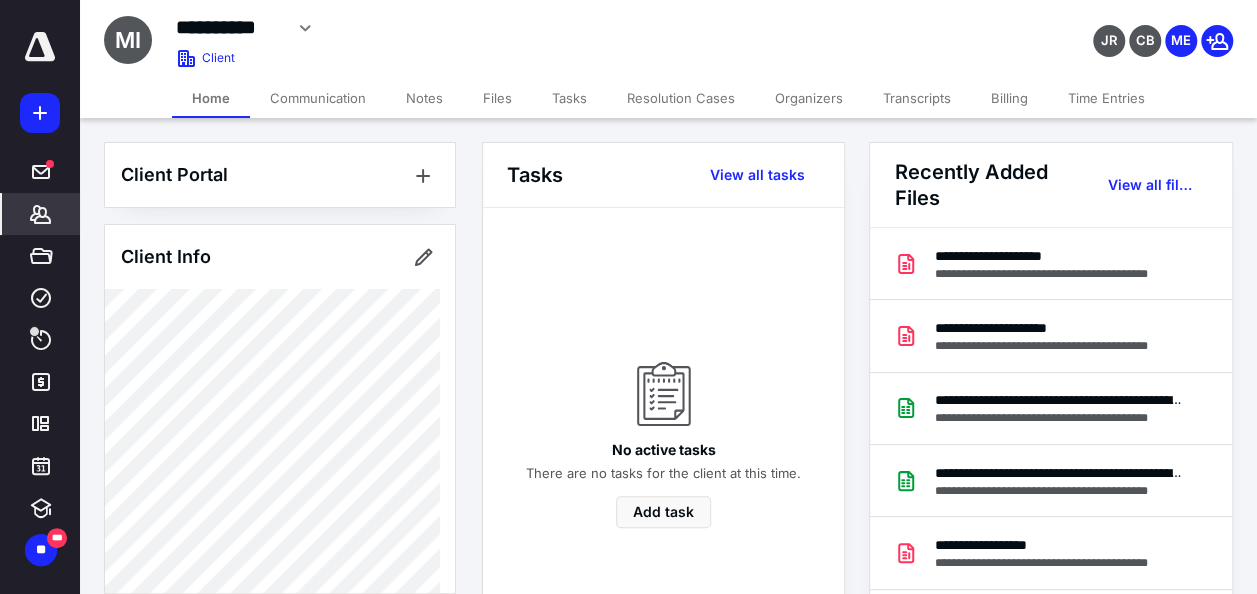 click on "Files" at bounding box center (497, 98) 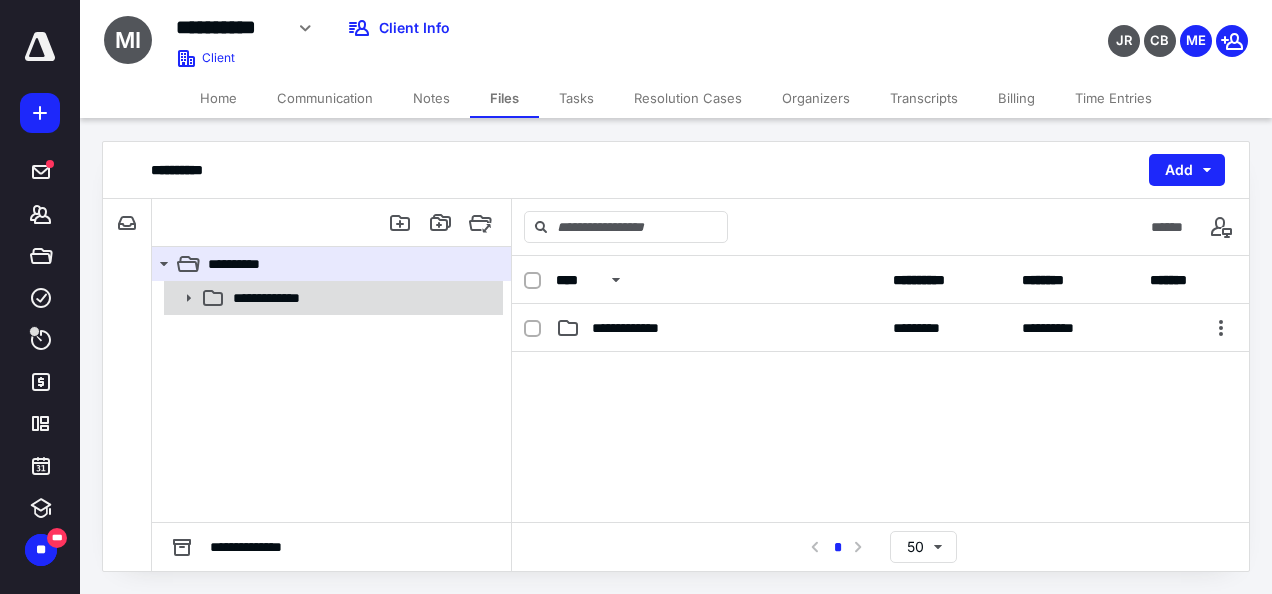 click on "**********" at bounding box center [362, 298] 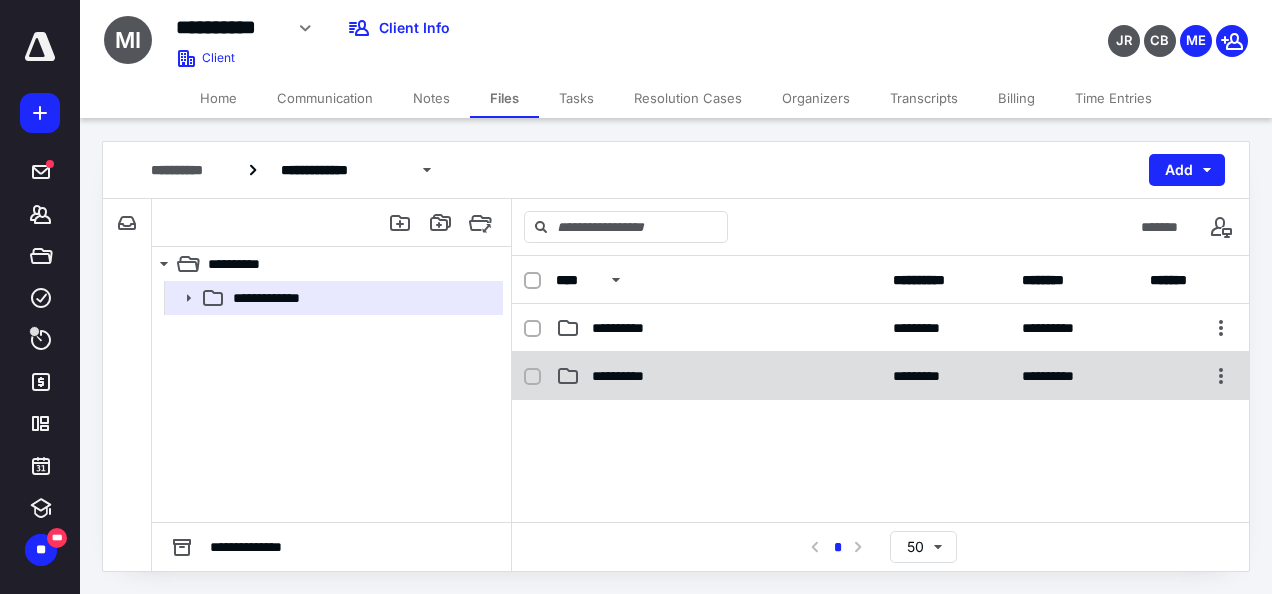 click on "**********" at bounding box center (718, 376) 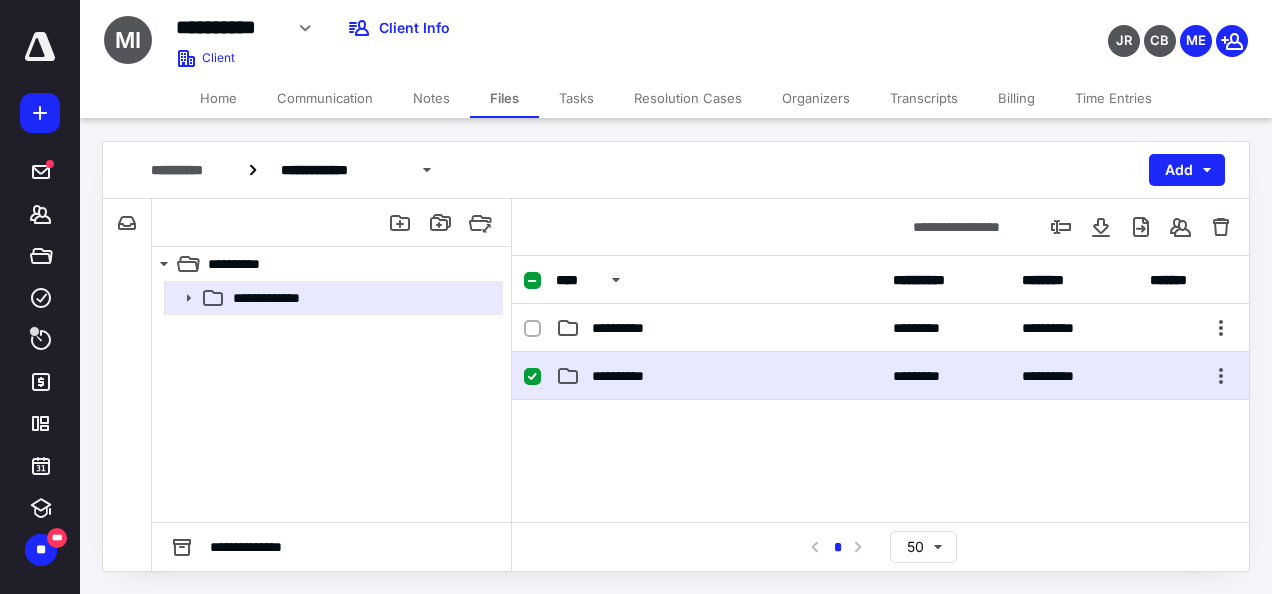click at bounding box center [880, 550] 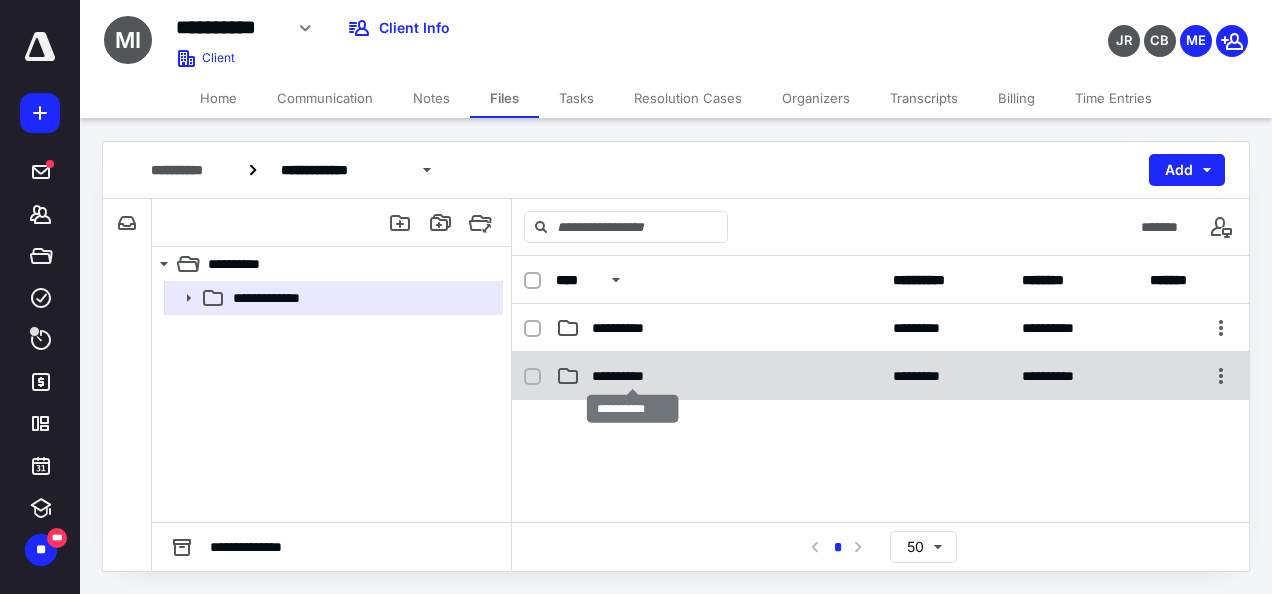 click on "**********" at bounding box center (633, 376) 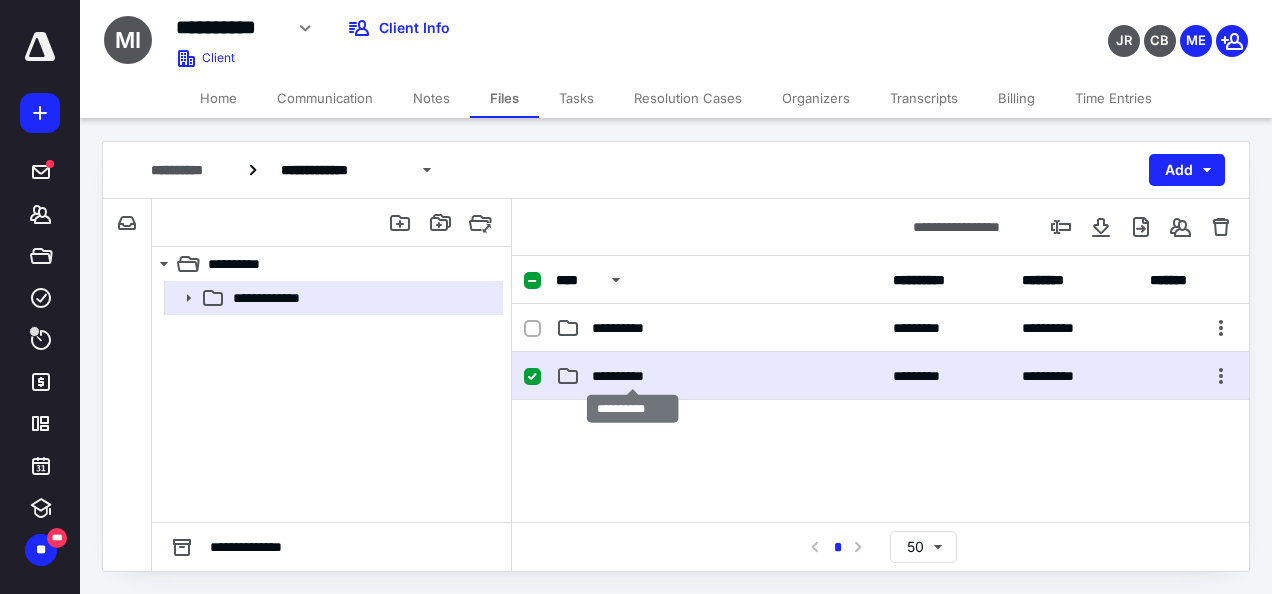 click on "**********" at bounding box center (633, 376) 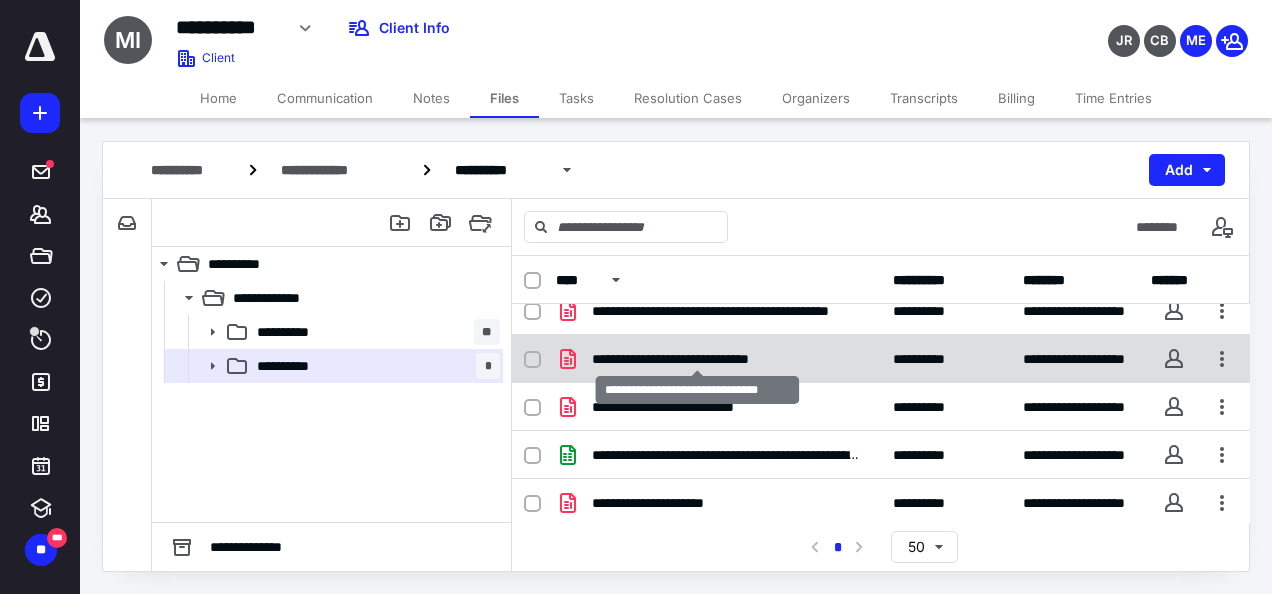 scroll, scrollTop: 0, scrollLeft: 0, axis: both 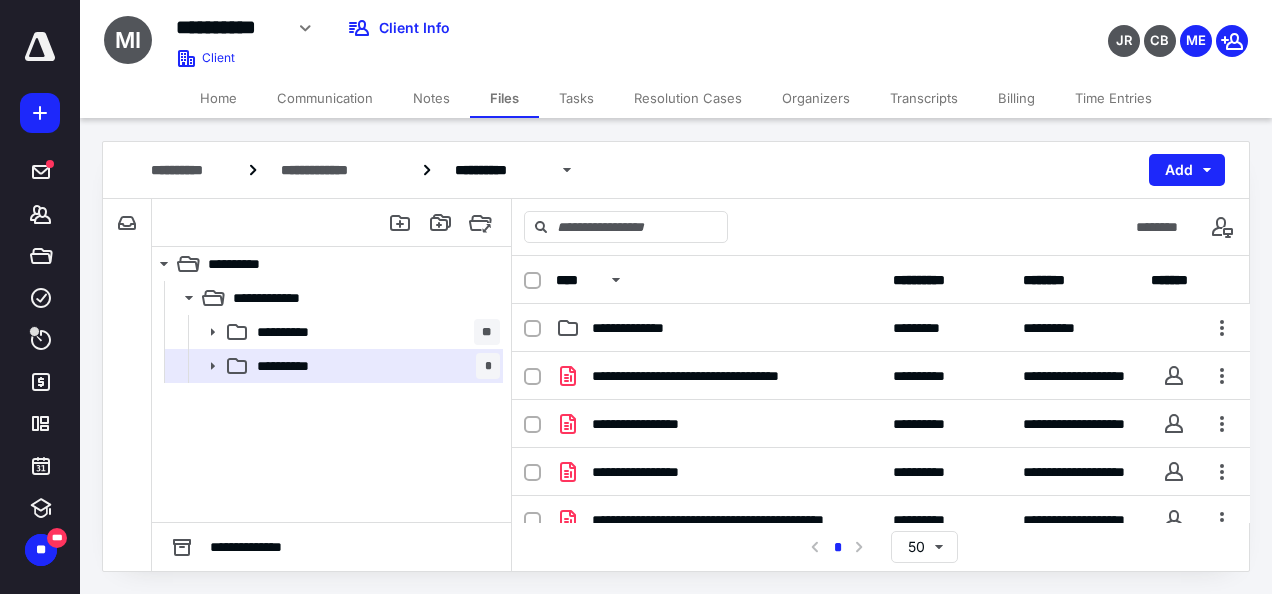 click on "**********" at bounding box center [676, 170] 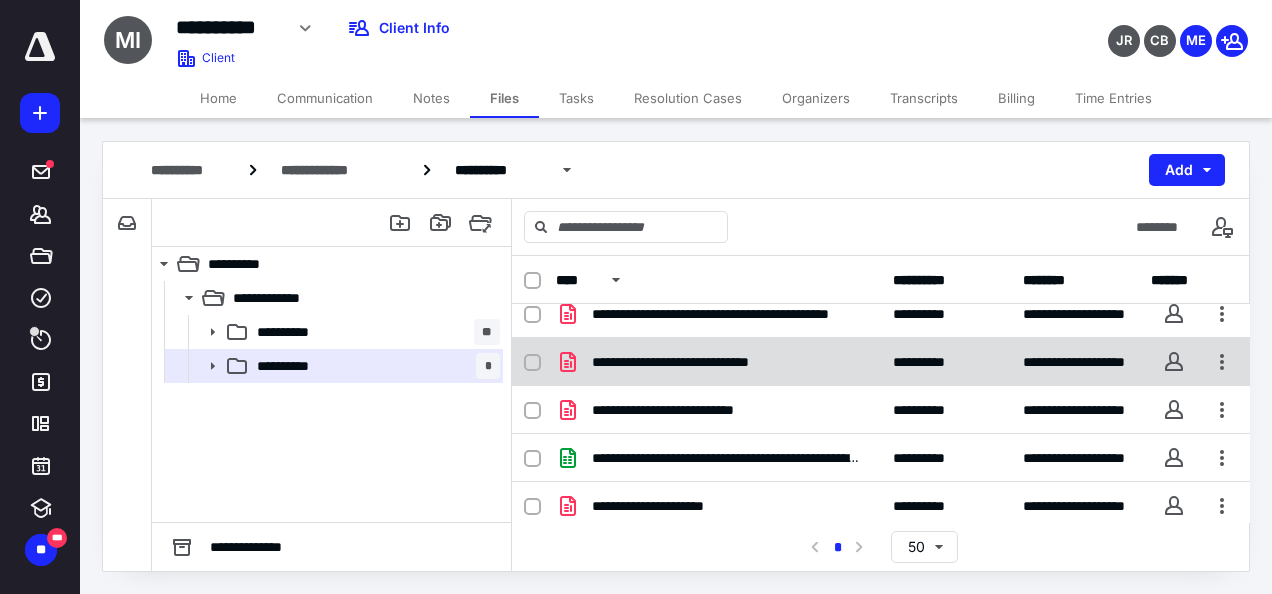 scroll, scrollTop: 257, scrollLeft: 0, axis: vertical 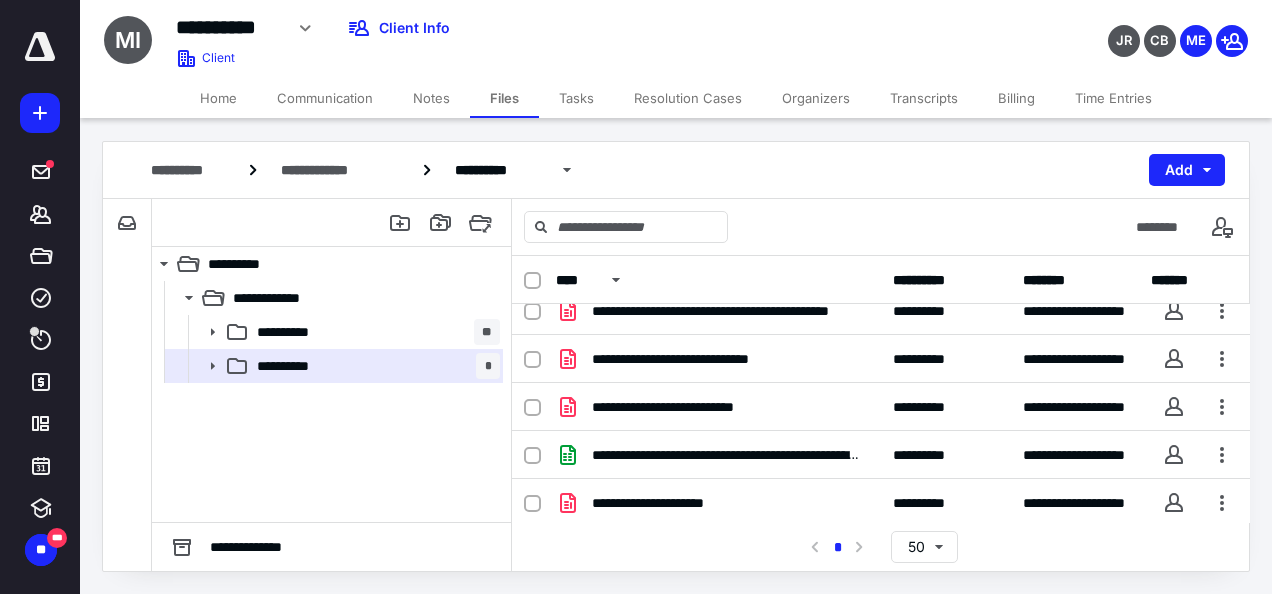 click on "**********" at bounding box center [676, 170] 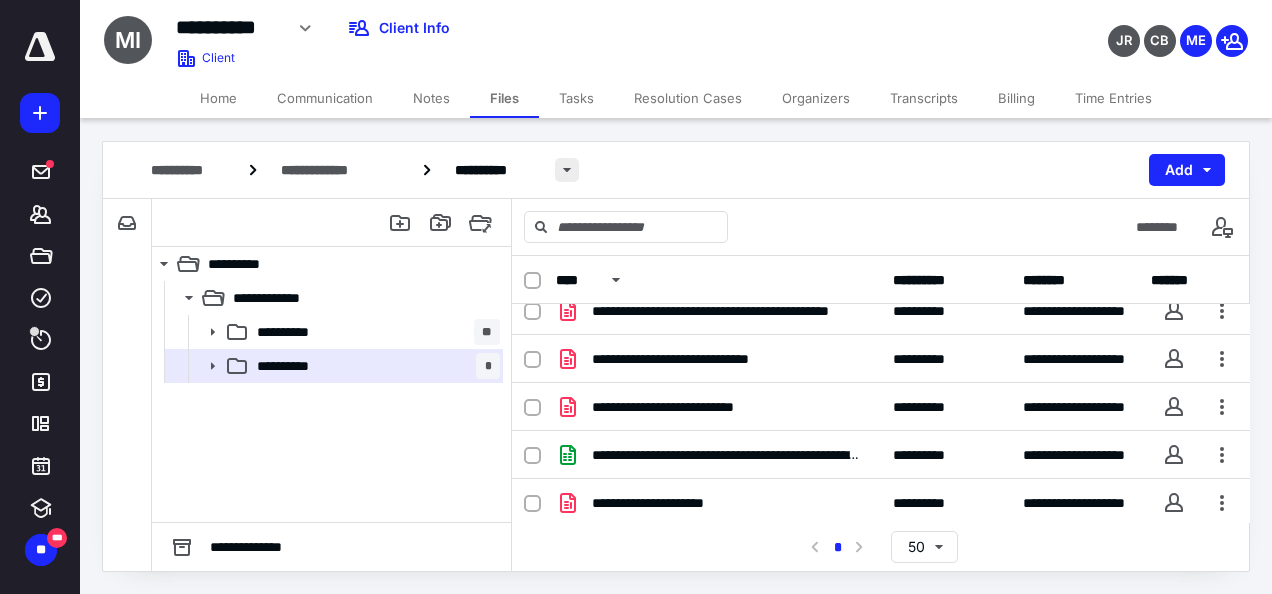 click at bounding box center [567, 170] 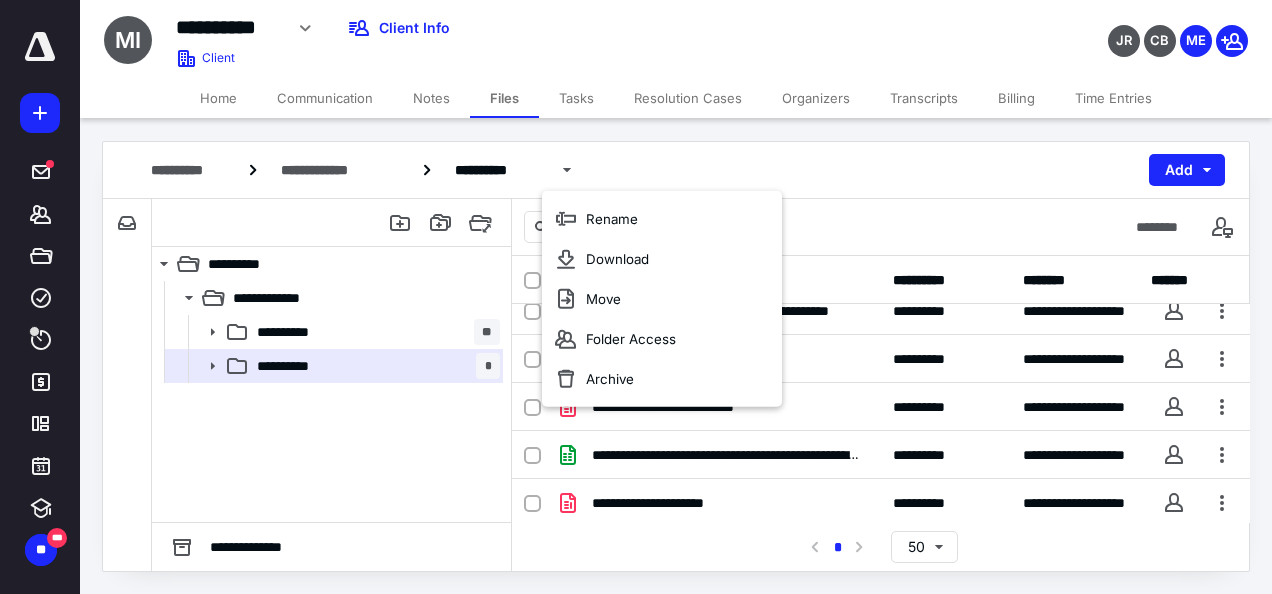 click on "**********" at bounding box center [676, 170] 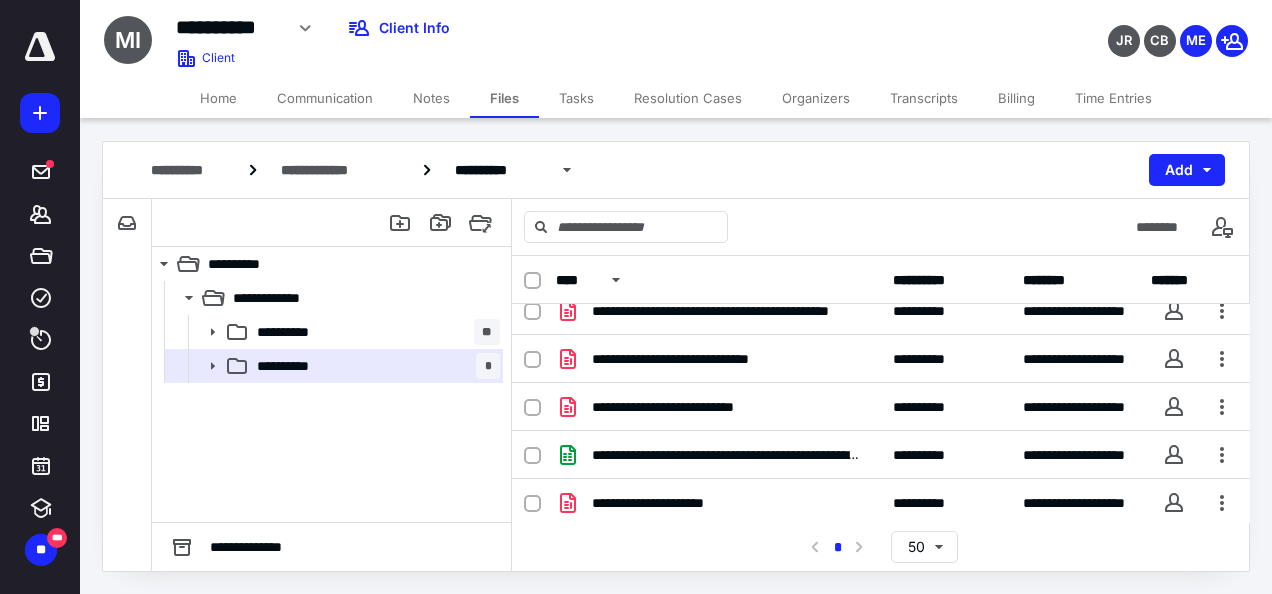 click on "Client" at bounding box center [218, 58] 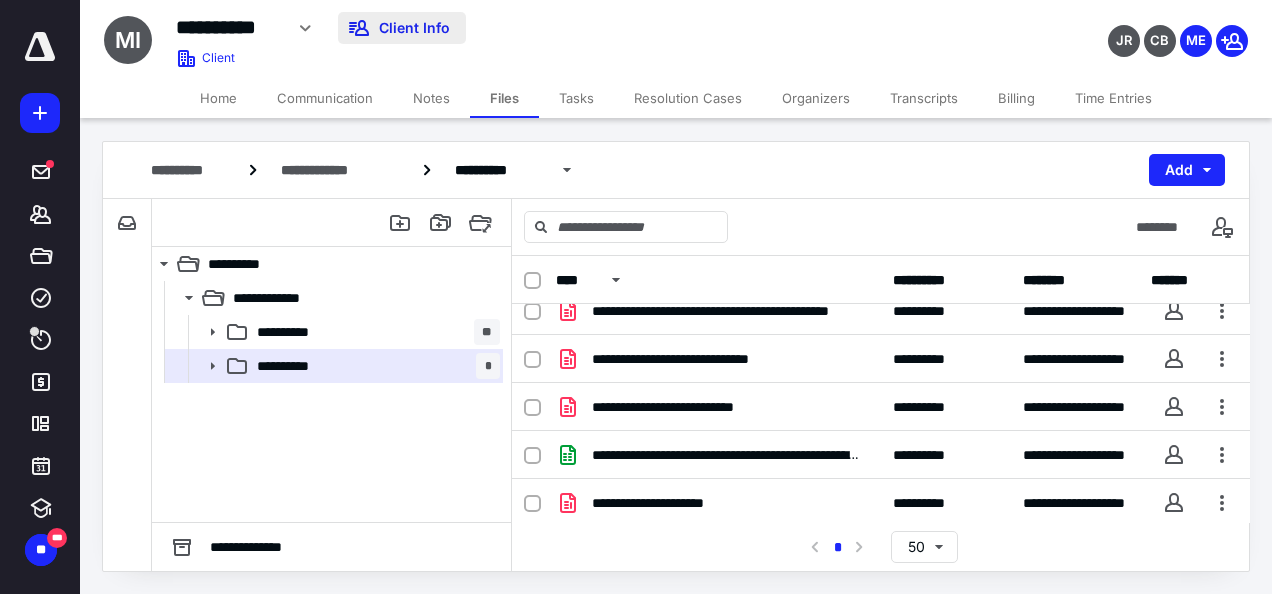 click on "Client Info" at bounding box center [402, 28] 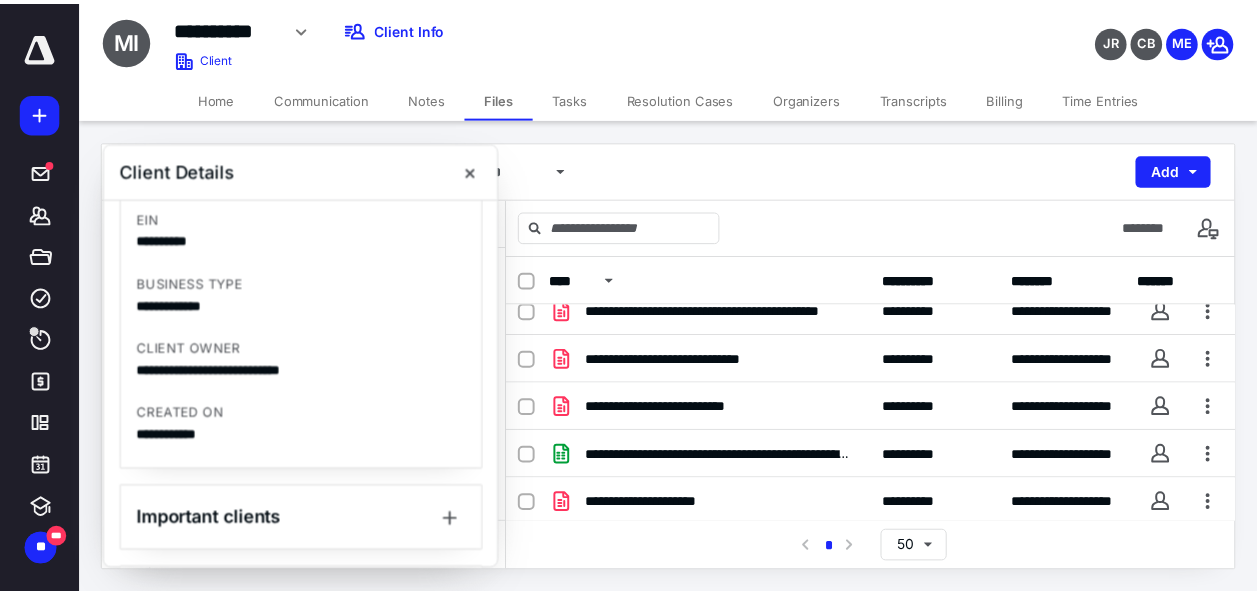 scroll, scrollTop: 624, scrollLeft: 0, axis: vertical 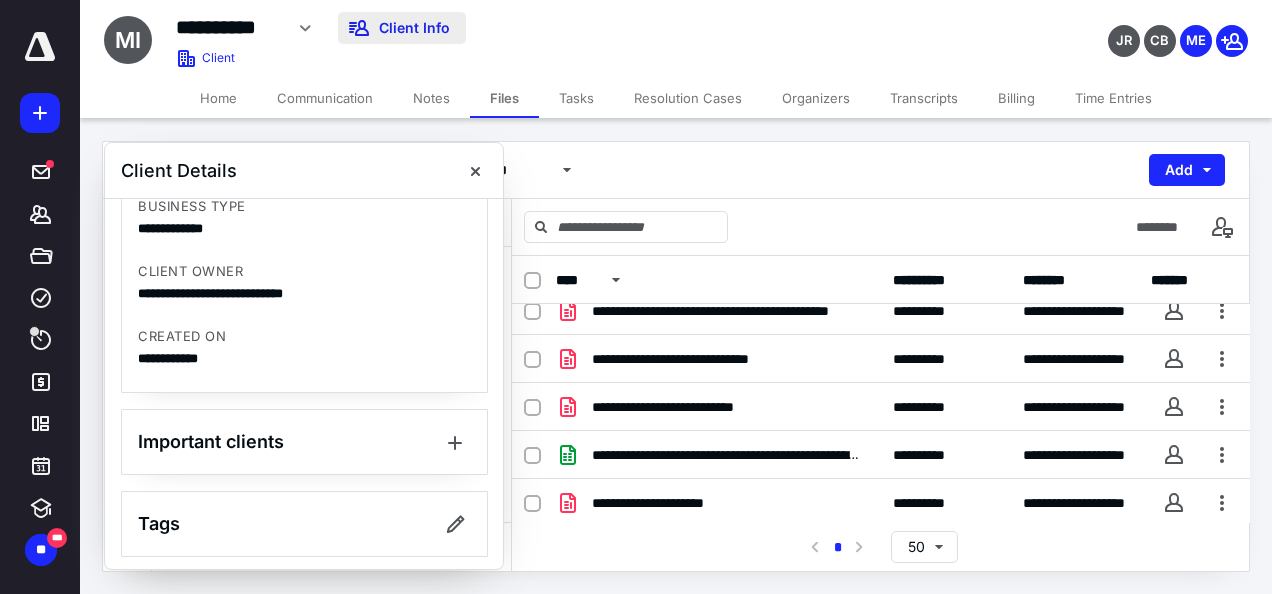 click on "Client Info" at bounding box center (402, 28) 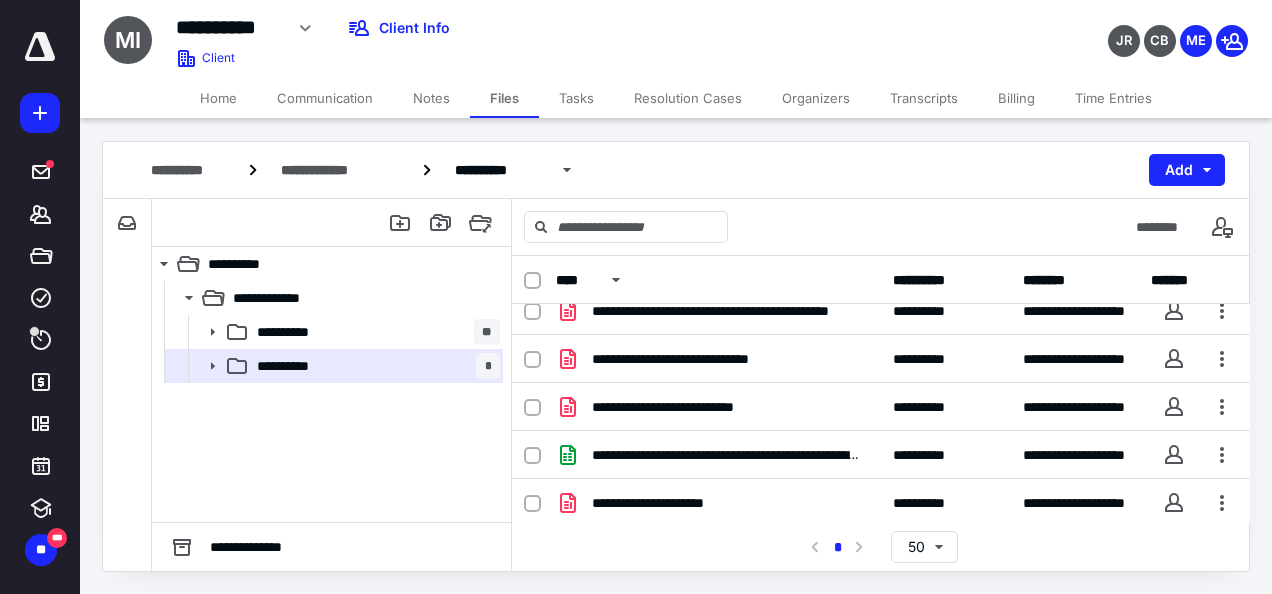 click on "**********" at bounding box center (229, 27) 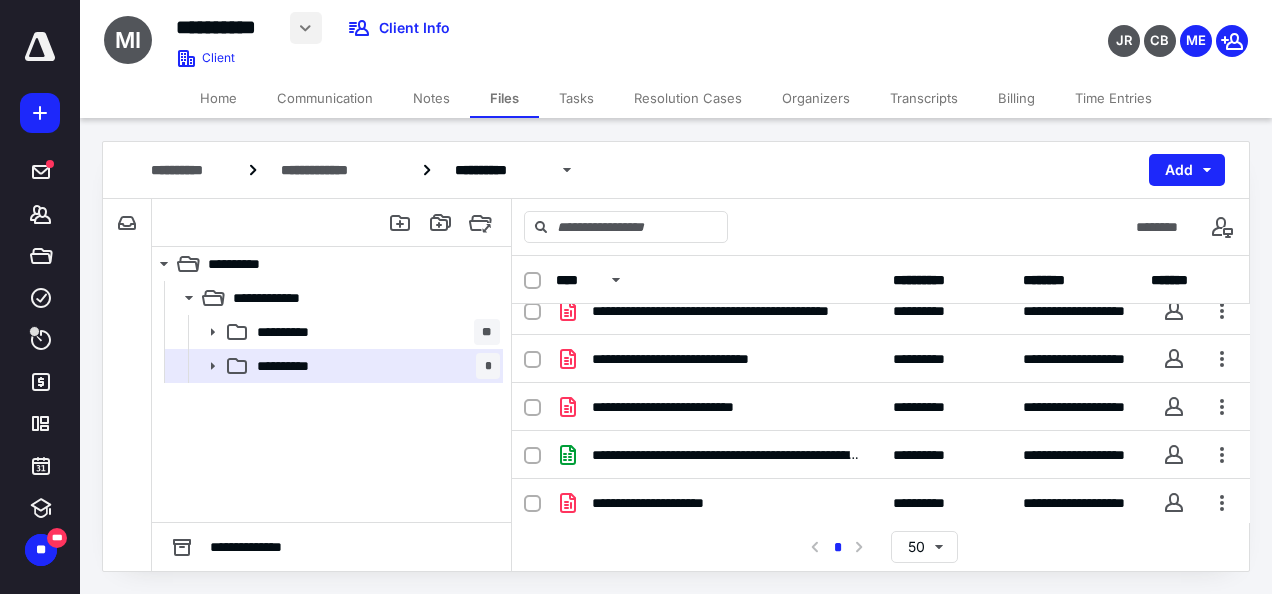 click at bounding box center (306, 28) 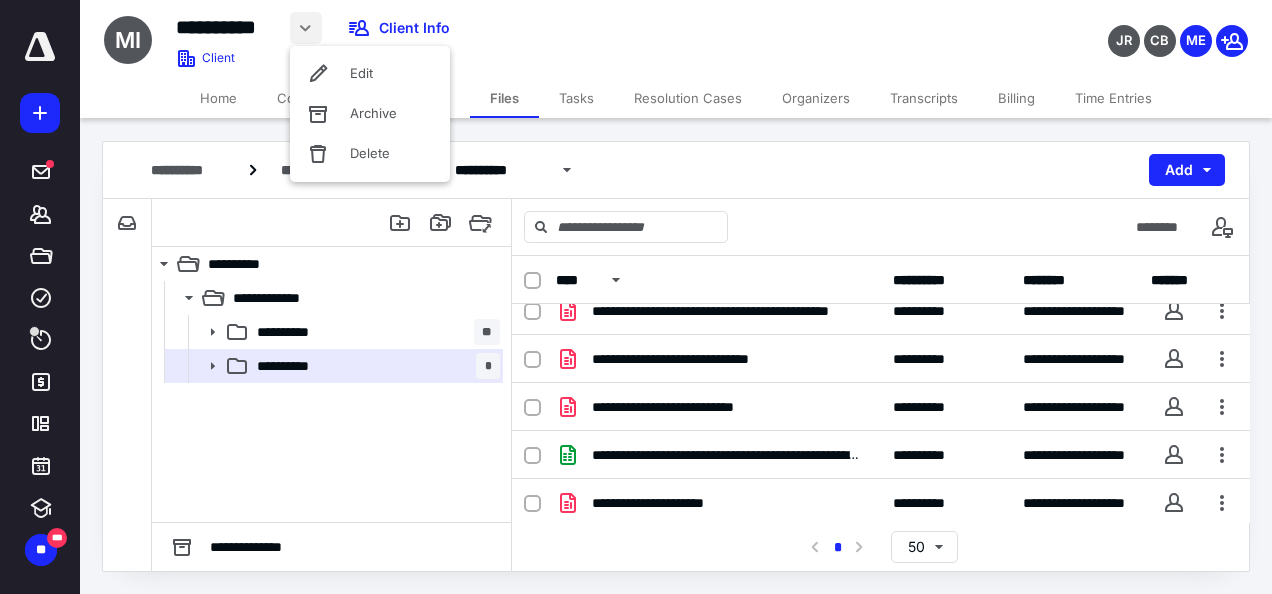 click on "**********" at bounding box center [482, 35] 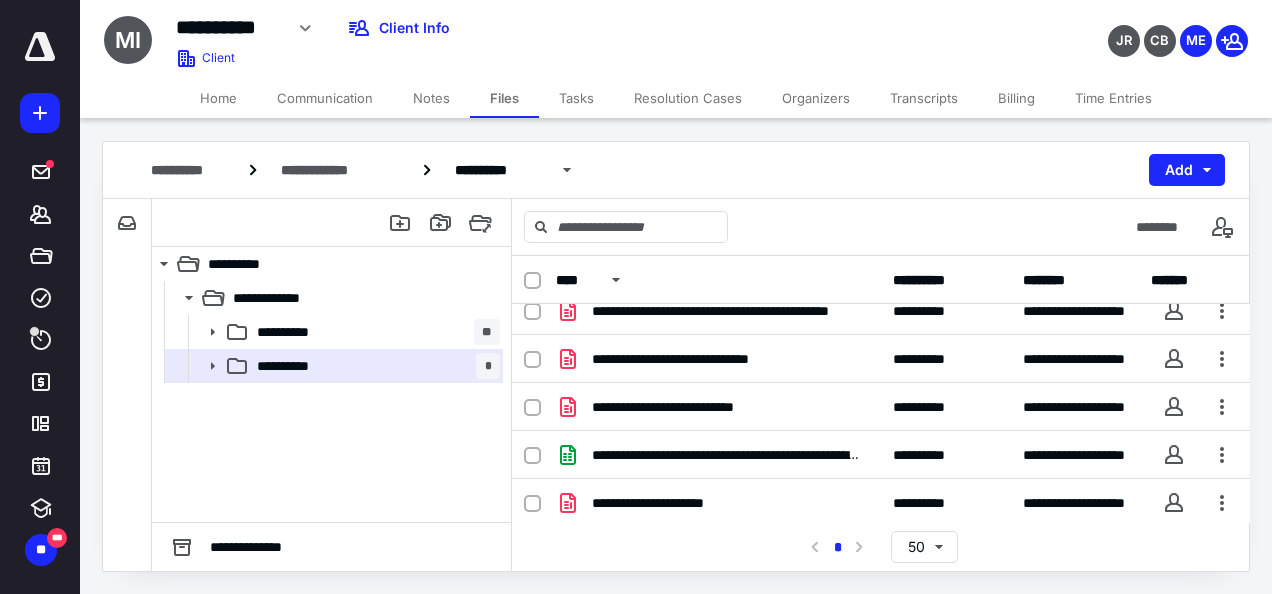 click on "Home" at bounding box center [218, 98] 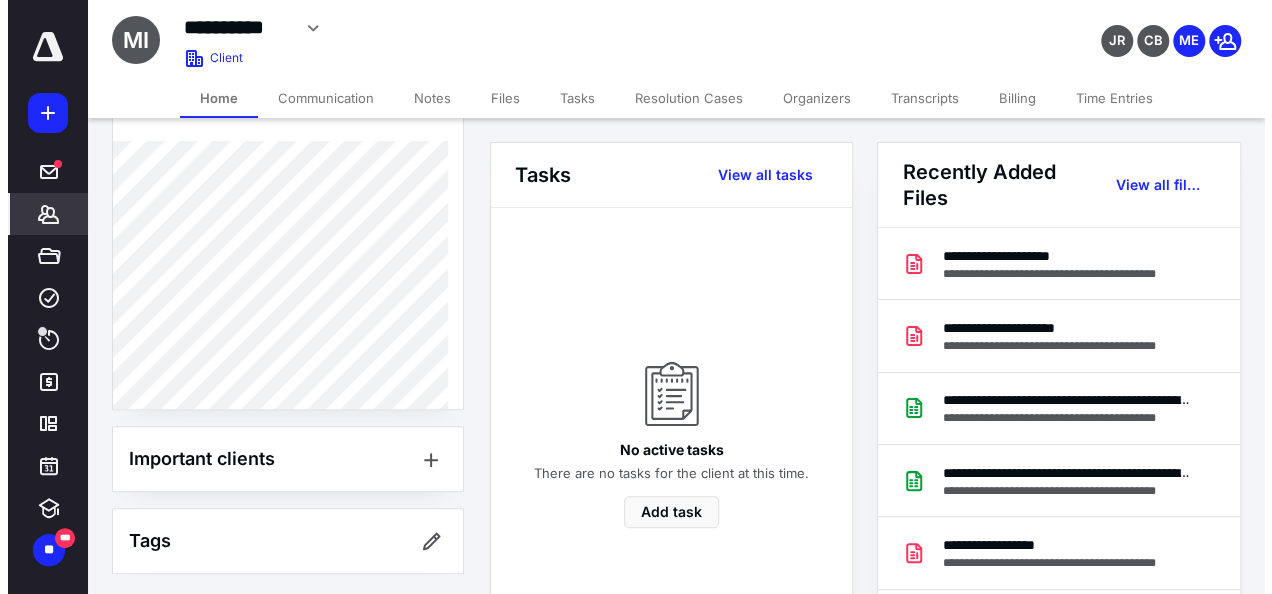scroll, scrollTop: 0, scrollLeft: 0, axis: both 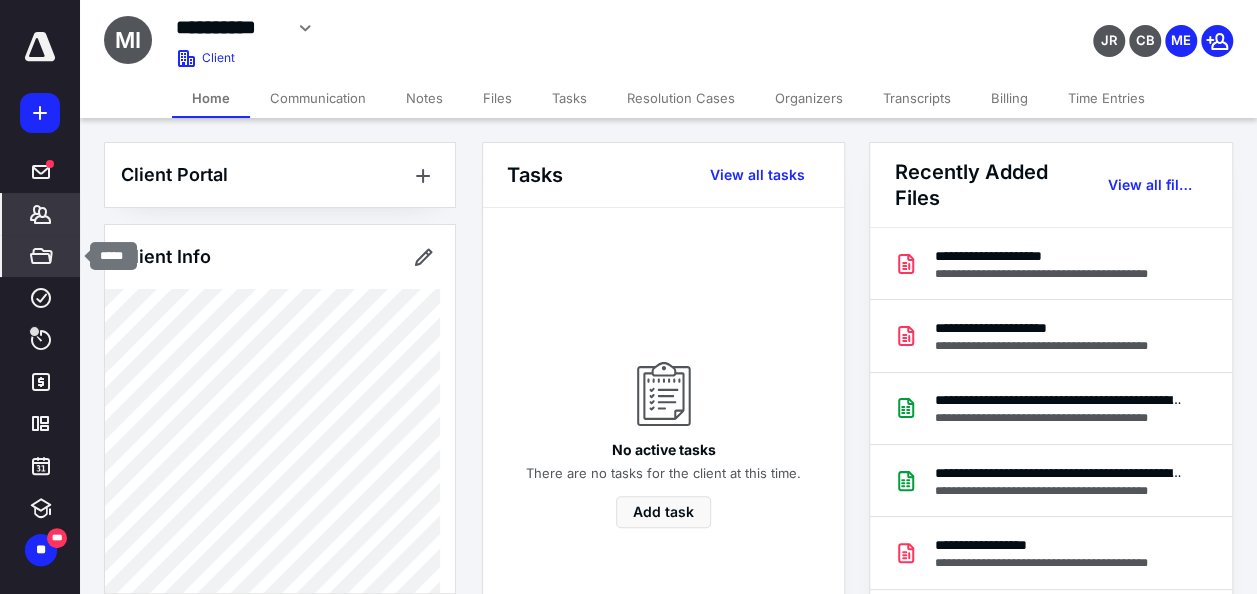 click on "*****" at bounding box center (41, 256) 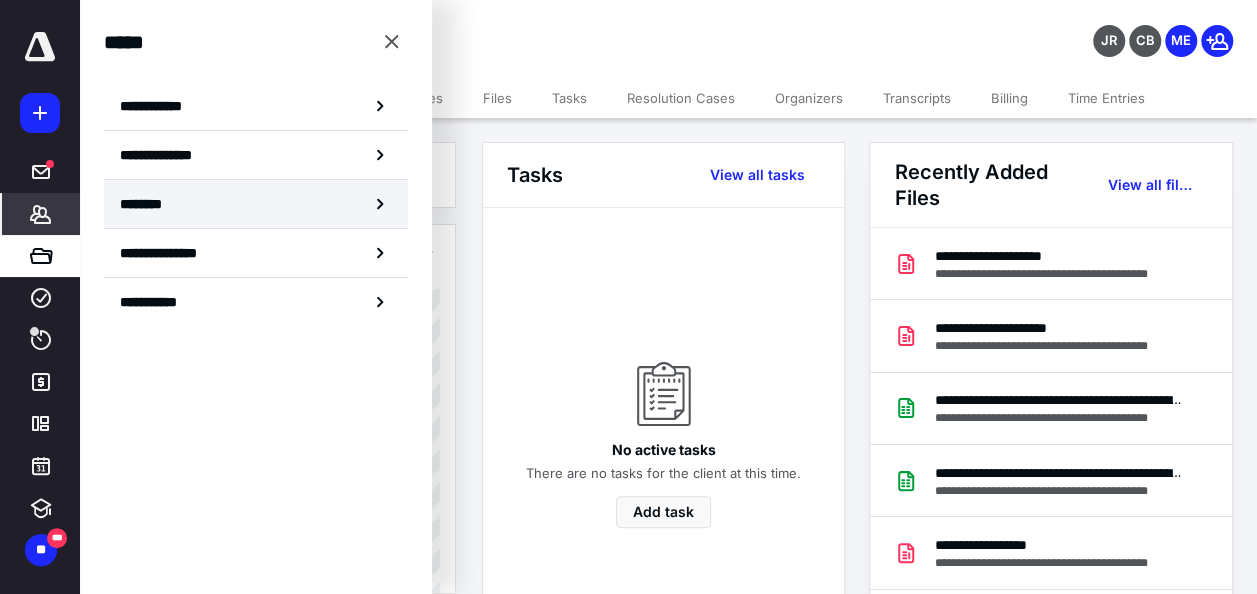click on "********" at bounding box center (256, 204) 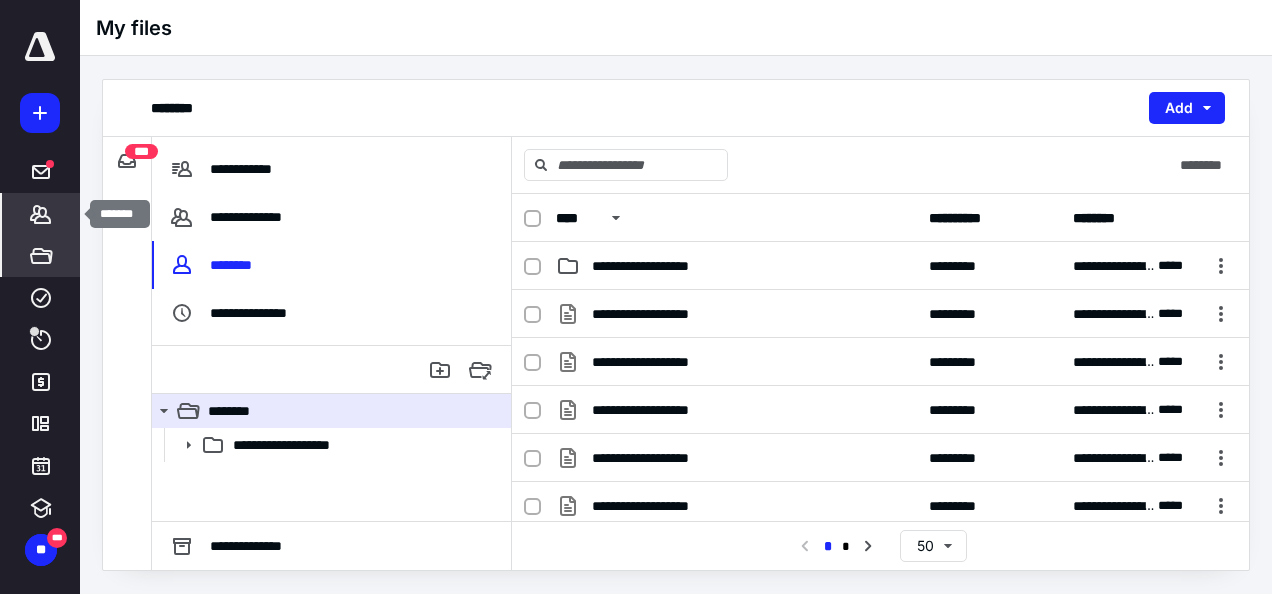 click 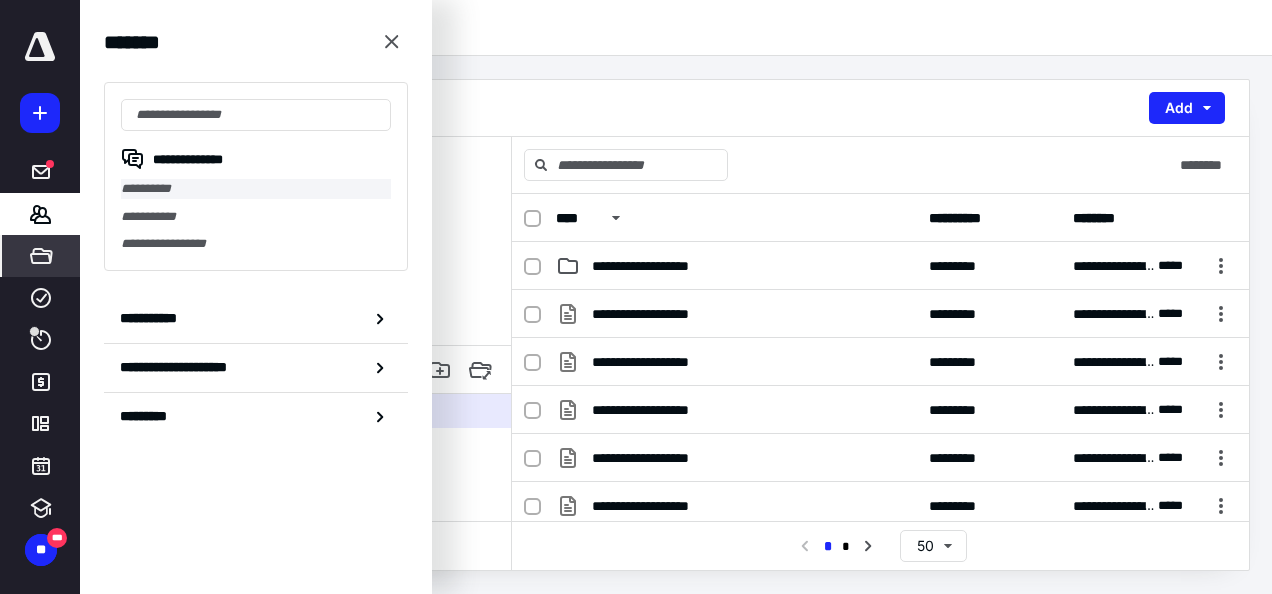 click on "**********" at bounding box center (256, 189) 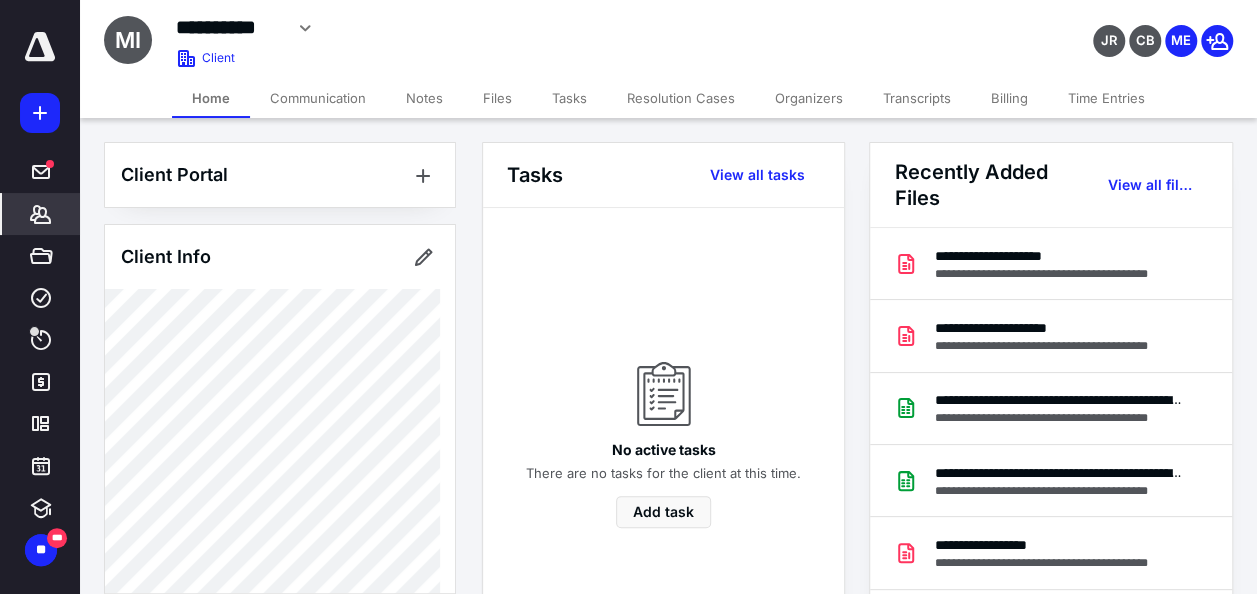 click on "Organizers" at bounding box center [809, 98] 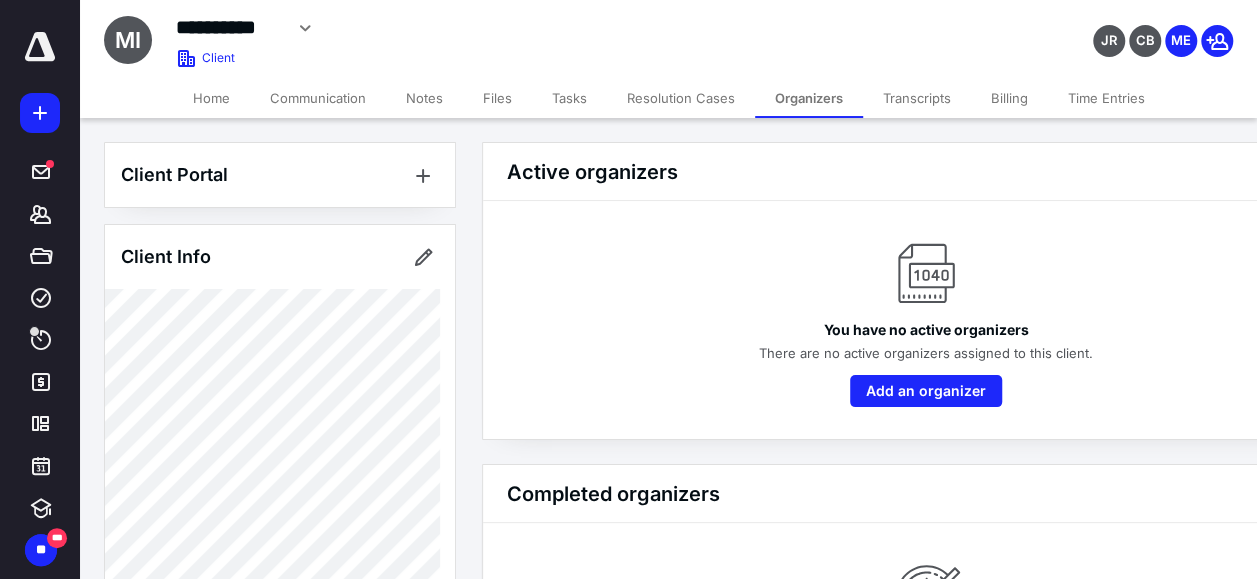 click on "Tasks" at bounding box center [569, 98] 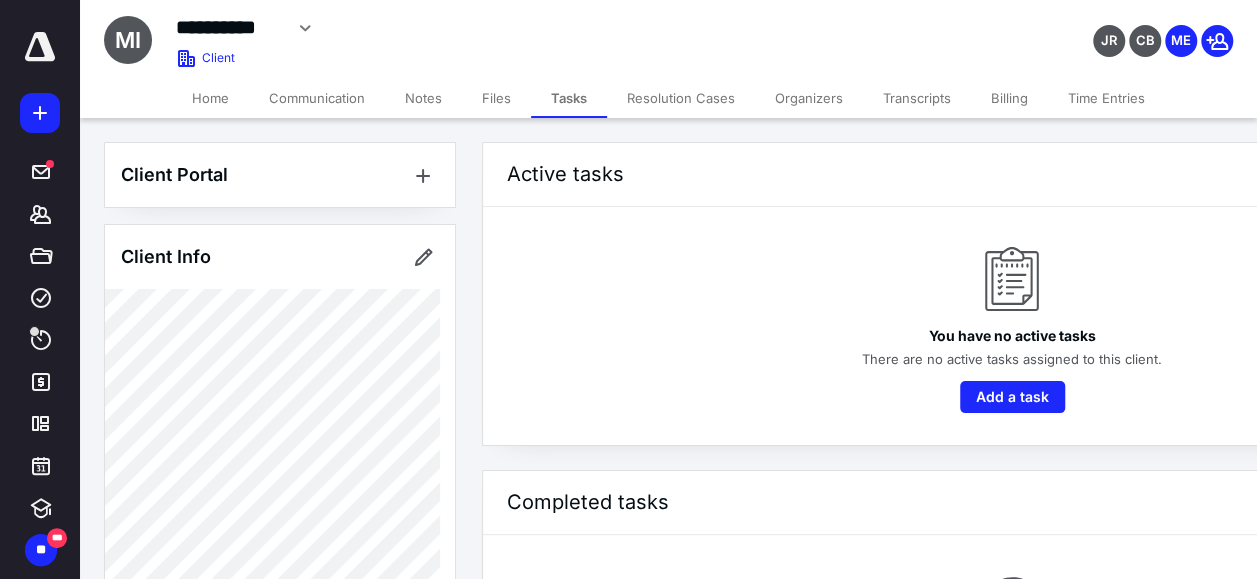 click on "Files" at bounding box center [496, 98] 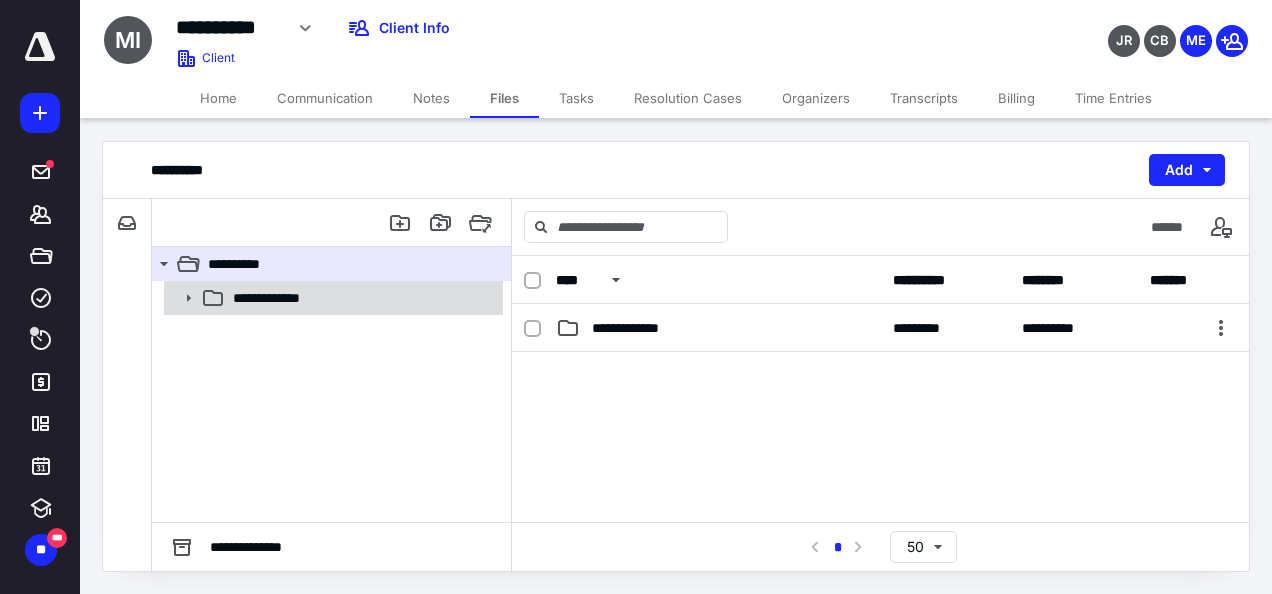 click on "**********" at bounding box center (291, 298) 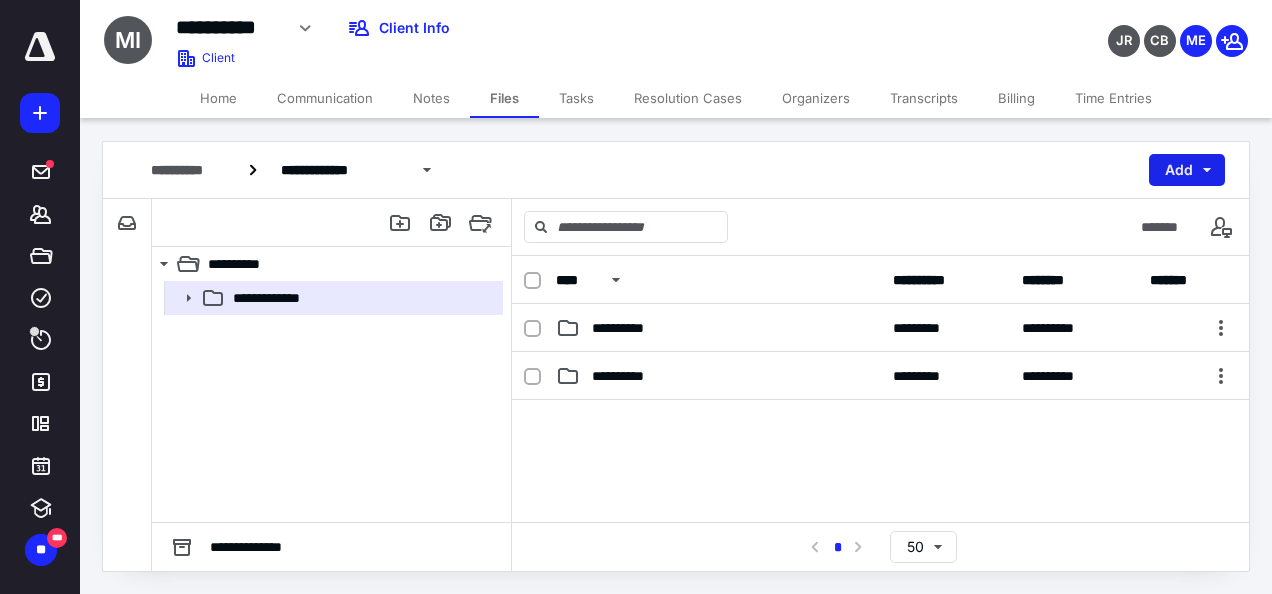 click on "Add" at bounding box center [1187, 170] 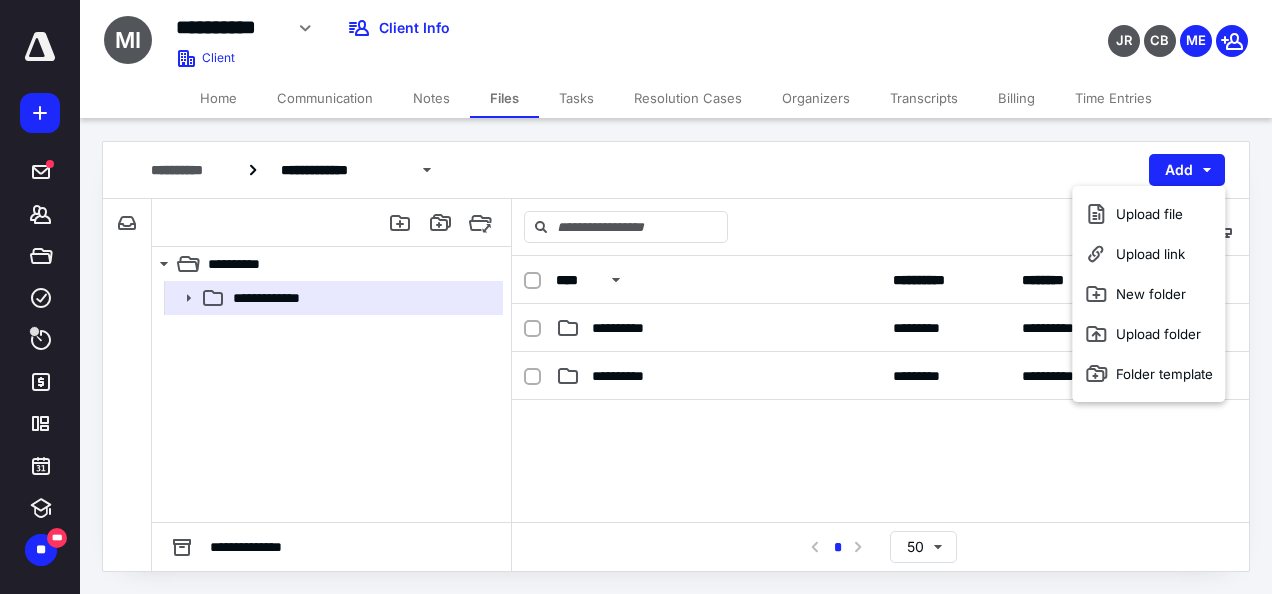 click on "*******" at bounding box center (880, 227) 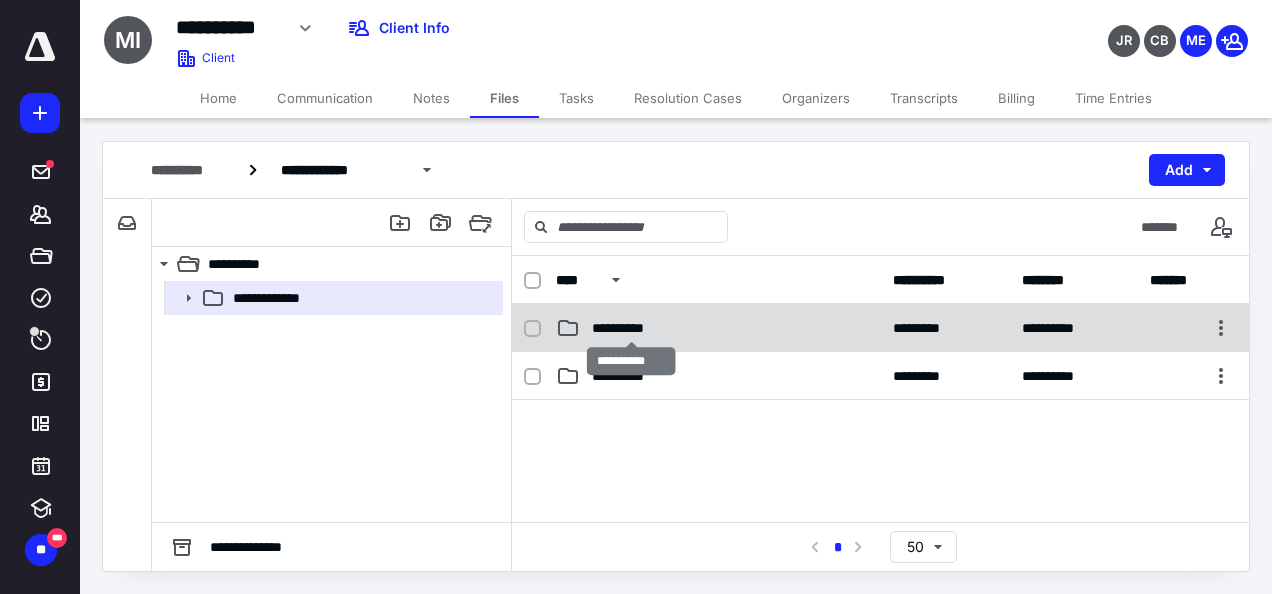 click on "**********" at bounding box center (632, 328) 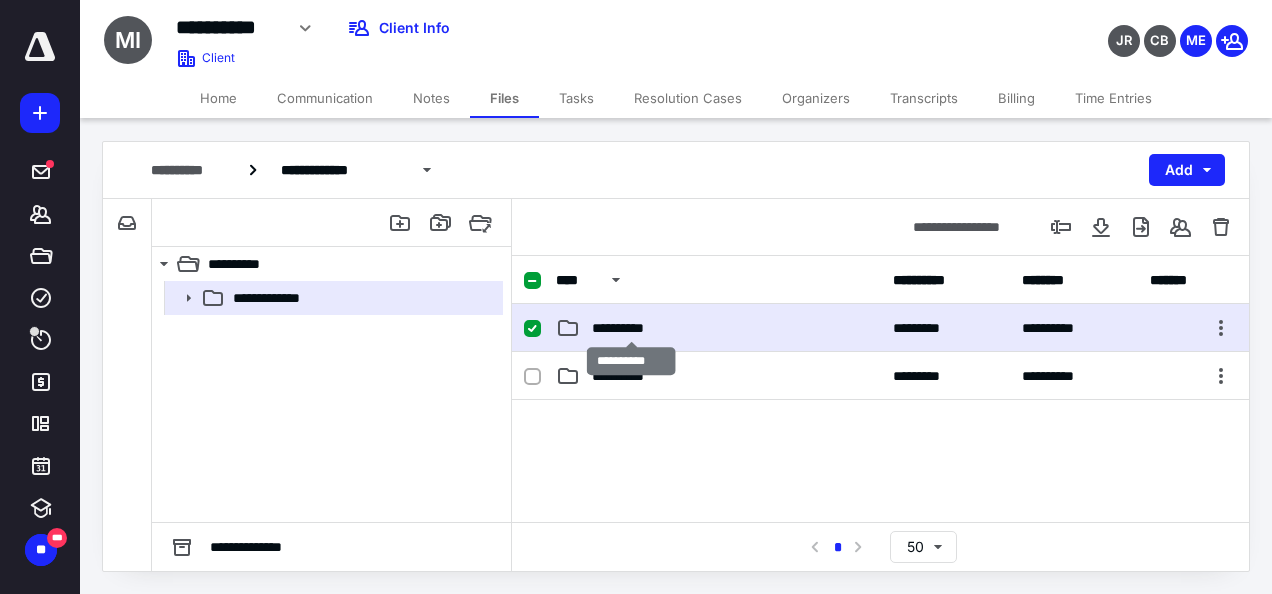 click on "**********" at bounding box center (632, 328) 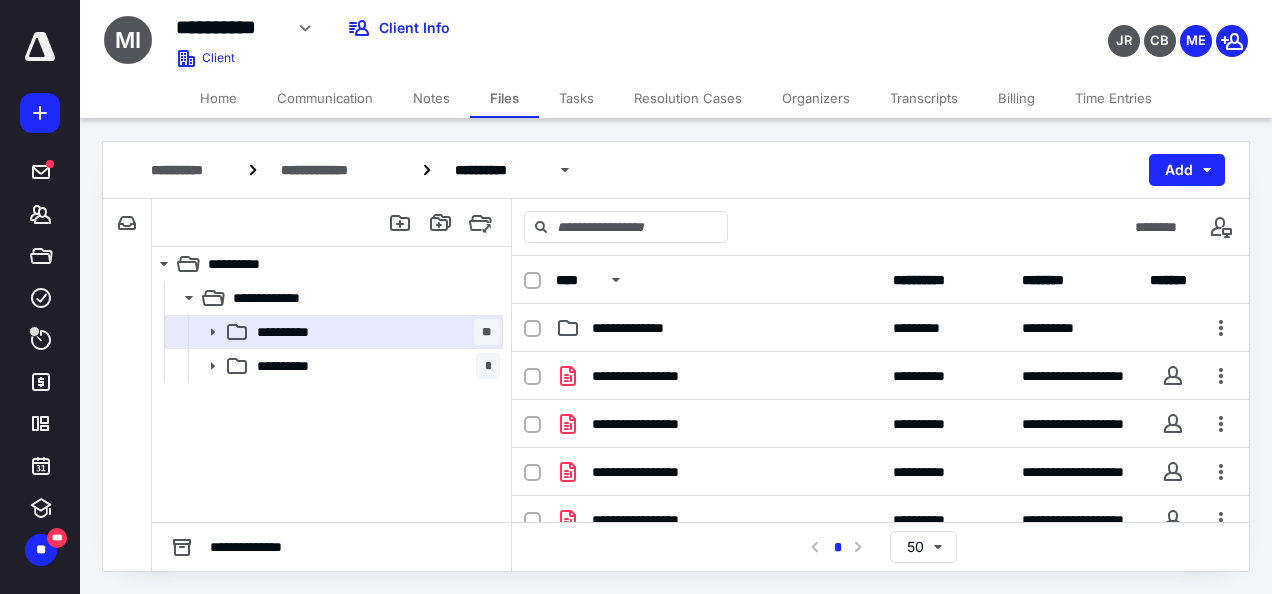 scroll, scrollTop: 352, scrollLeft: 0, axis: vertical 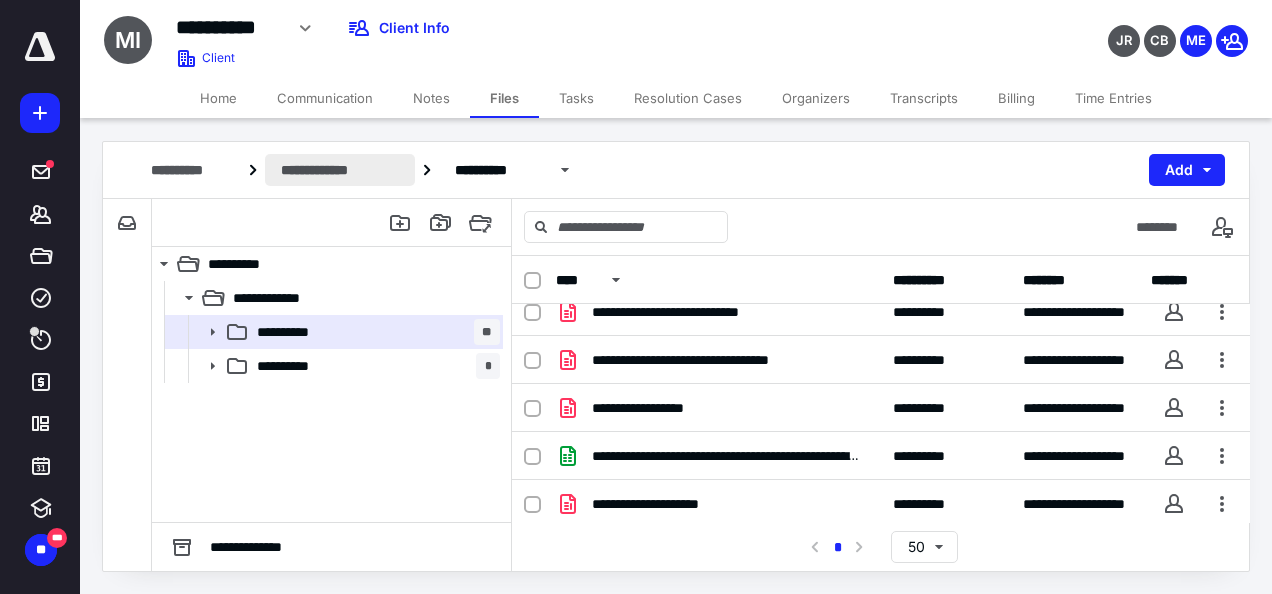 click on "**********" at bounding box center [340, 170] 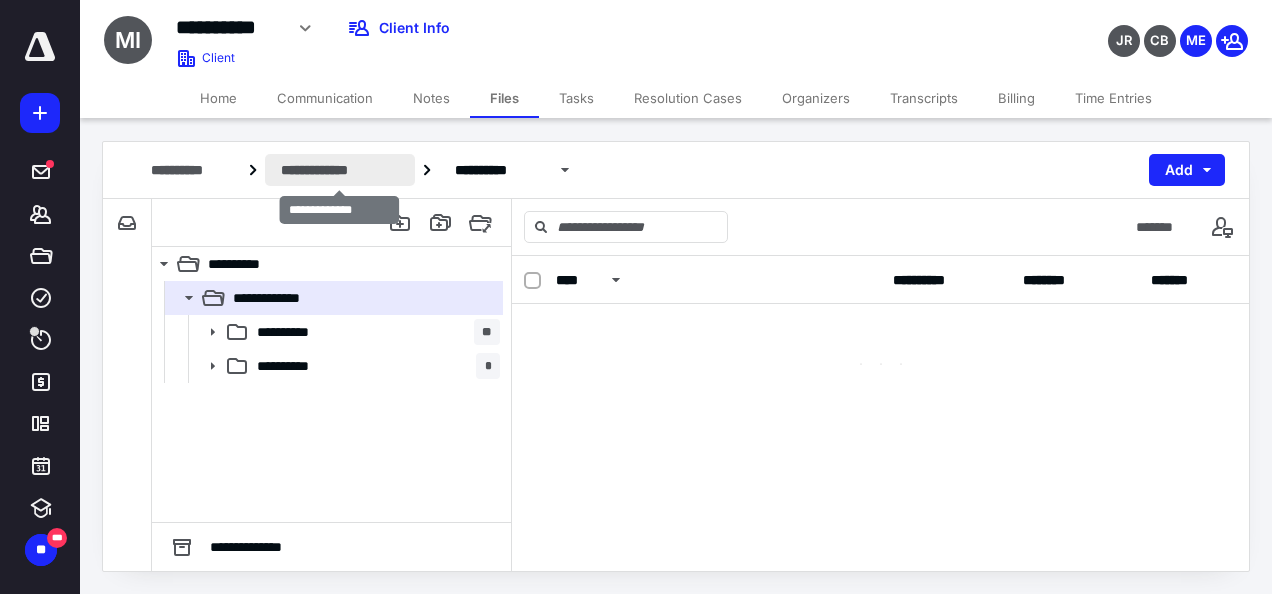 scroll, scrollTop: 0, scrollLeft: 0, axis: both 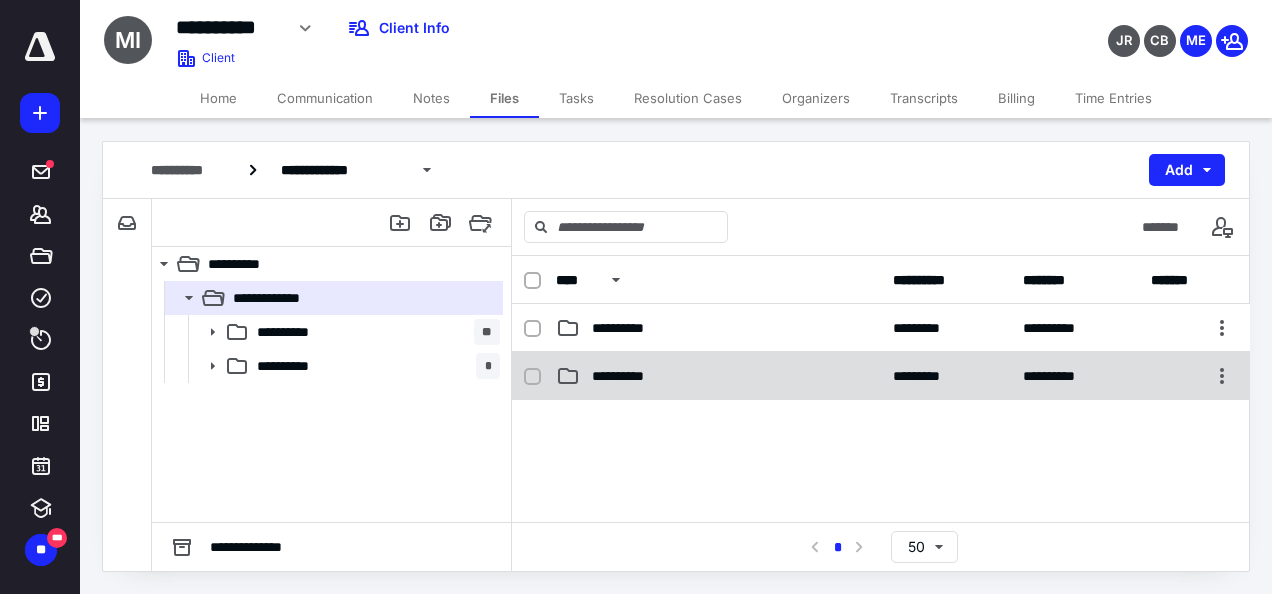 click on "**********" at bounding box center [718, 376] 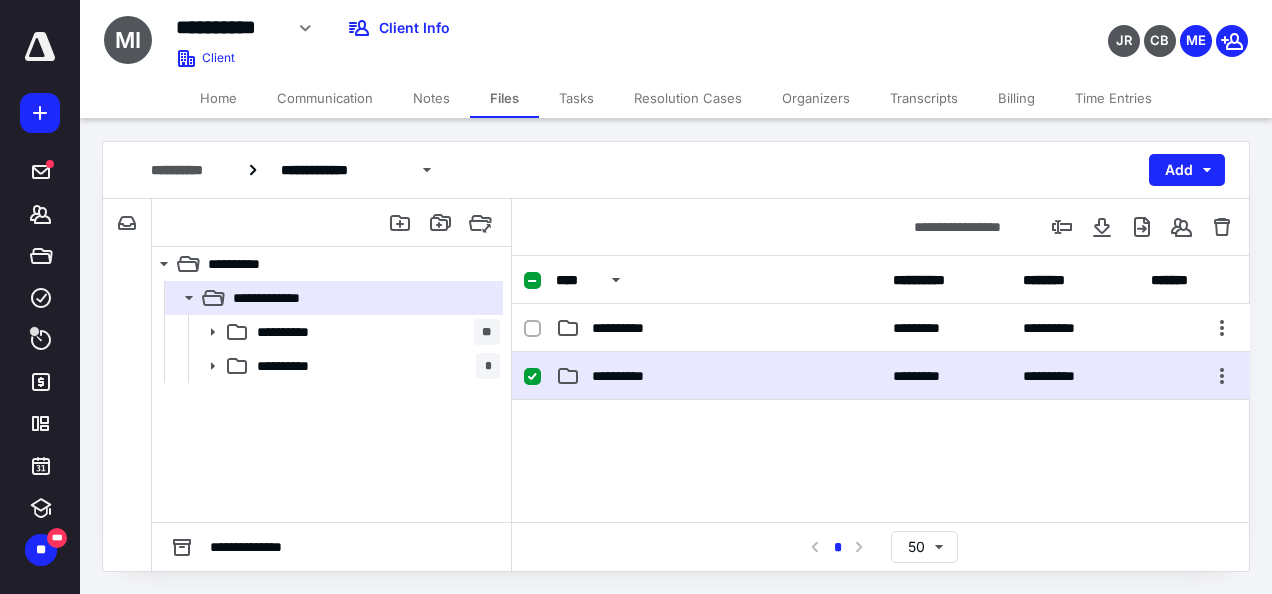 click on "**********" at bounding box center (718, 376) 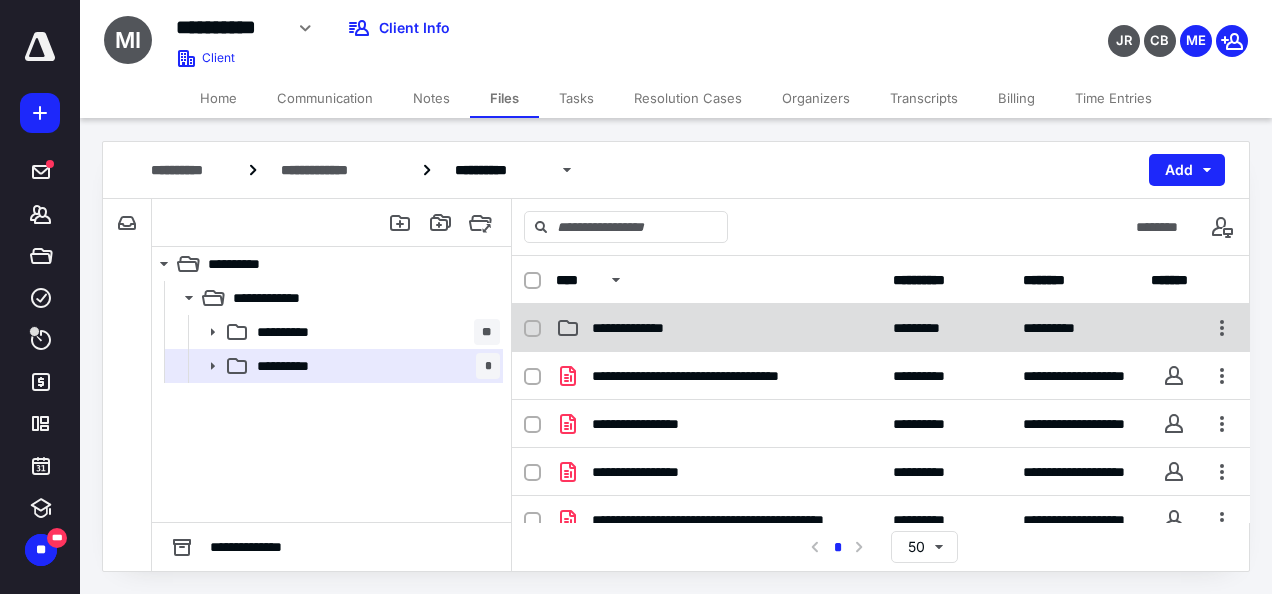 click on "**********" at bounding box center [651, 328] 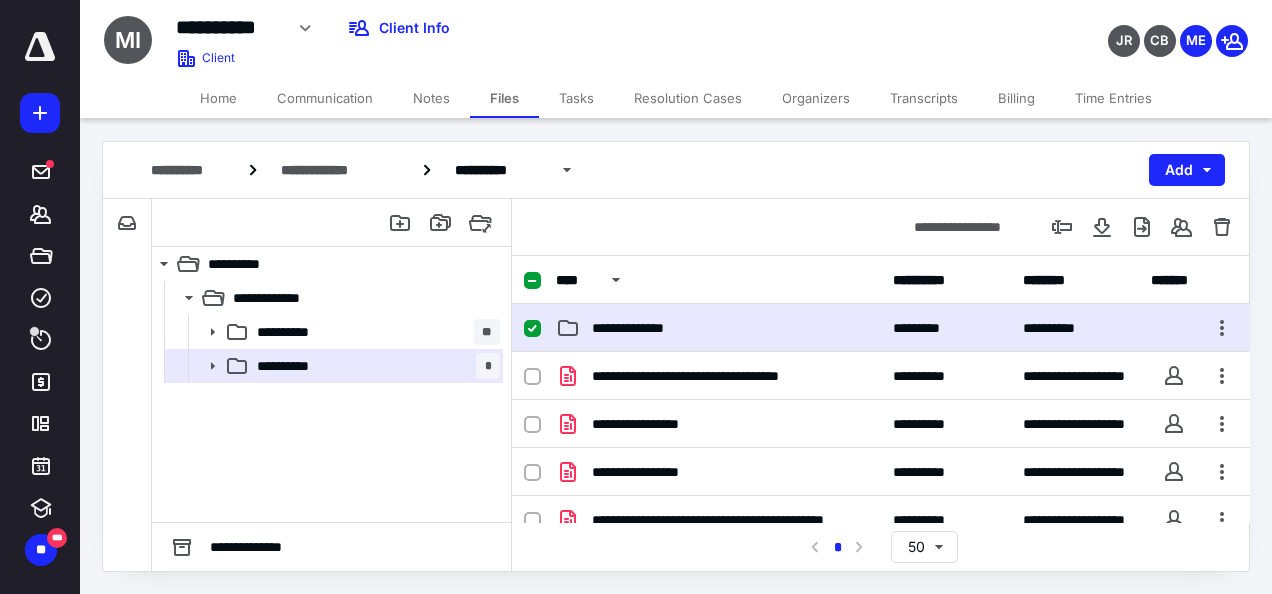 click on "**********" at bounding box center (651, 328) 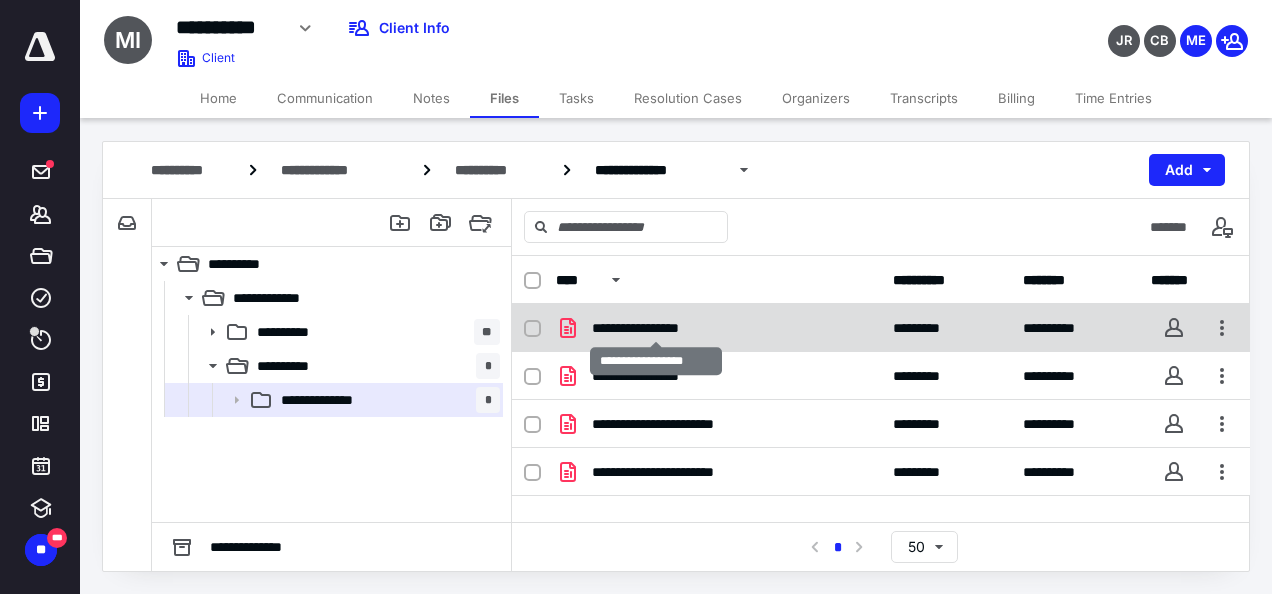 click on "**********" at bounding box center (656, 328) 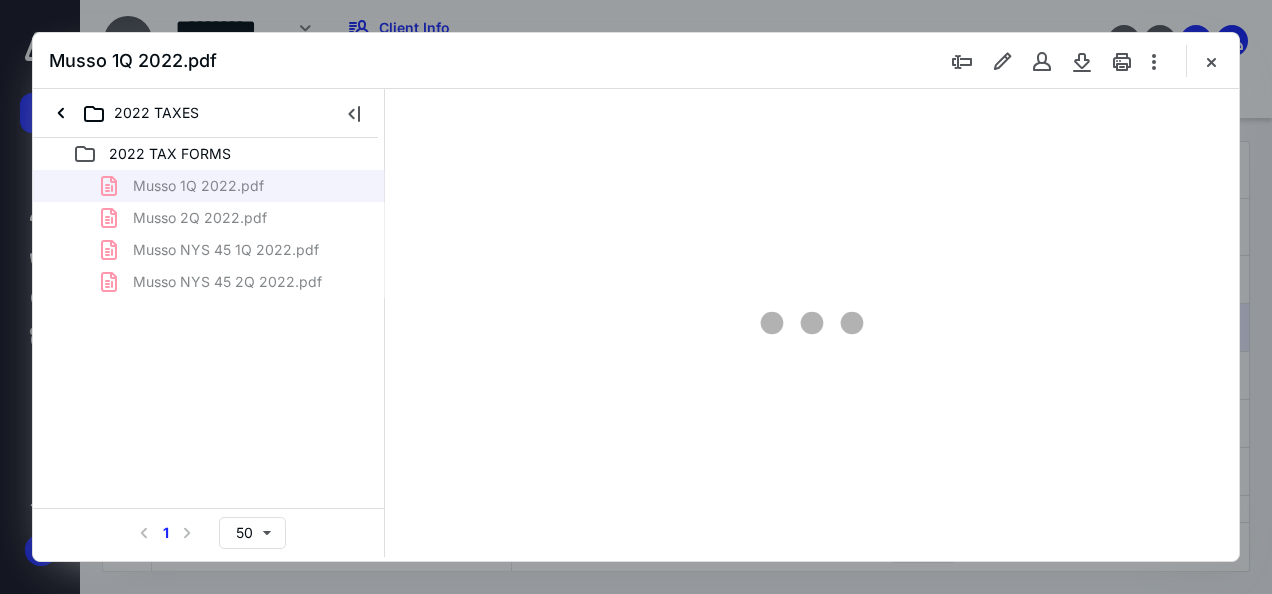 scroll, scrollTop: 0, scrollLeft: 0, axis: both 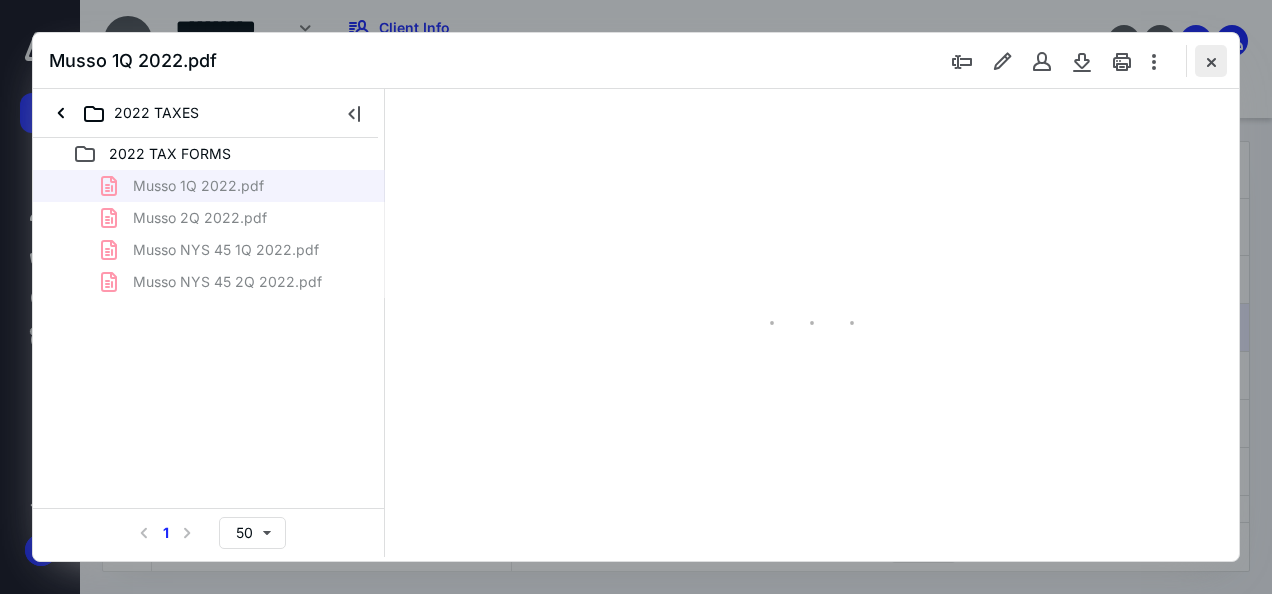 type on "46" 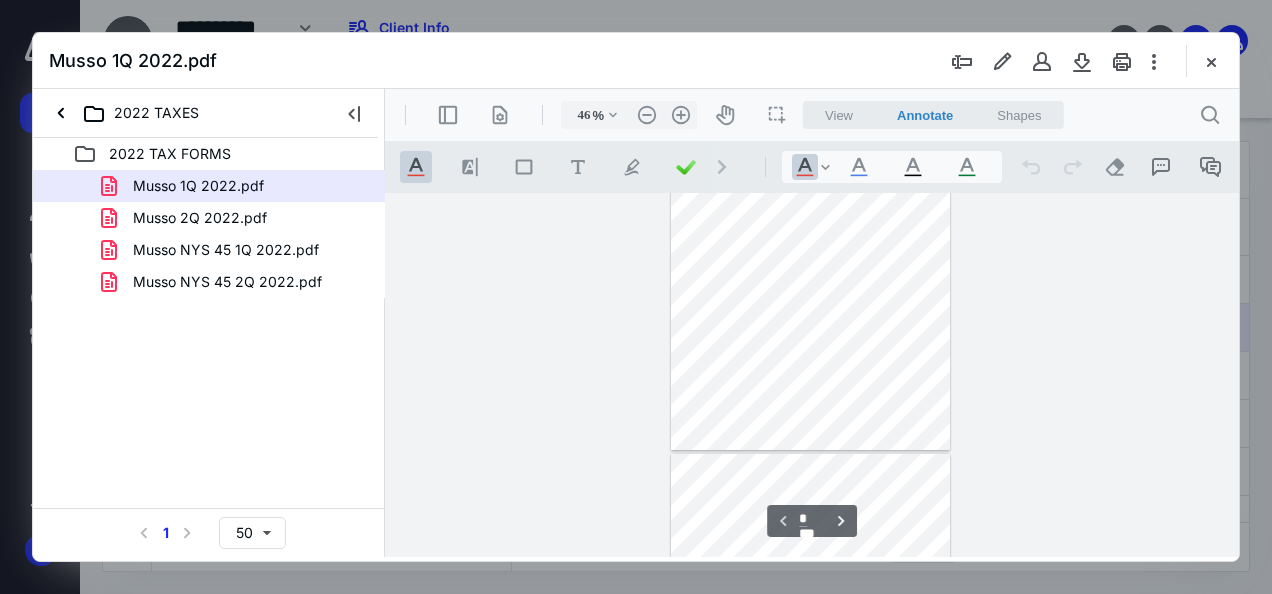 scroll, scrollTop: 0, scrollLeft: 0, axis: both 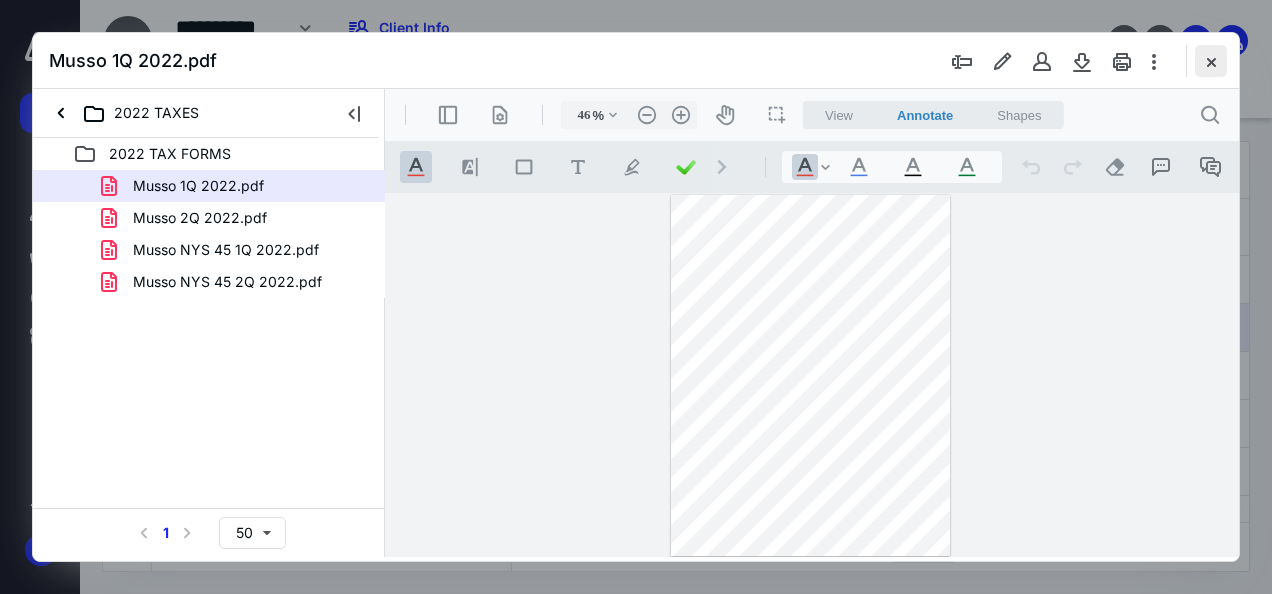 click at bounding box center [1211, 61] 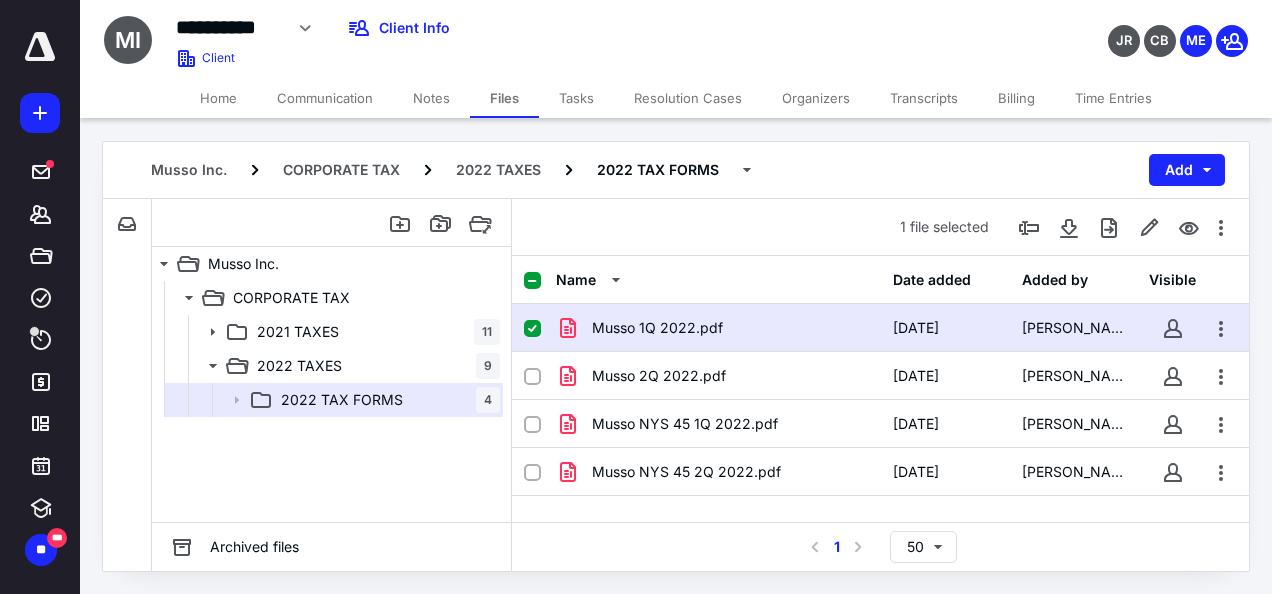 click on "1 file selected" at bounding box center (880, 227) 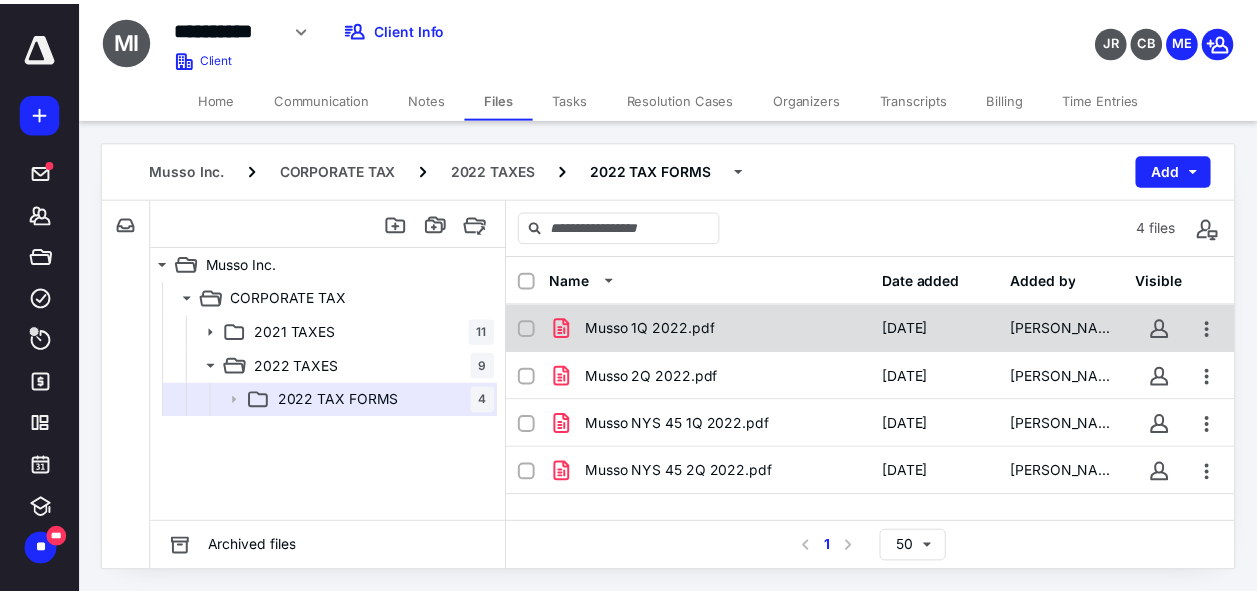scroll, scrollTop: 0, scrollLeft: 0, axis: both 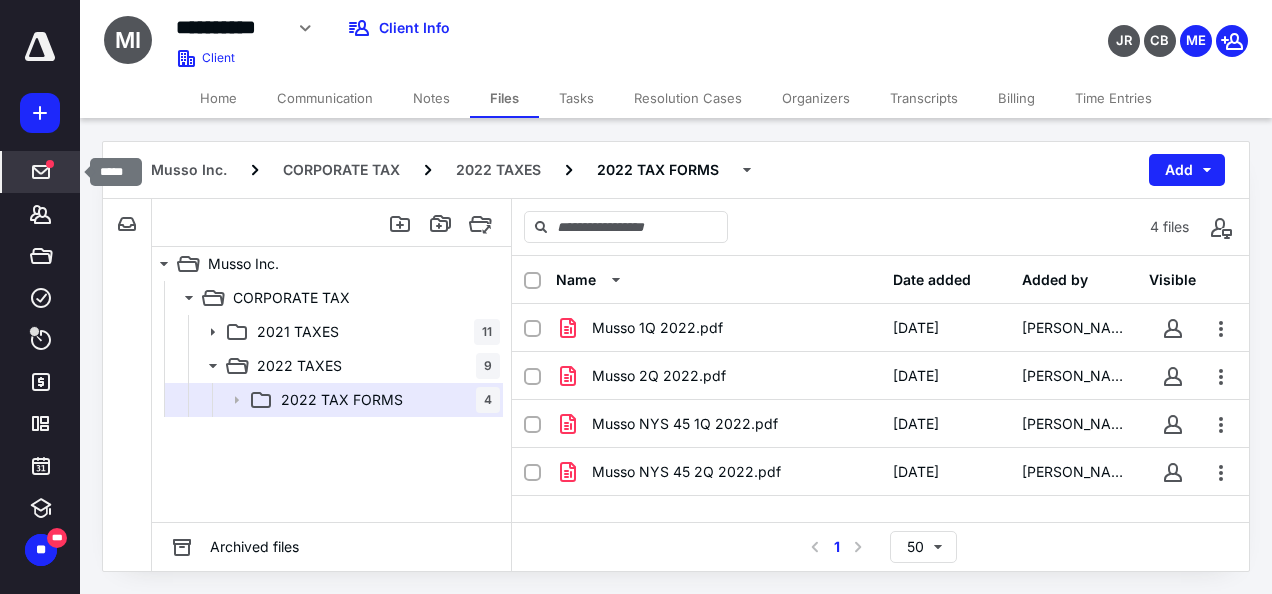 click at bounding box center [41, 172] 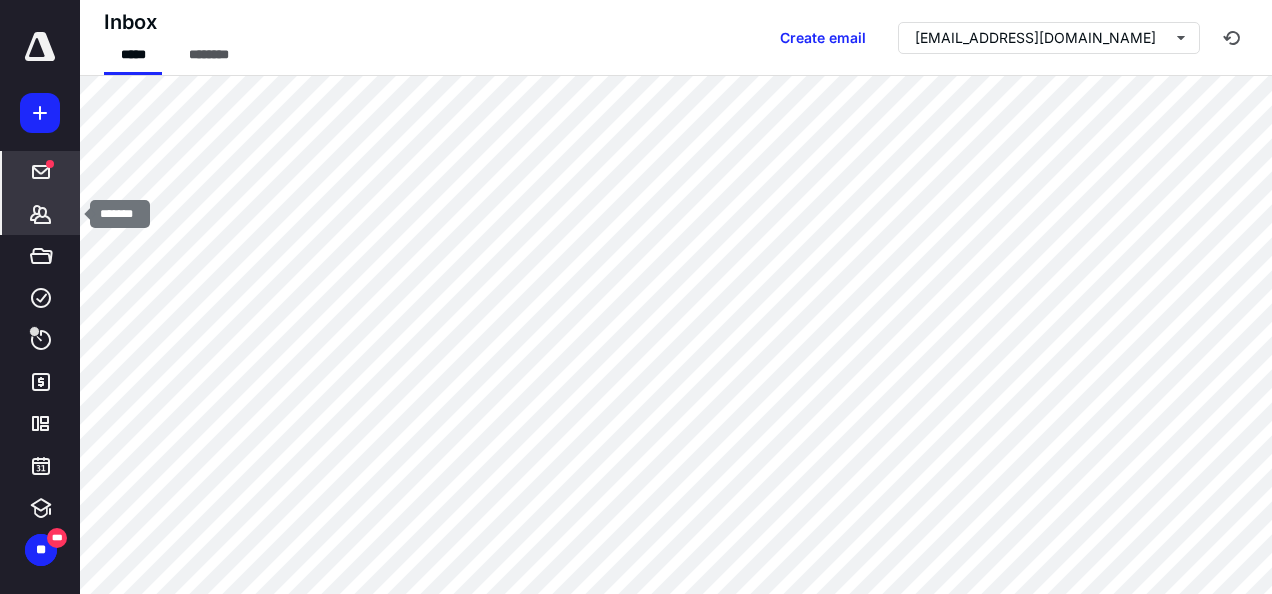 click on "*******" at bounding box center [41, 214] 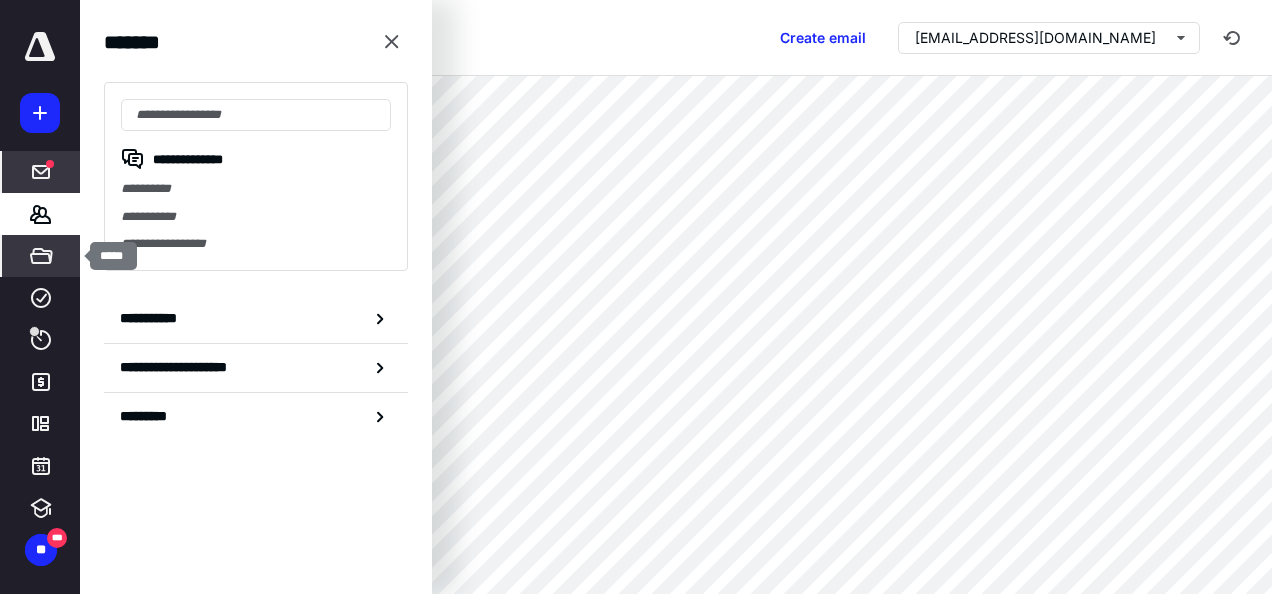click on "*****" at bounding box center (41, 256) 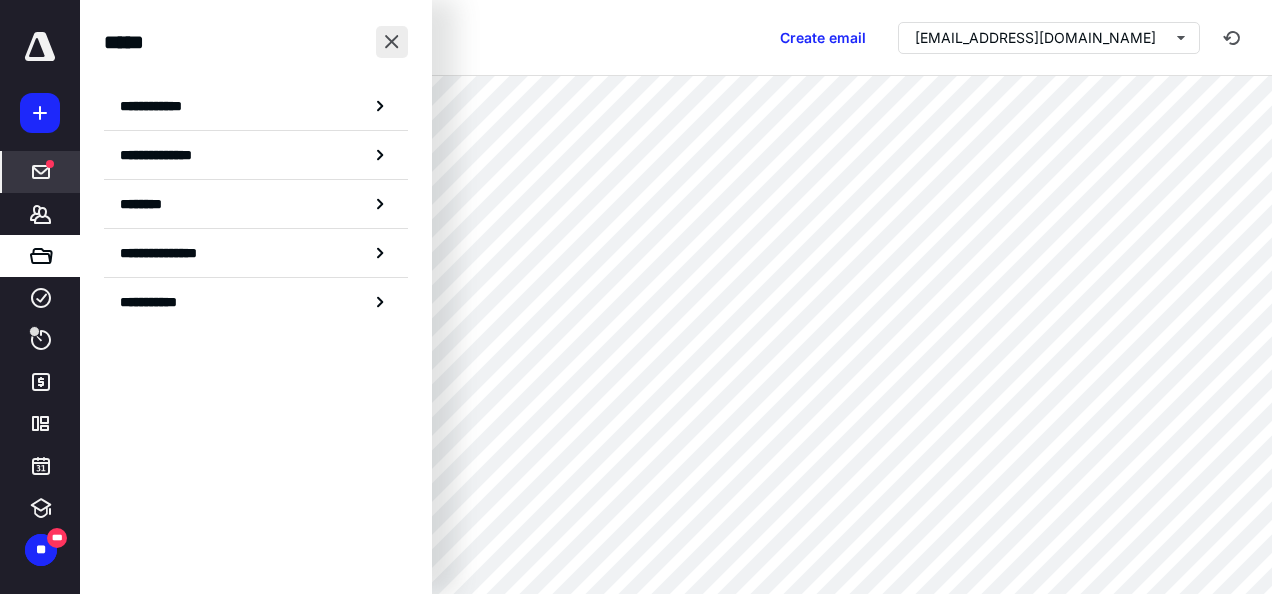 click at bounding box center (392, 42) 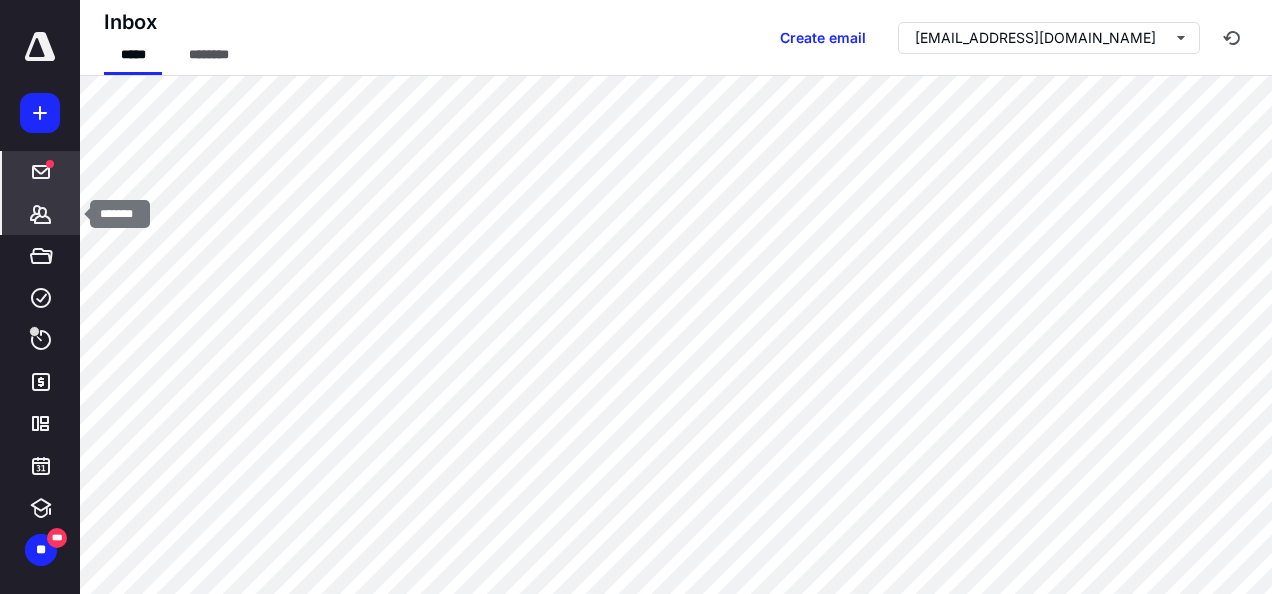 click on "*******" at bounding box center [41, 214] 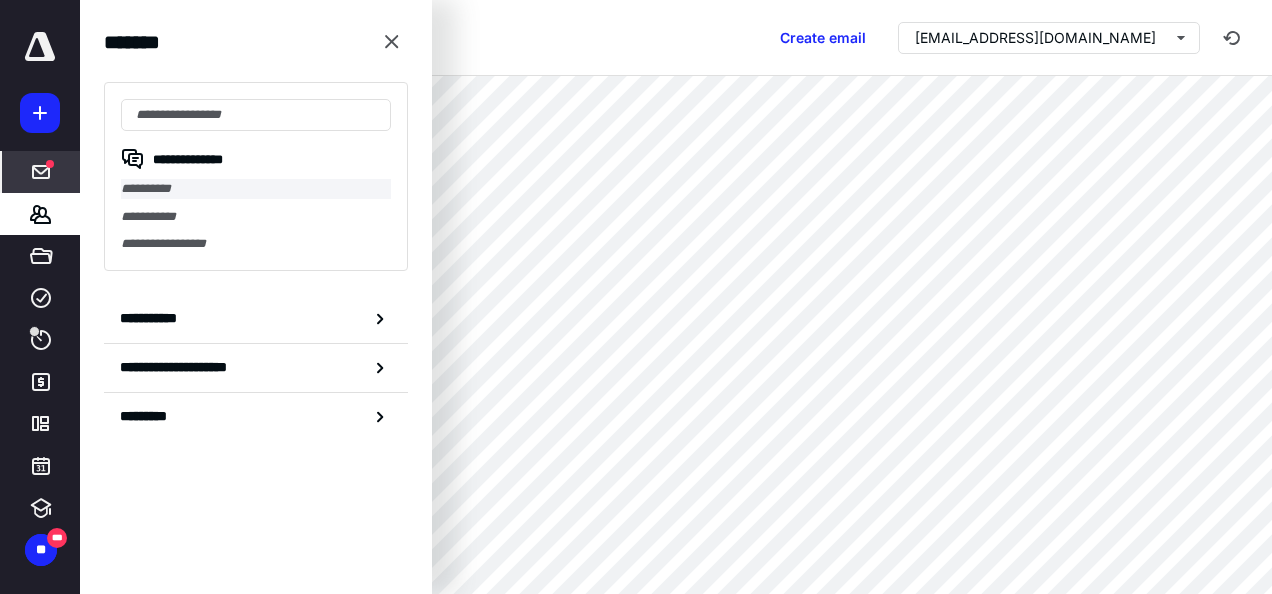 click on "**********" at bounding box center (256, 189) 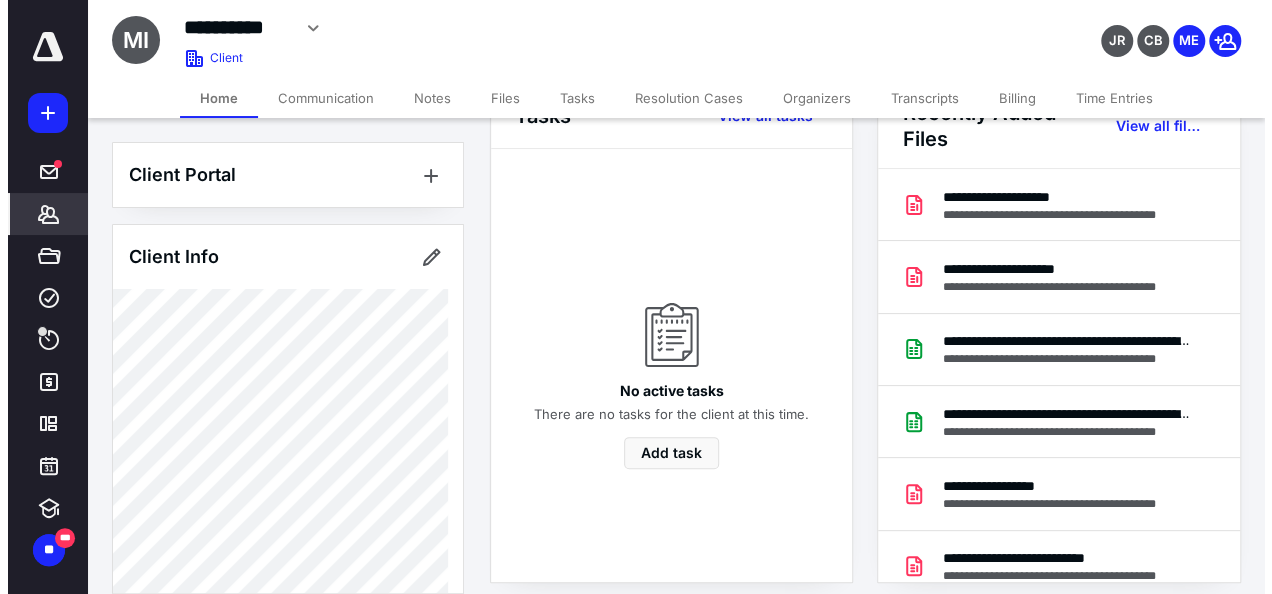 scroll, scrollTop: 0, scrollLeft: 0, axis: both 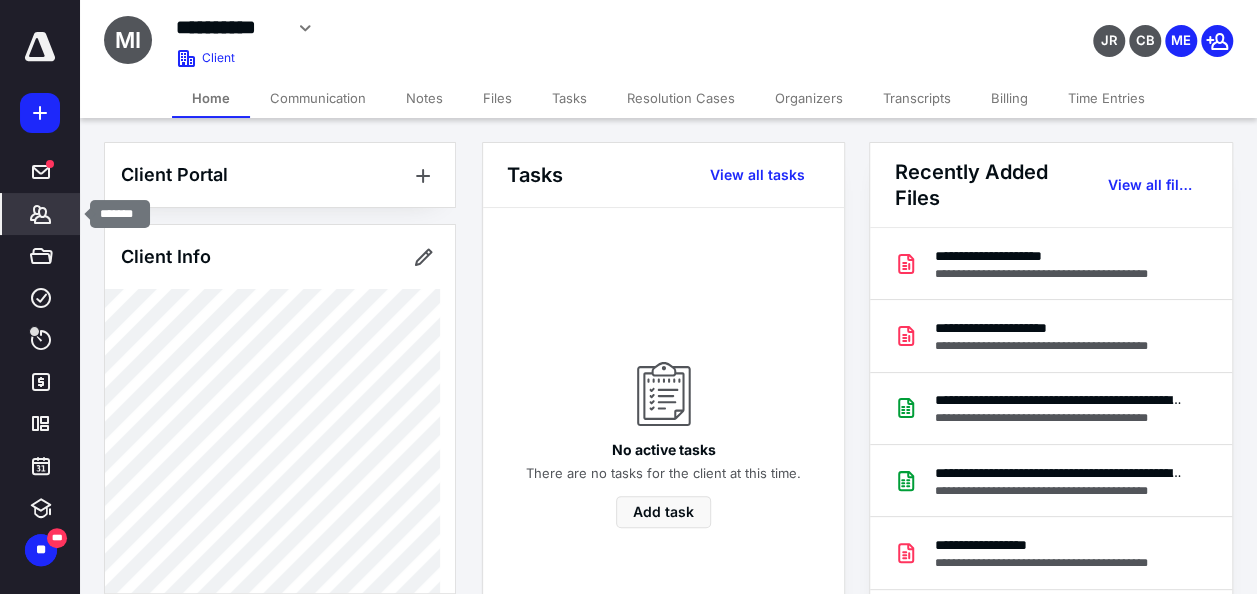 click 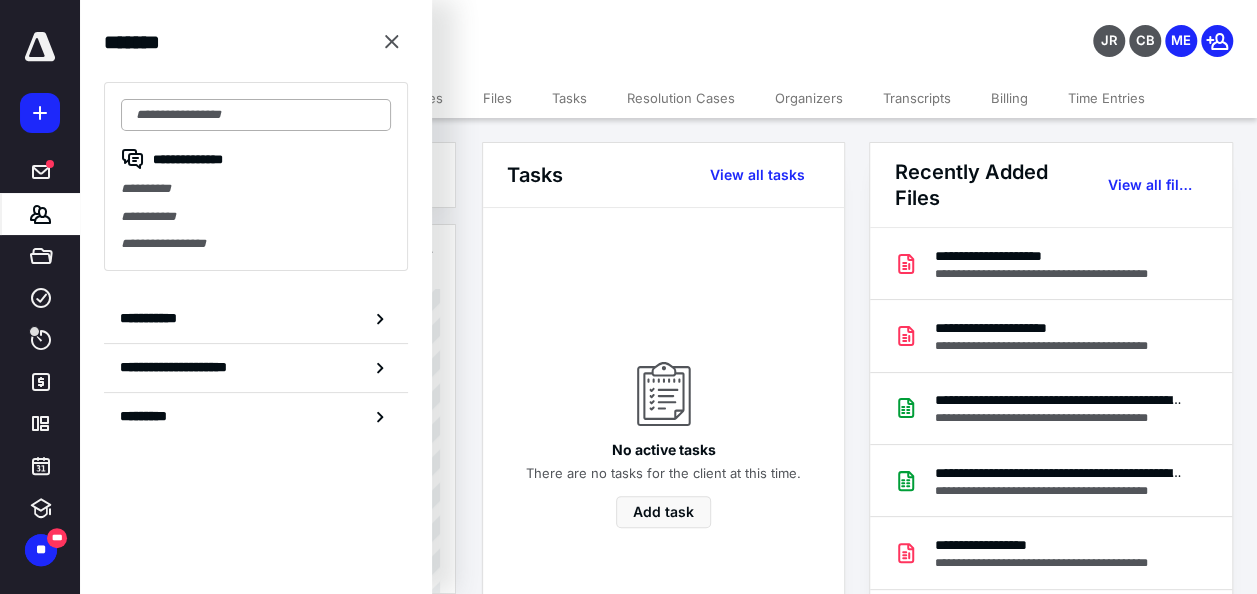 click at bounding box center (256, 115) 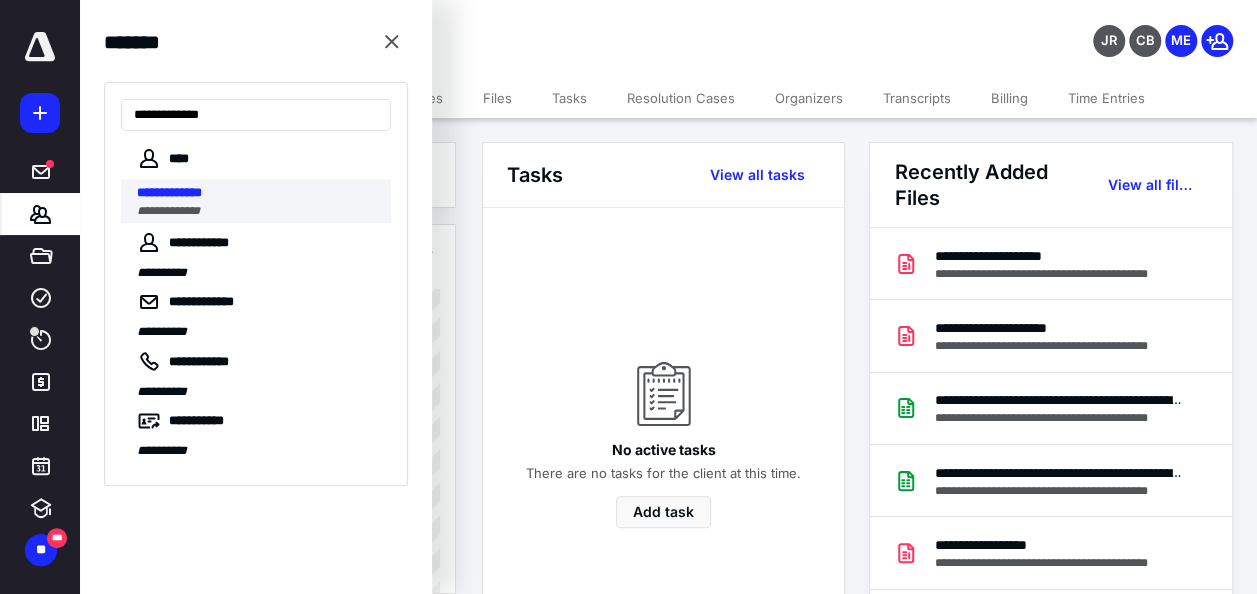 type on "**********" 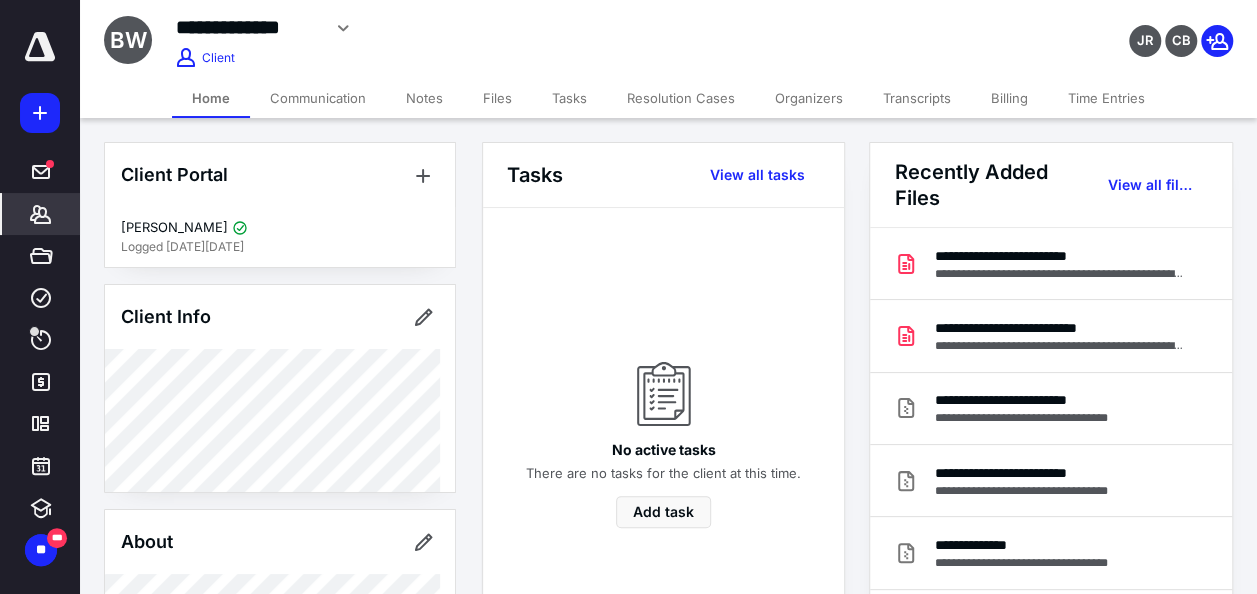 click on "Files" at bounding box center (497, 98) 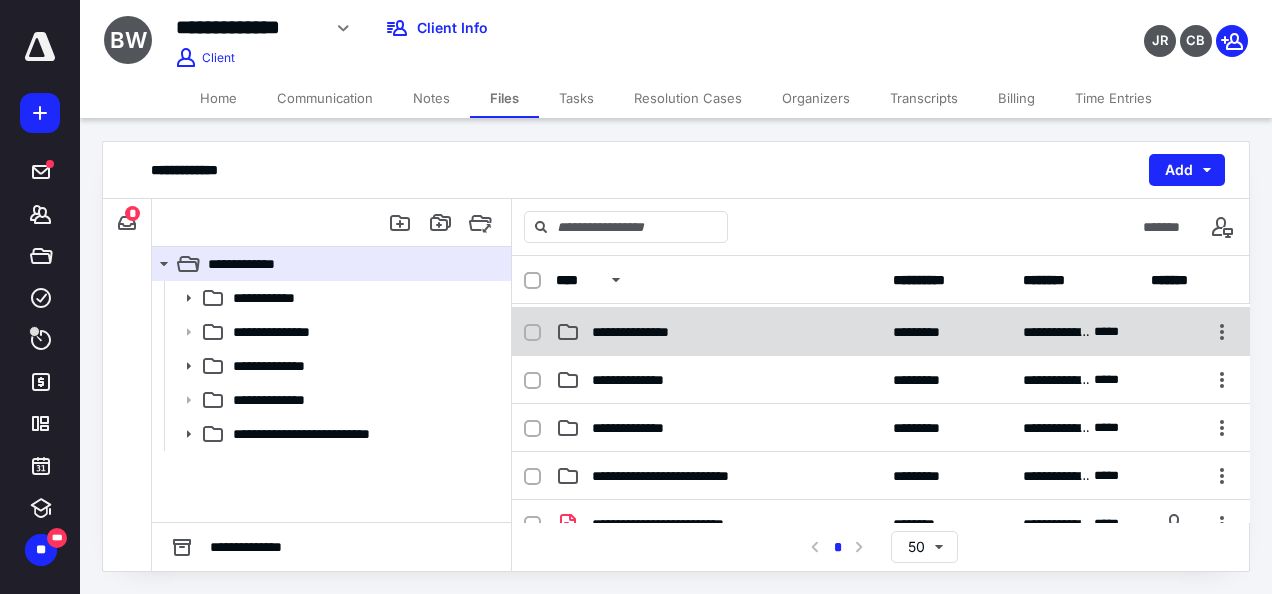 scroll, scrollTop: 0, scrollLeft: 0, axis: both 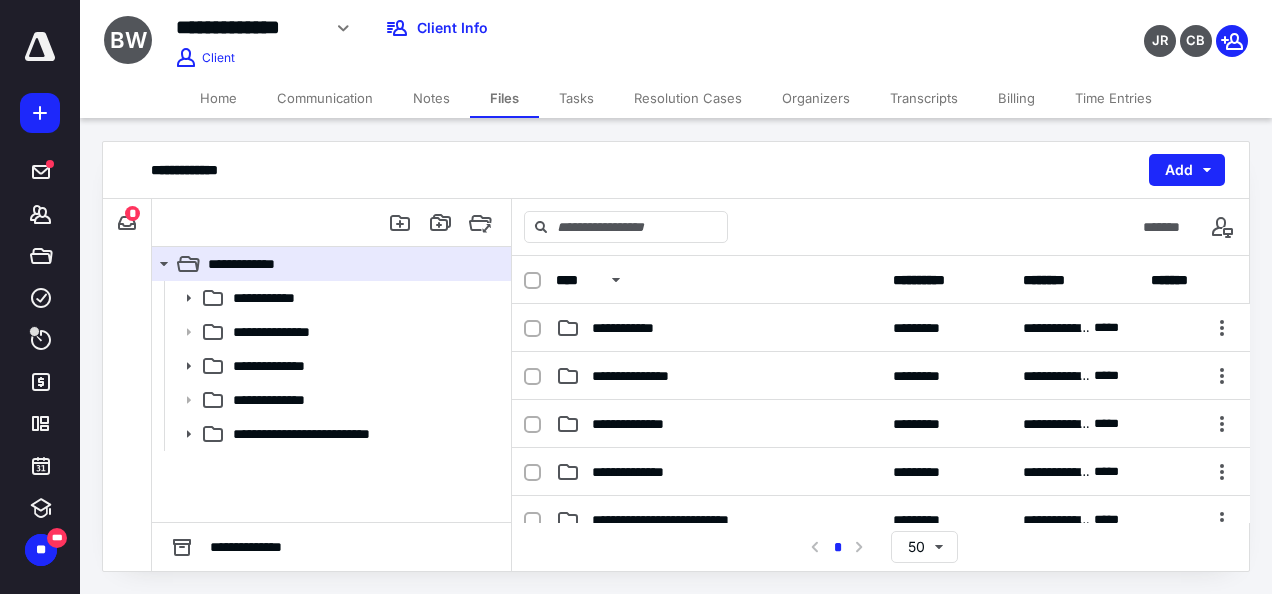 click on "Notes" at bounding box center [431, 98] 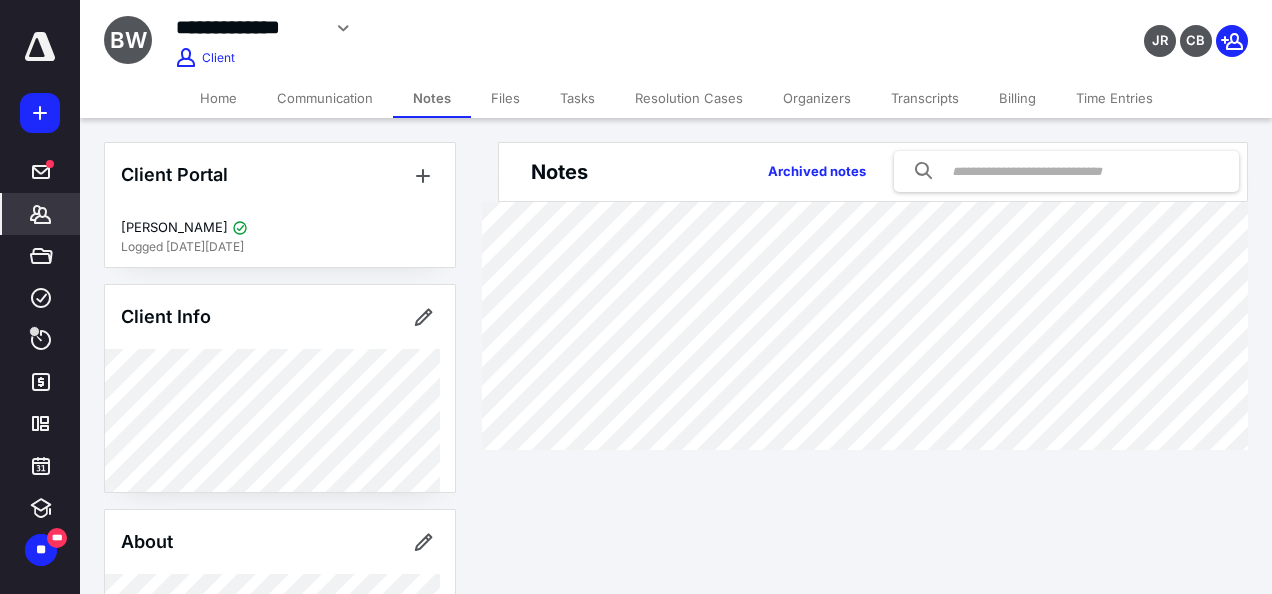click on "Files" at bounding box center (505, 98) 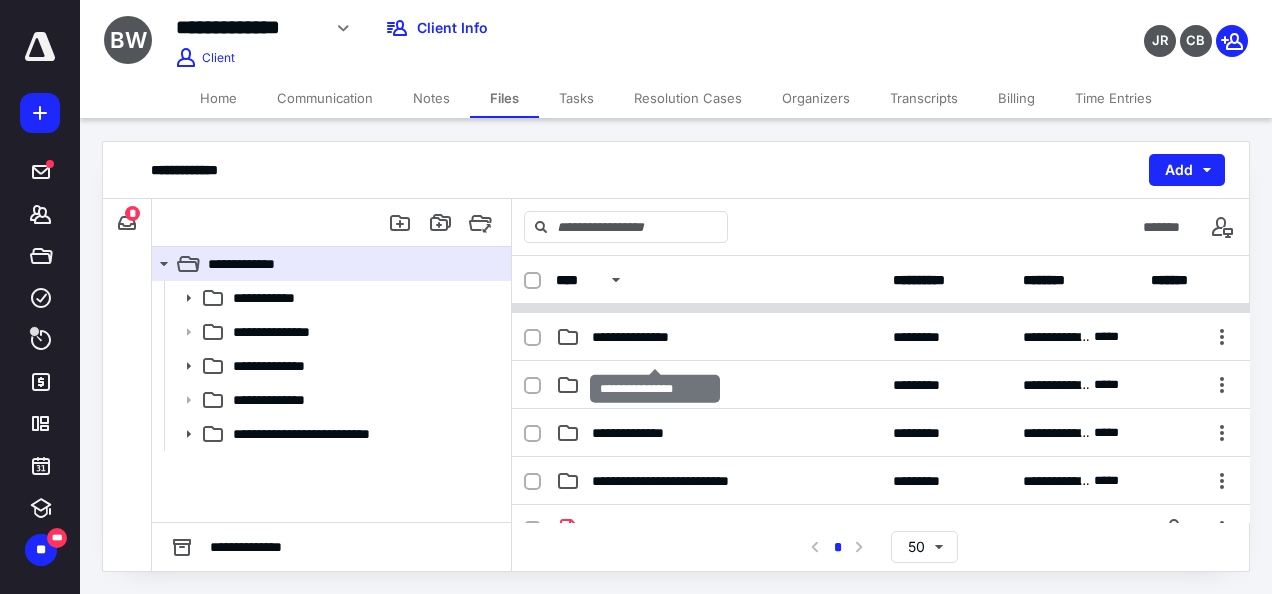 scroll, scrollTop: 0, scrollLeft: 0, axis: both 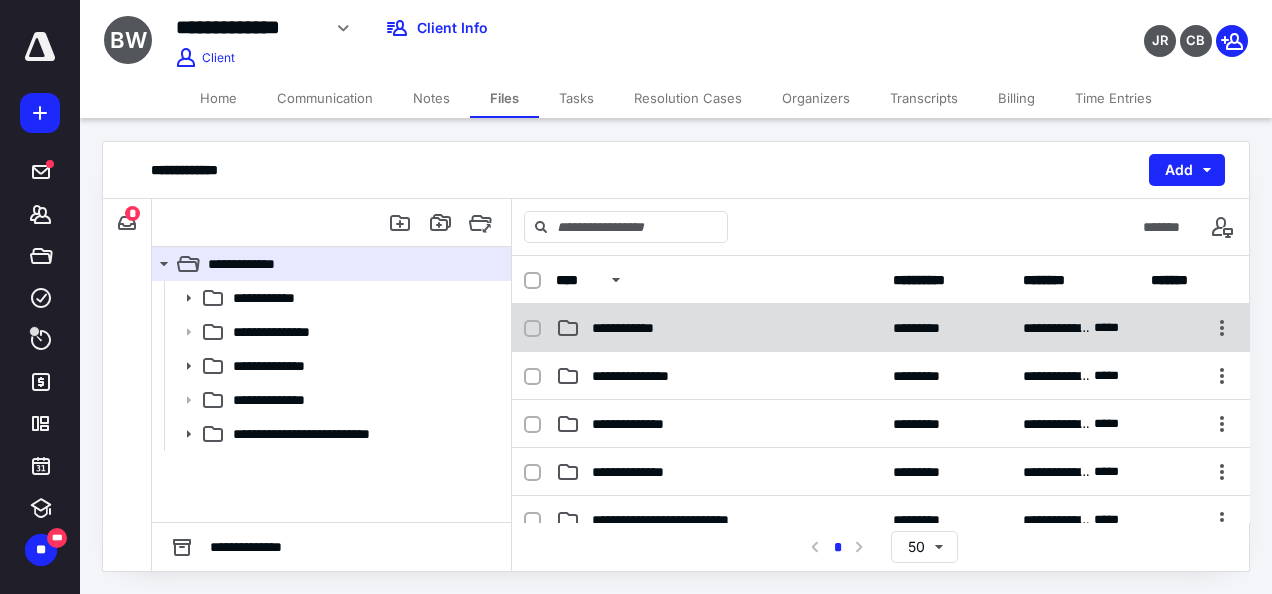 click on "**********" at bounding box center [881, 328] 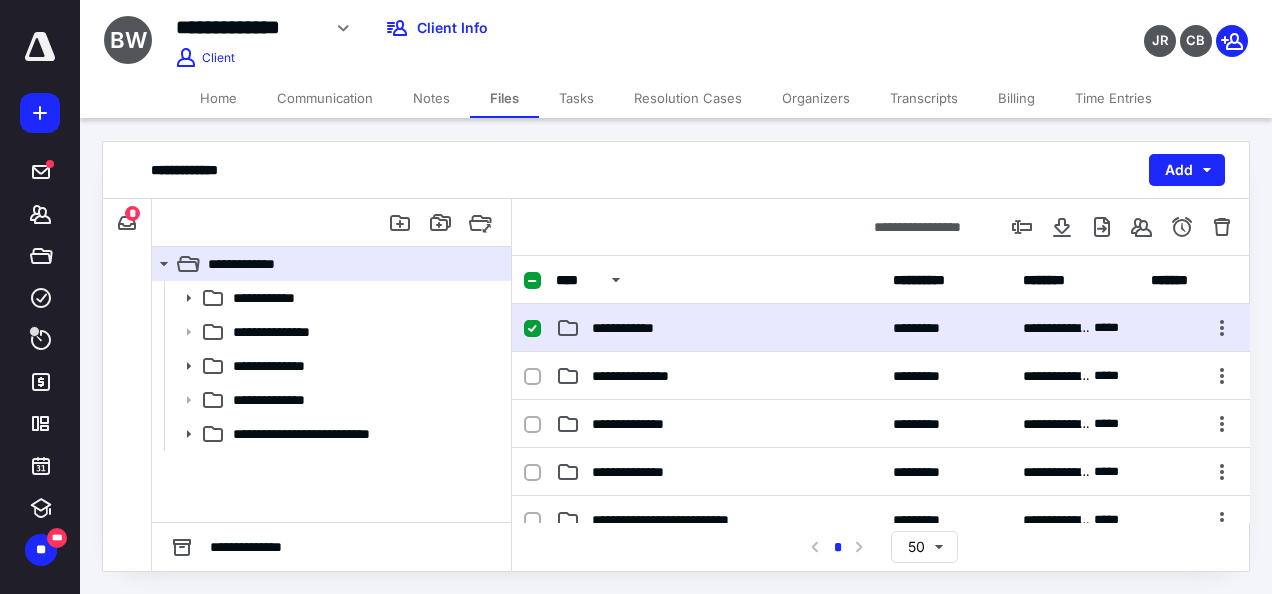click on "**********" at bounding box center [881, 328] 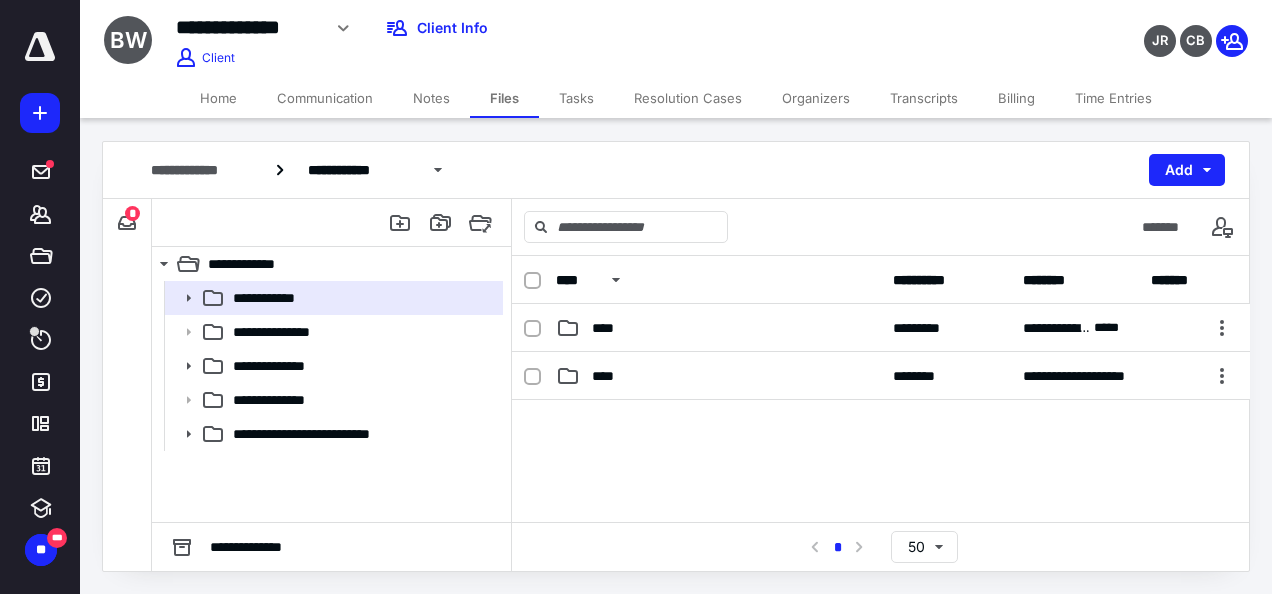 click on "**********" at bounding box center (676, 170) 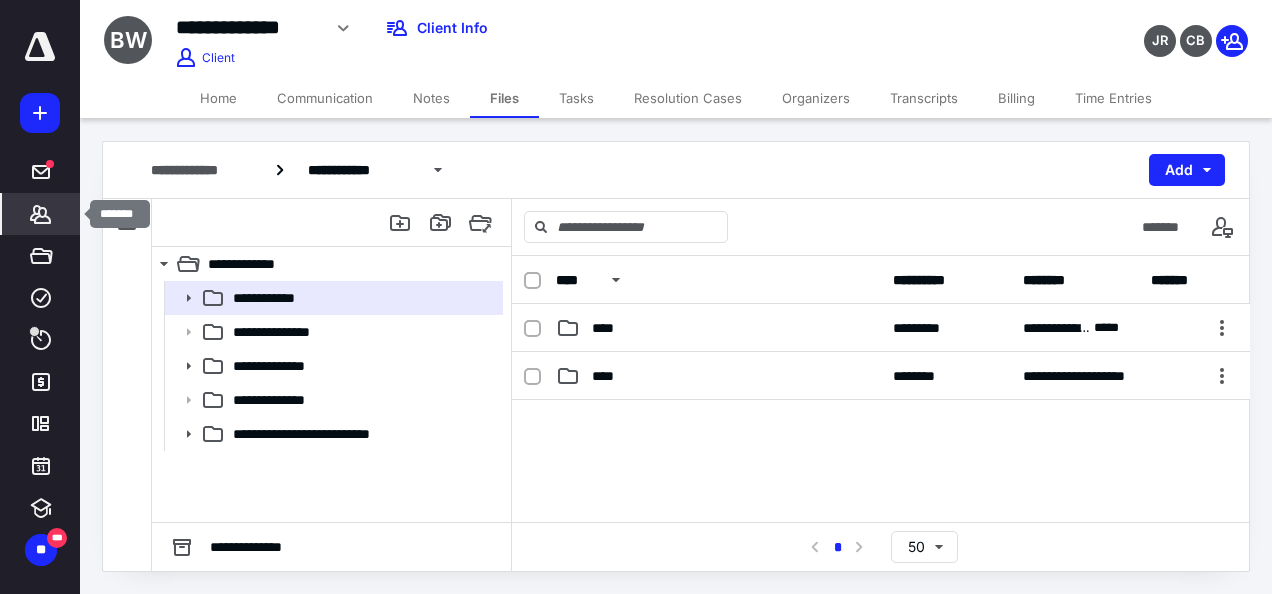 click 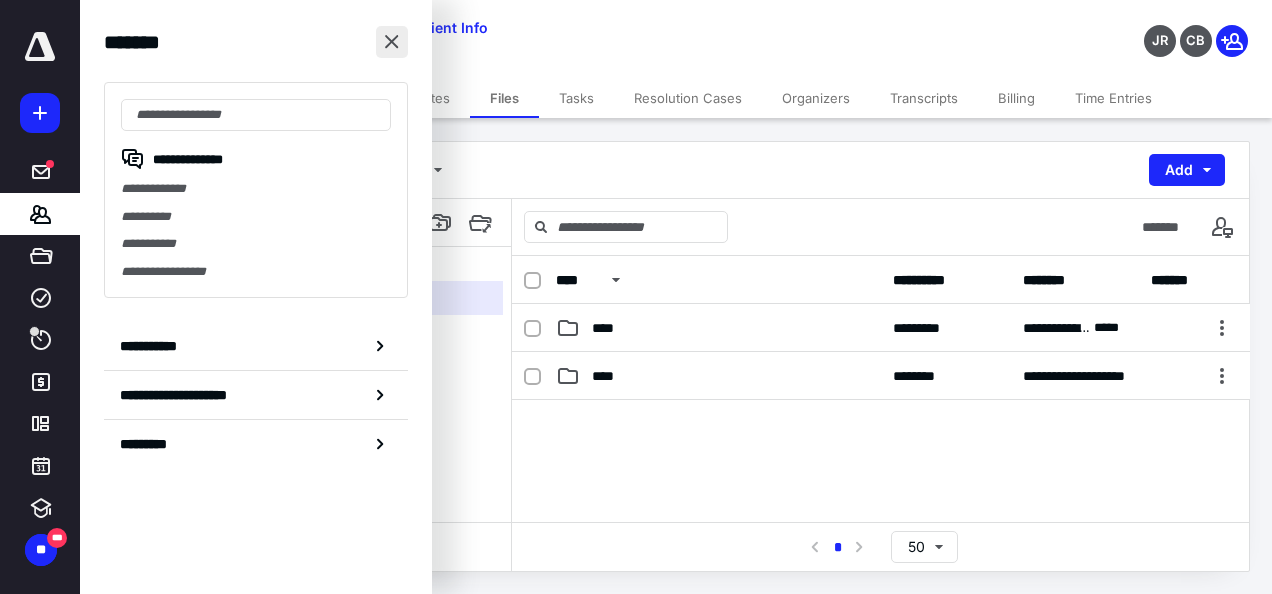 click at bounding box center (392, 42) 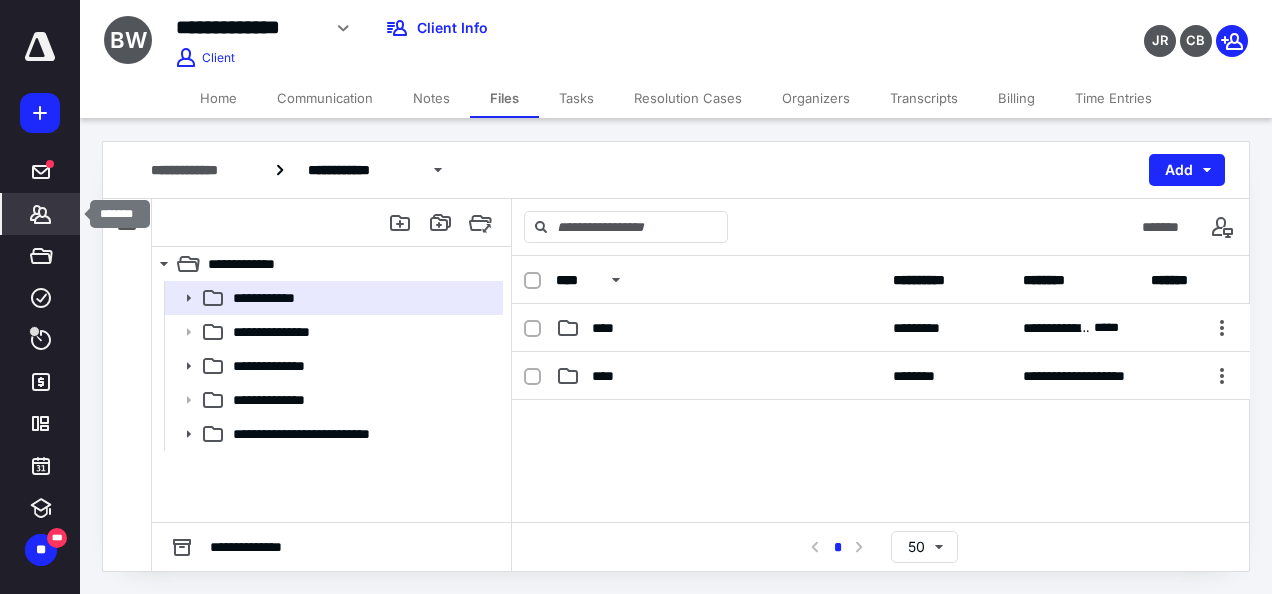 click 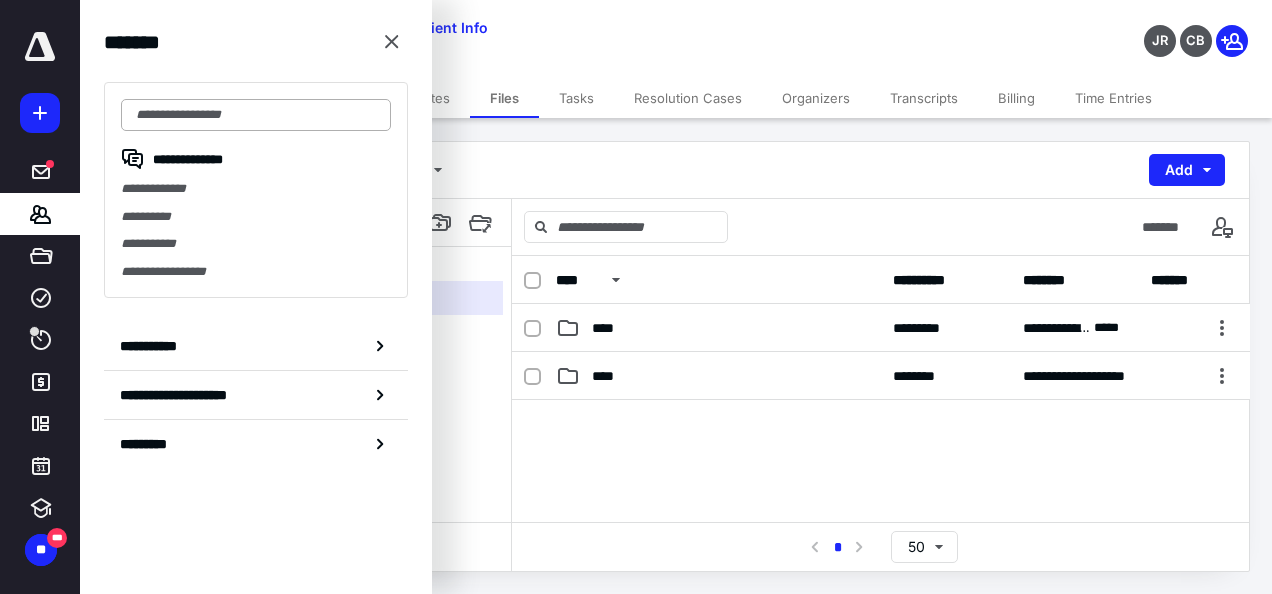 click at bounding box center [256, 115] 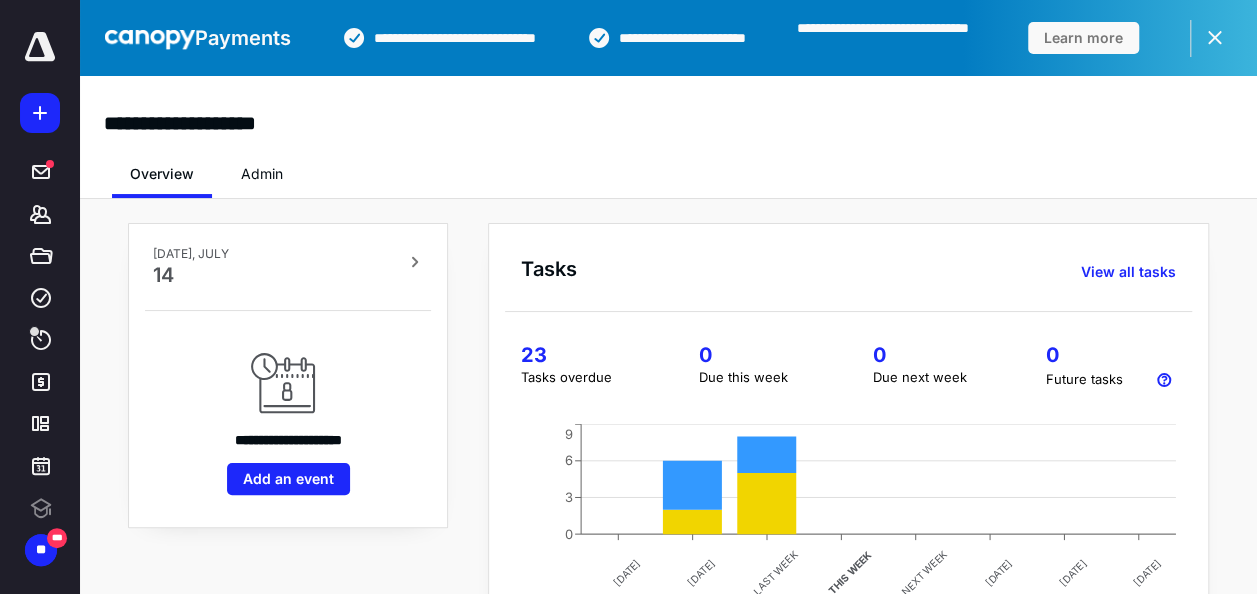 scroll, scrollTop: 0, scrollLeft: 0, axis: both 